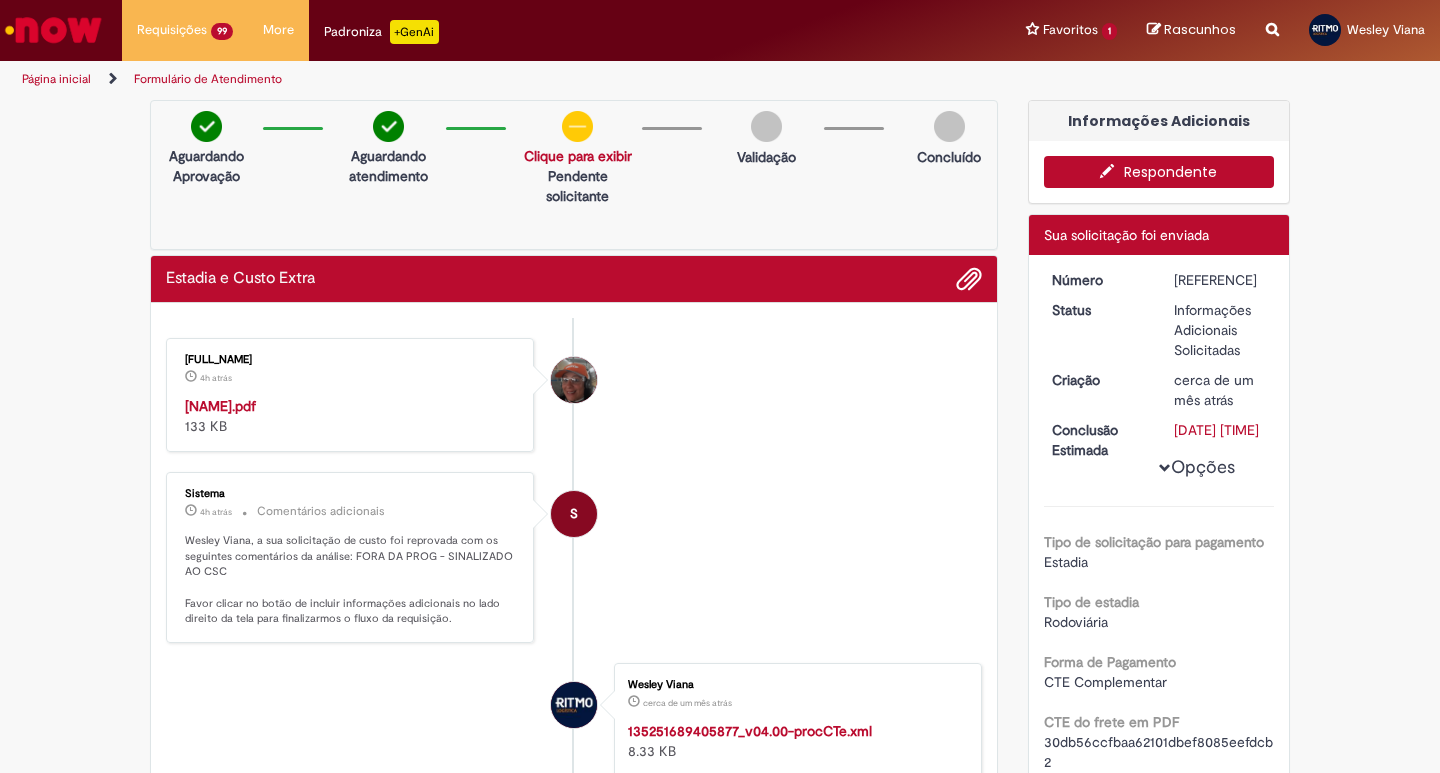 scroll, scrollTop: 0, scrollLeft: 0, axis: both 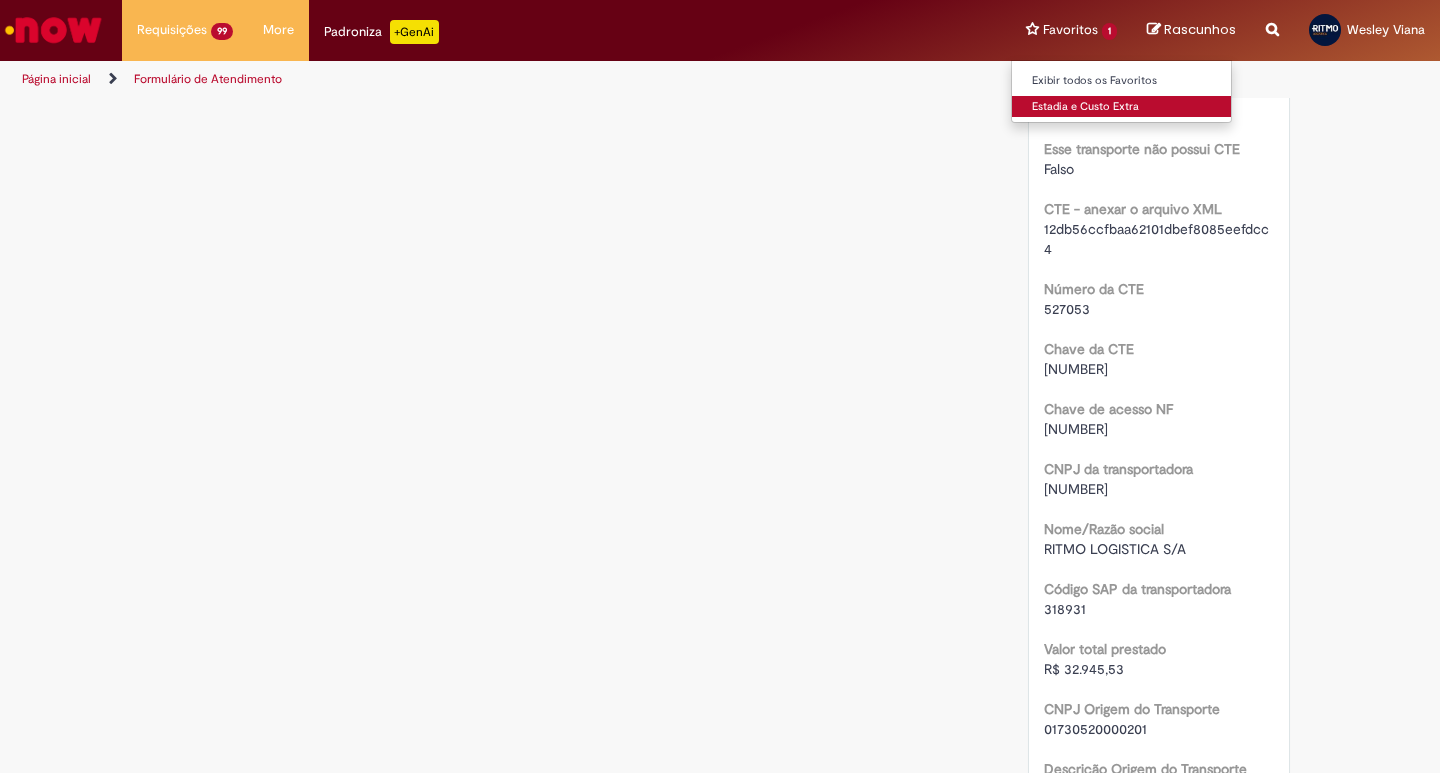 click on "Estadia e Custo Extra" at bounding box center (1122, 107) 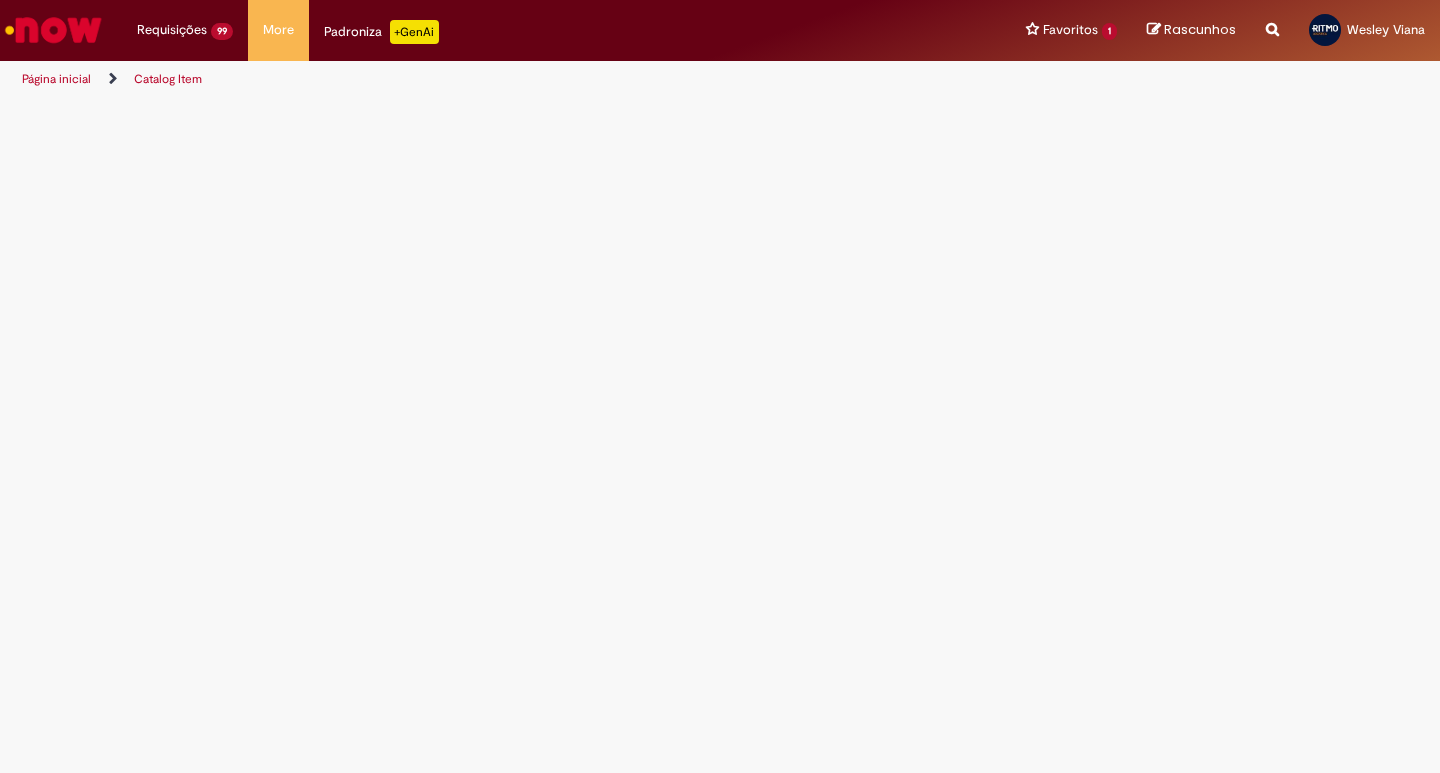 scroll, scrollTop: 0, scrollLeft: 0, axis: both 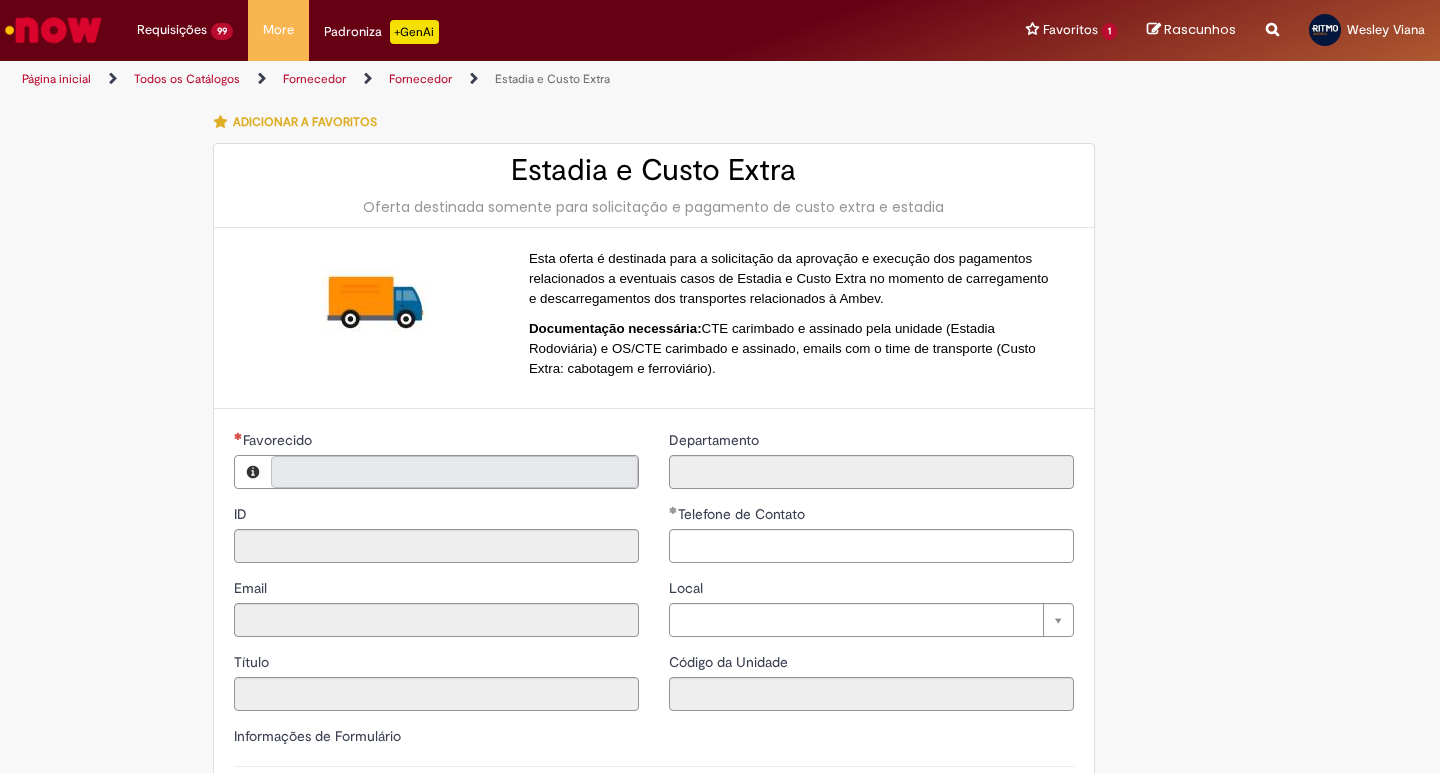 type on "**********" 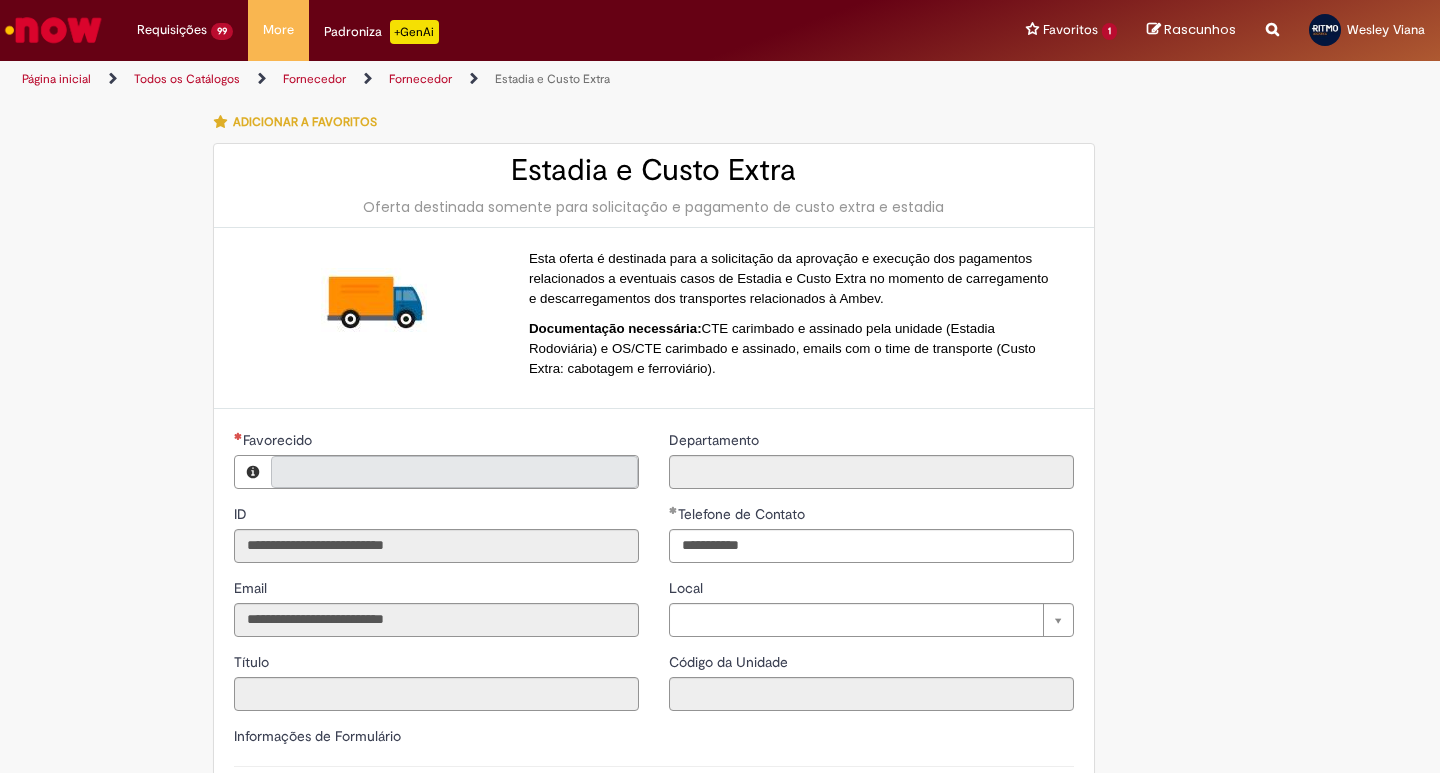 type on "**********" 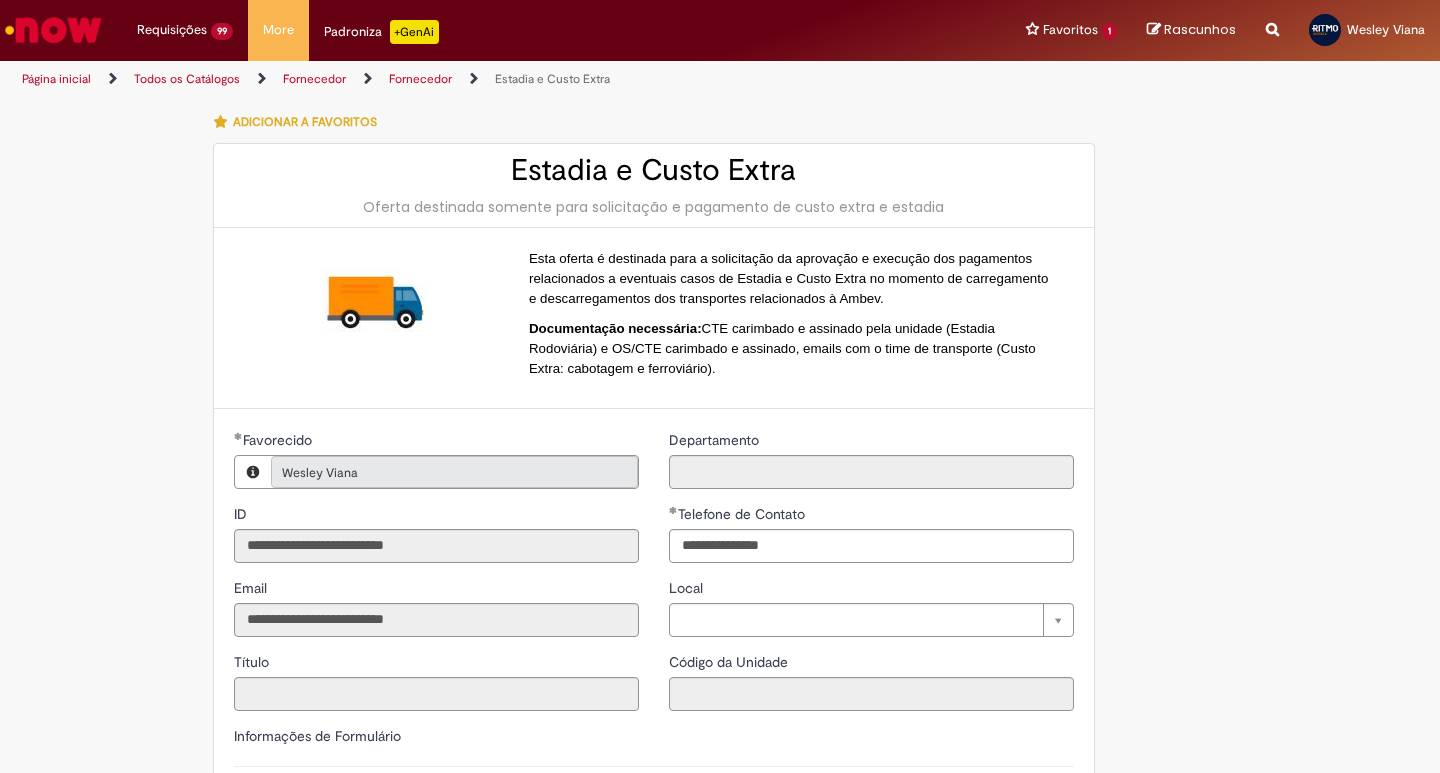 type on "**********" 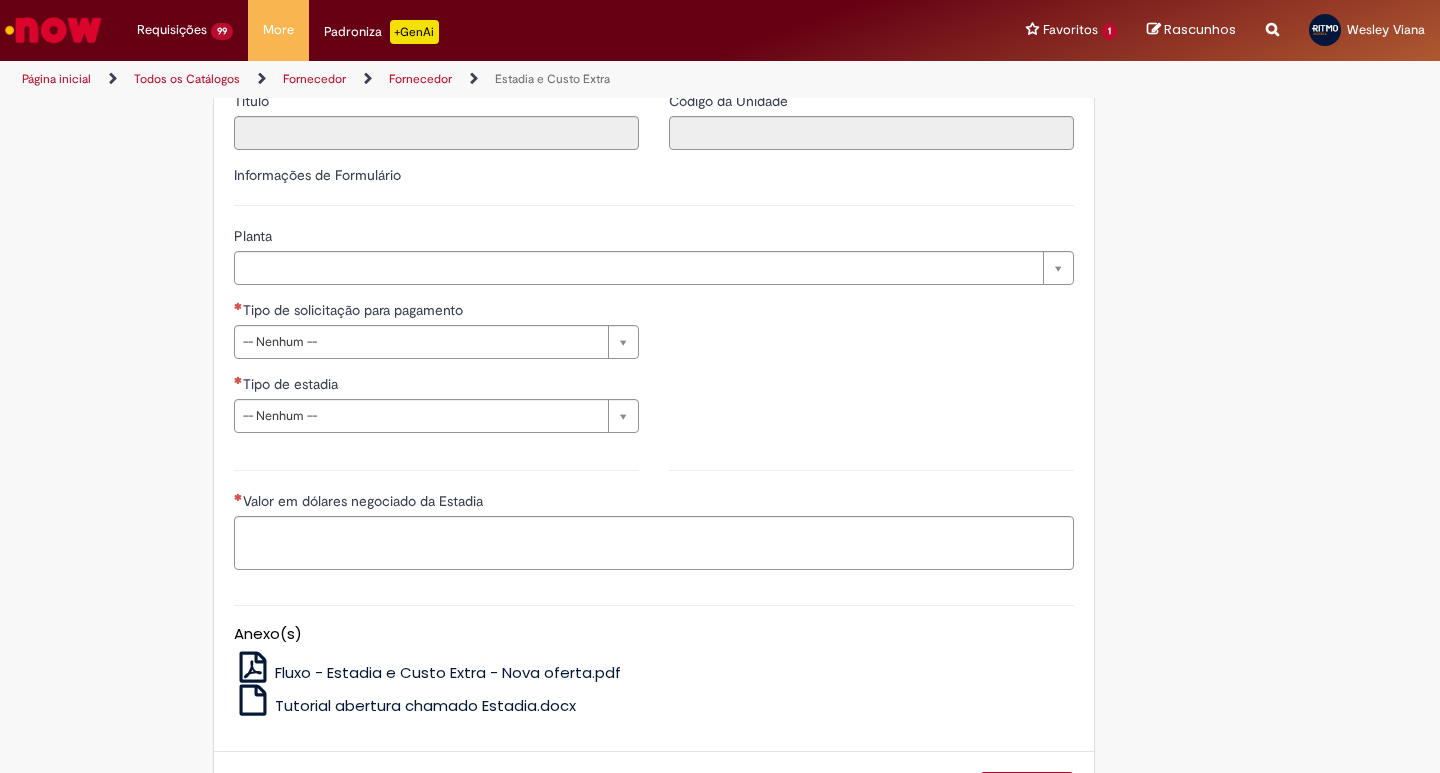 scroll, scrollTop: 638, scrollLeft: 0, axis: vertical 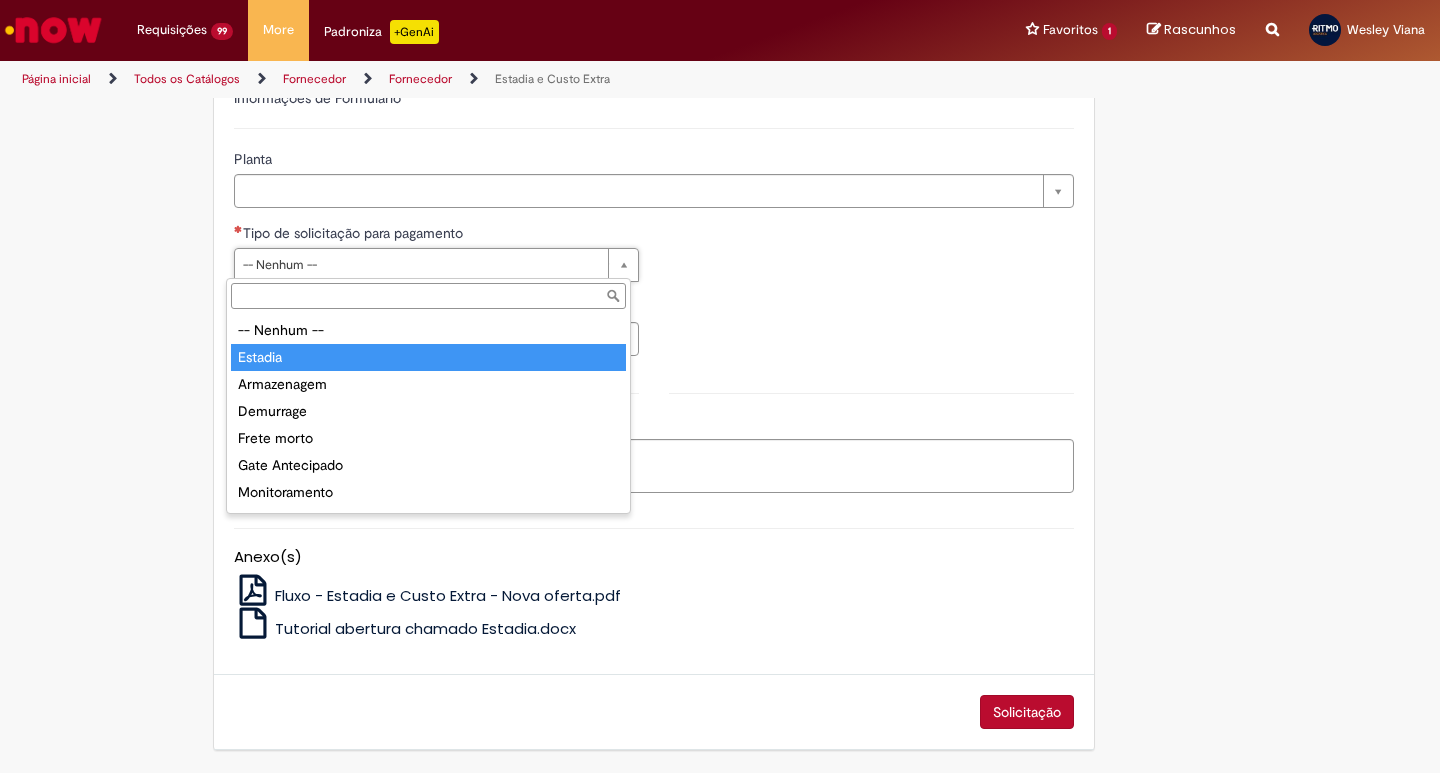 drag, startPoint x: 332, startPoint y: 342, endPoint x: 318, endPoint y: 342, distance: 14 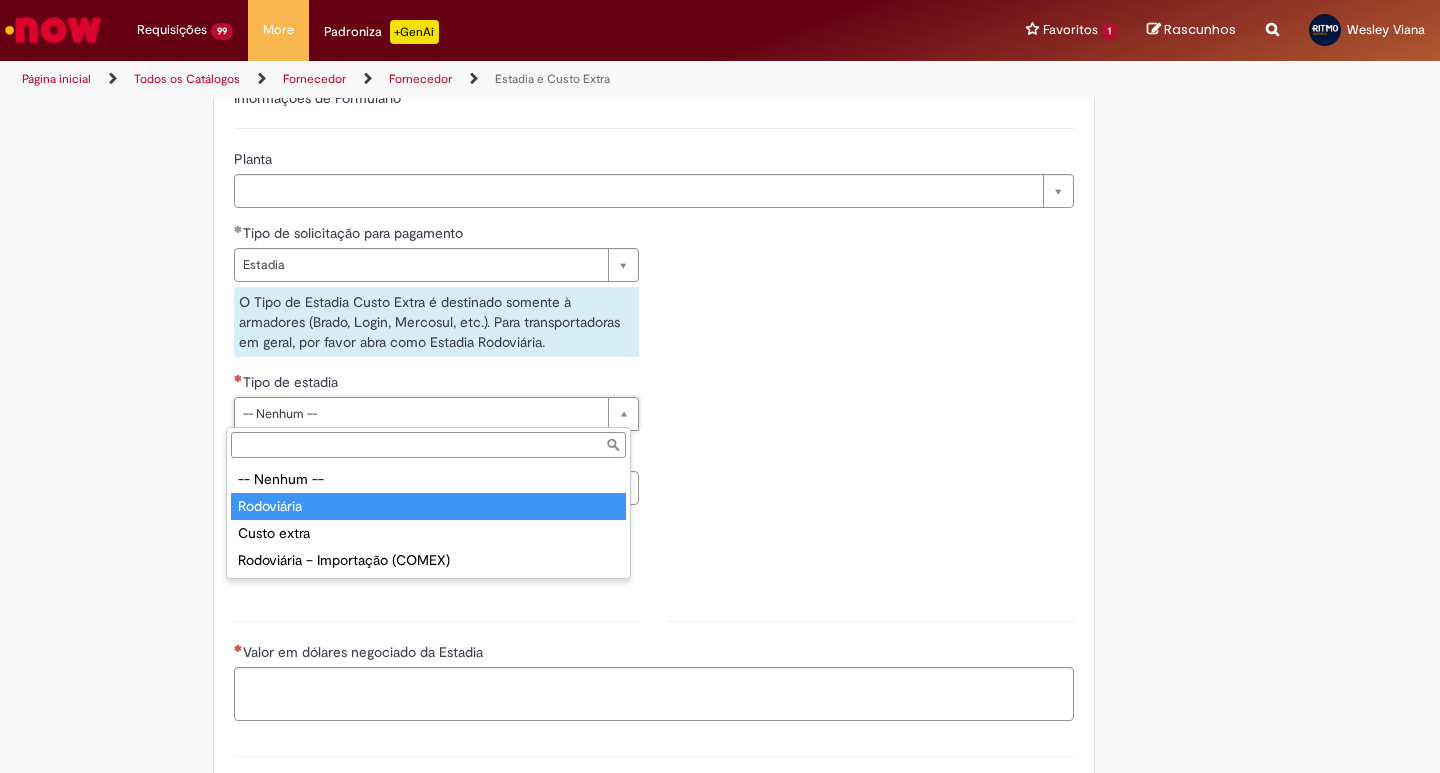 drag, startPoint x: 303, startPoint y: 508, endPoint x: 307, endPoint y: 486, distance: 22.36068 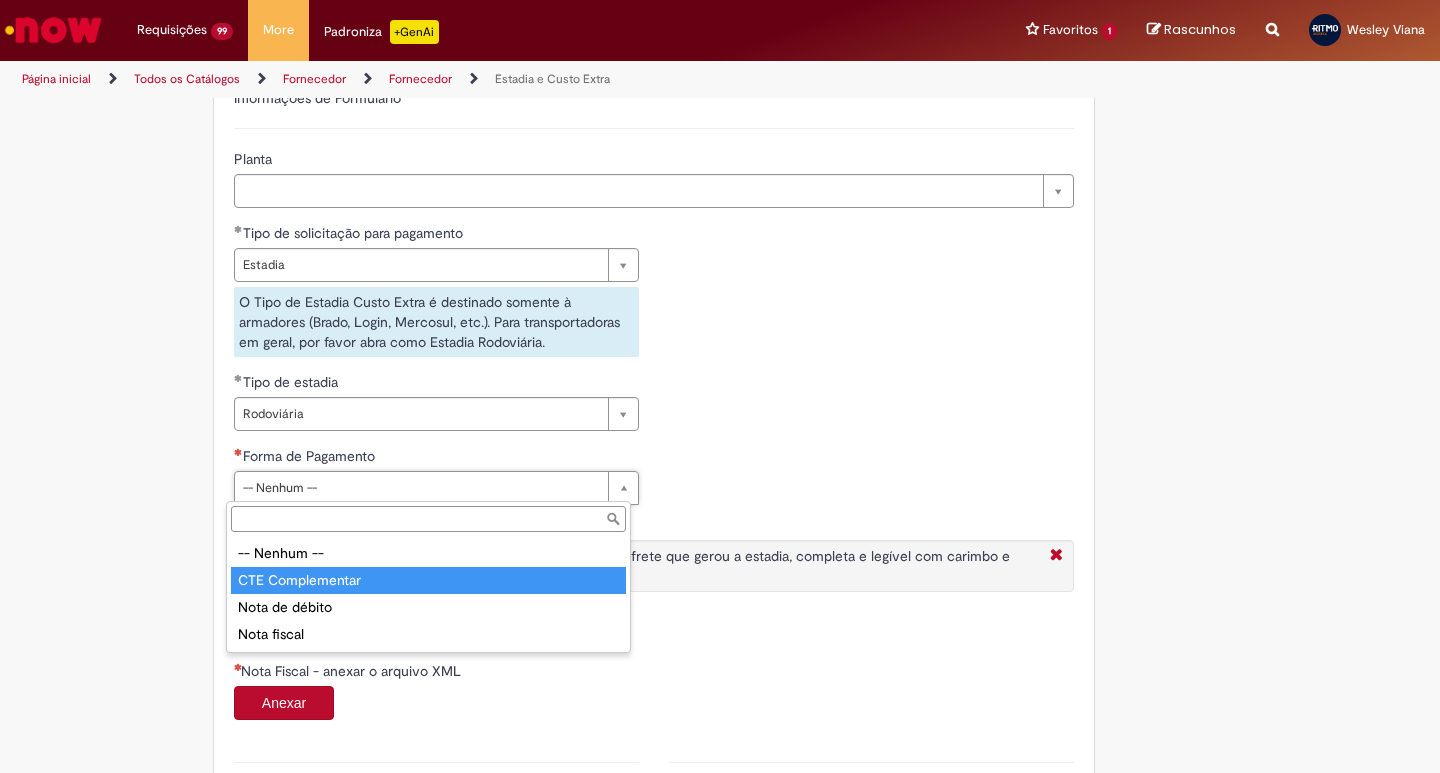 type on "**********" 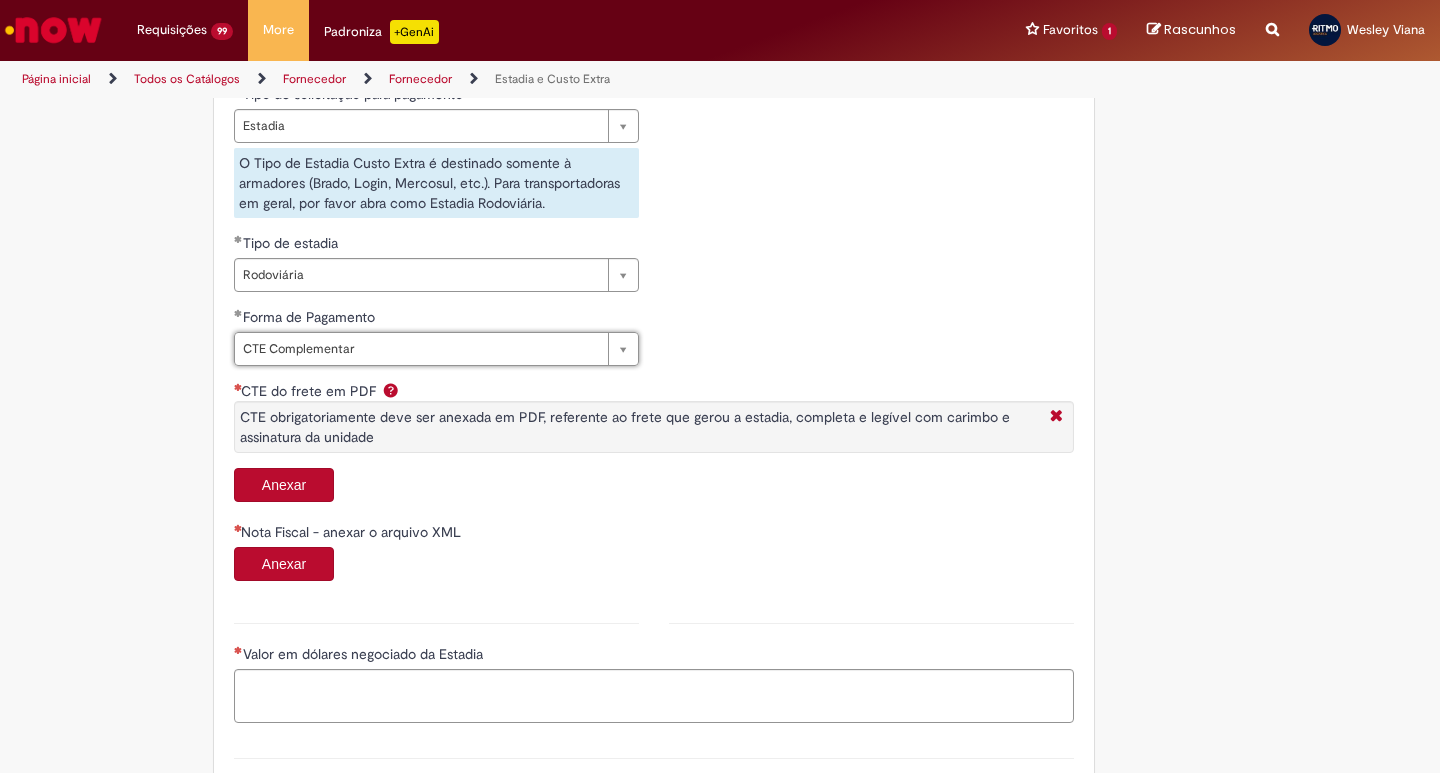 scroll, scrollTop: 805, scrollLeft: 0, axis: vertical 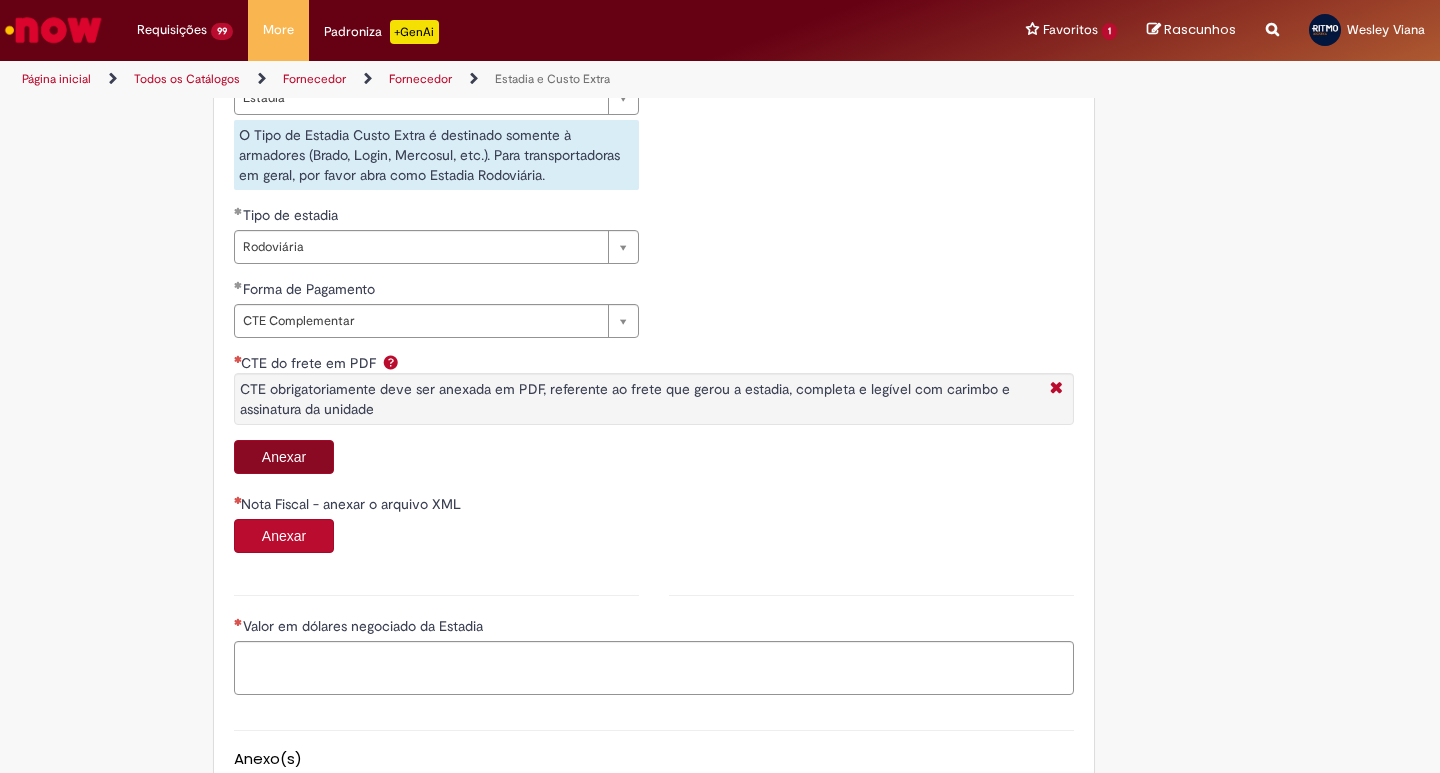 click on "Anexar" at bounding box center (654, 459) 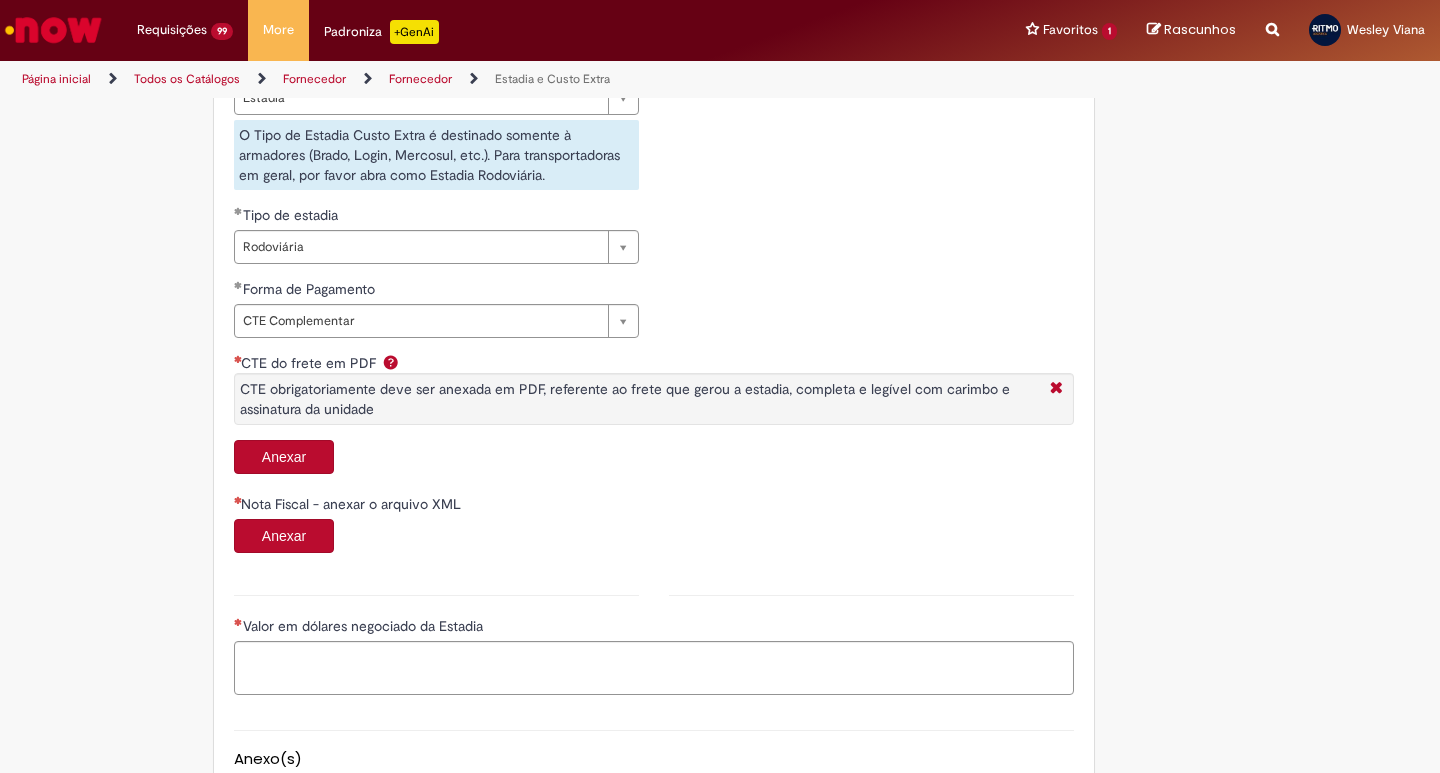 click on "Anexar" at bounding box center [284, 457] 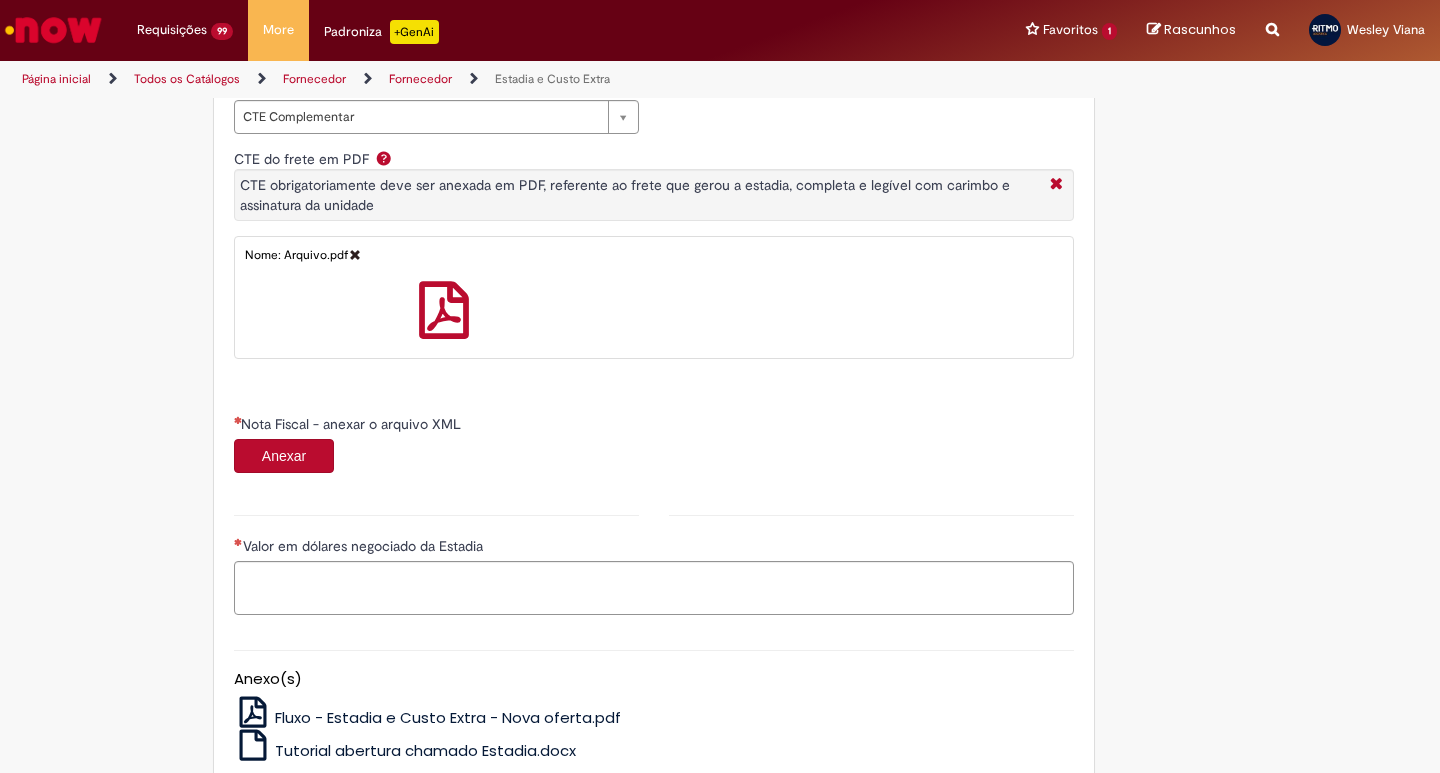 scroll, scrollTop: 1131, scrollLeft: 0, axis: vertical 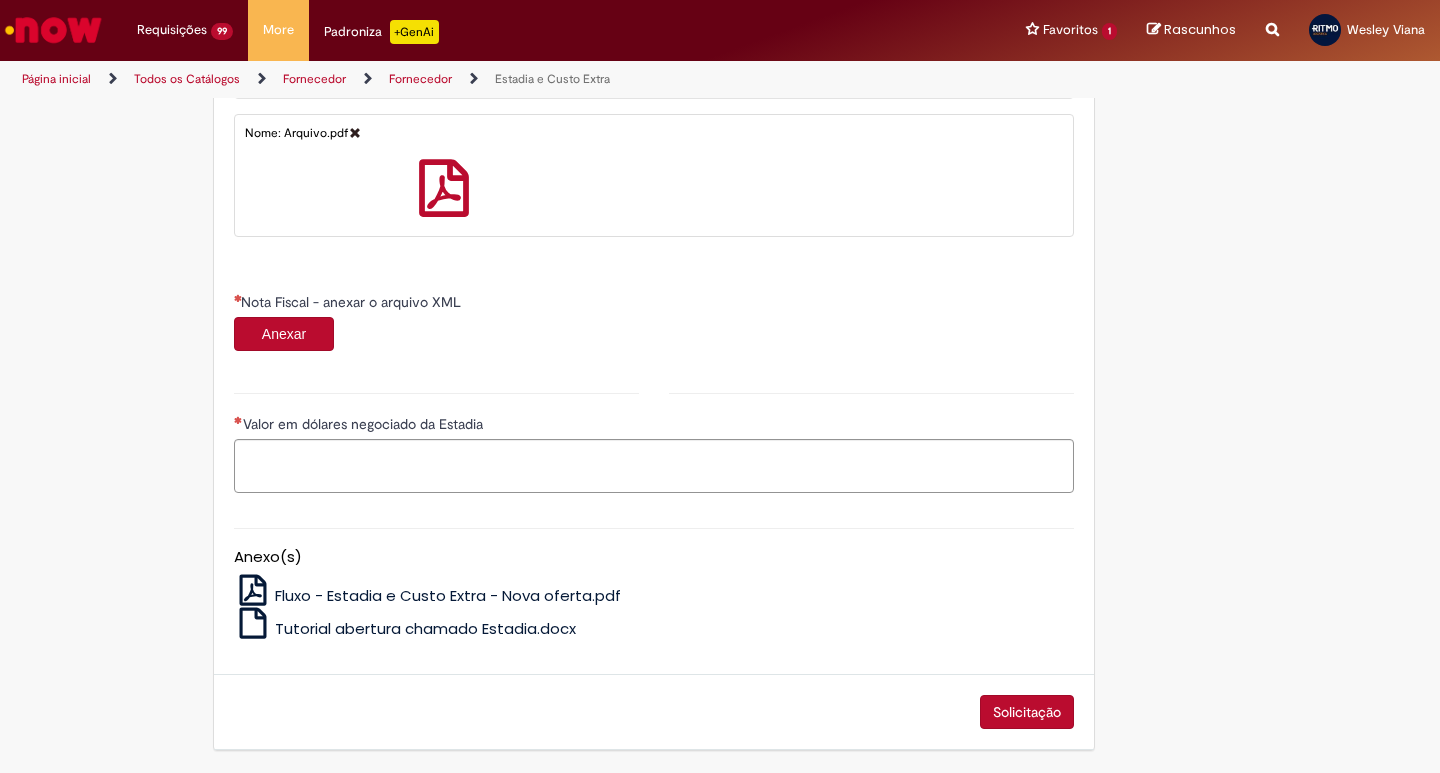 click on "Anexar" at bounding box center (284, 334) 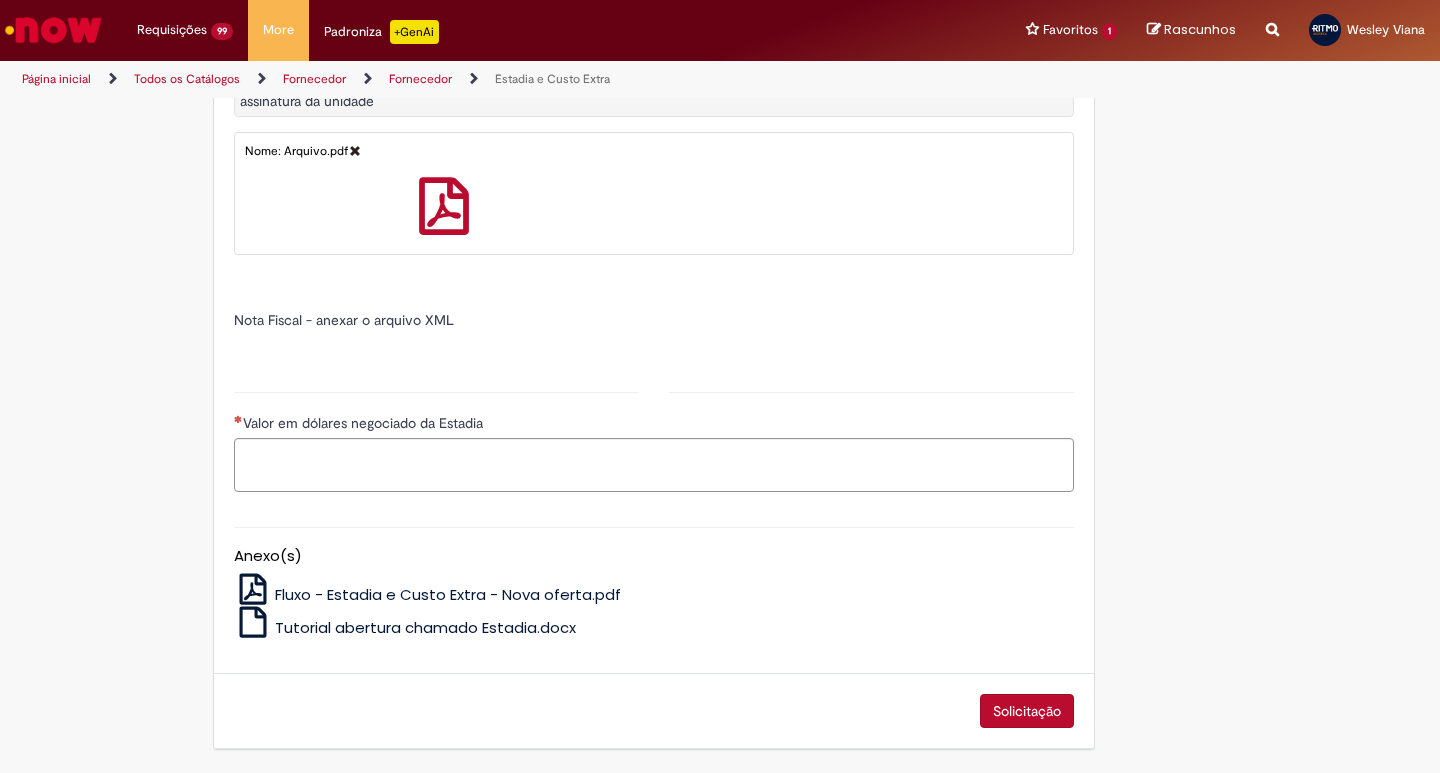 type on "******" 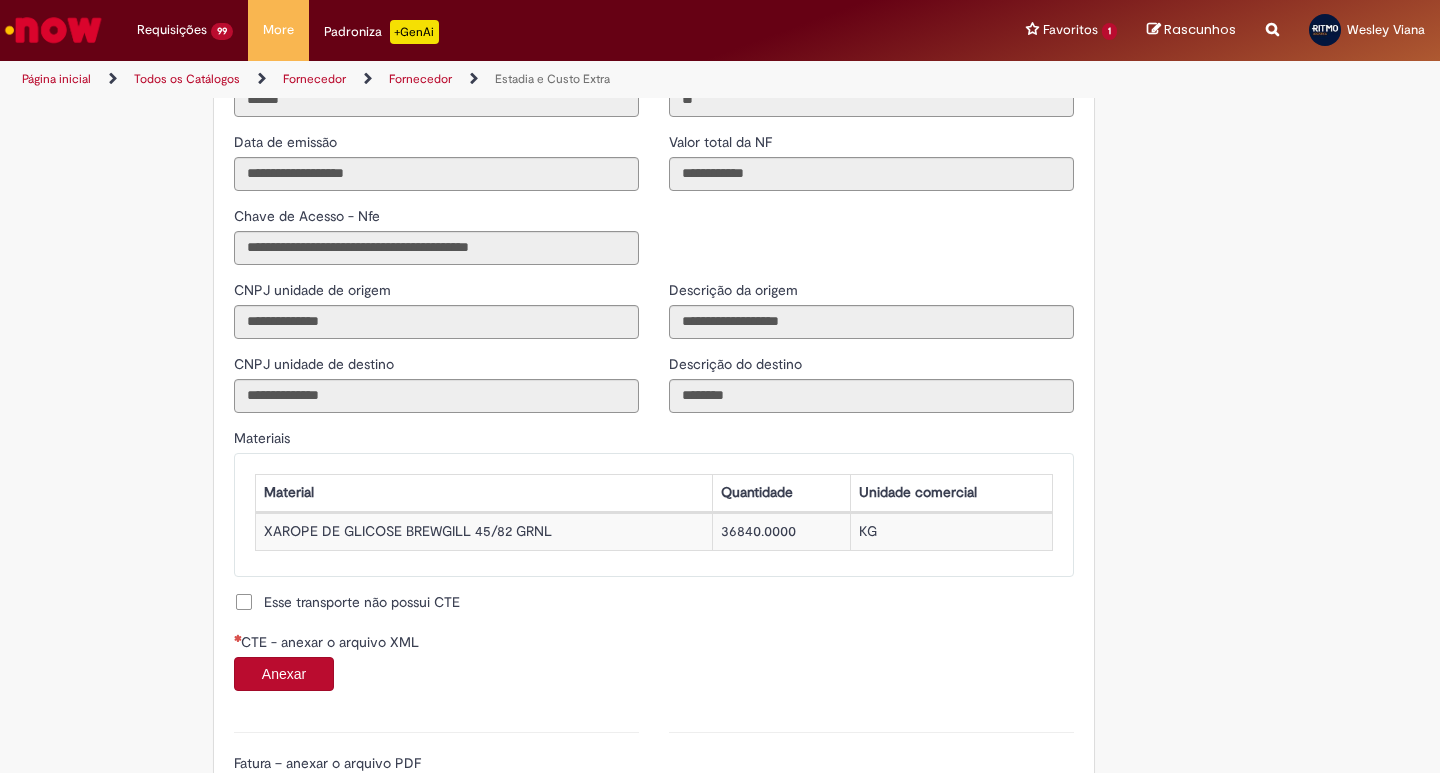 scroll, scrollTop: 1798, scrollLeft: 0, axis: vertical 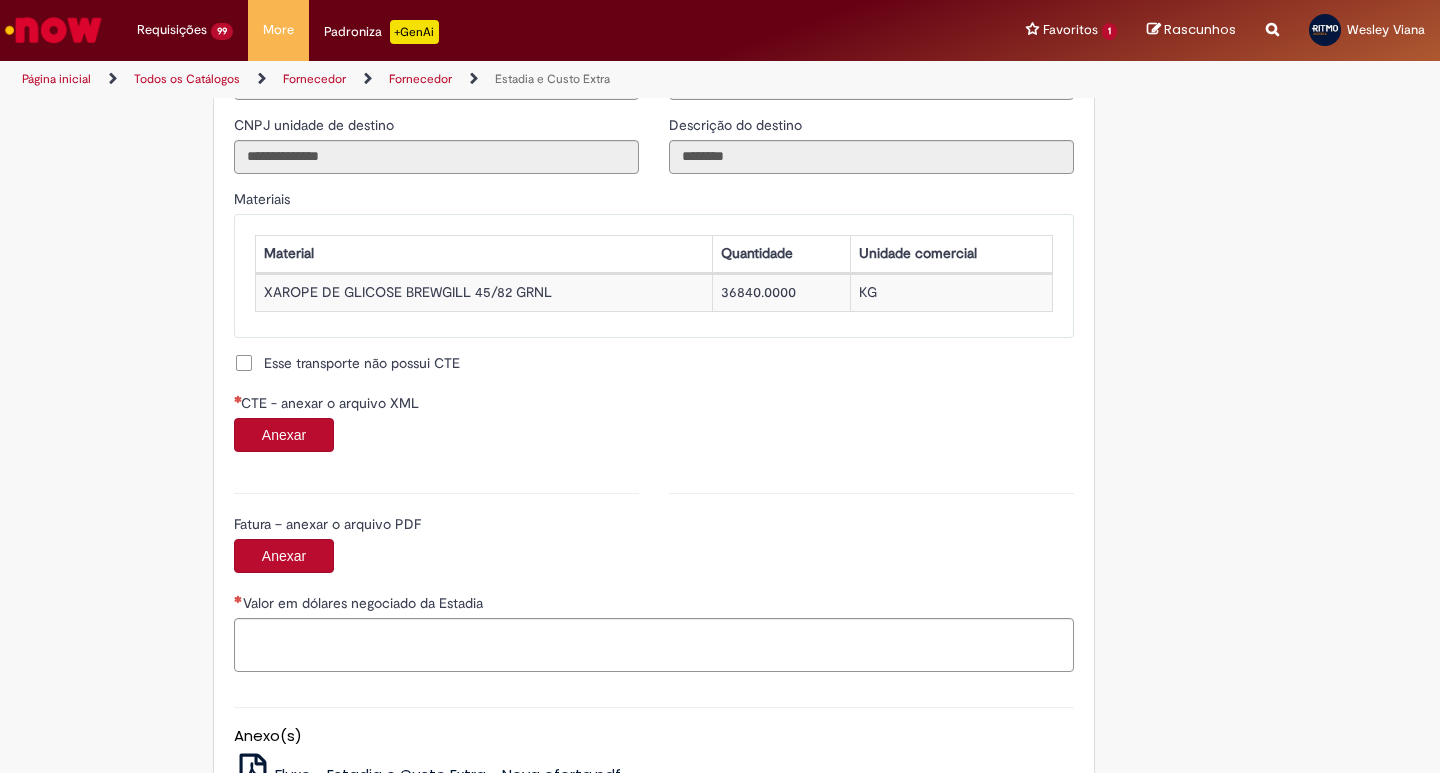 click on "Anexar" at bounding box center [284, 435] 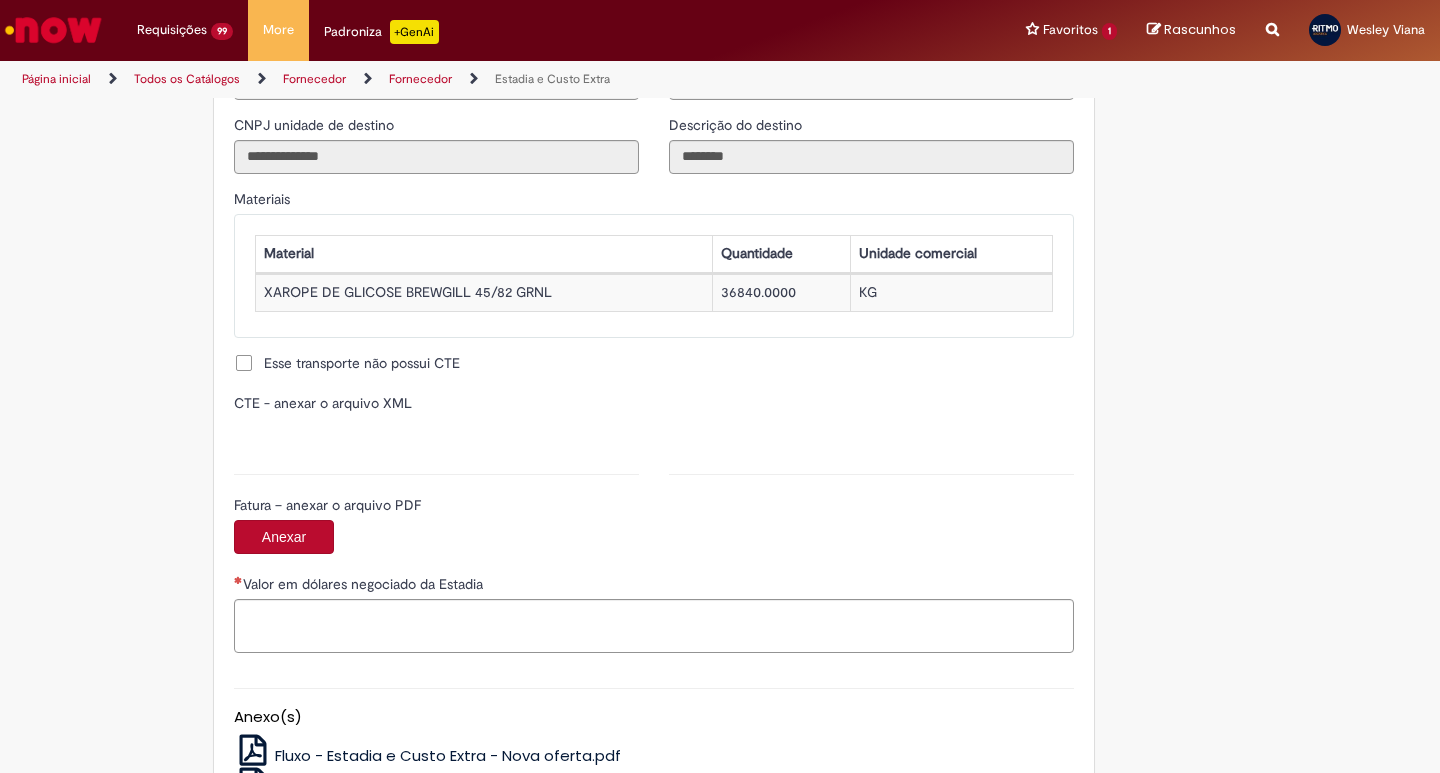 type on "**********" 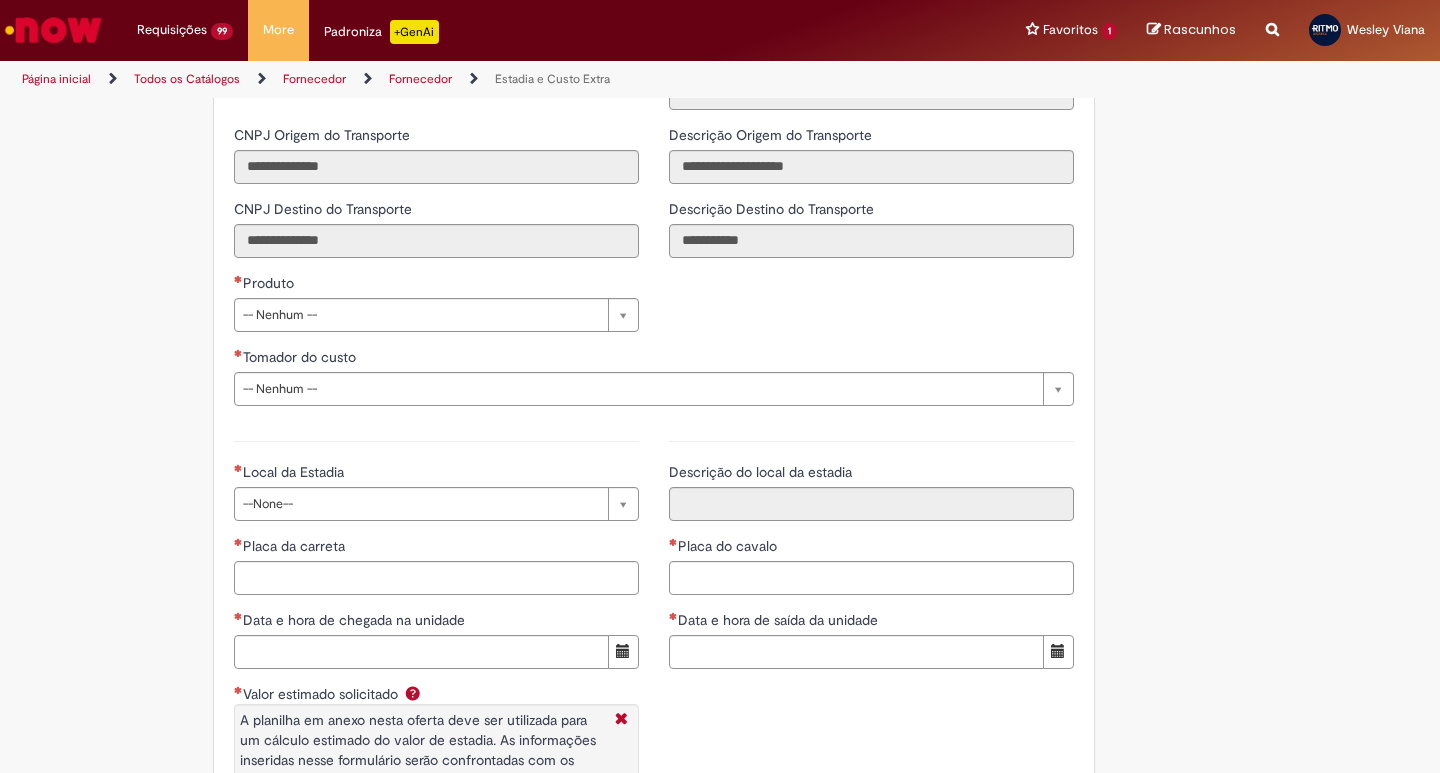 scroll, scrollTop: 2631, scrollLeft: 0, axis: vertical 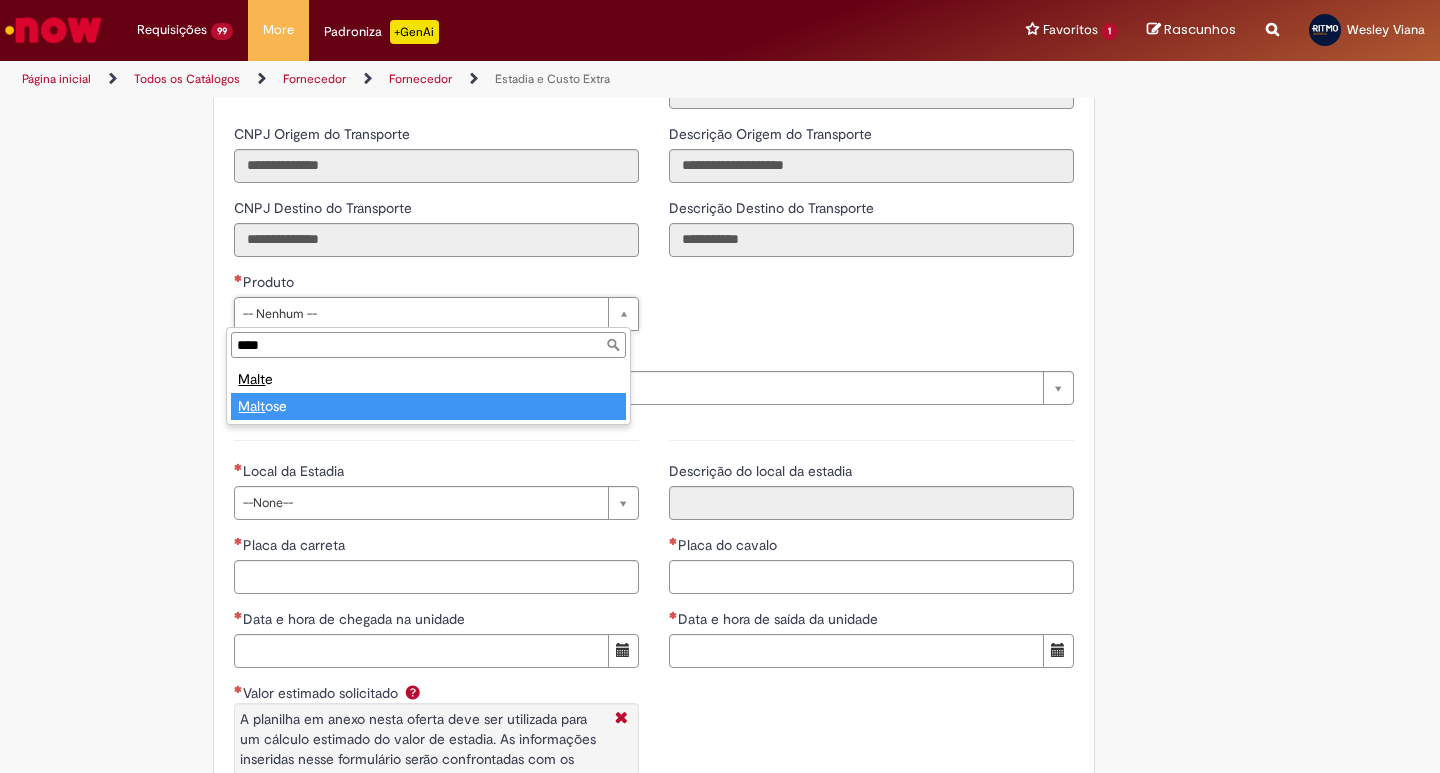 type on "****" 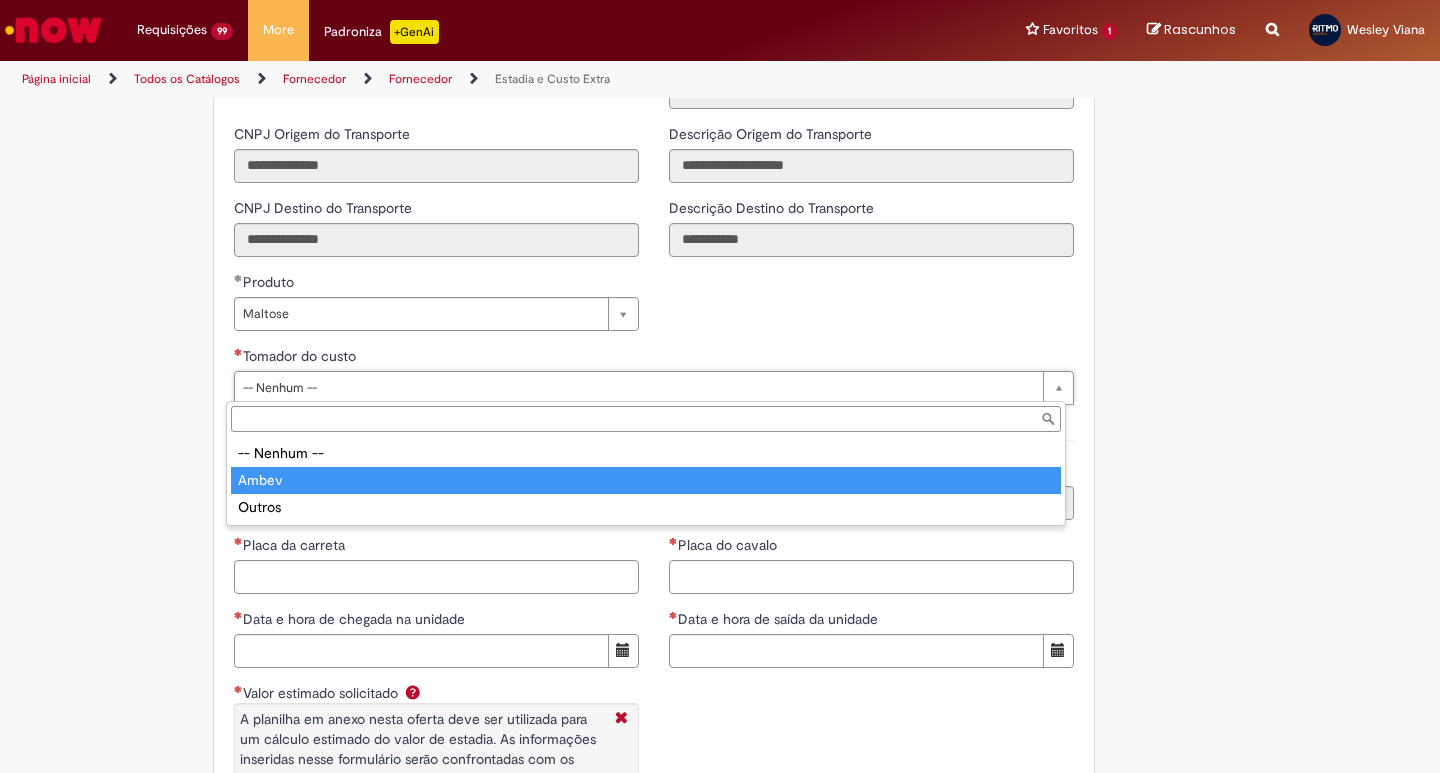 type on "*****" 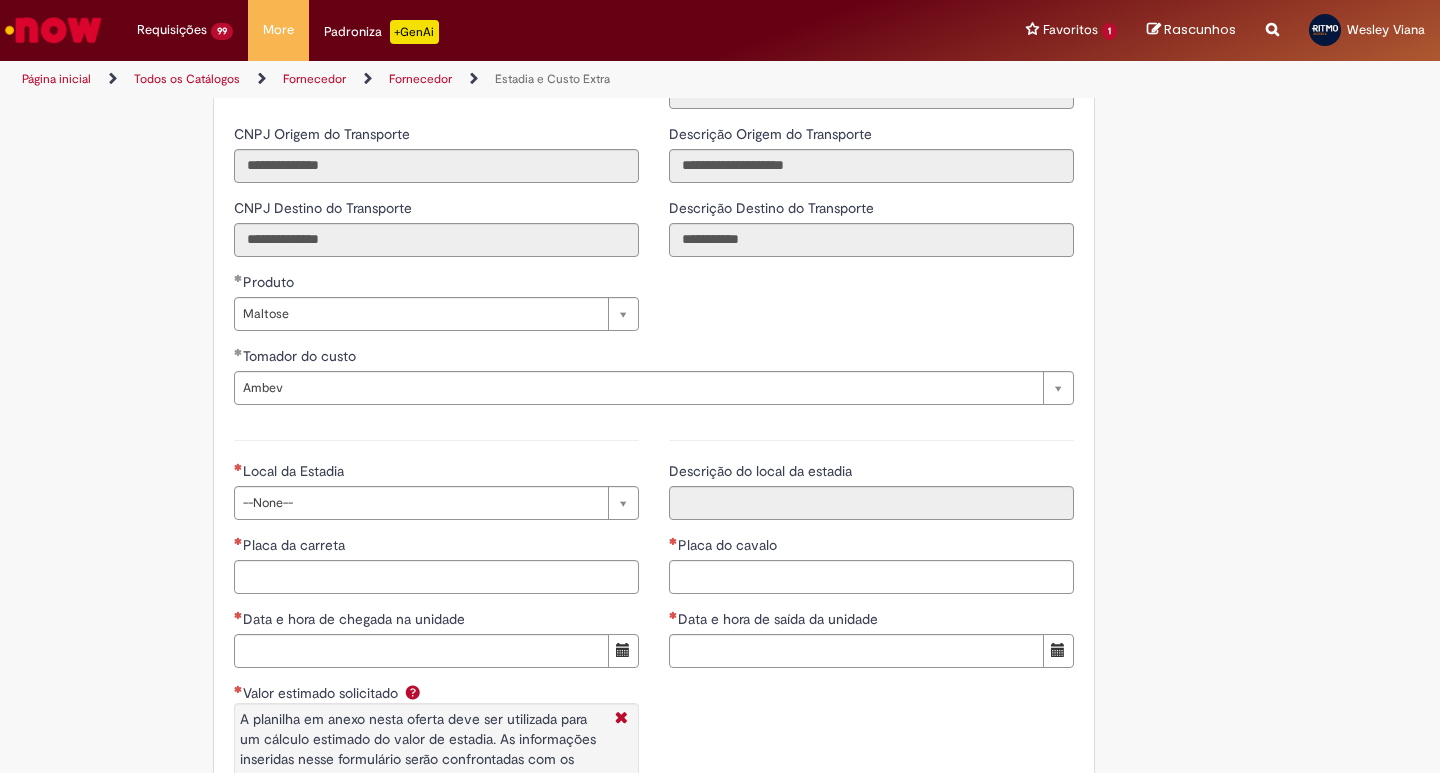 drag, startPoint x: 308, startPoint y: 482, endPoint x: 309, endPoint y: 496, distance: 14.035668 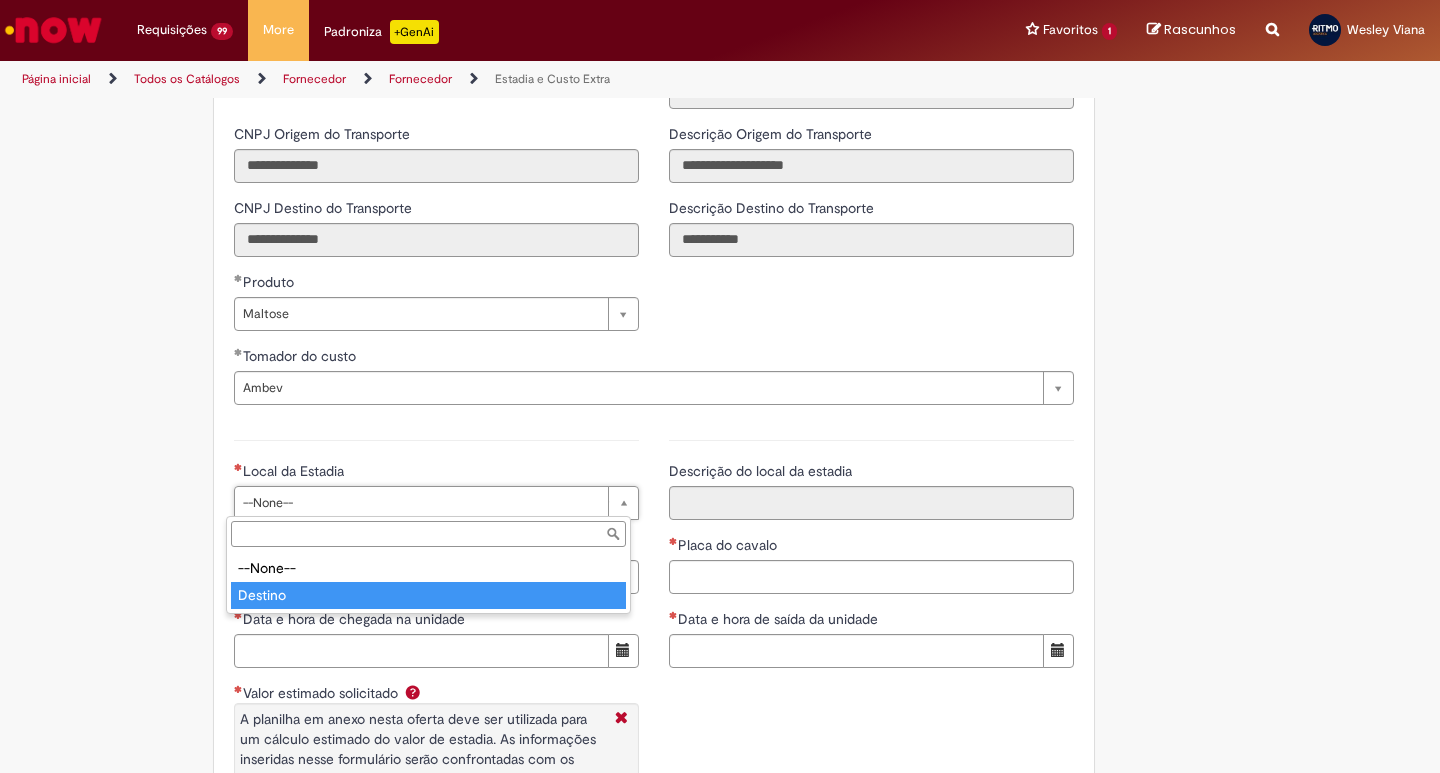 drag, startPoint x: 302, startPoint y: 589, endPoint x: 530, endPoint y: 582, distance: 228.10744 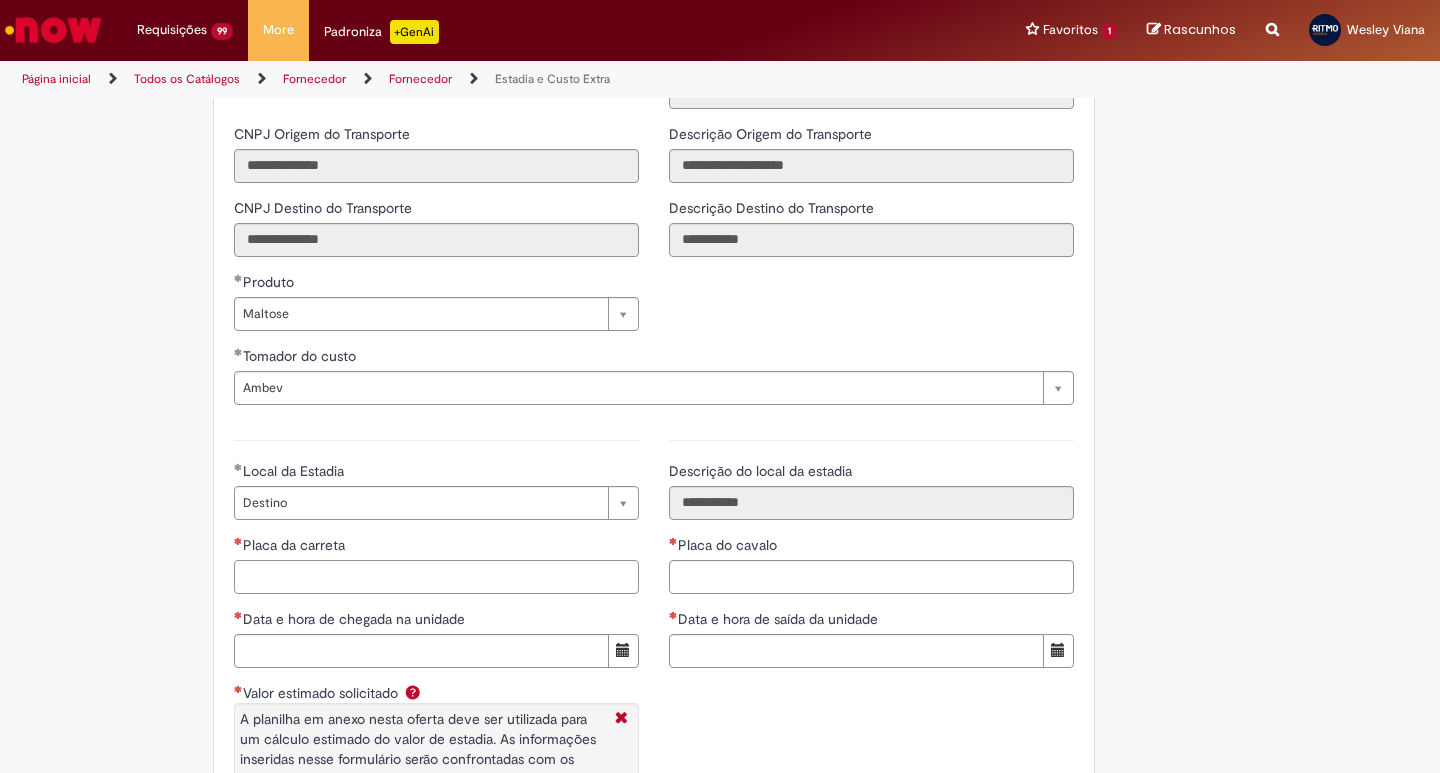click on "Placa da carreta" at bounding box center (436, 577) 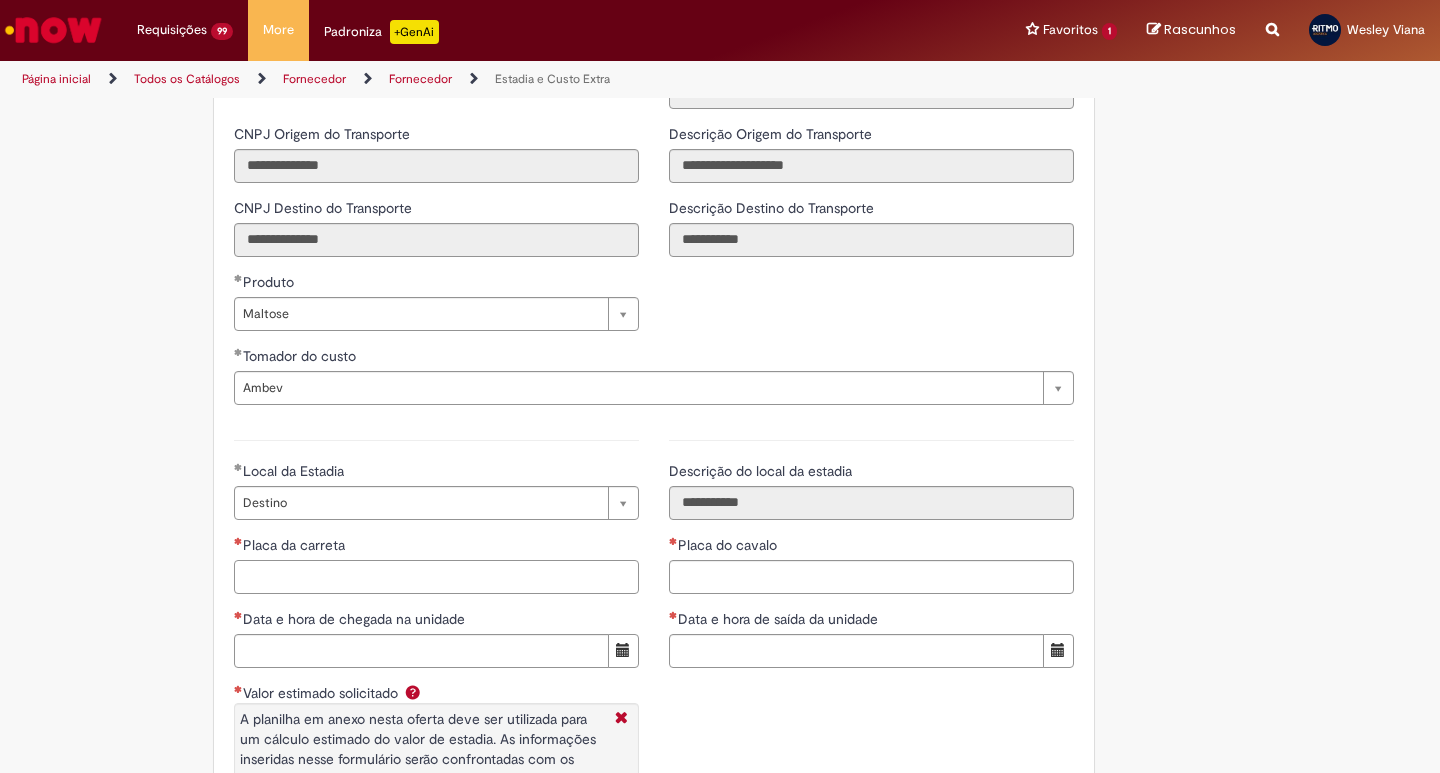 click on "Placa da carreta" at bounding box center [436, 577] 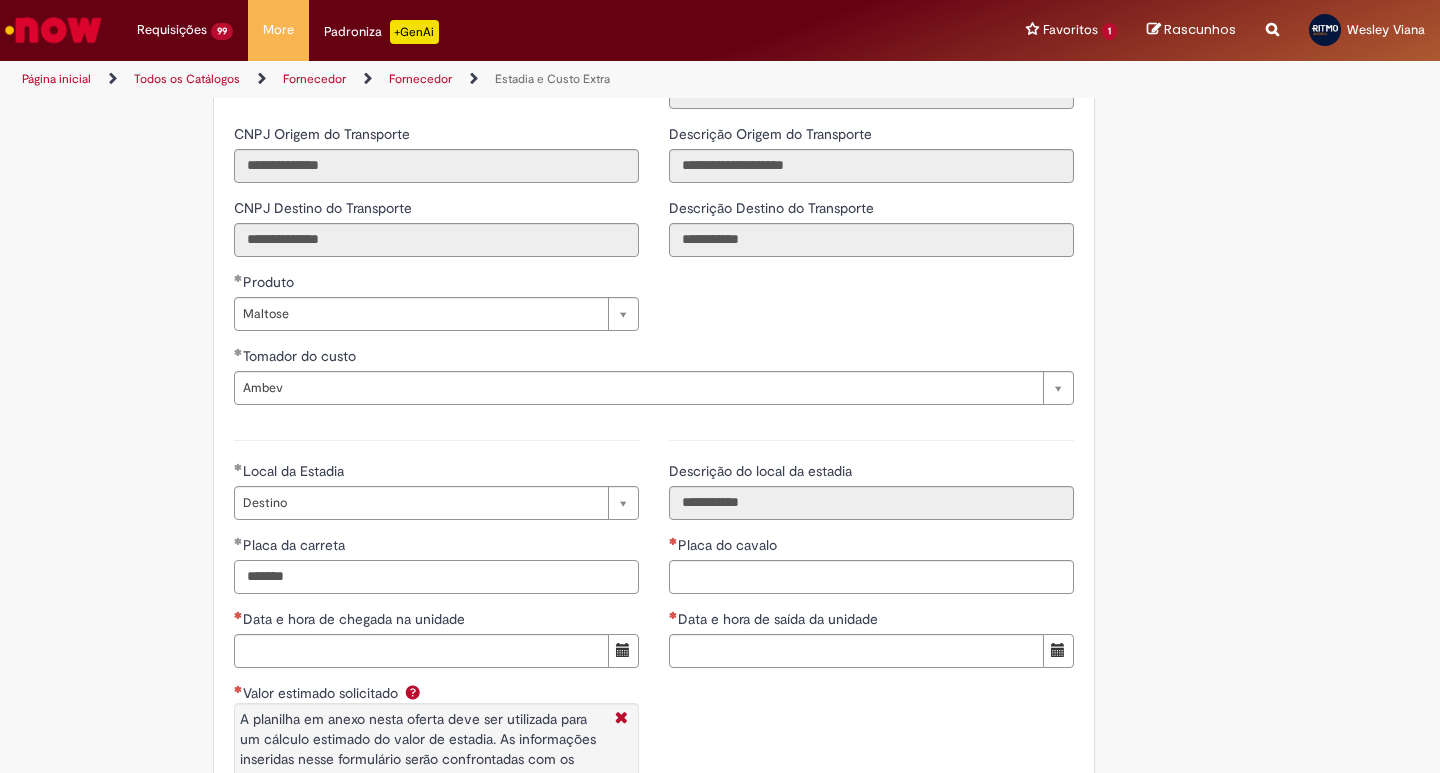 type on "*******" 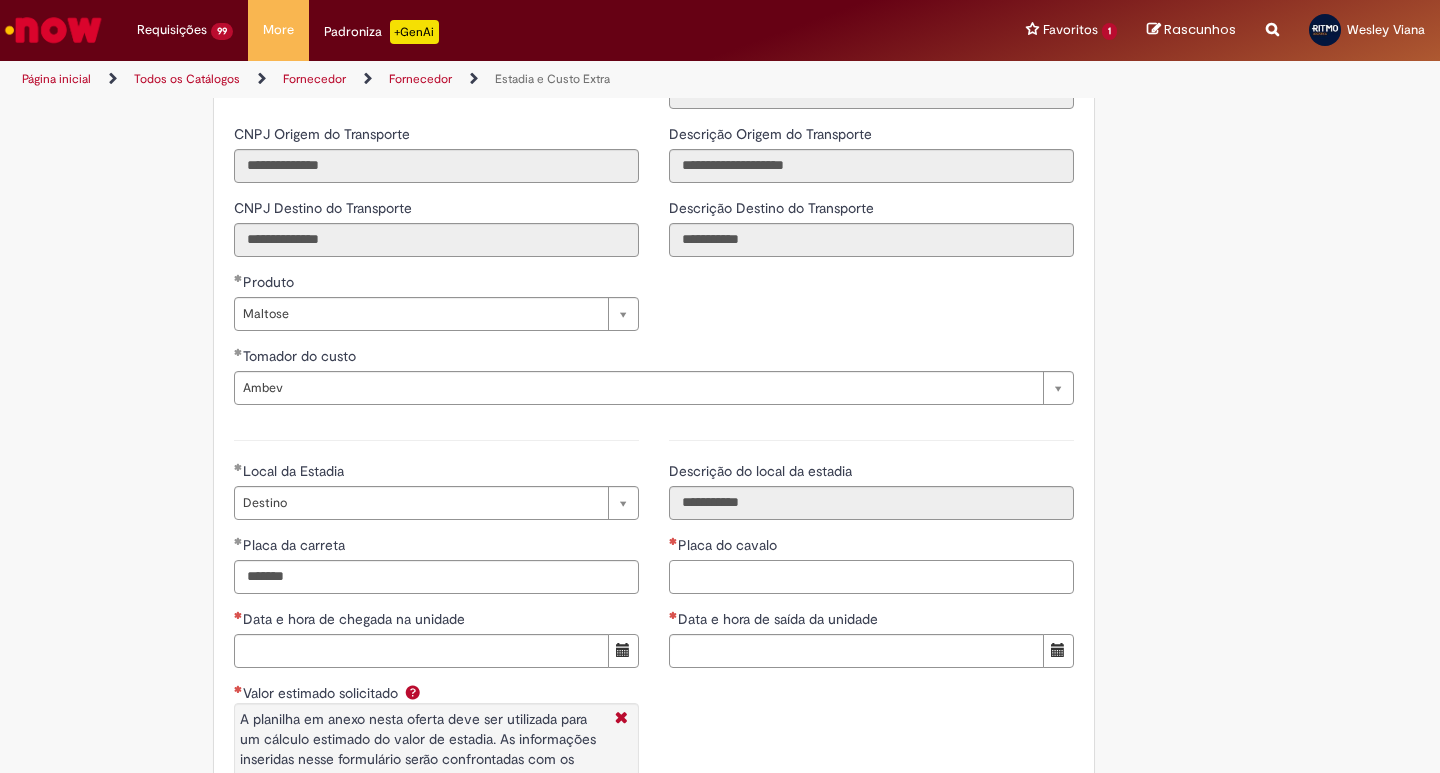 click on "Placa do cavalo" at bounding box center [871, 577] 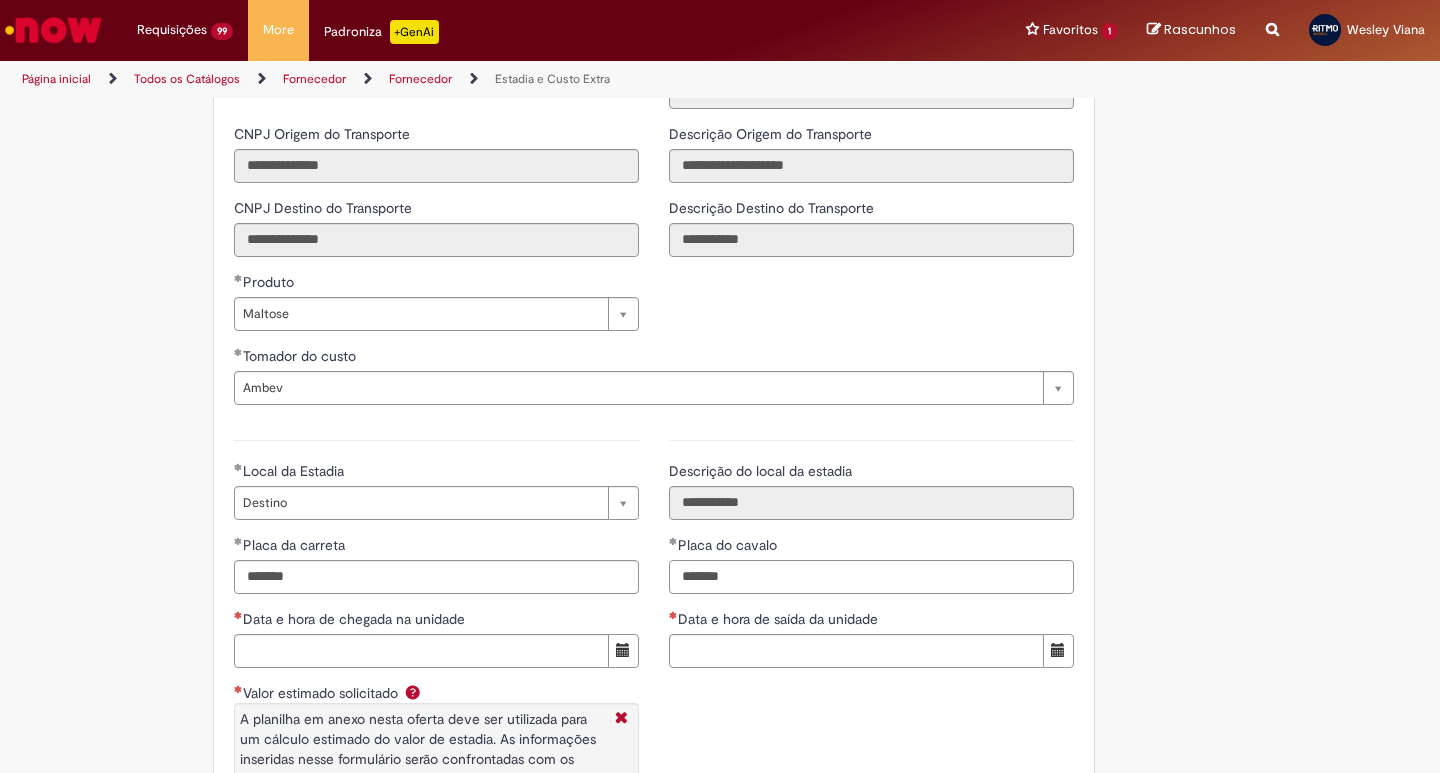 type on "*******" 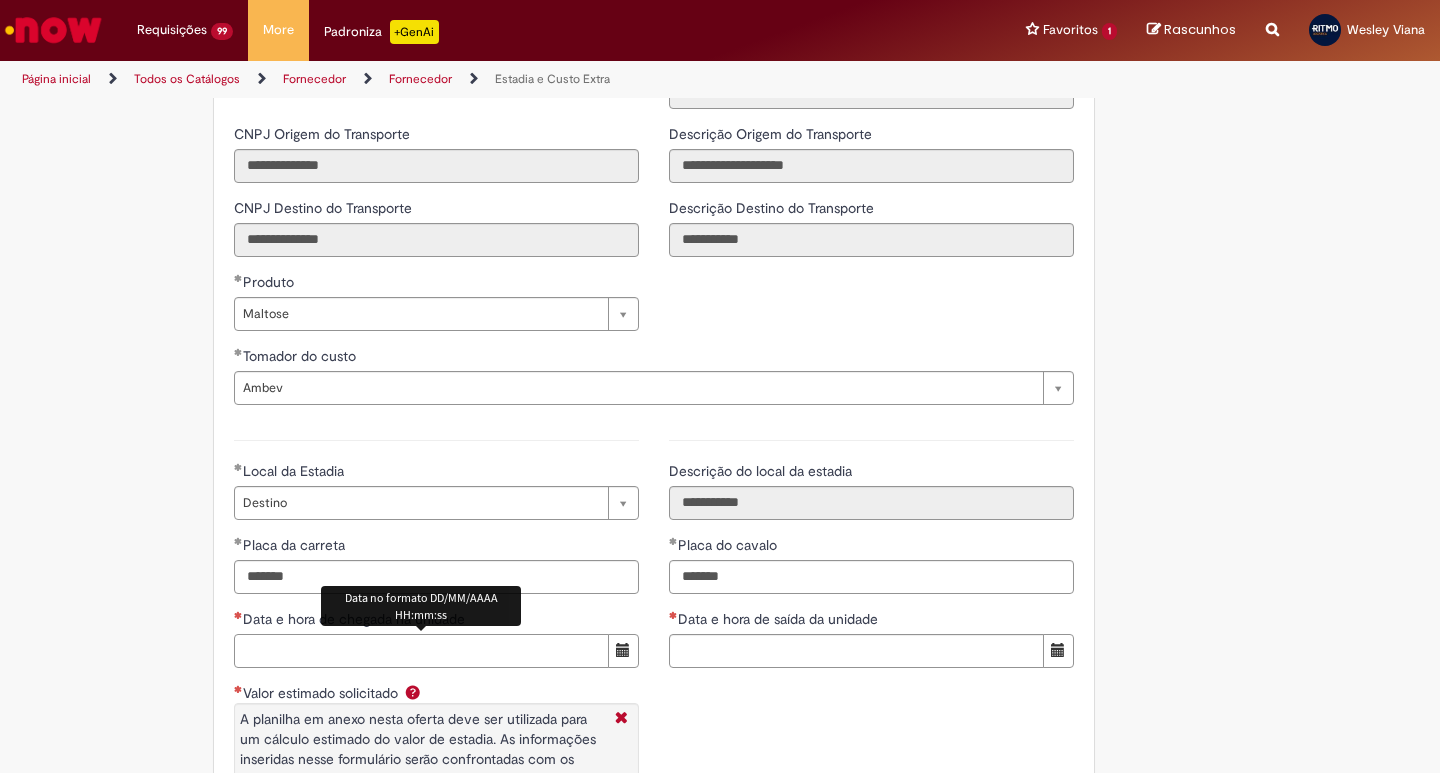 click on "Data e hora de chegada na unidade" at bounding box center (421, 651) 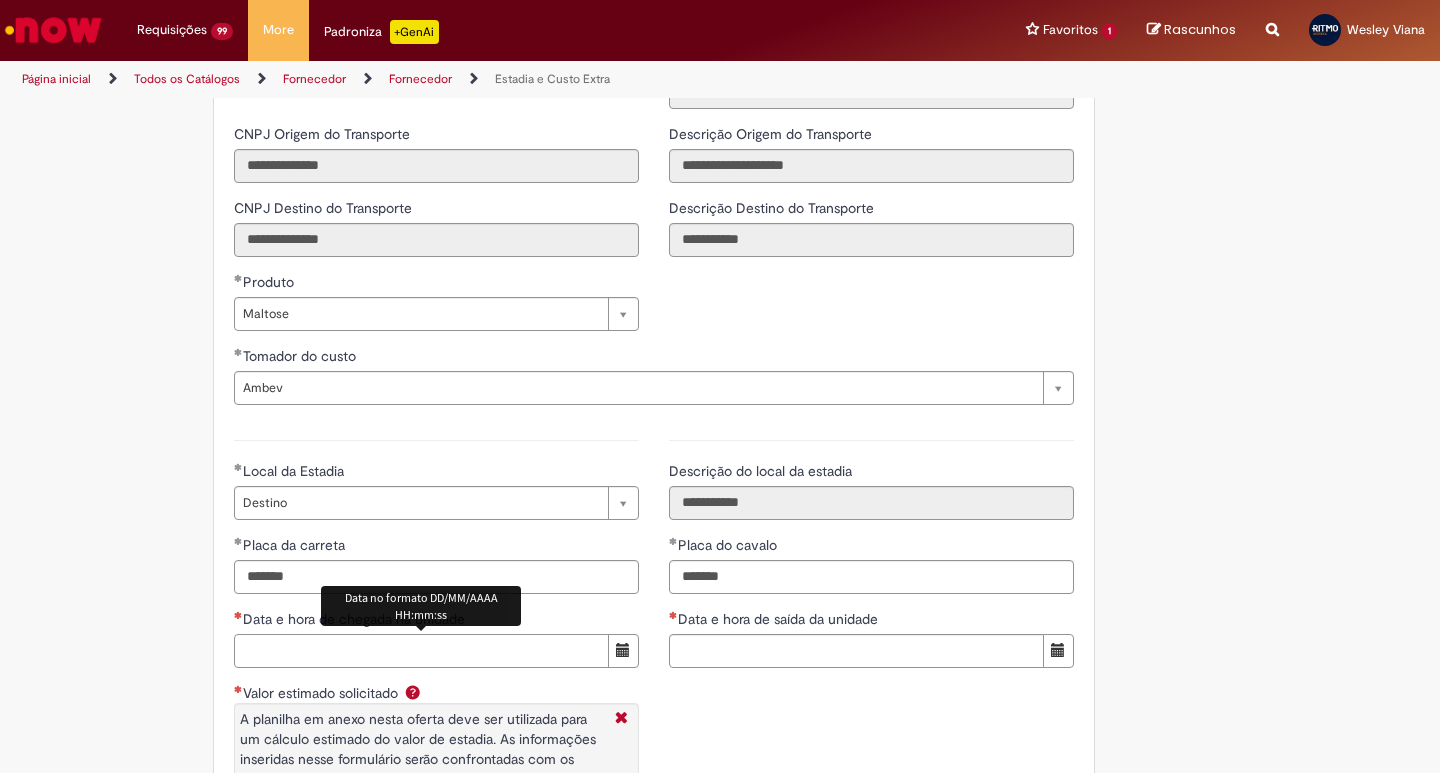 click on "Data e hora de chegada na unidade" at bounding box center (421, 651) 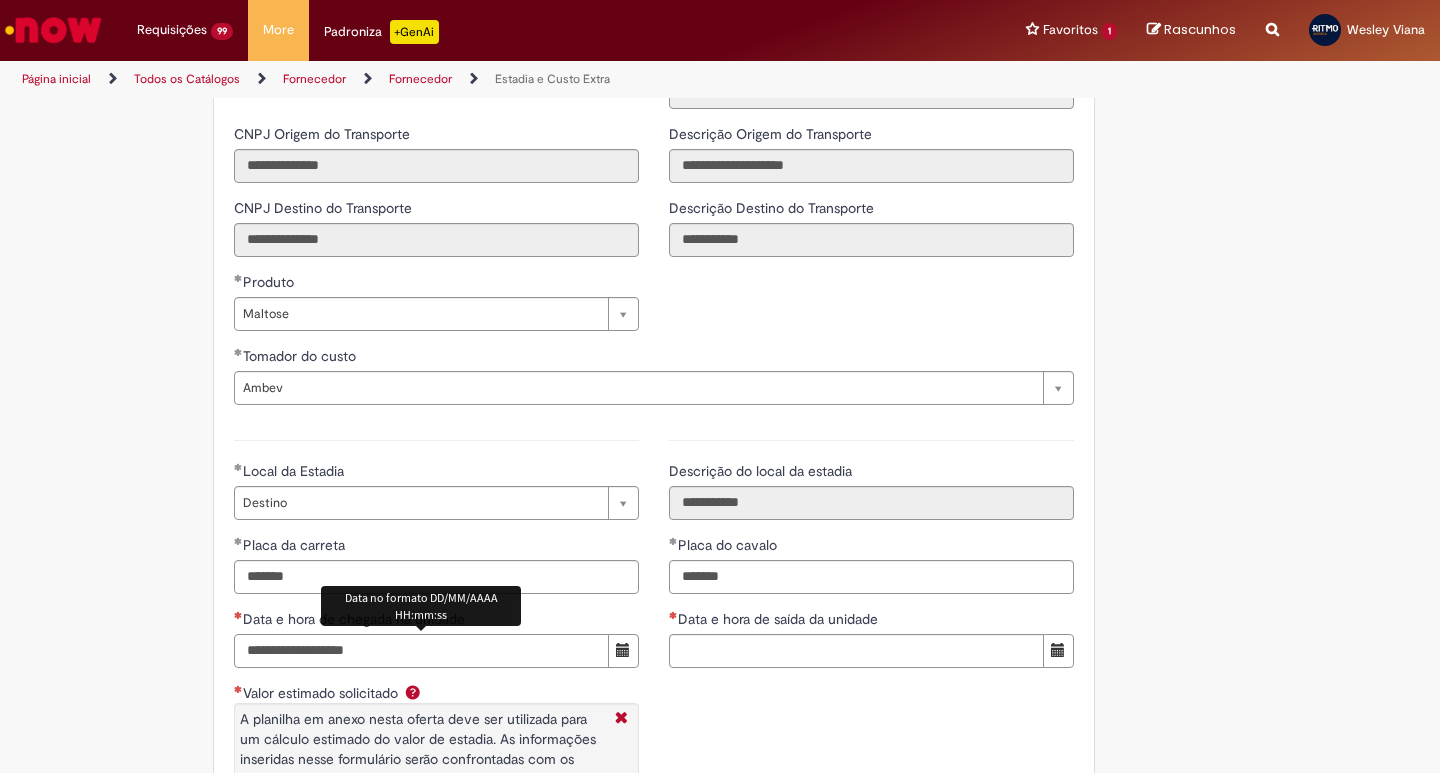type on "**********" 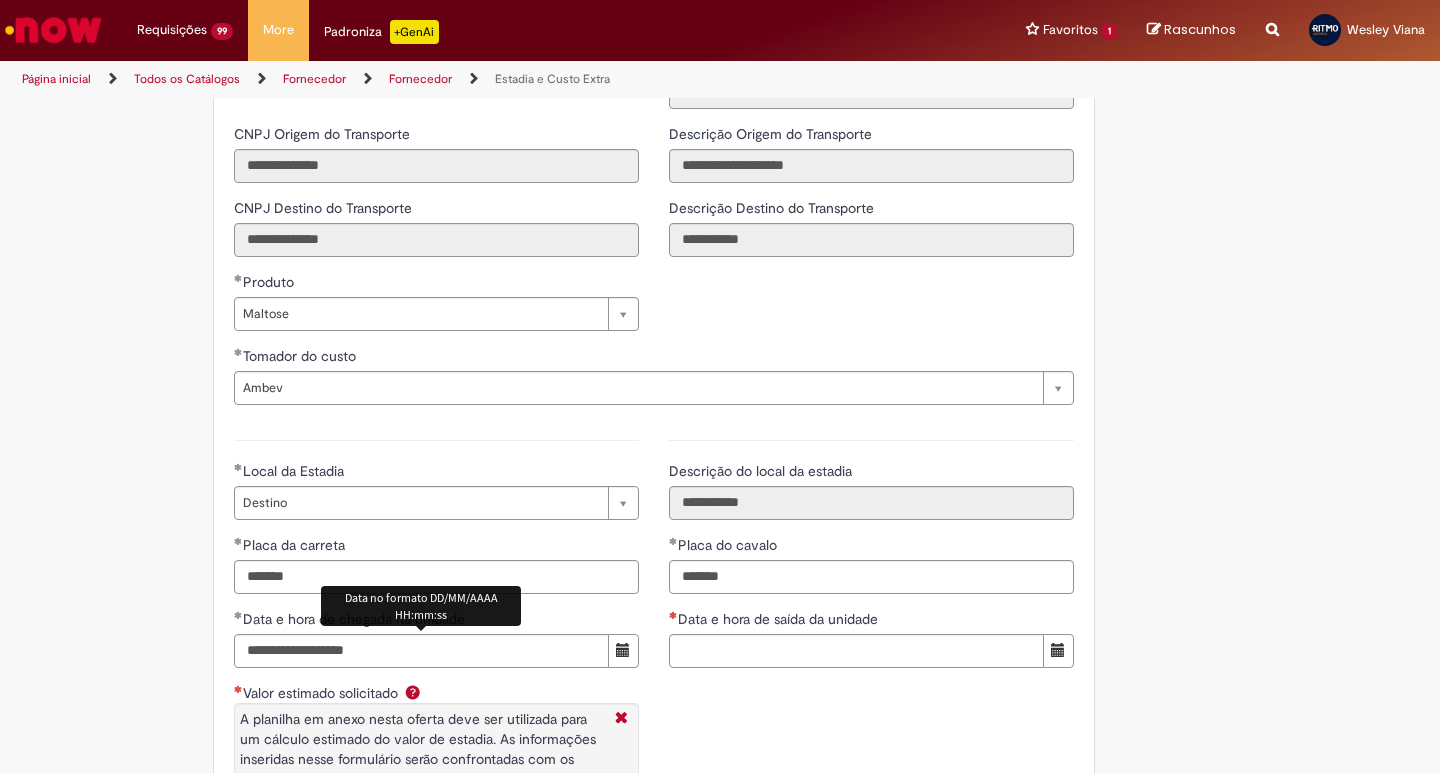 click on "Data e hora de saída da unidade" at bounding box center (871, 621) 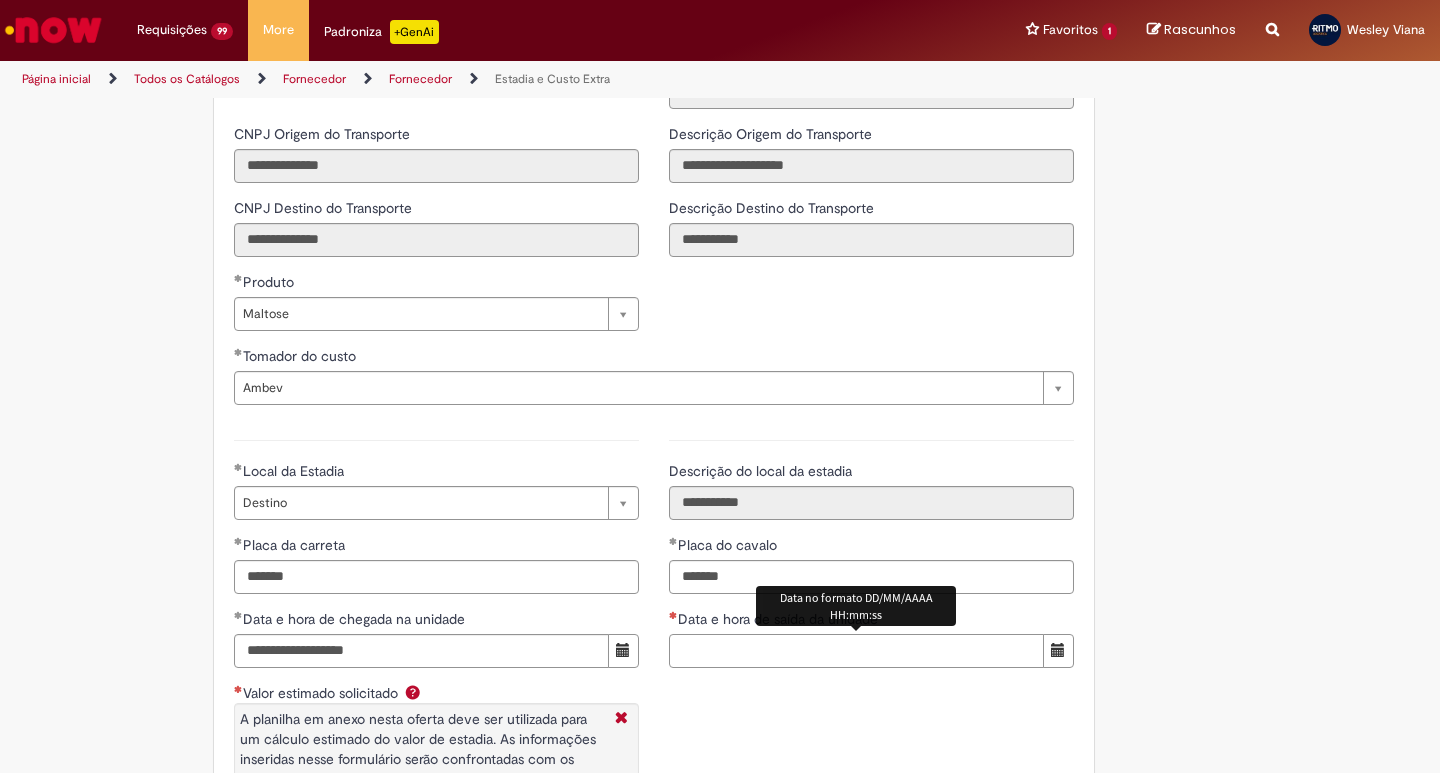 click on "Data e hora de saída da unidade" at bounding box center [856, 651] 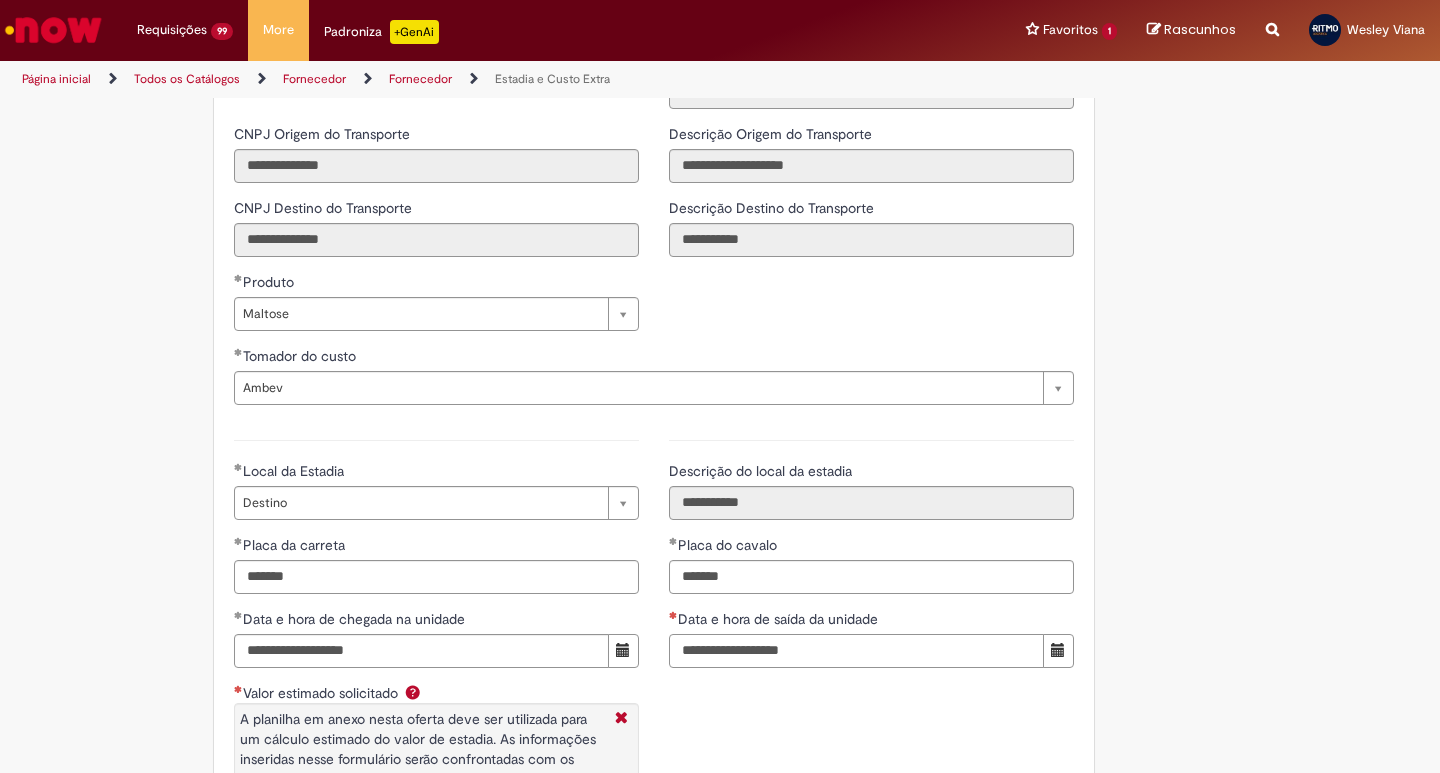 type on "**********" 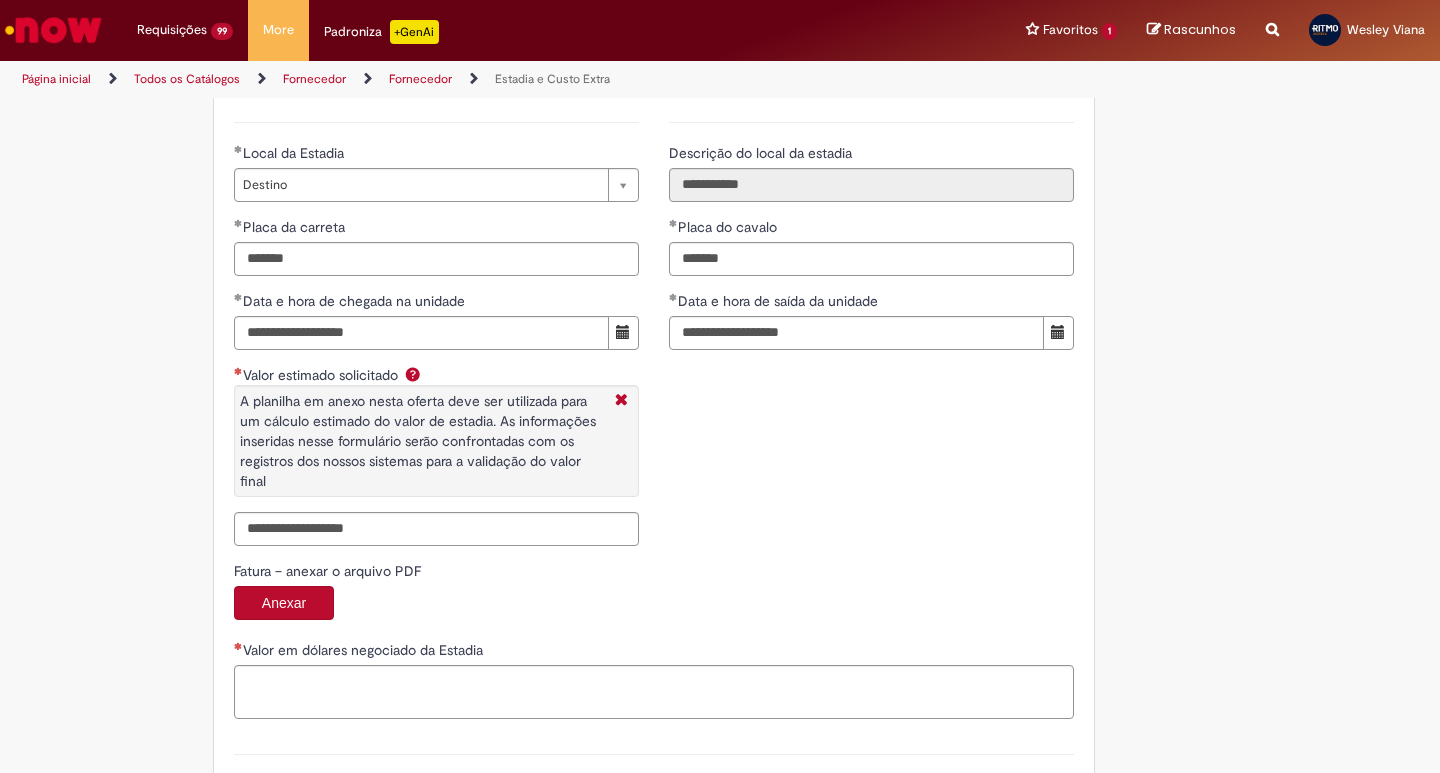 scroll, scrollTop: 2964, scrollLeft: 0, axis: vertical 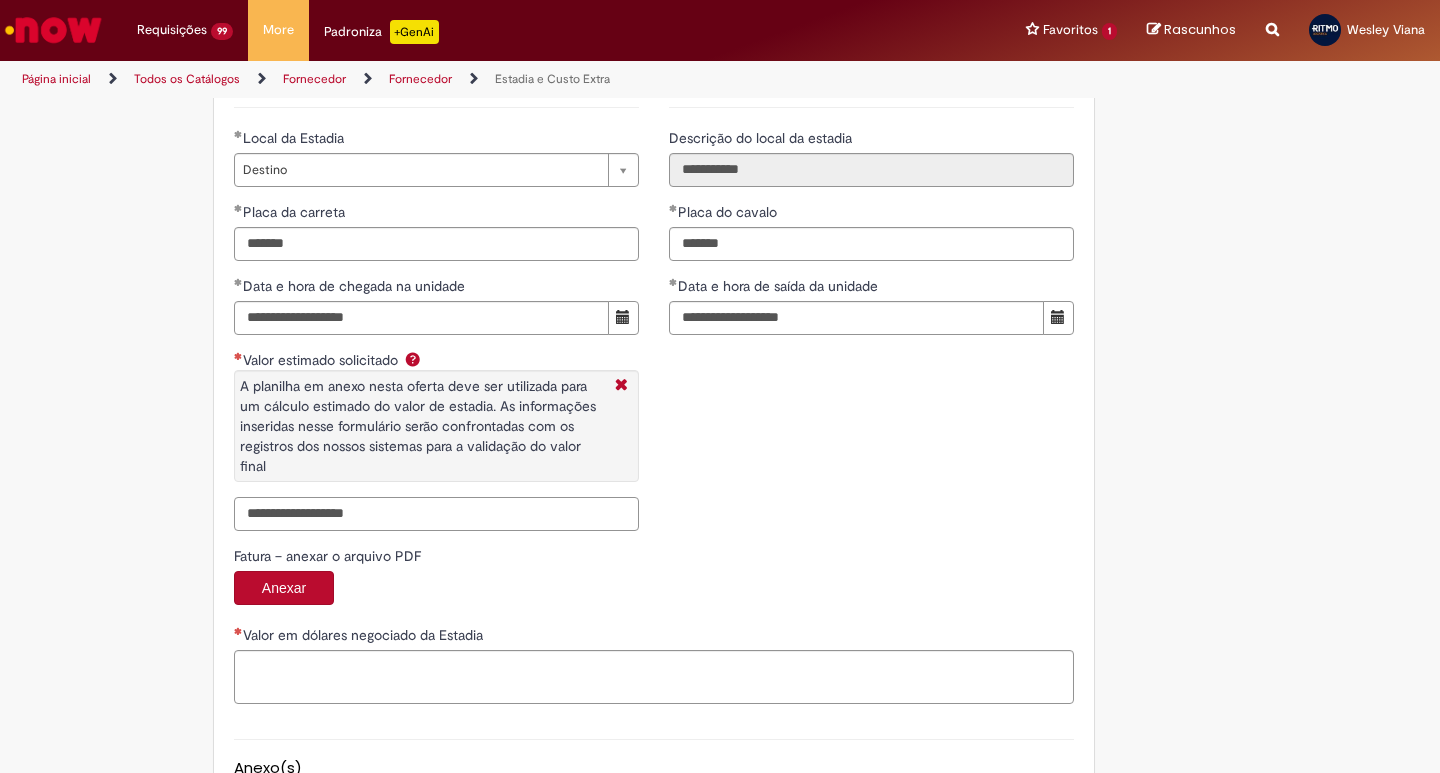 click on "Valor estimado solicitado A planilha em anexo nesta oferta deve ser utilizada para um cálculo estimado do valor de estadia. As informações inseridas nesse formulário serão confrontadas com os registros dos nossos sistemas para a validação do valor final" at bounding box center (436, 514) 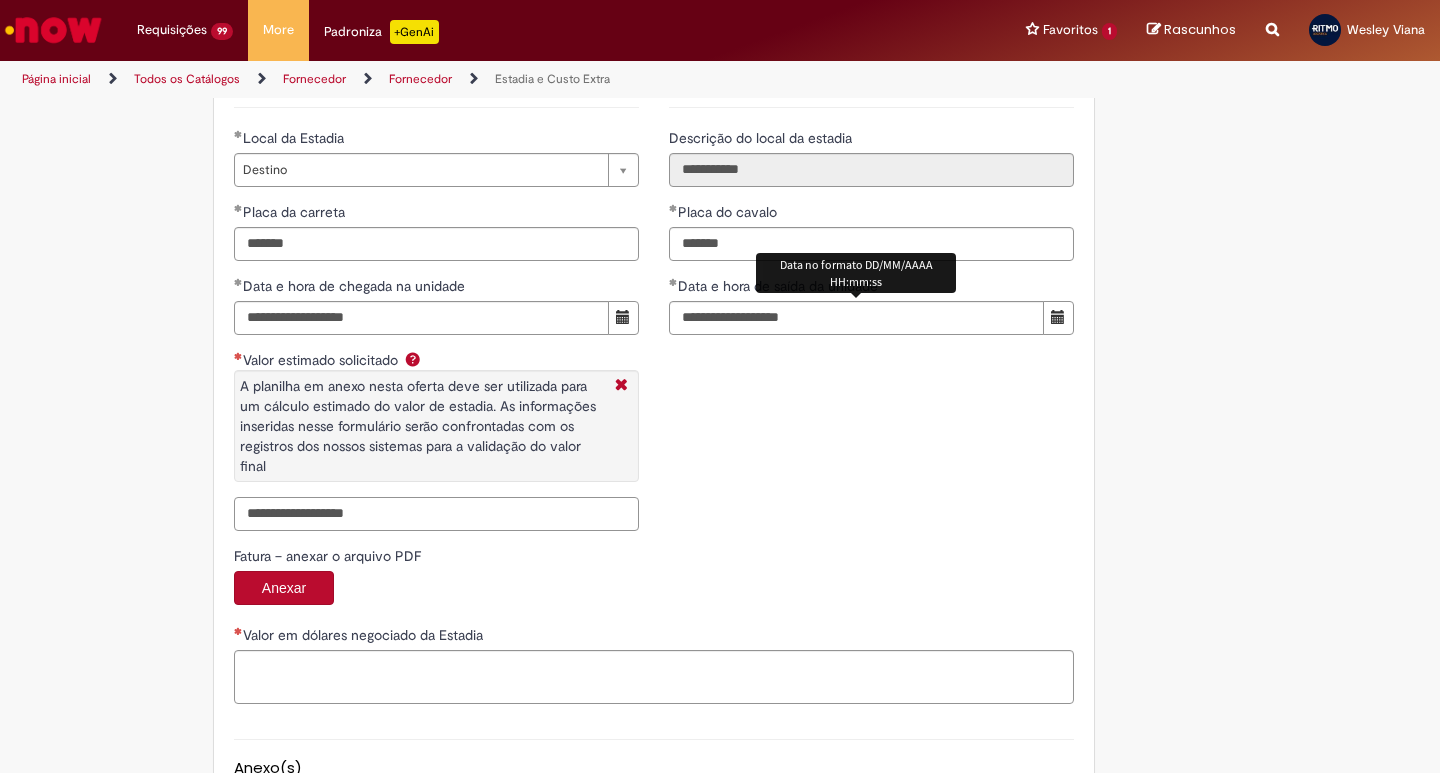 paste on "**********" 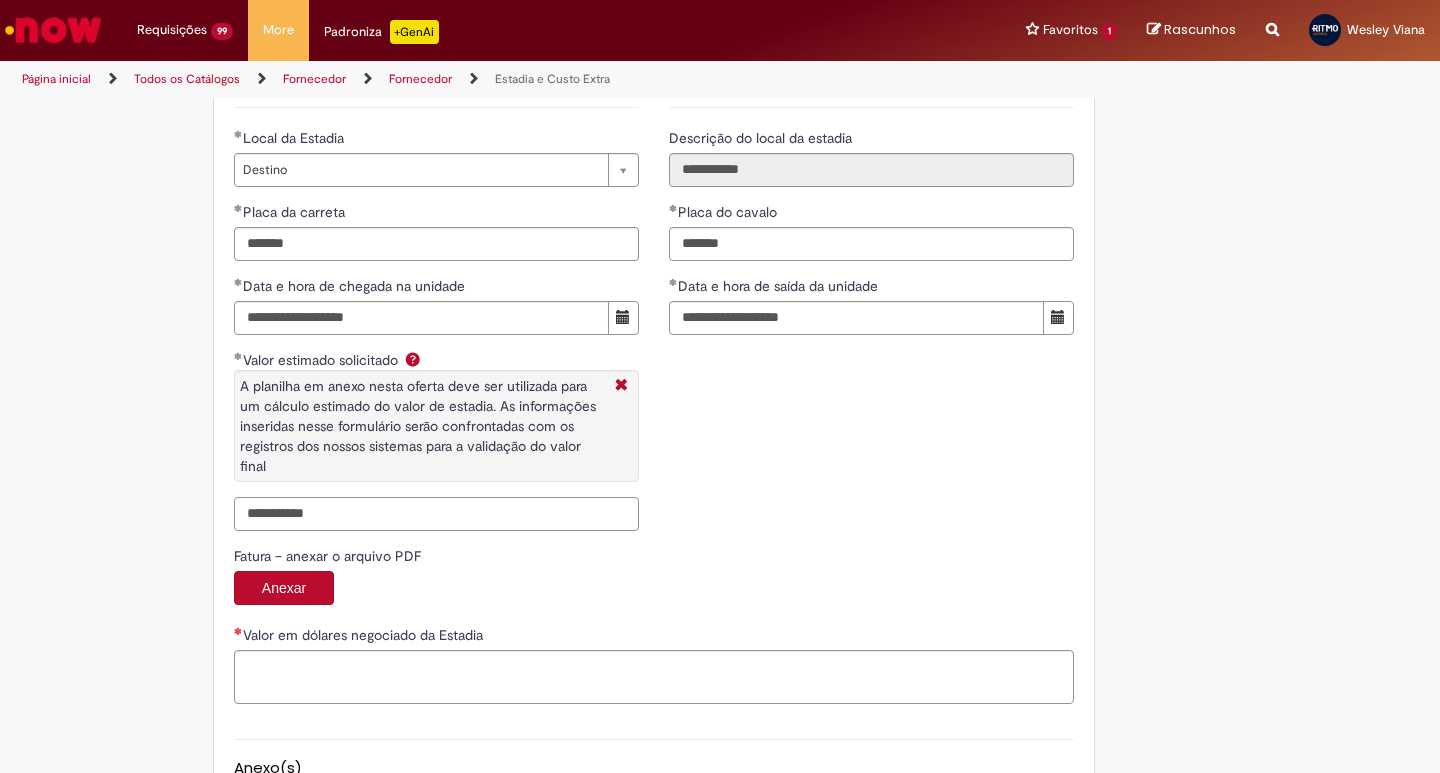 type on "**********" 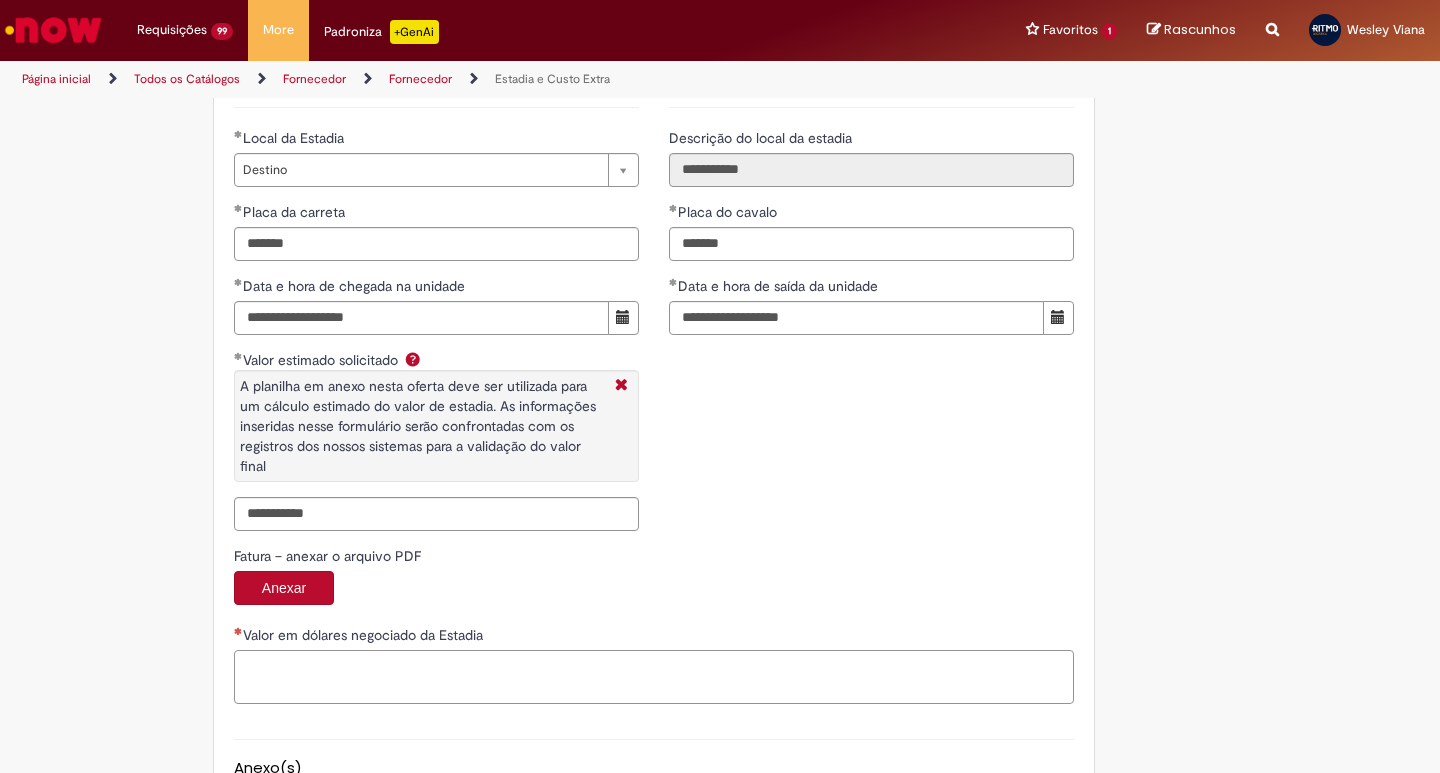 click on "Valor em dólares negociado da Estadia" at bounding box center (654, 677) 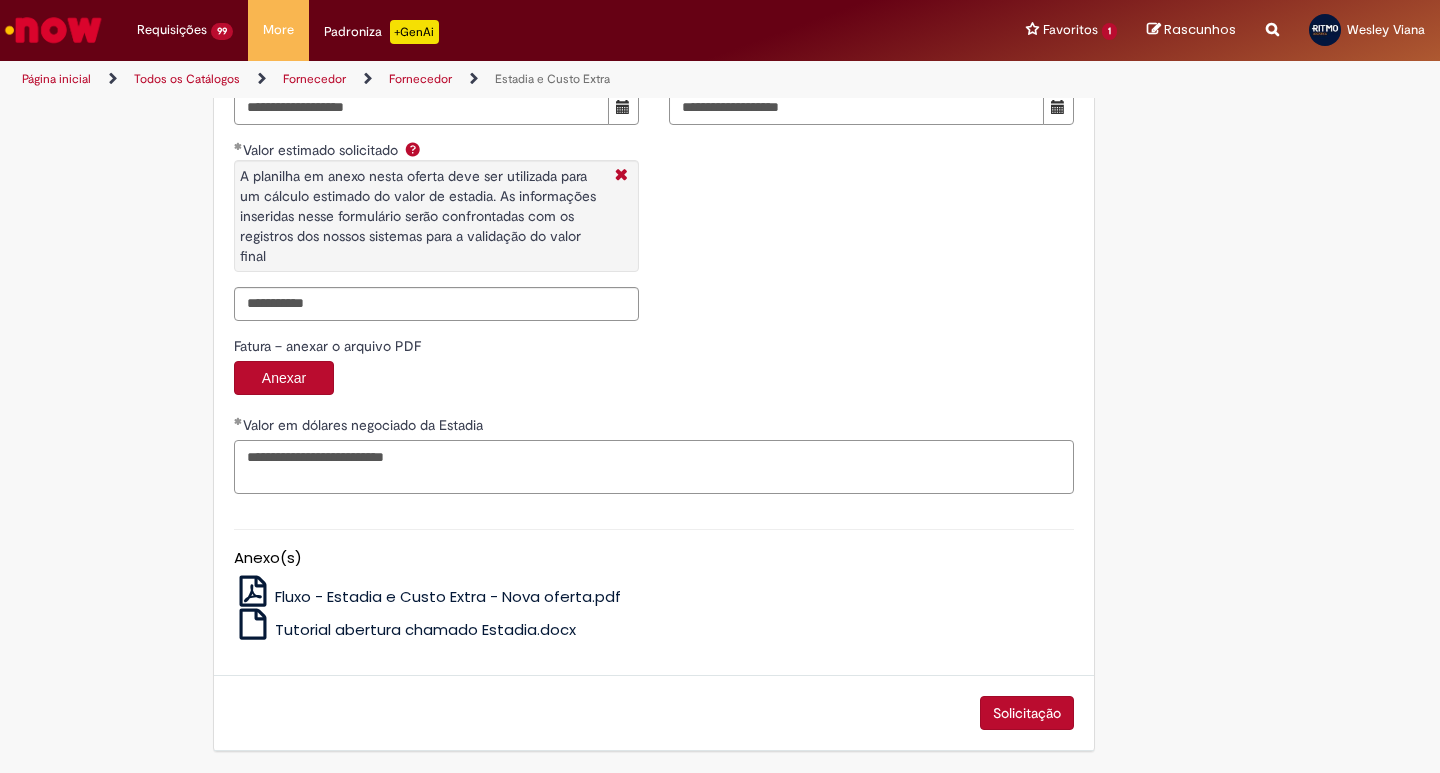 scroll, scrollTop: 3175, scrollLeft: 0, axis: vertical 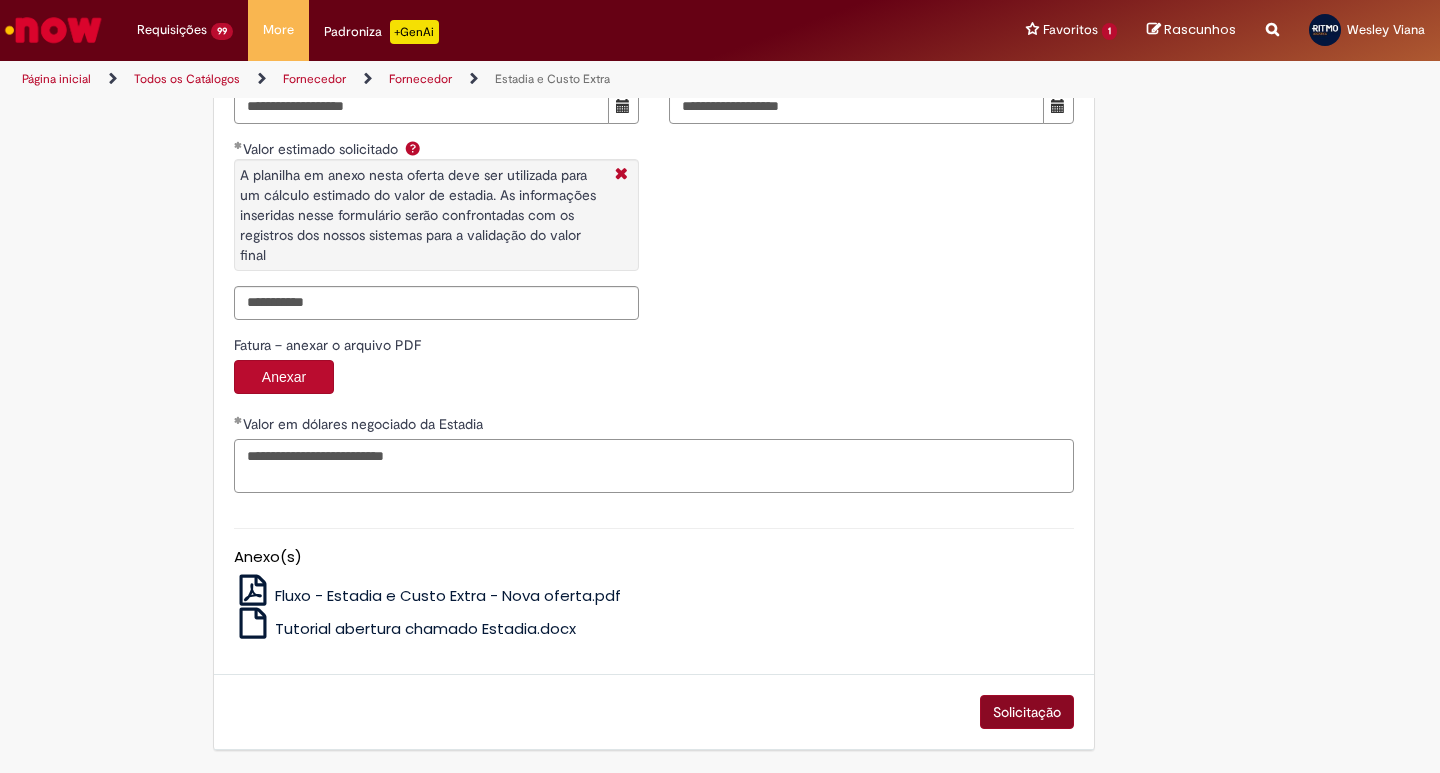 type on "**********" 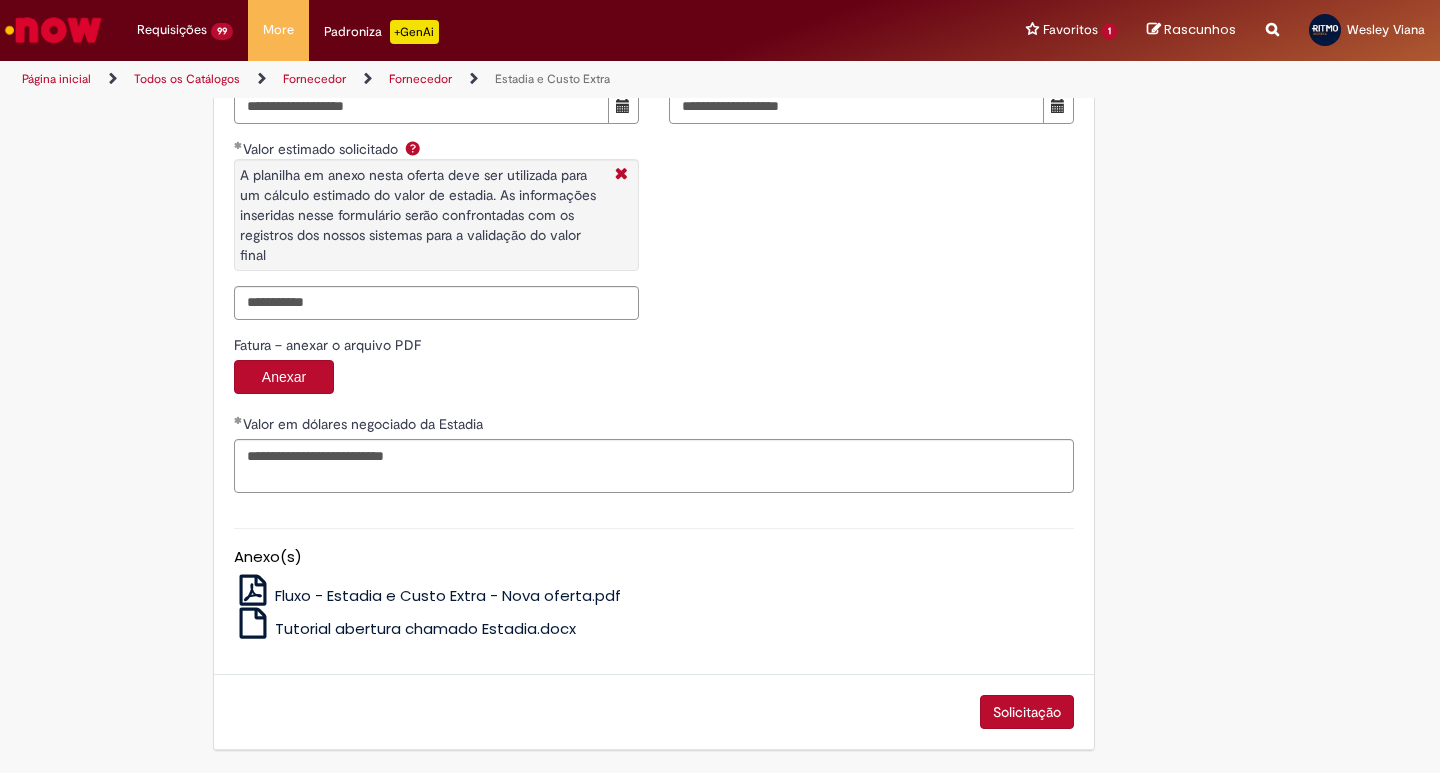 drag, startPoint x: 1000, startPoint y: 725, endPoint x: 978, endPoint y: 714, distance: 24.596748 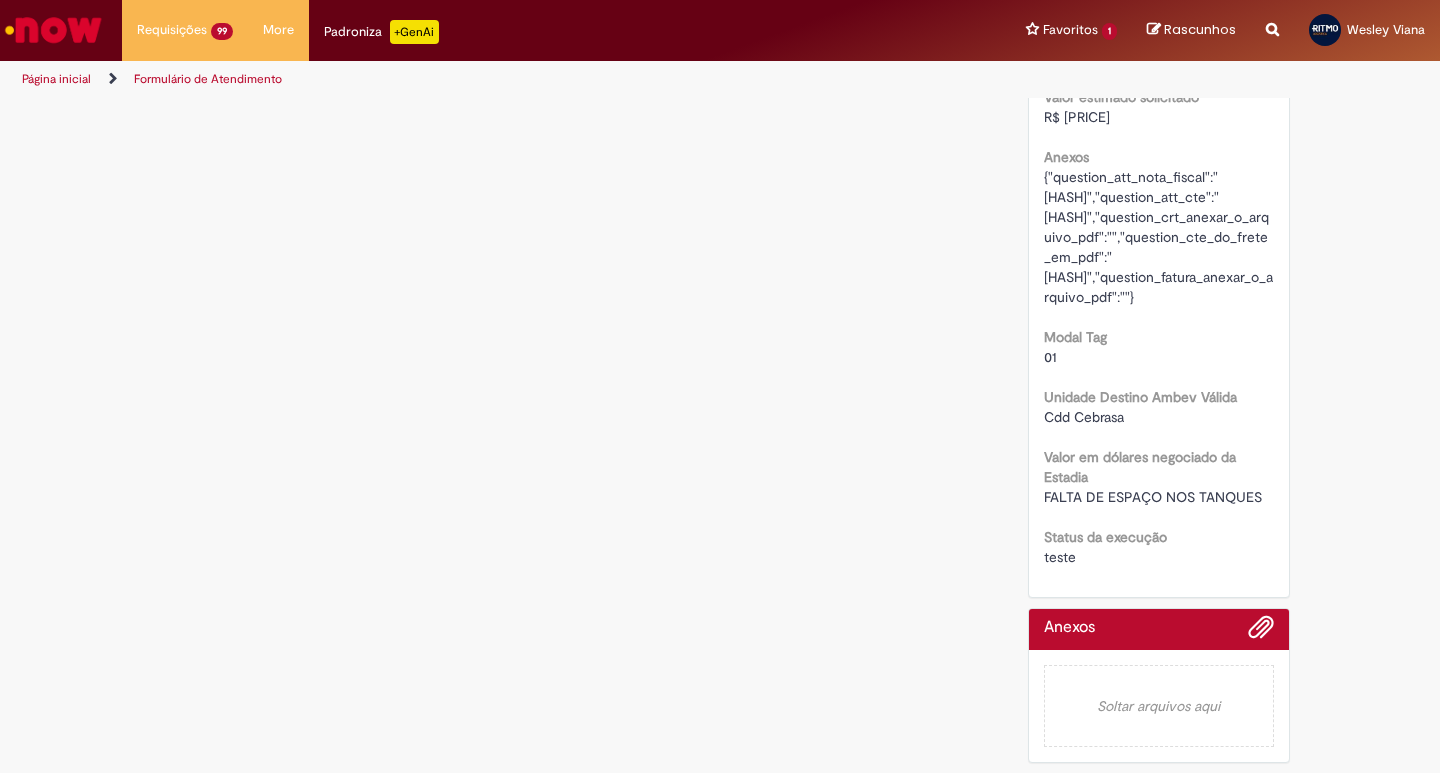 scroll, scrollTop: 0, scrollLeft: 0, axis: both 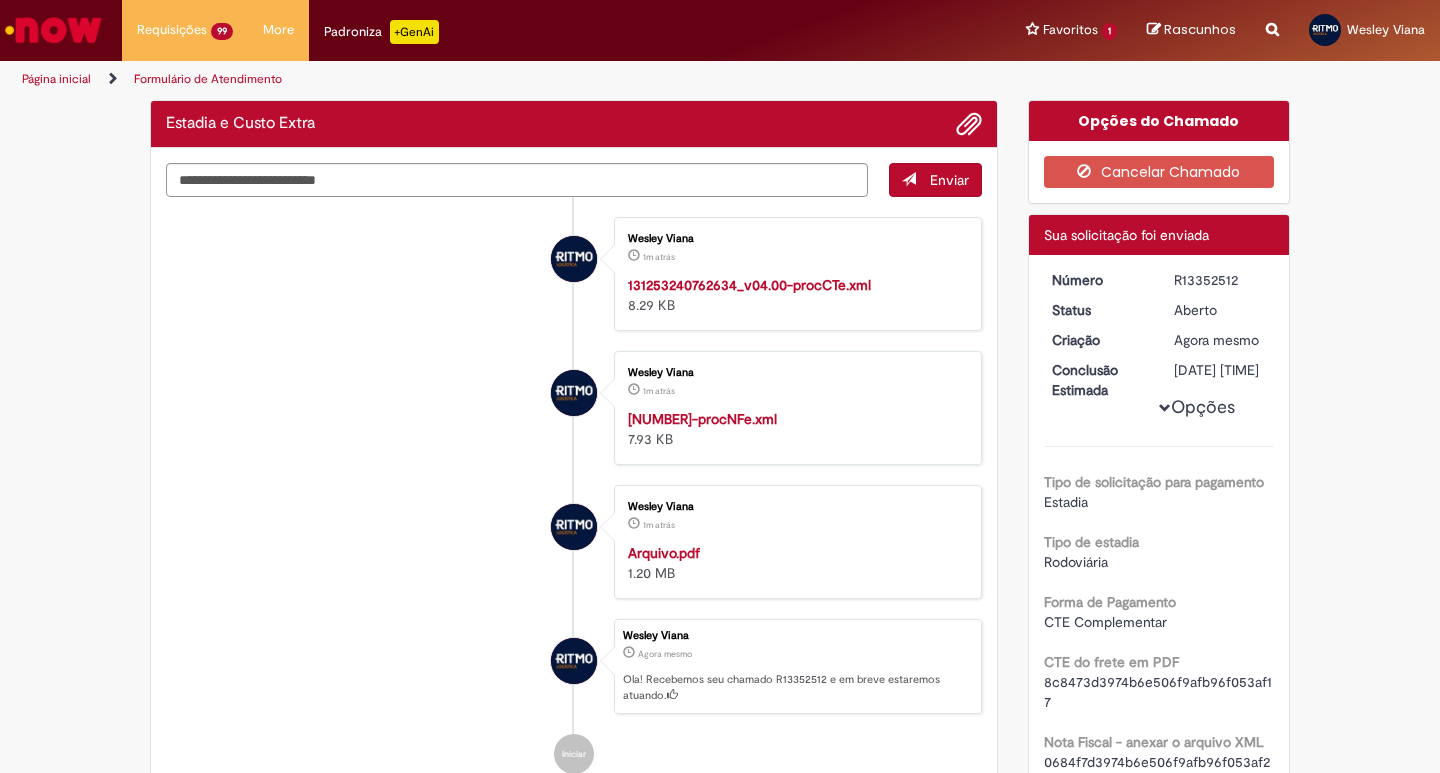 click on "R13352512" at bounding box center [1220, 280] 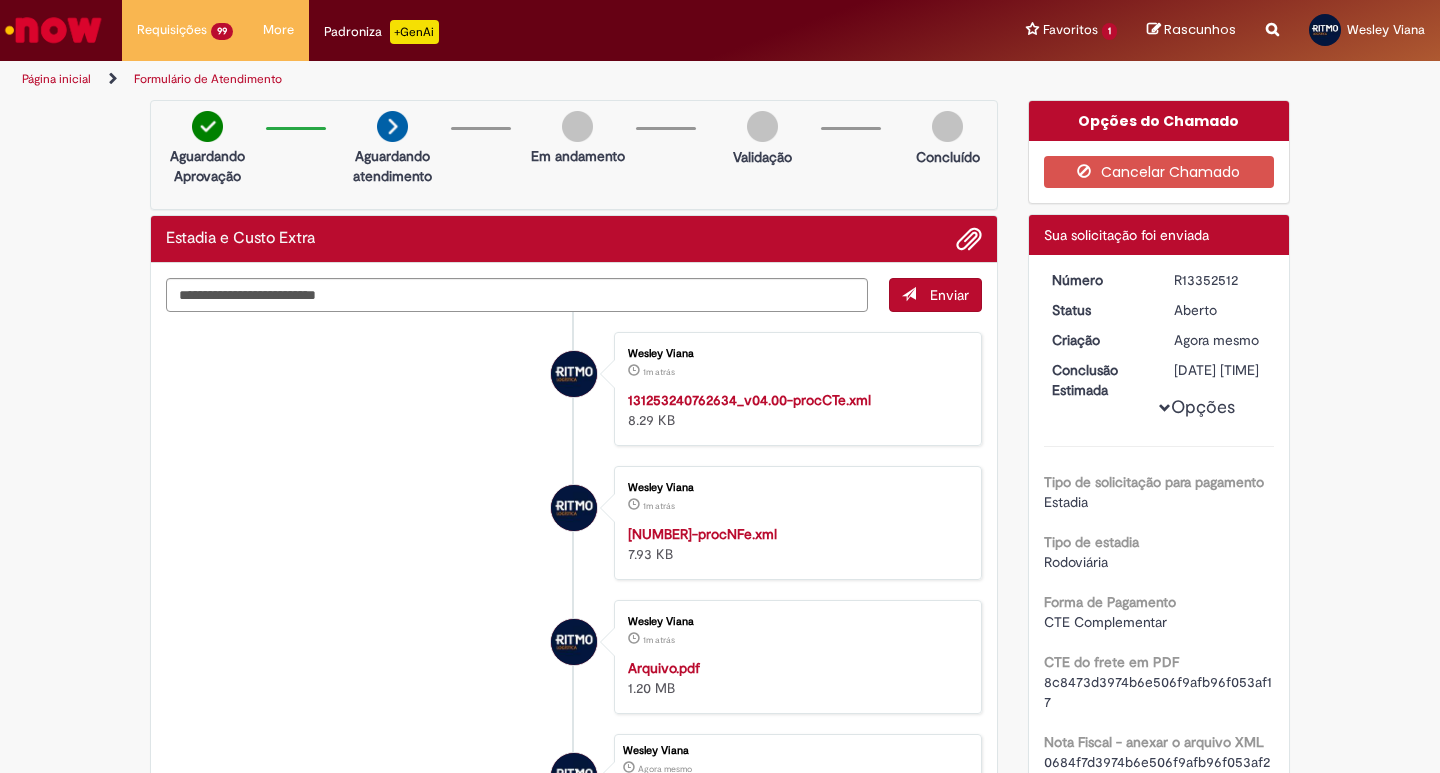 copy on "R13352512" 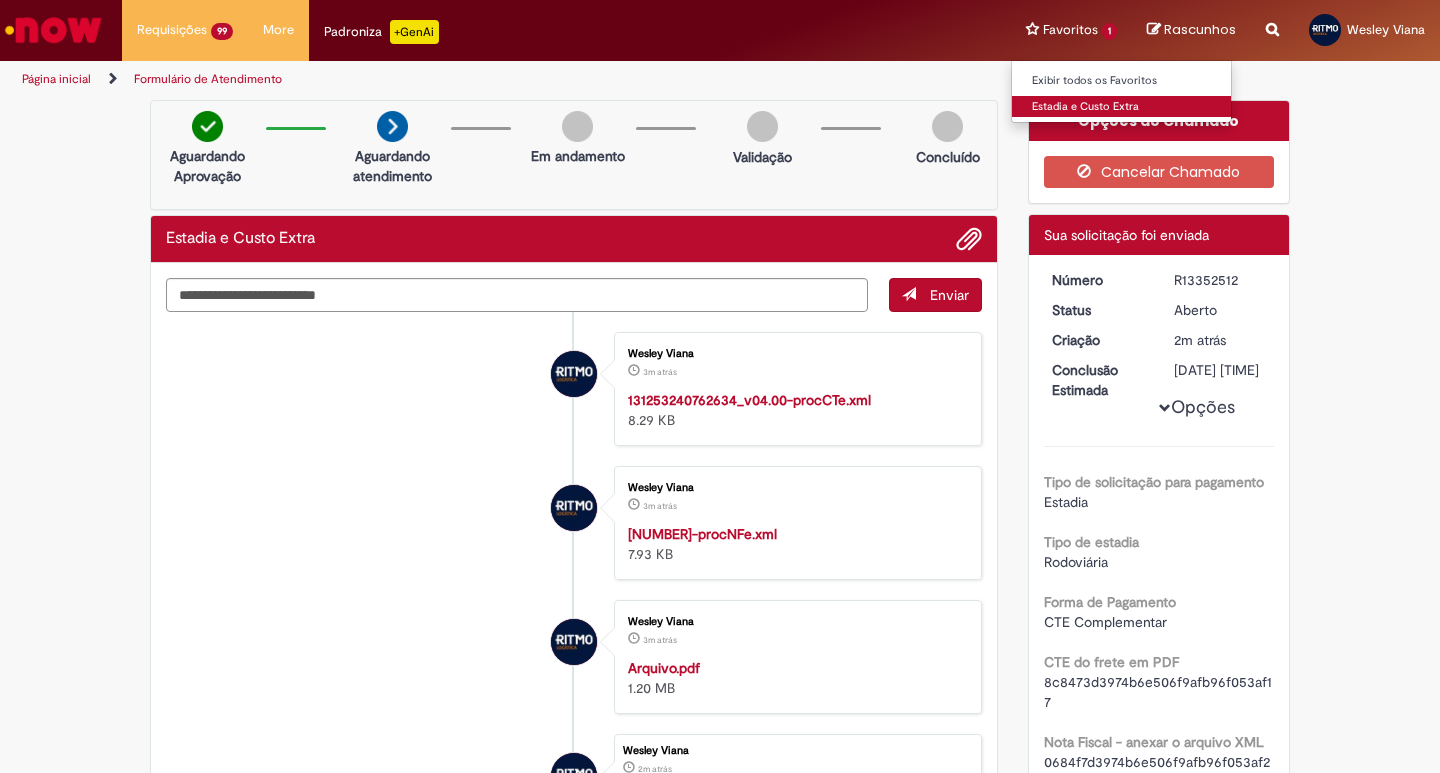 click on "Estadia e Custo Extra" at bounding box center [1122, 107] 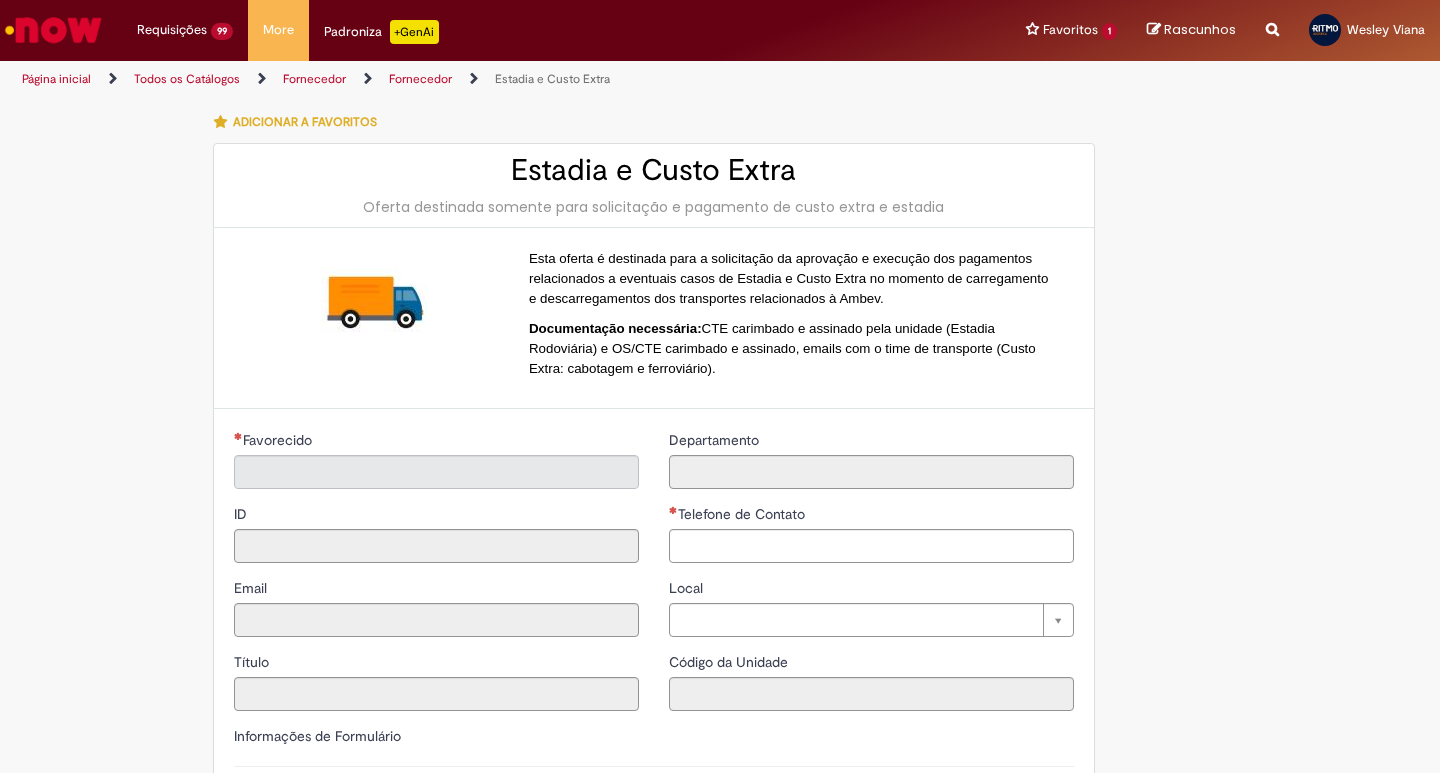 type on "**********" 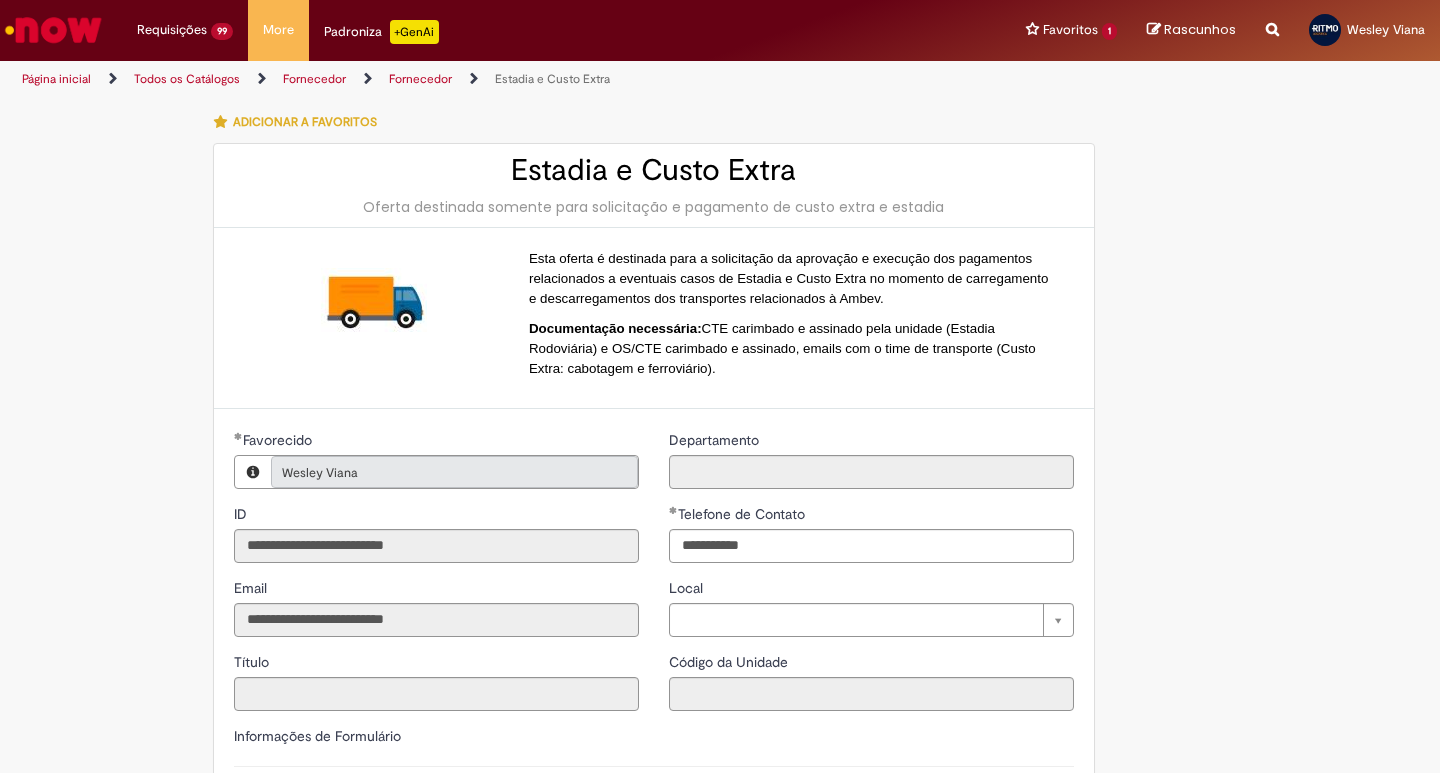 type on "**********" 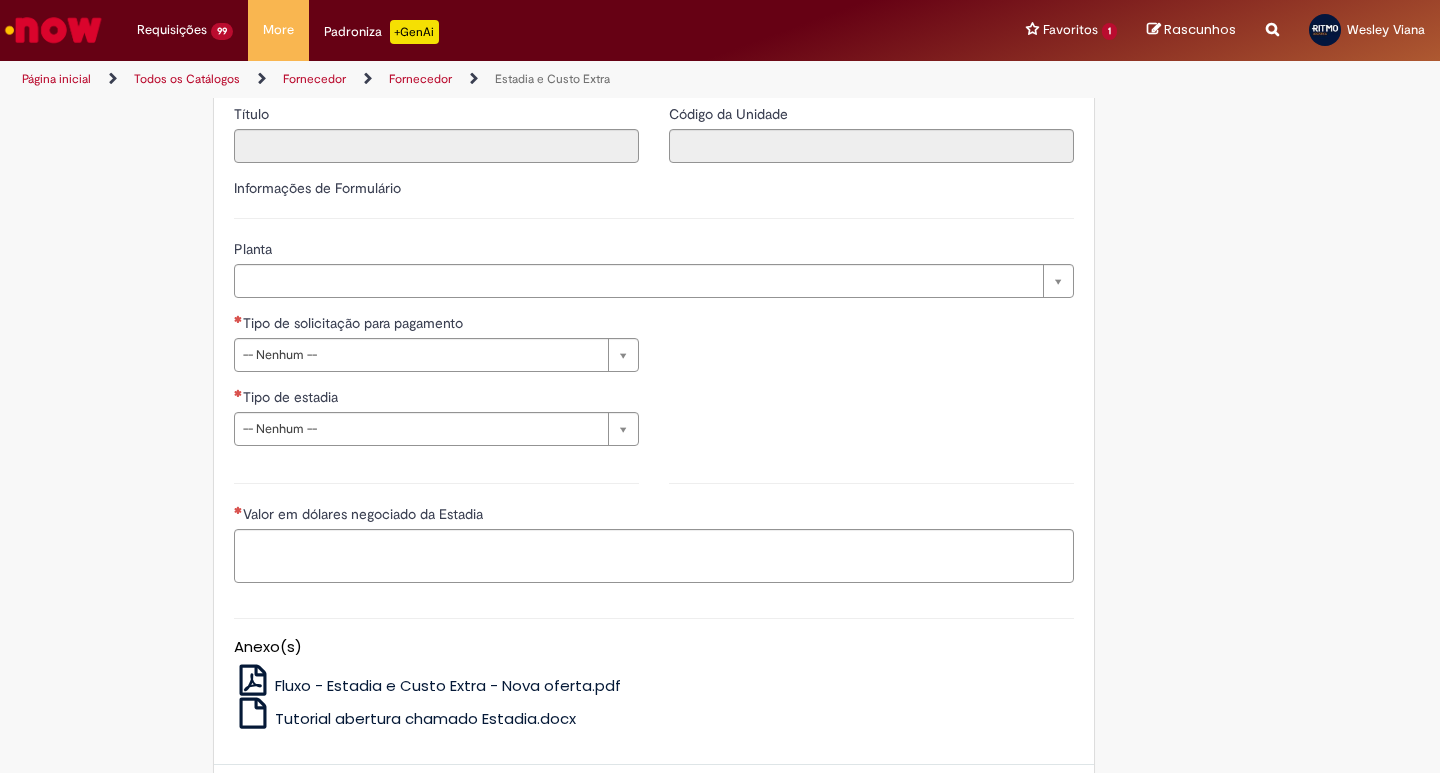 scroll, scrollTop: 638, scrollLeft: 0, axis: vertical 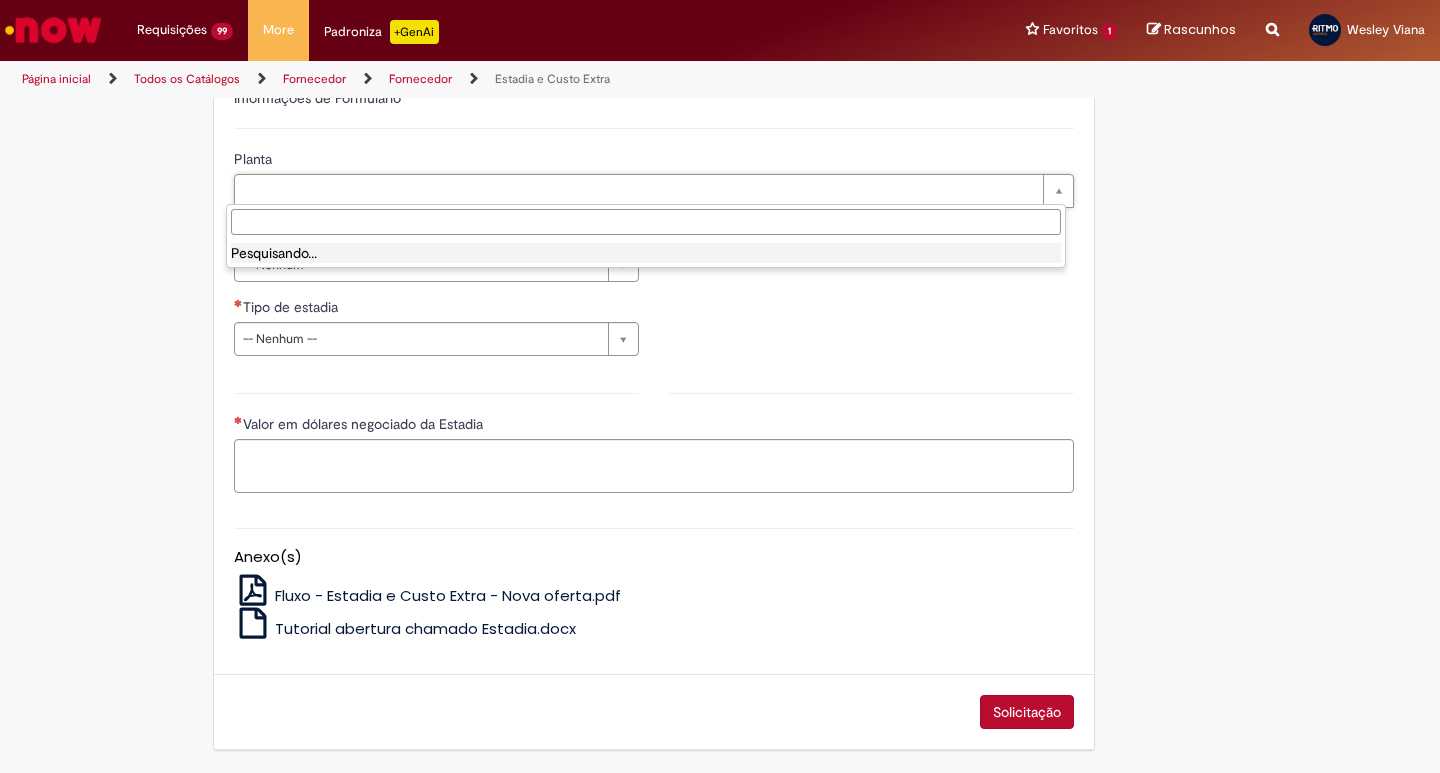 type on "**********" 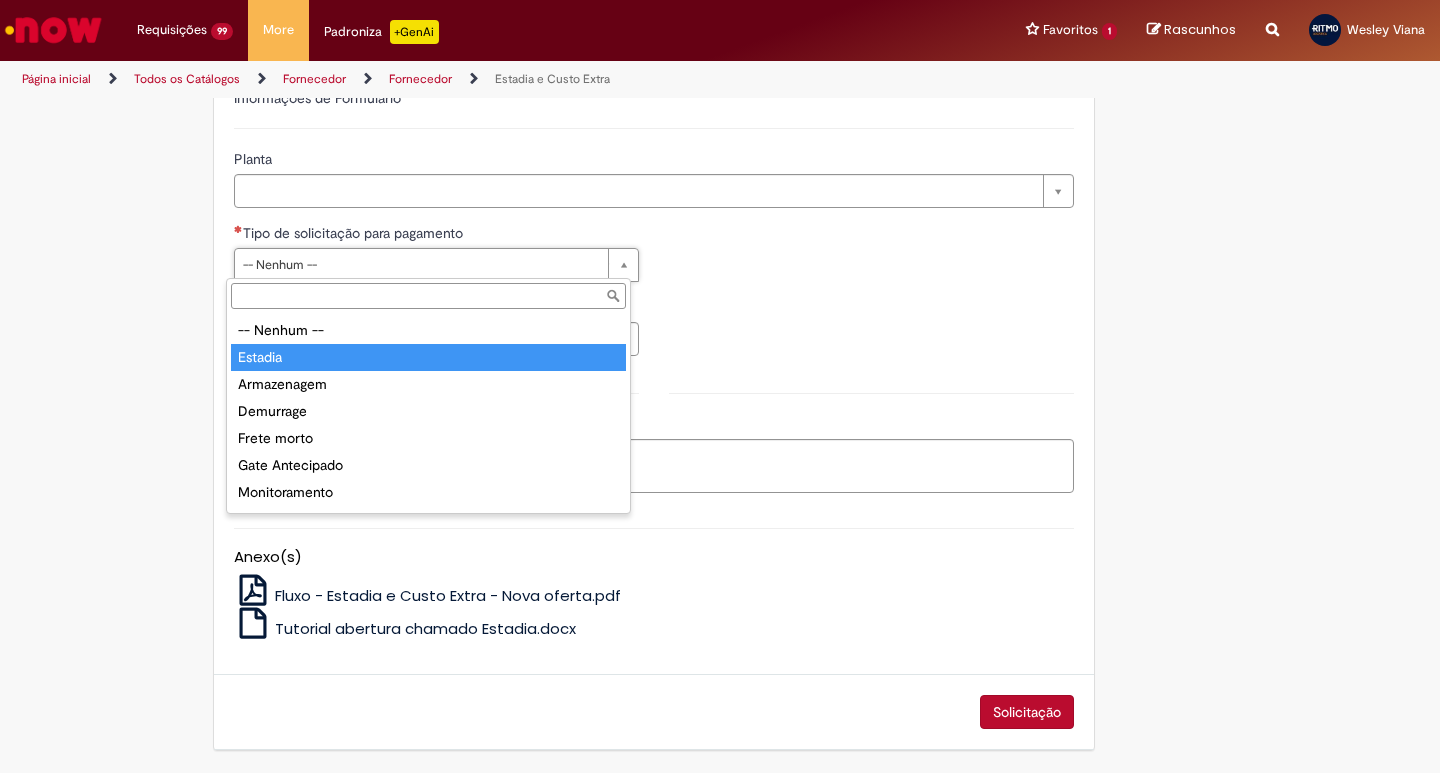 drag, startPoint x: 298, startPoint y: 352, endPoint x: 293, endPoint y: 334, distance: 18.681541 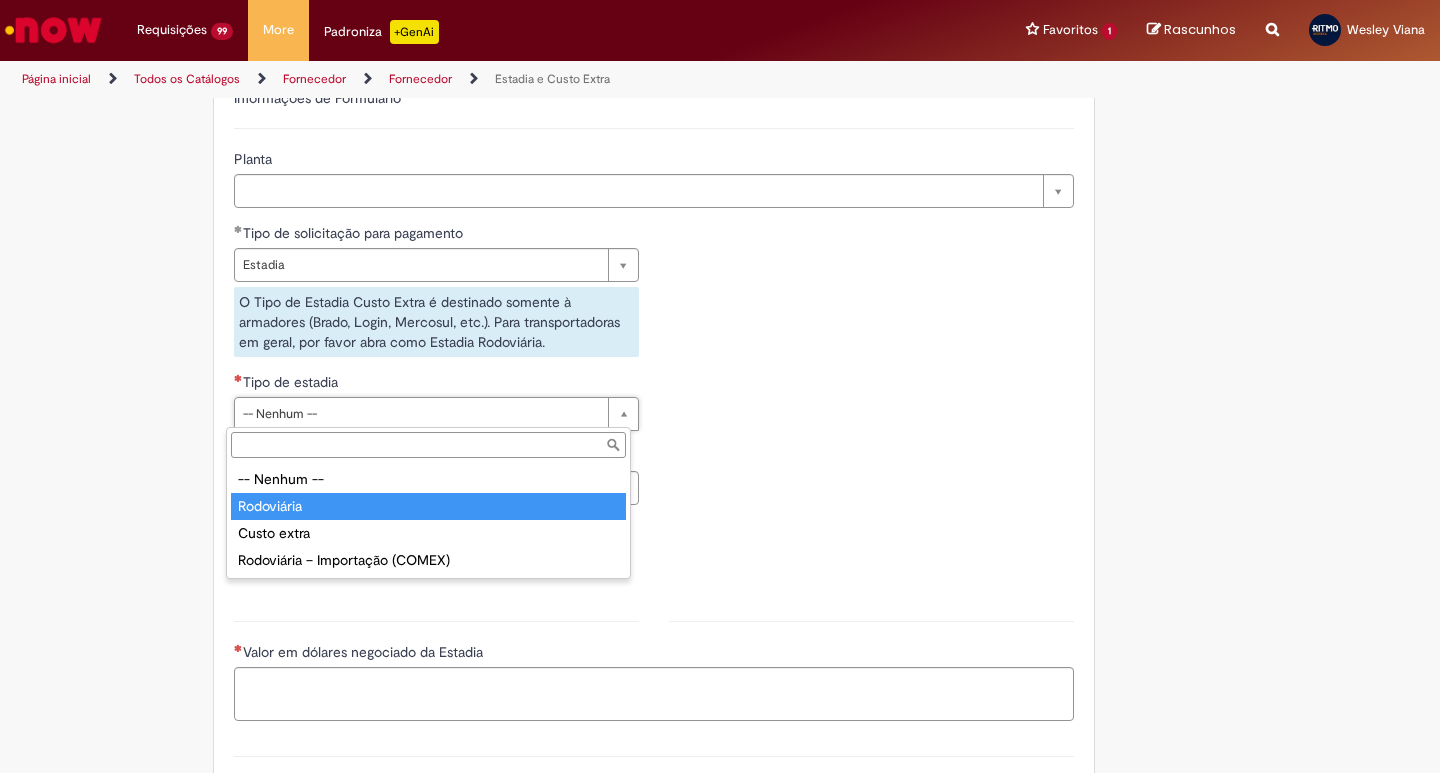 type on "**********" 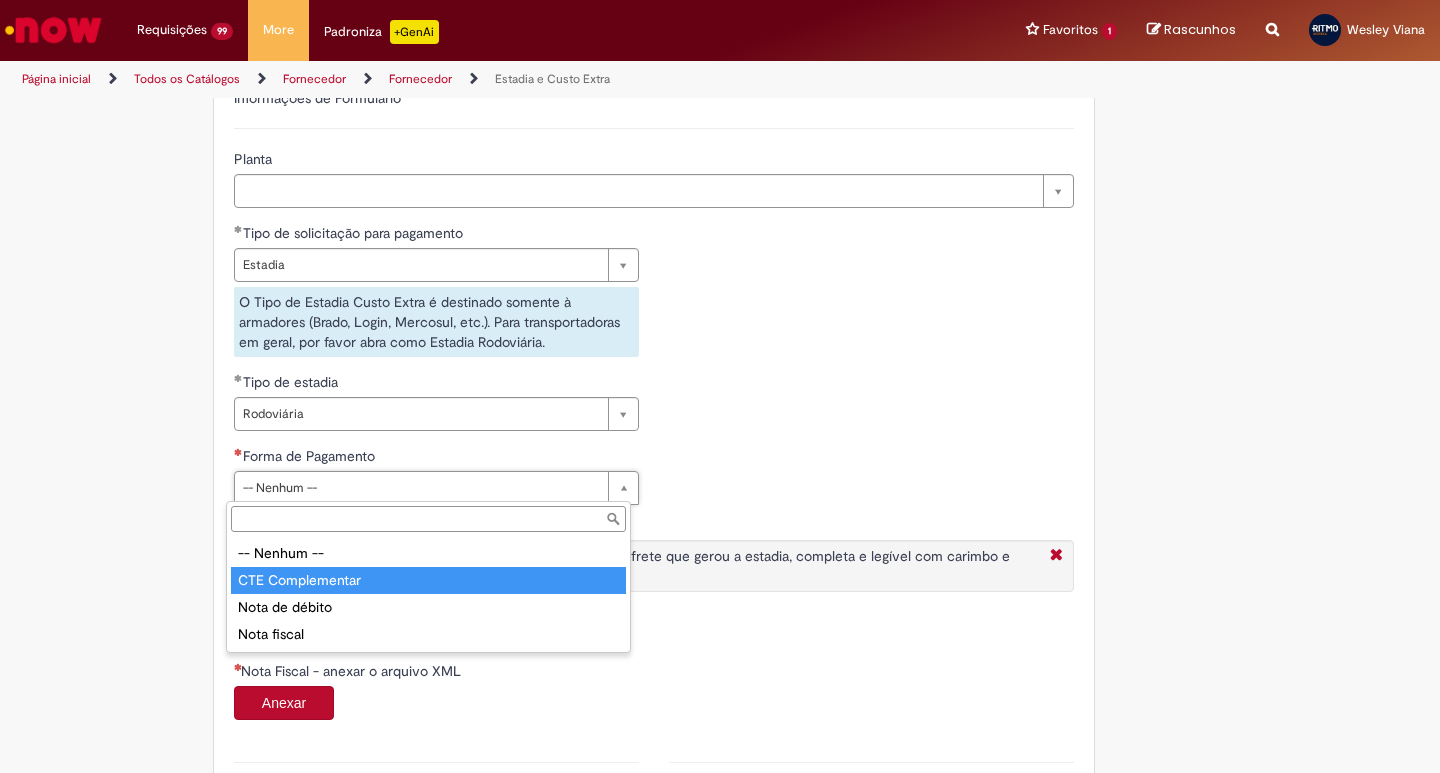 type on "**********" 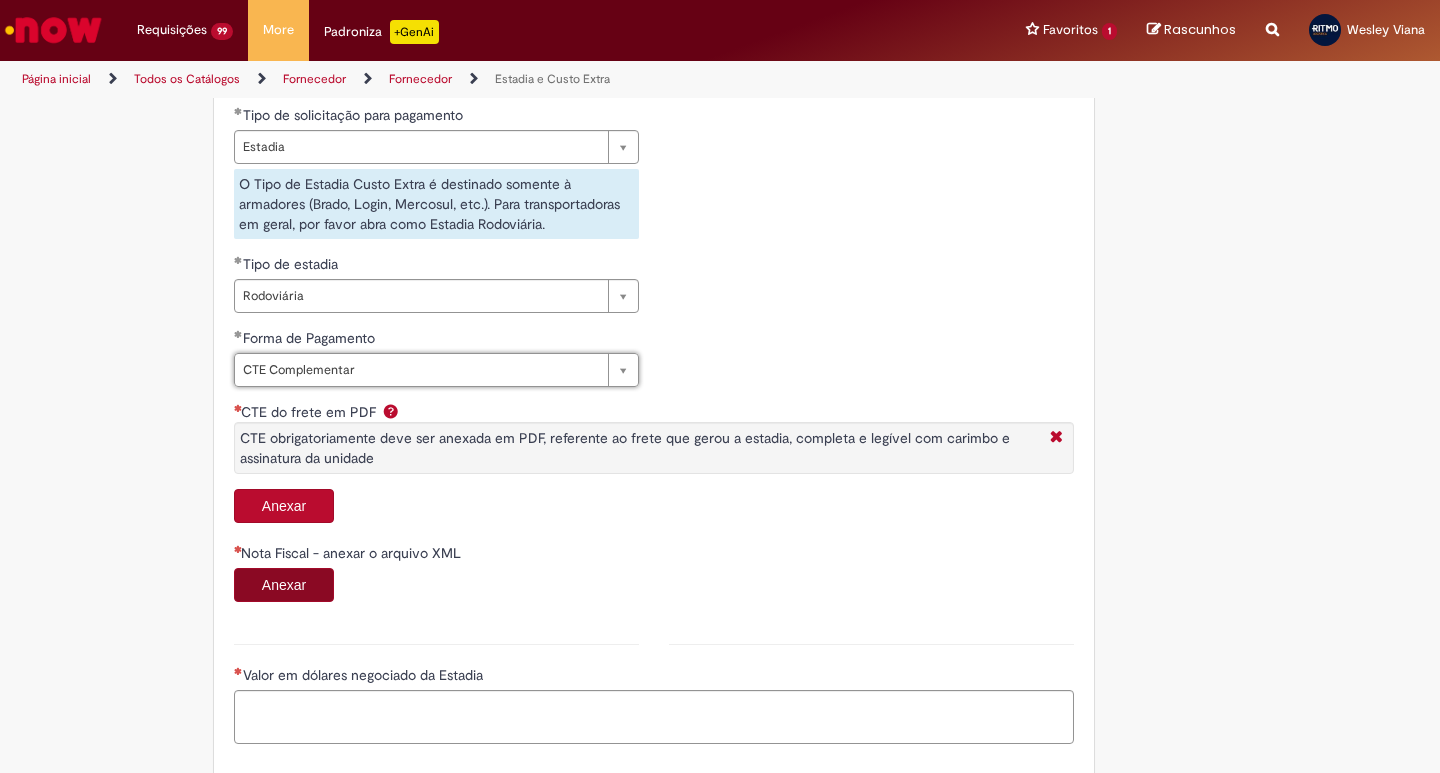 scroll, scrollTop: 805, scrollLeft: 0, axis: vertical 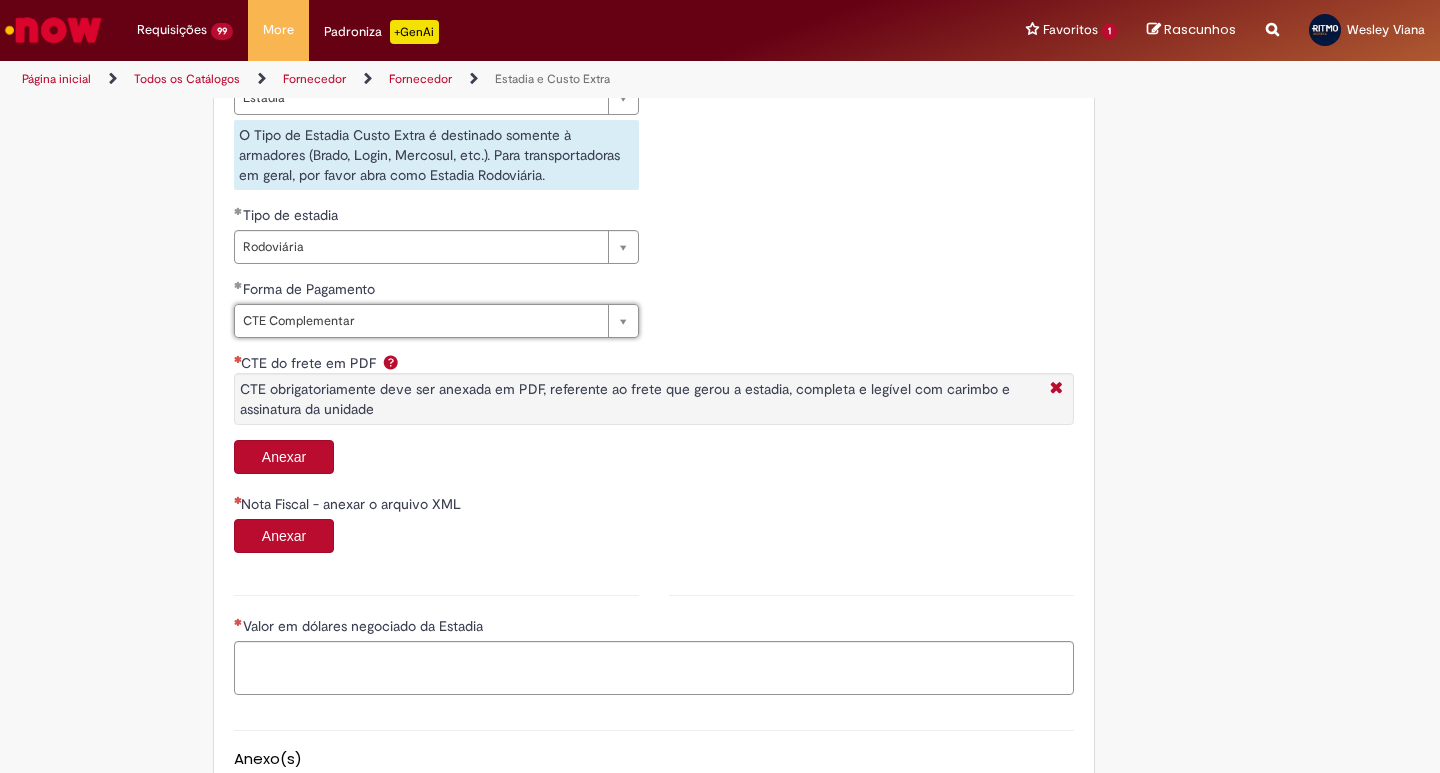 click on "Anexar" at bounding box center [284, 457] 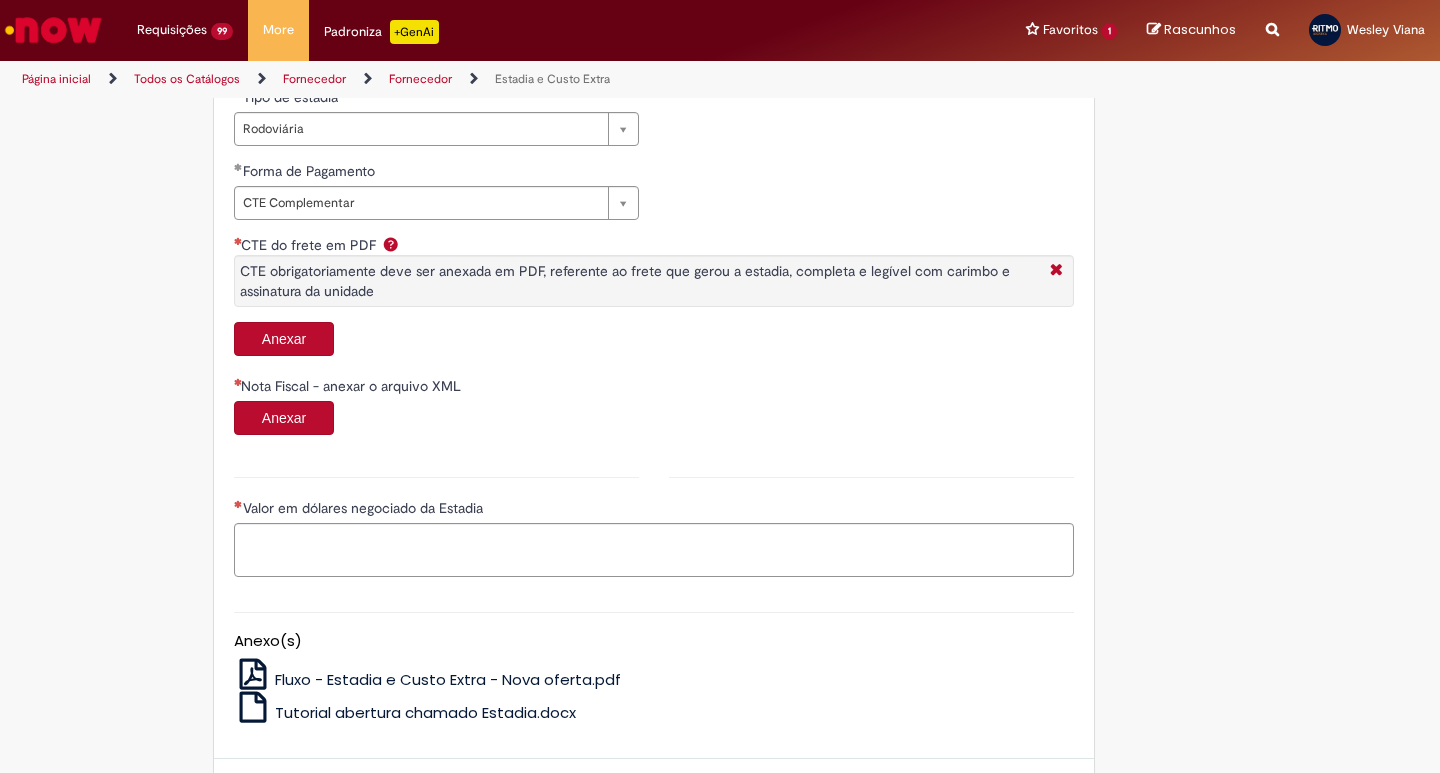 scroll, scrollTop: 971, scrollLeft: 0, axis: vertical 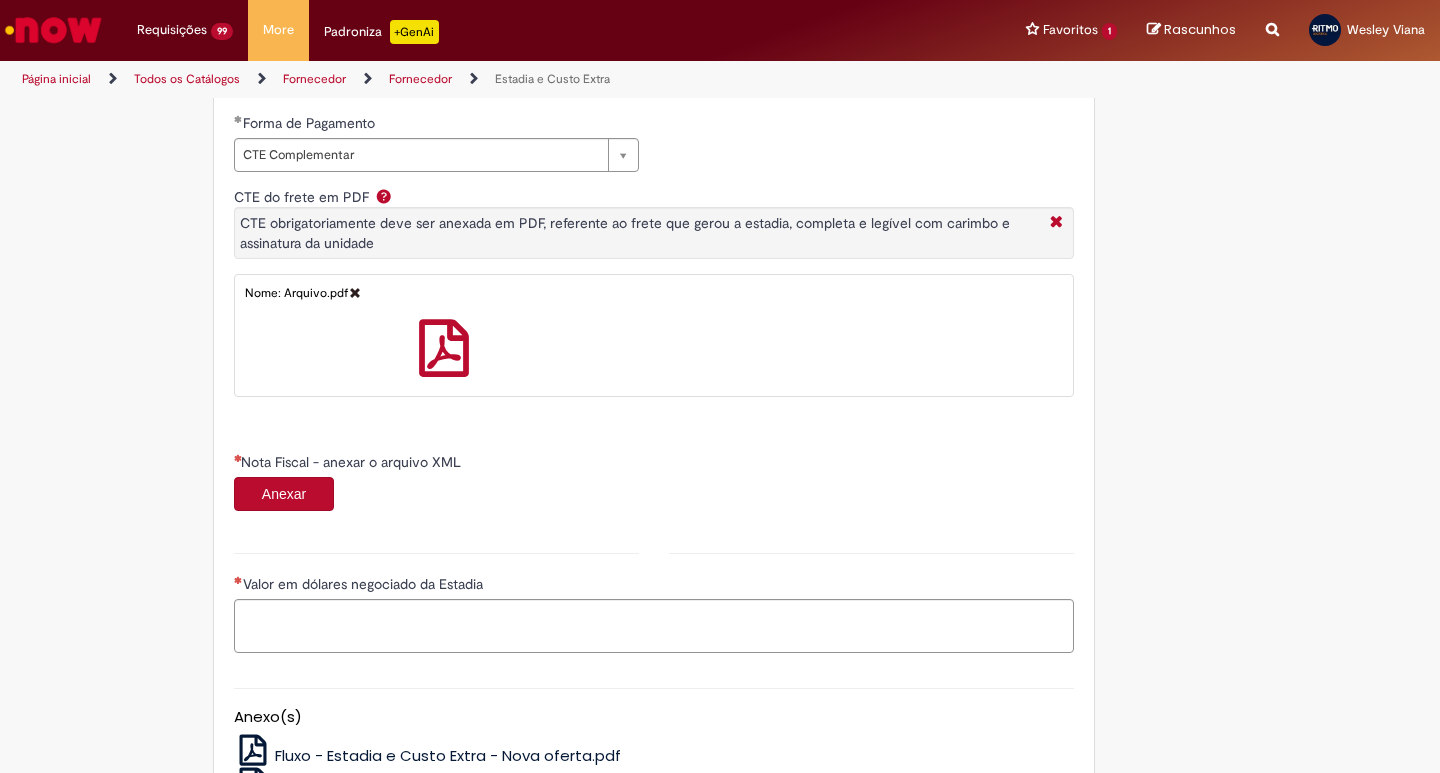 click on "Anexar" at bounding box center [654, 496] 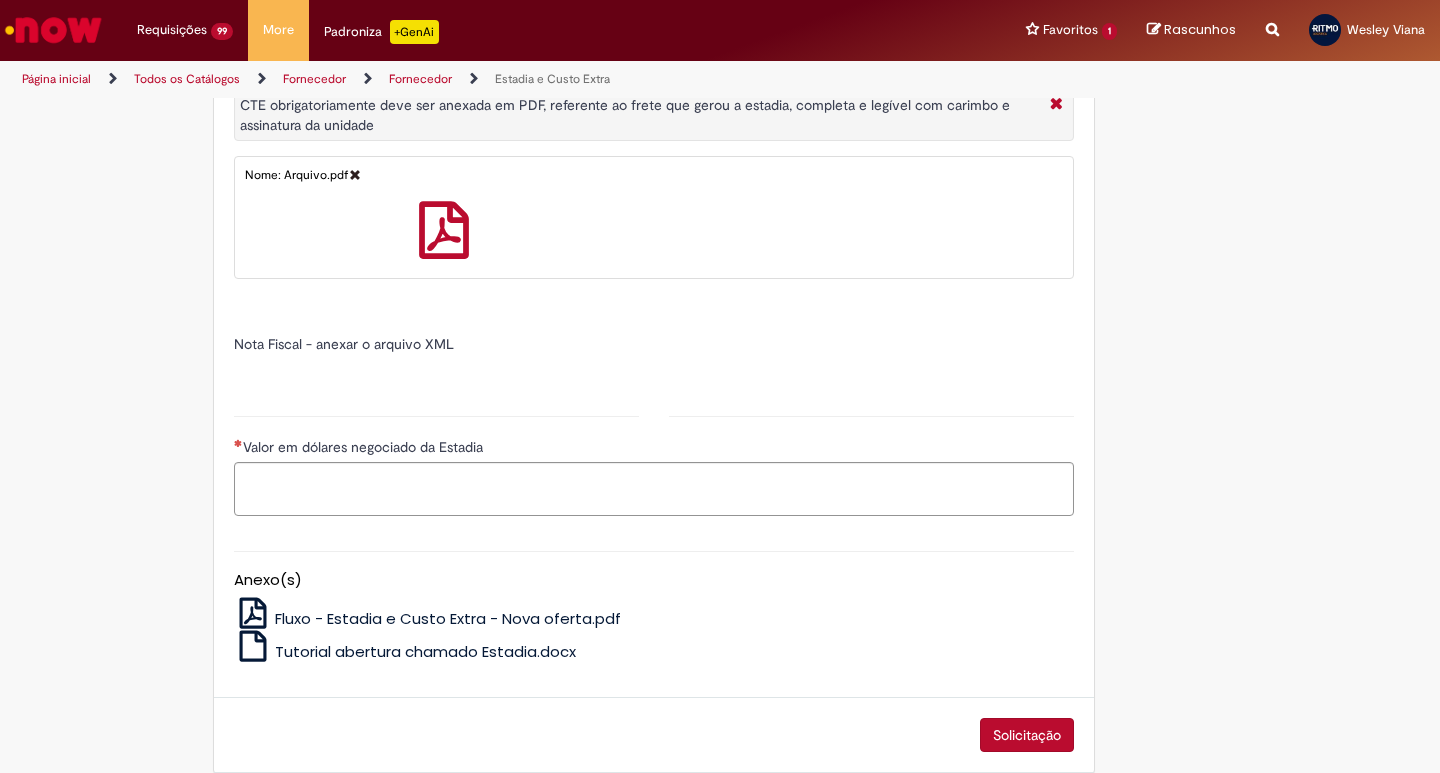type on "******" 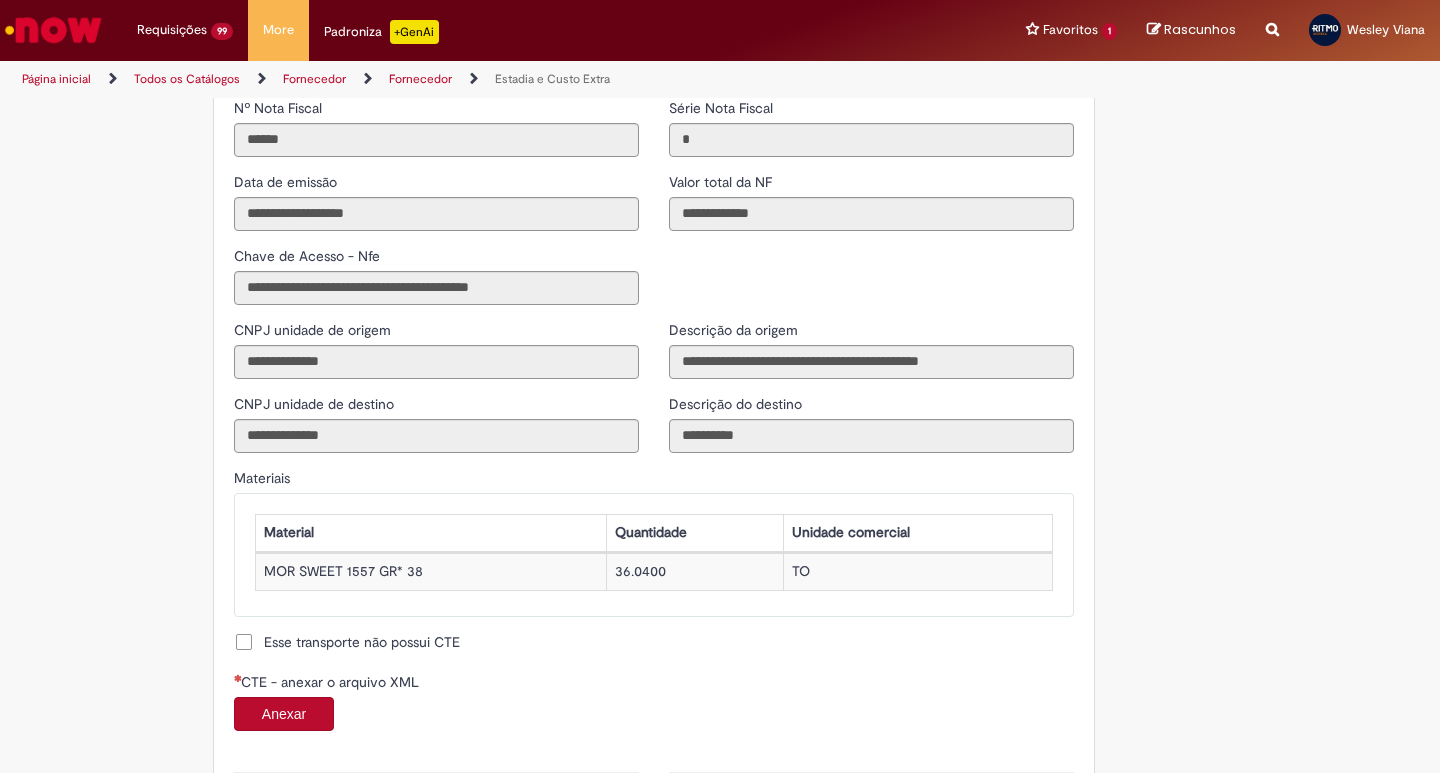 scroll, scrollTop: 1612, scrollLeft: 0, axis: vertical 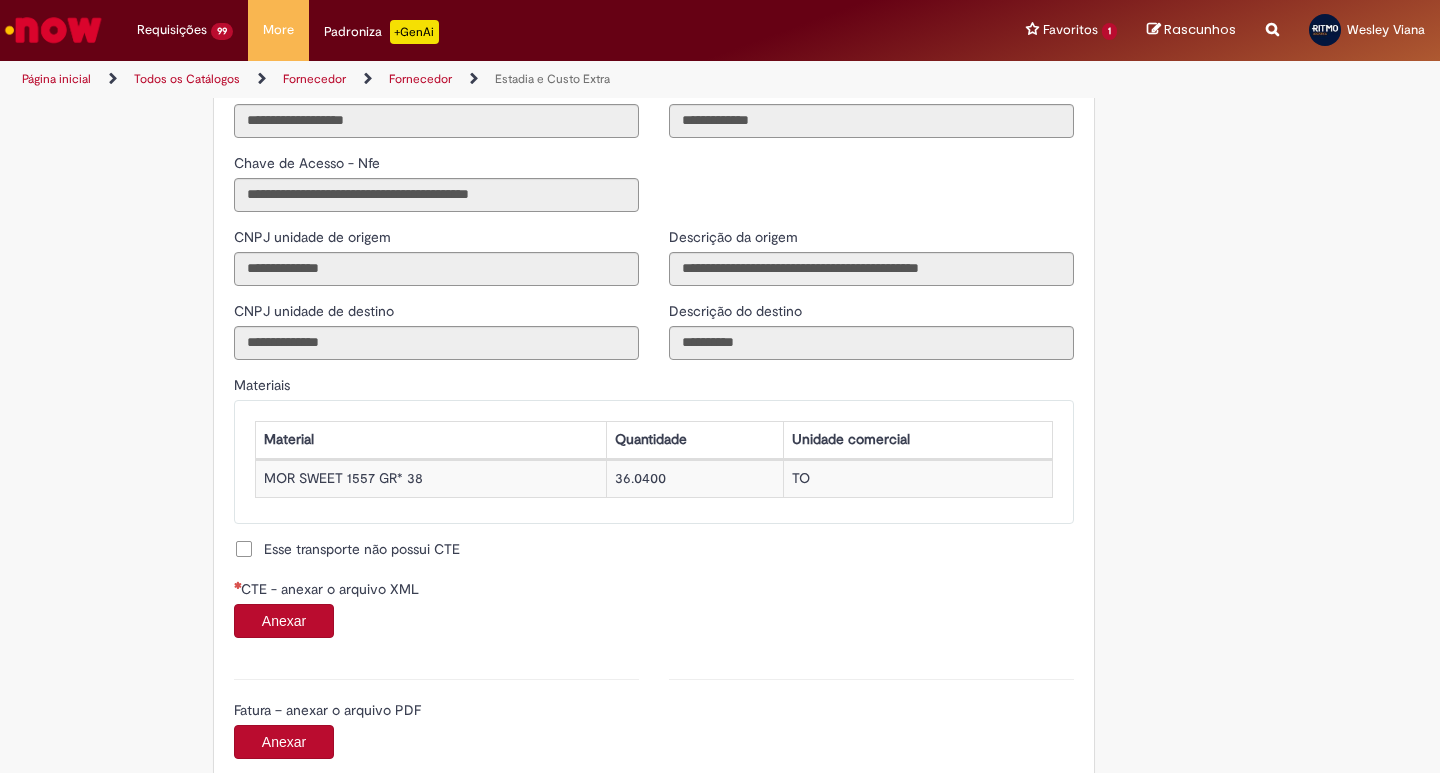 click on "CTE - anexar o arquivo XML" at bounding box center (654, 591) 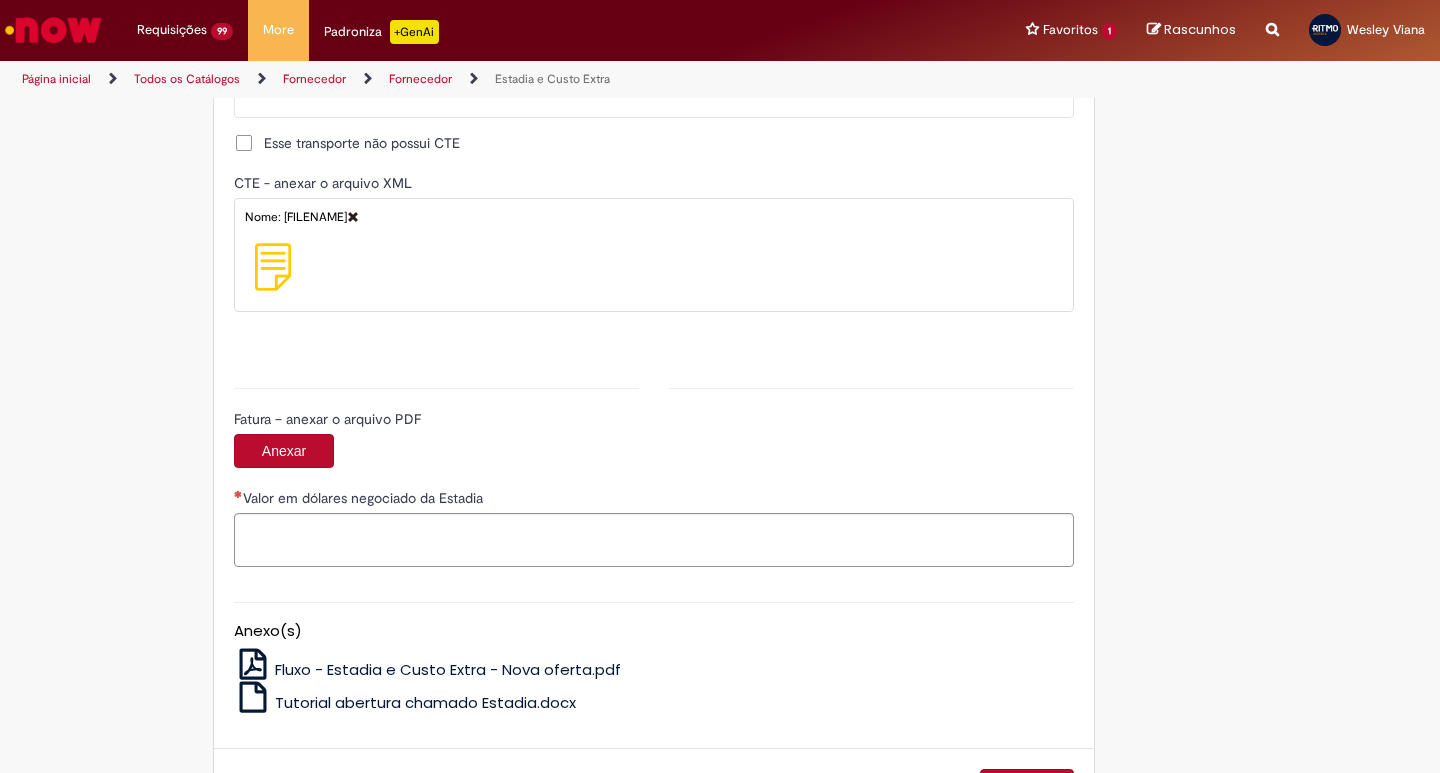 scroll, scrollTop: 2092, scrollLeft: 0, axis: vertical 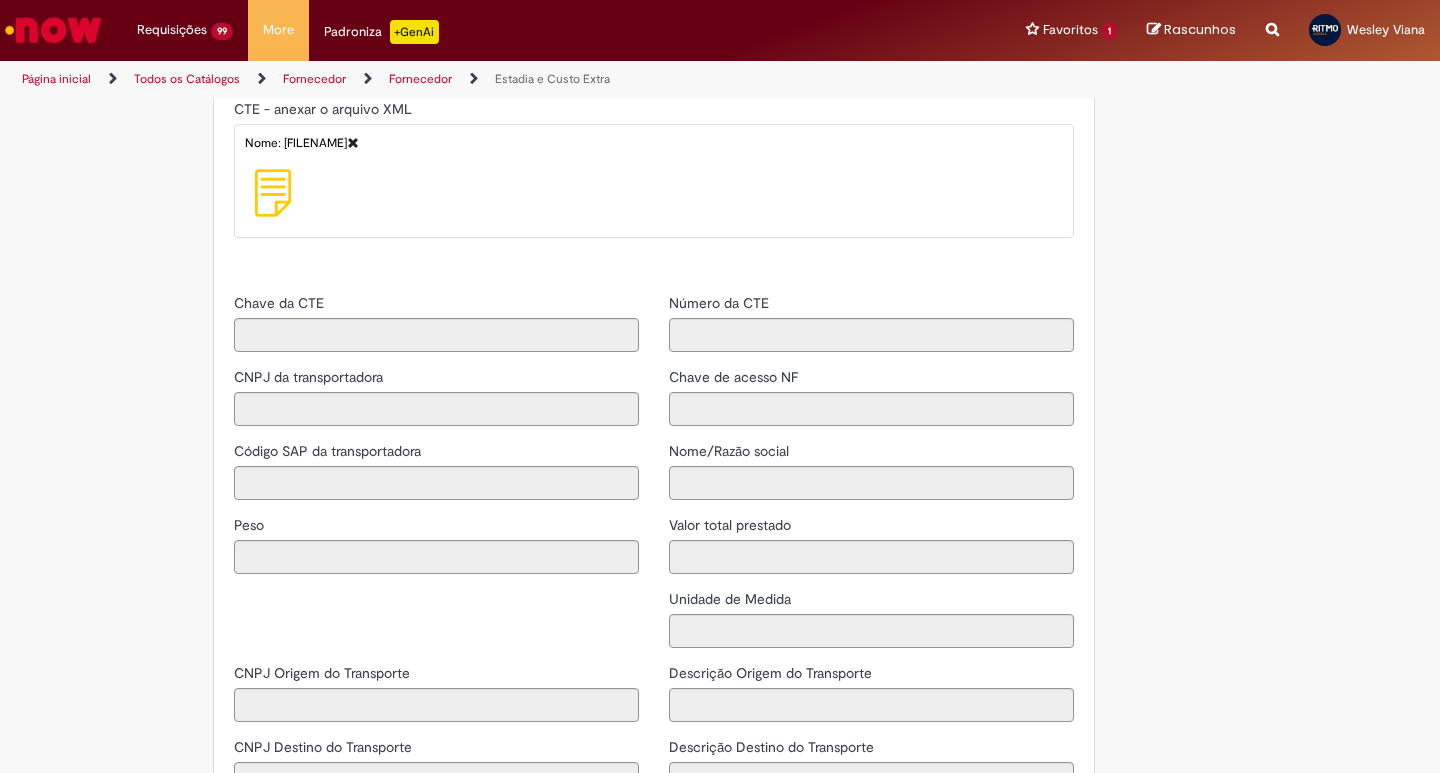 type on "**********" 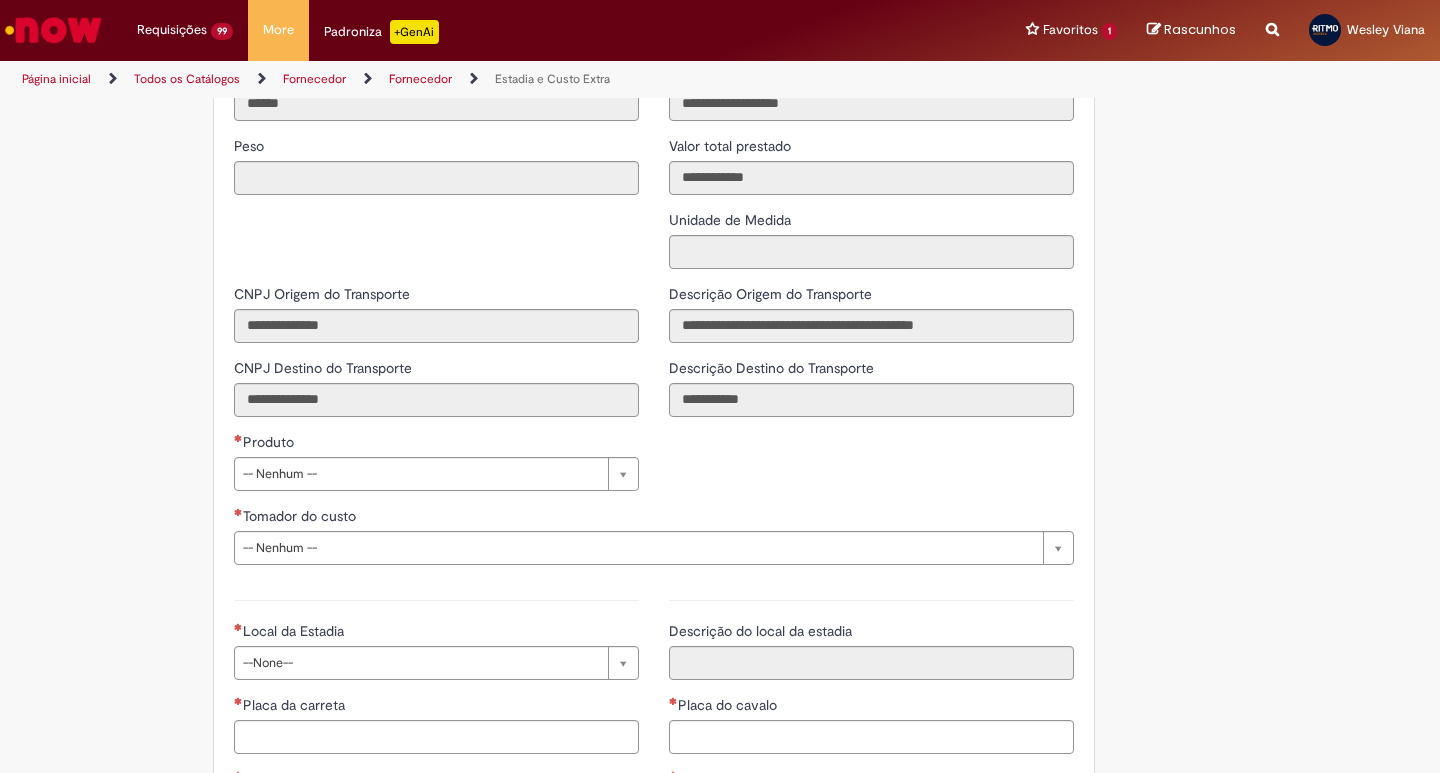 scroll, scrollTop: 2592, scrollLeft: 0, axis: vertical 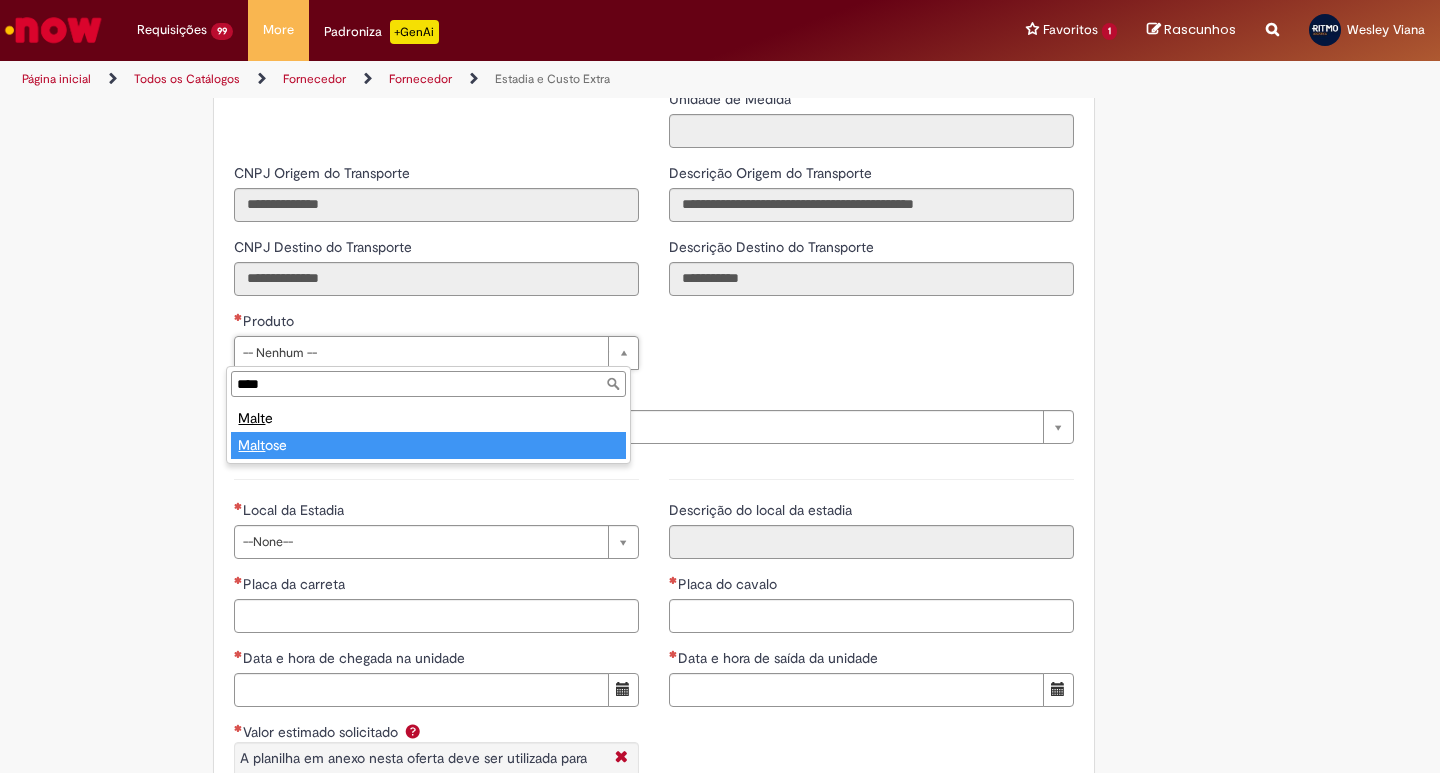 type on "****" 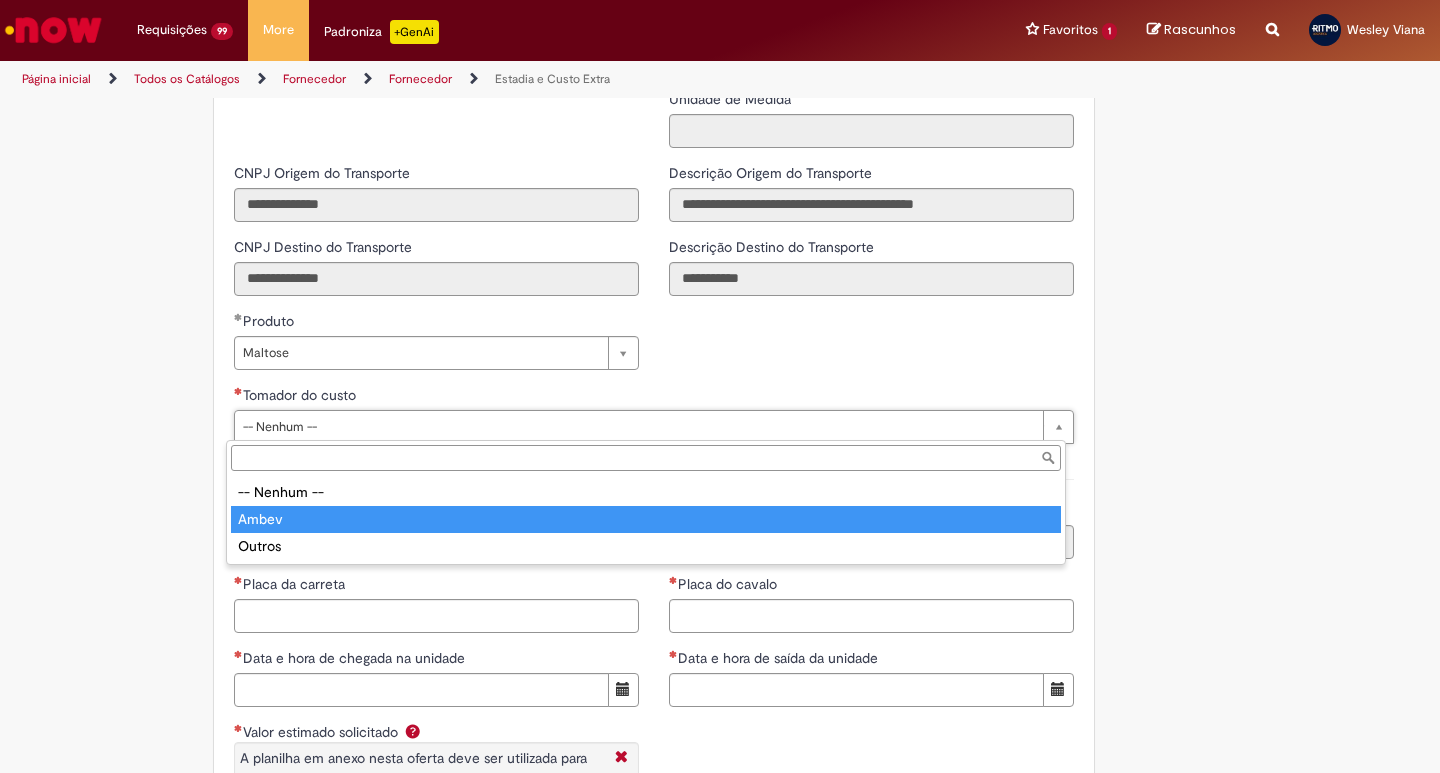 type on "*****" 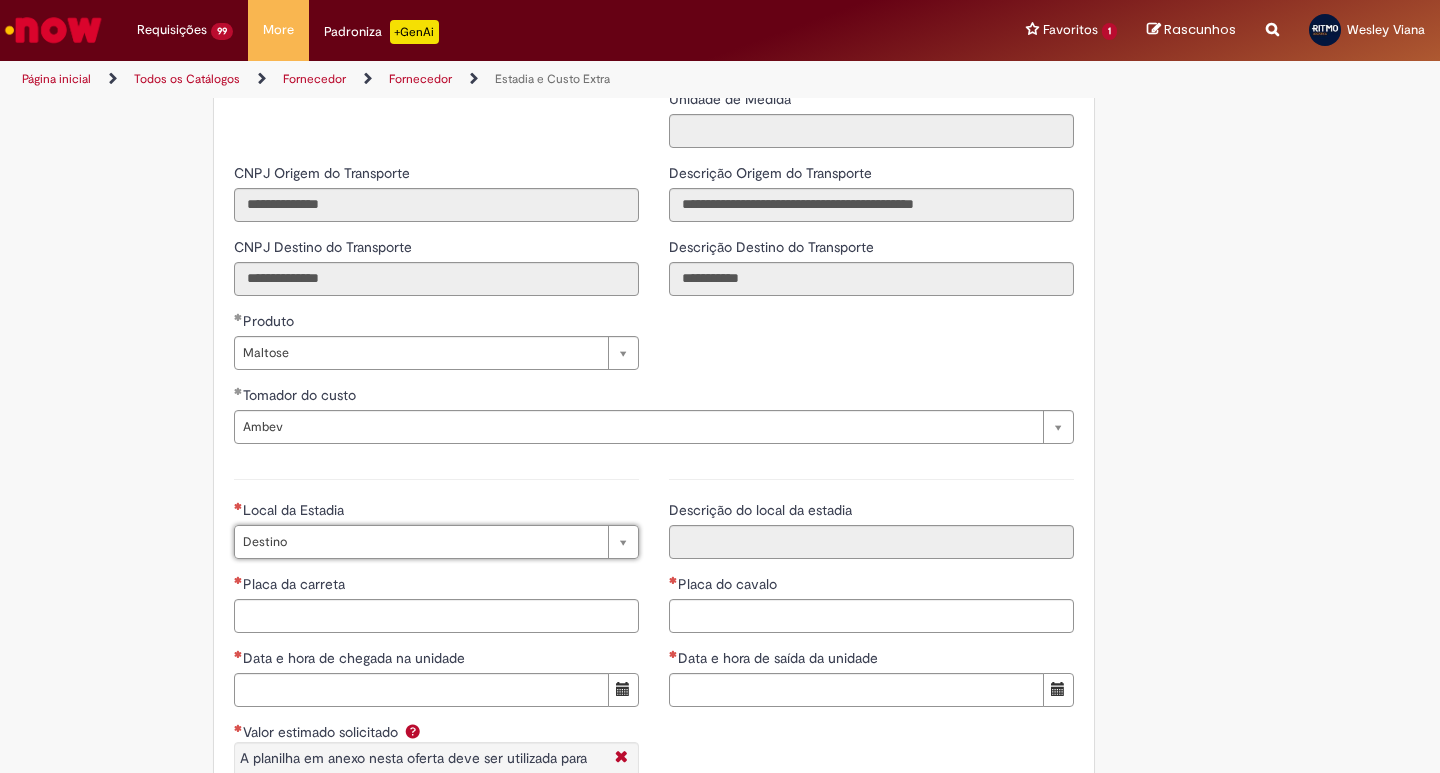 type on "*******" 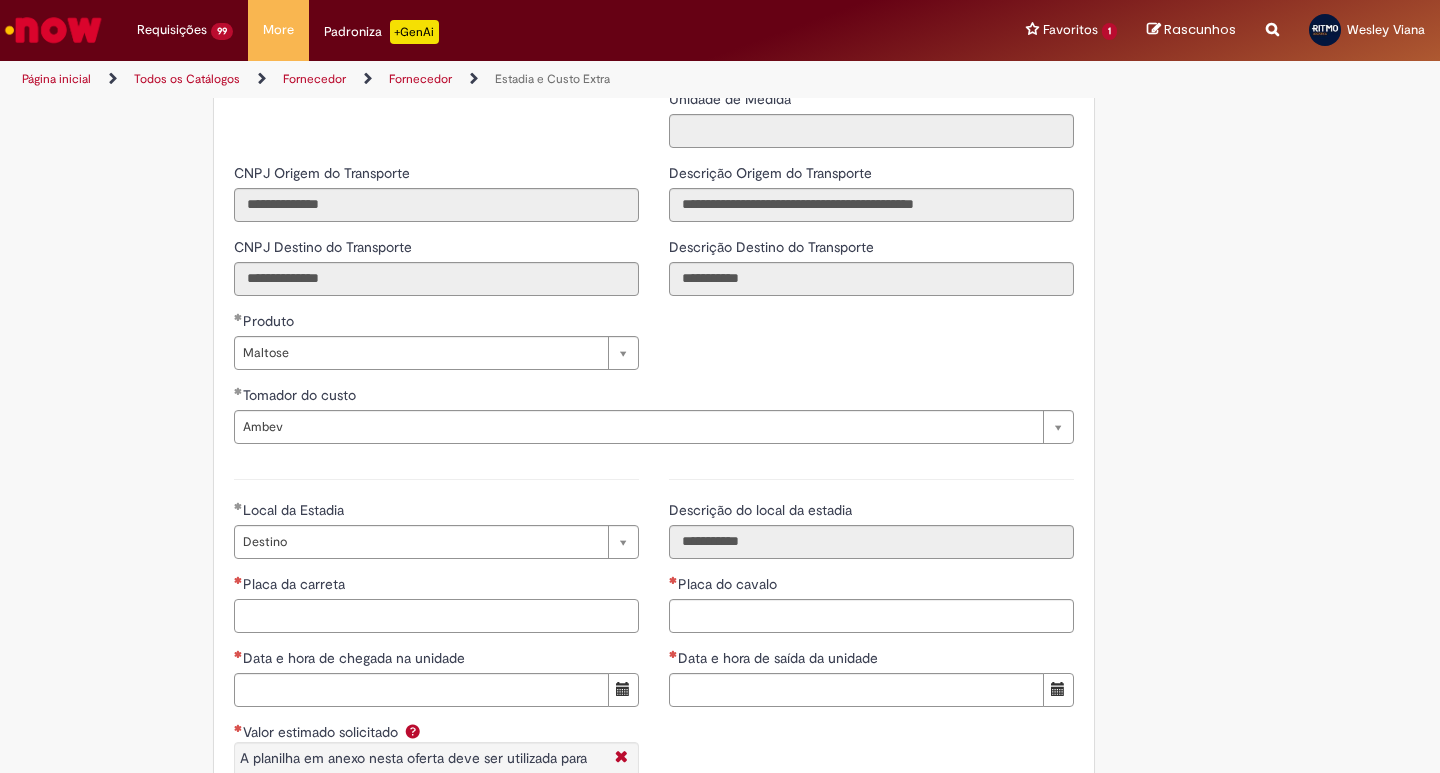 click on "Placa da carreta" at bounding box center [436, 616] 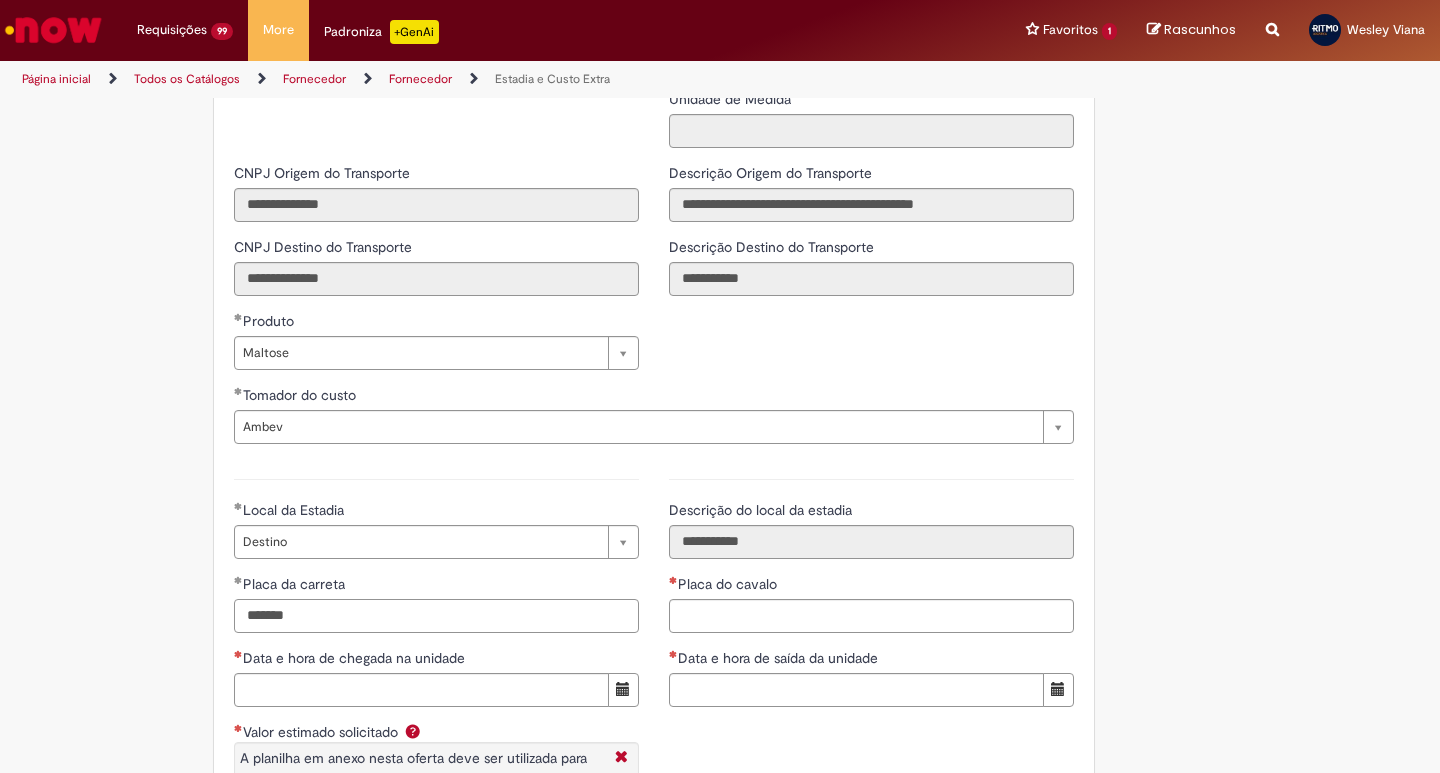 type on "*******" 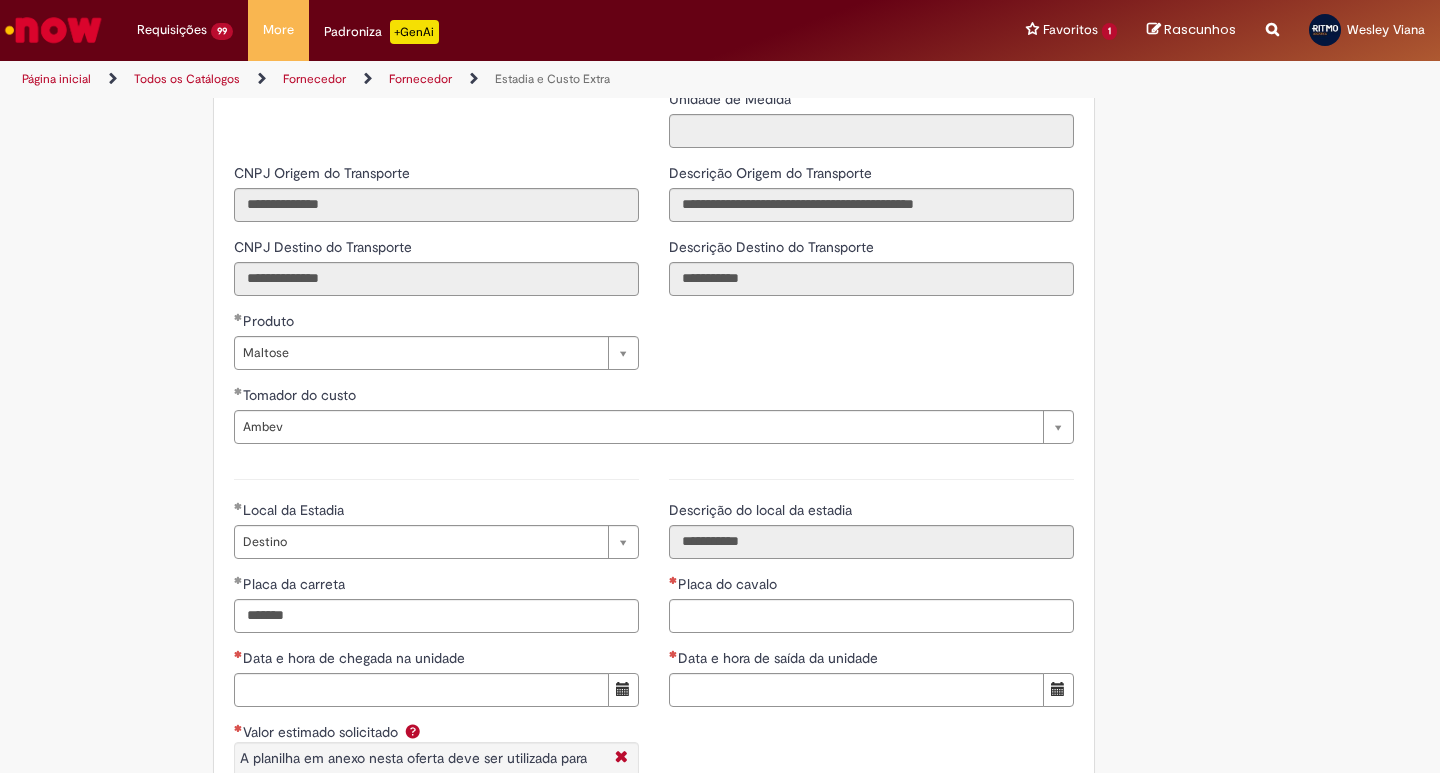 click on "**********" at bounding box center [871, 590] 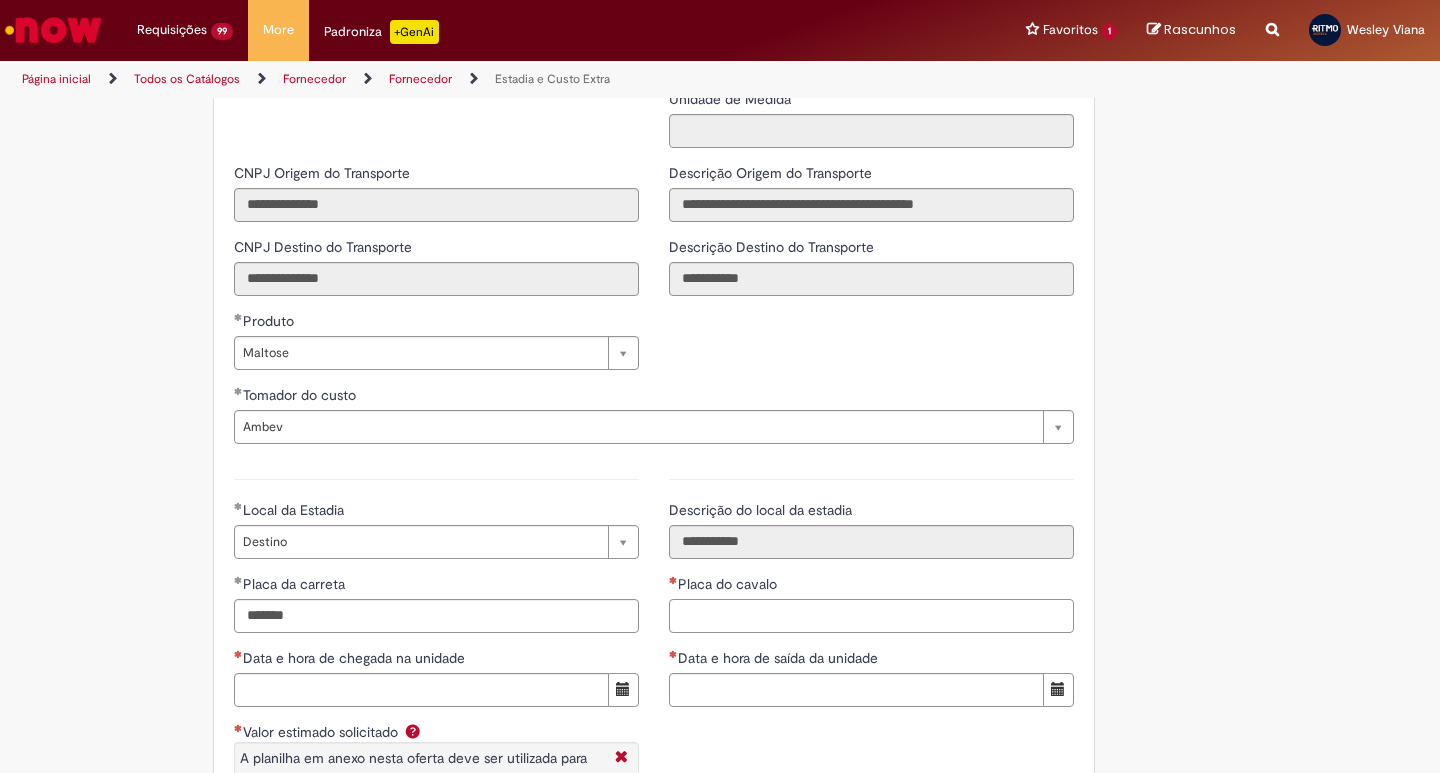 click on "Placa do cavalo" at bounding box center (871, 616) 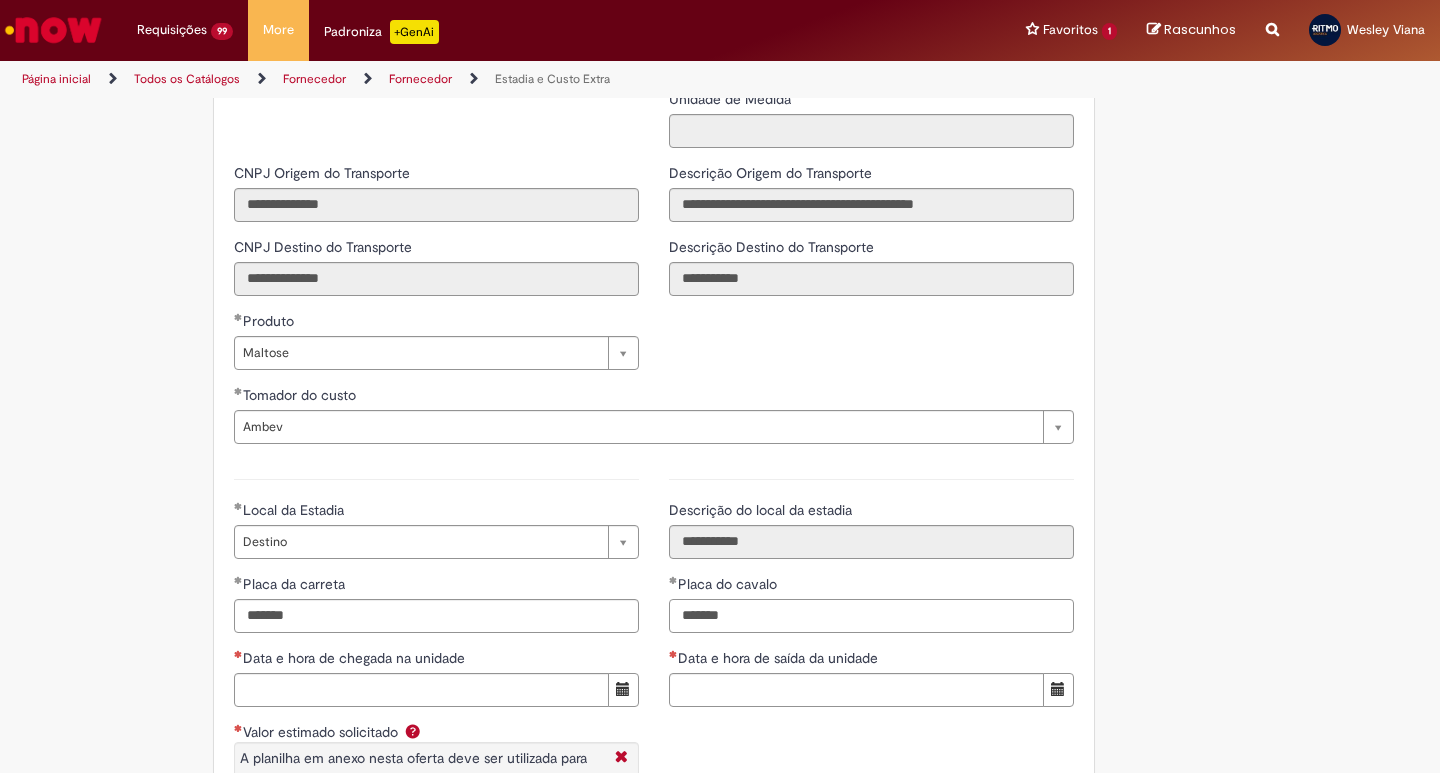 type on "*******" 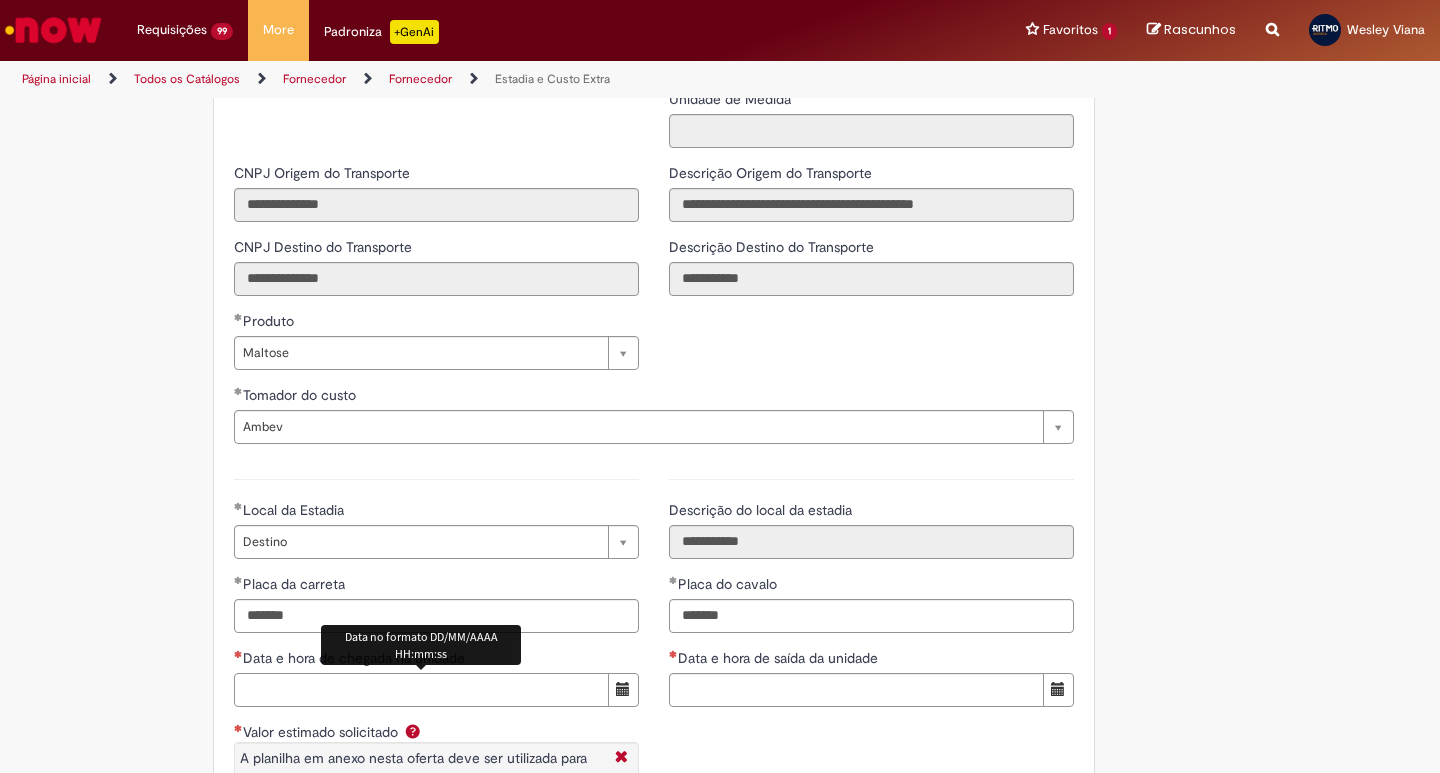 click on "Data e hora de chegada na unidade" at bounding box center [421, 690] 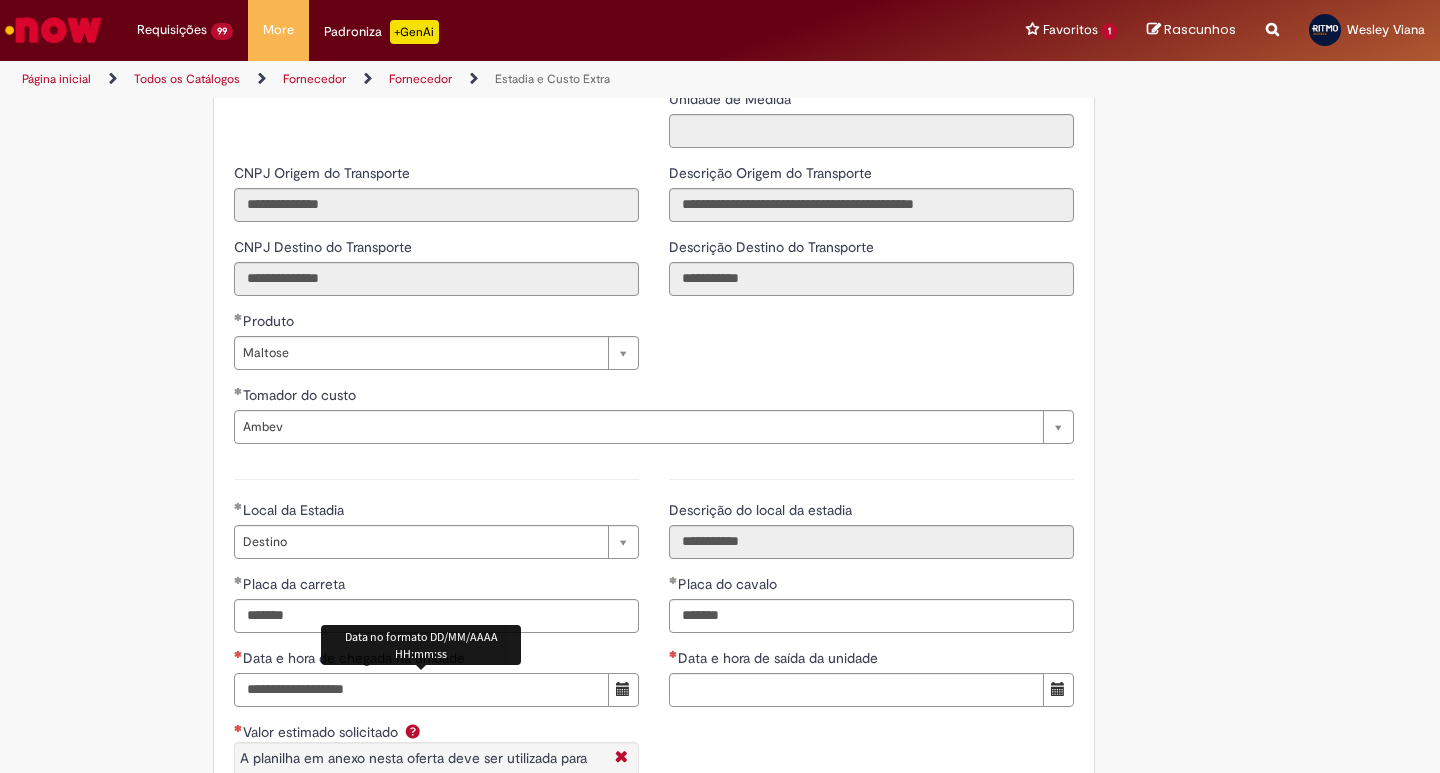 type on "**********" 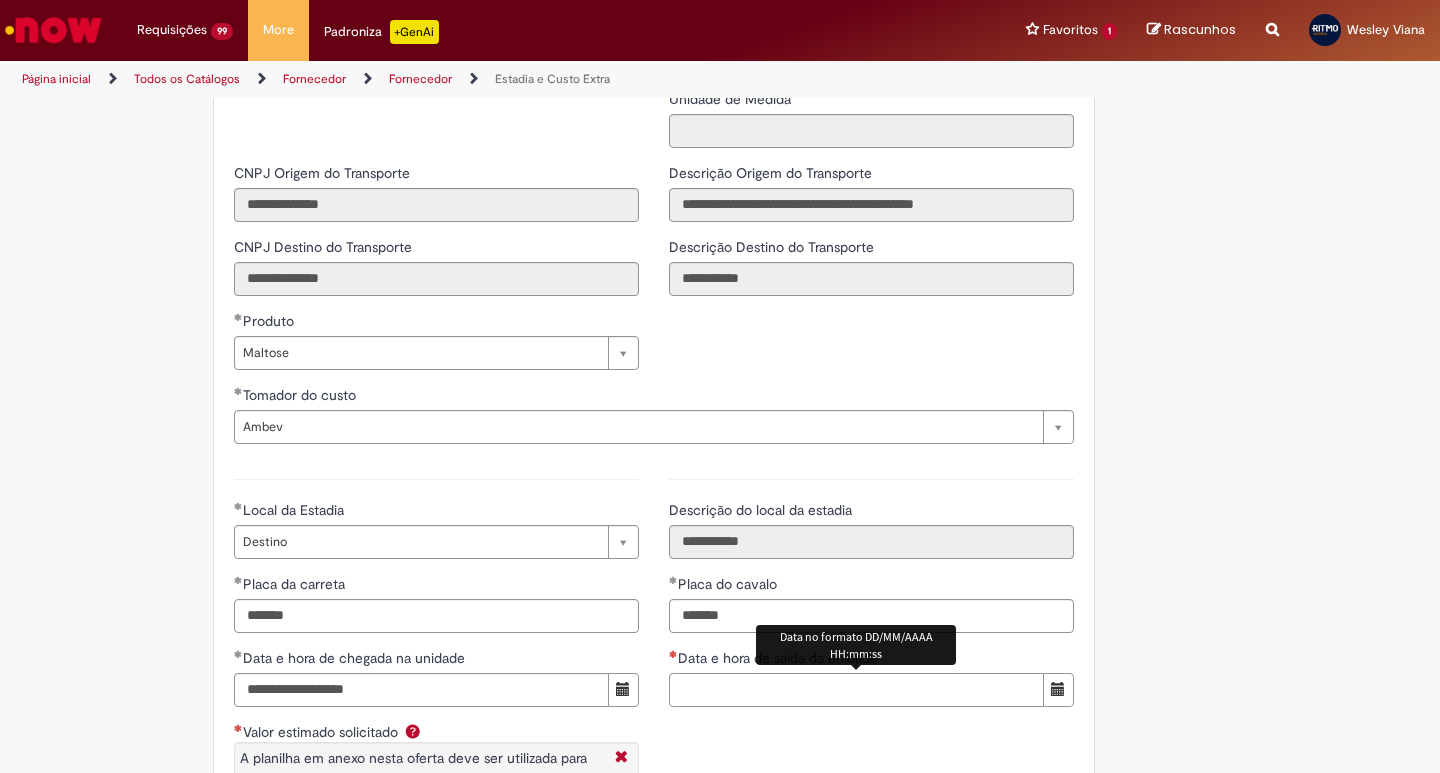 click on "Data e hora de saída da unidade" at bounding box center (856, 690) 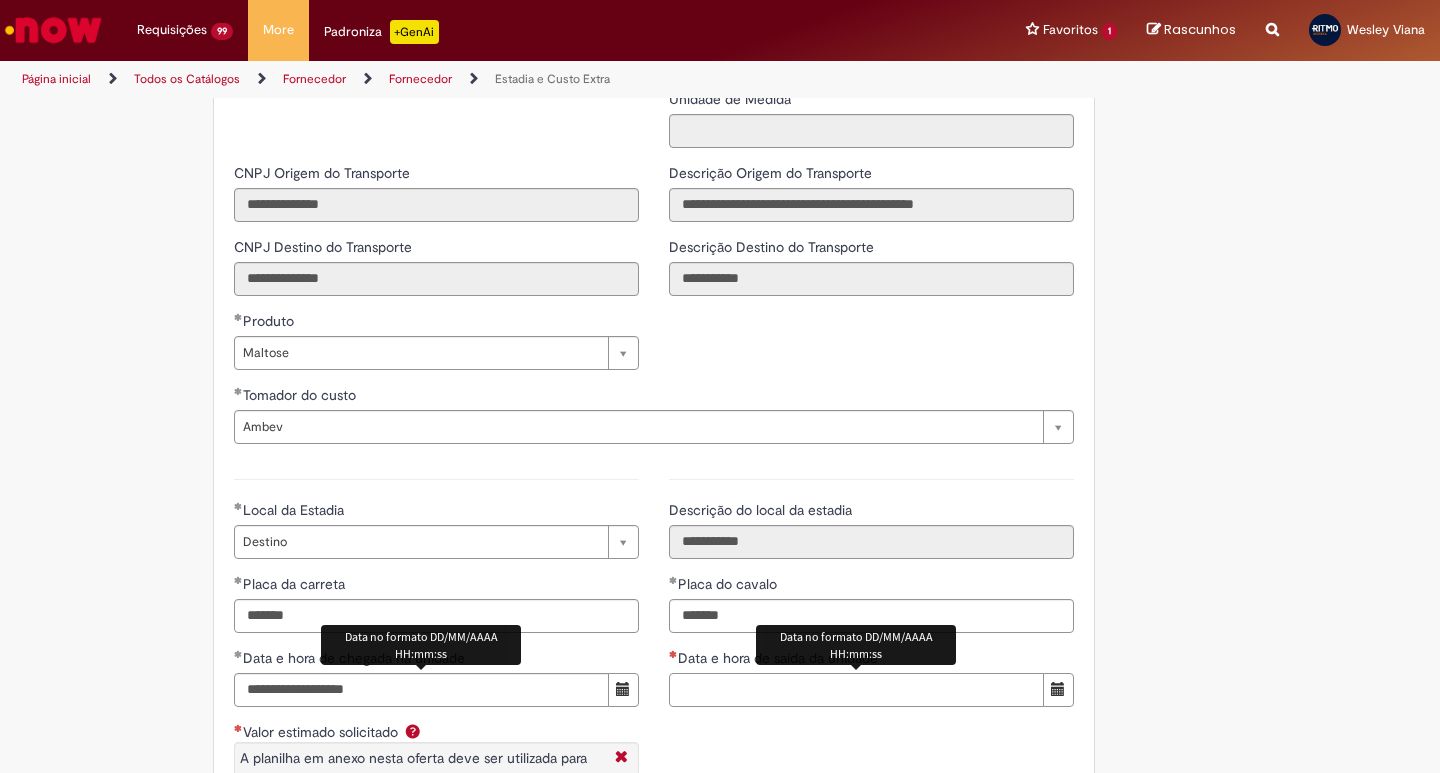 paste on "**********" 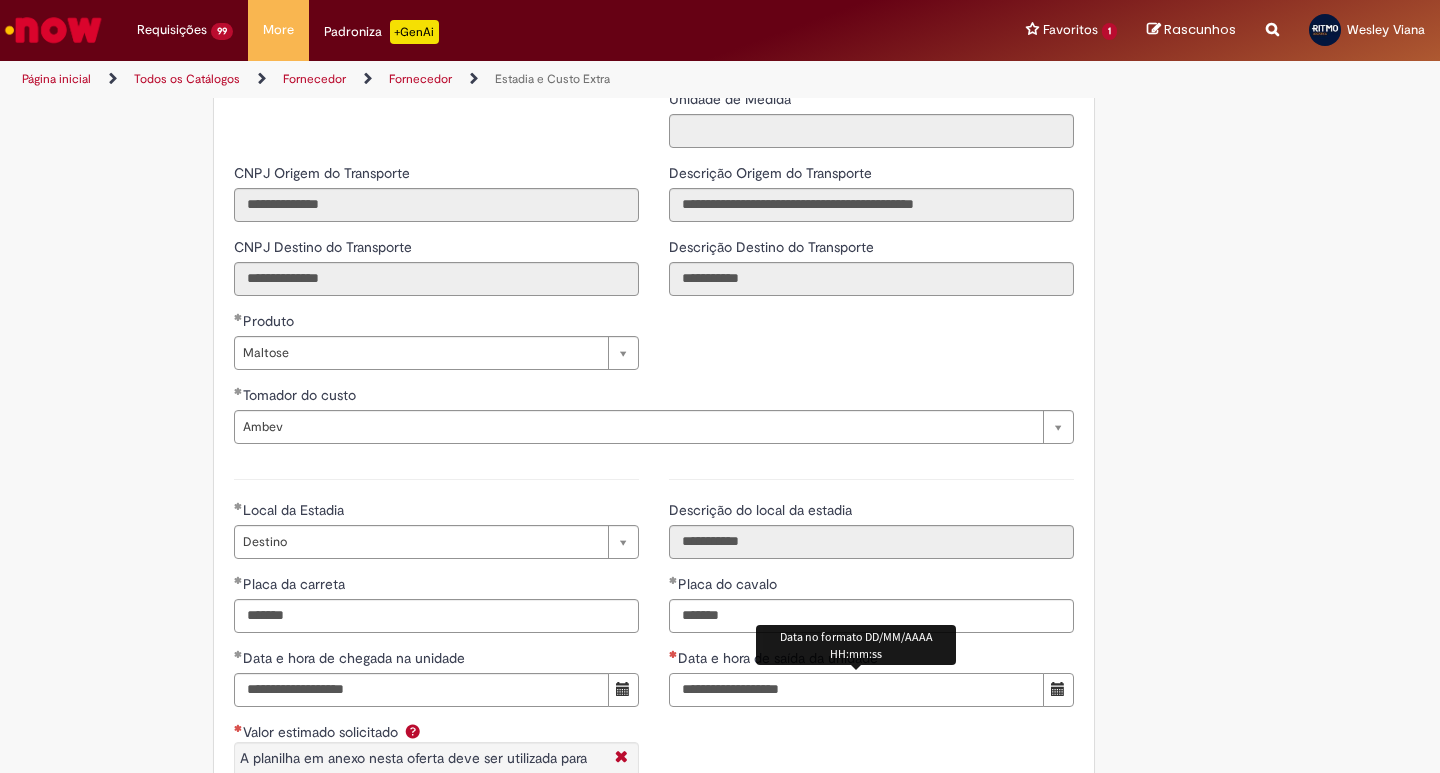 type on "**********" 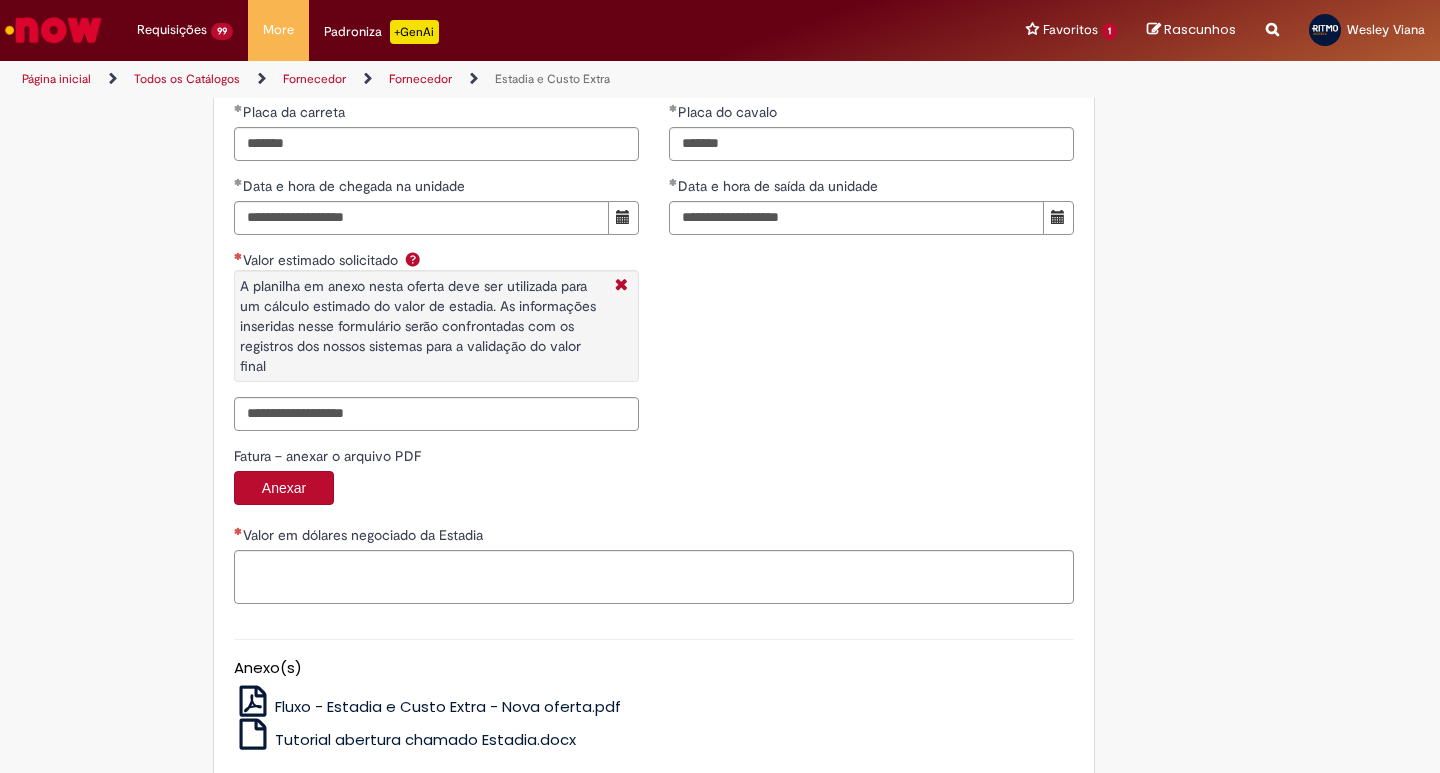scroll, scrollTop: 3092, scrollLeft: 0, axis: vertical 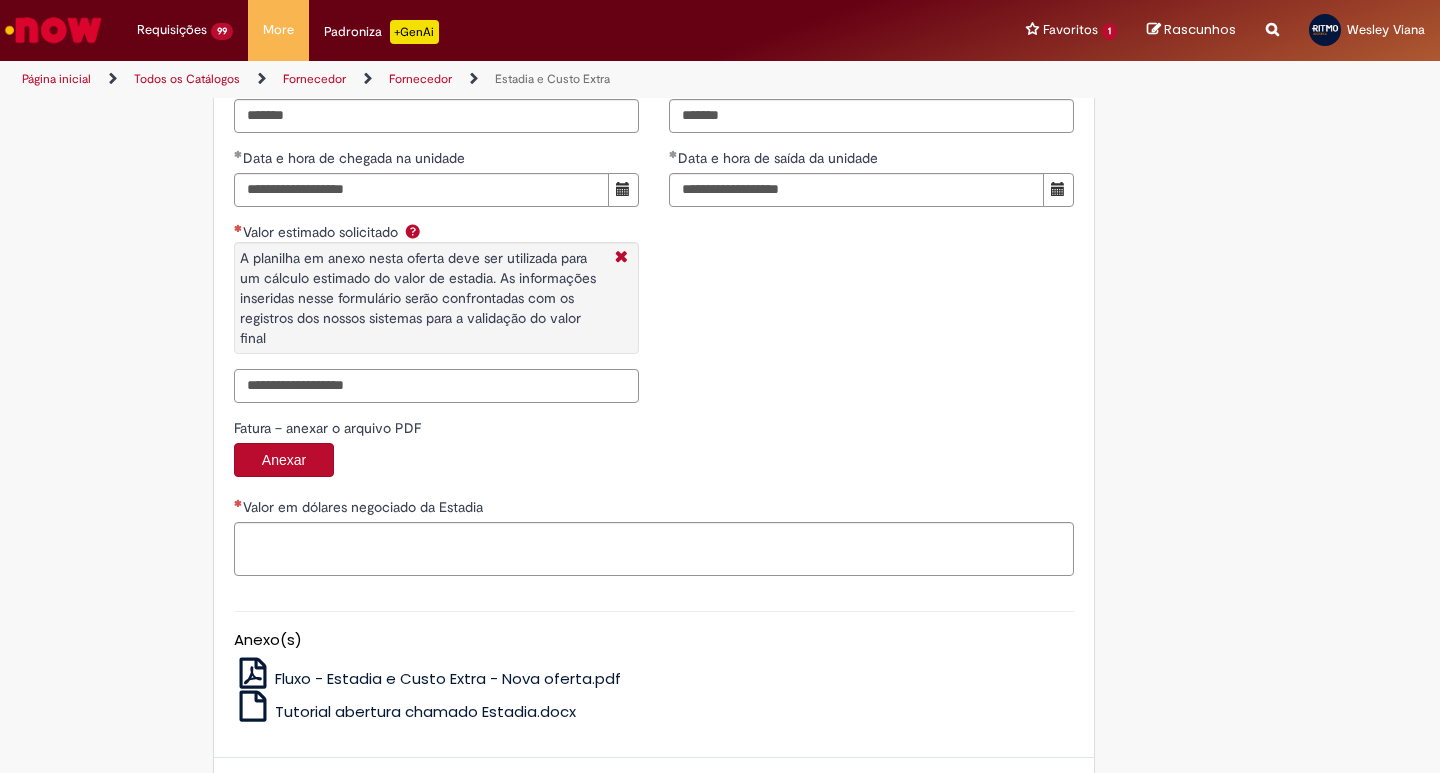 click on "Valor estimado solicitado A planilha em anexo nesta oferta deve ser utilizada para um cálculo estimado do valor de estadia. As informações inseridas nesse formulário serão confrontadas com os registros dos nossos sistemas para a validação do valor final" at bounding box center [436, 386] 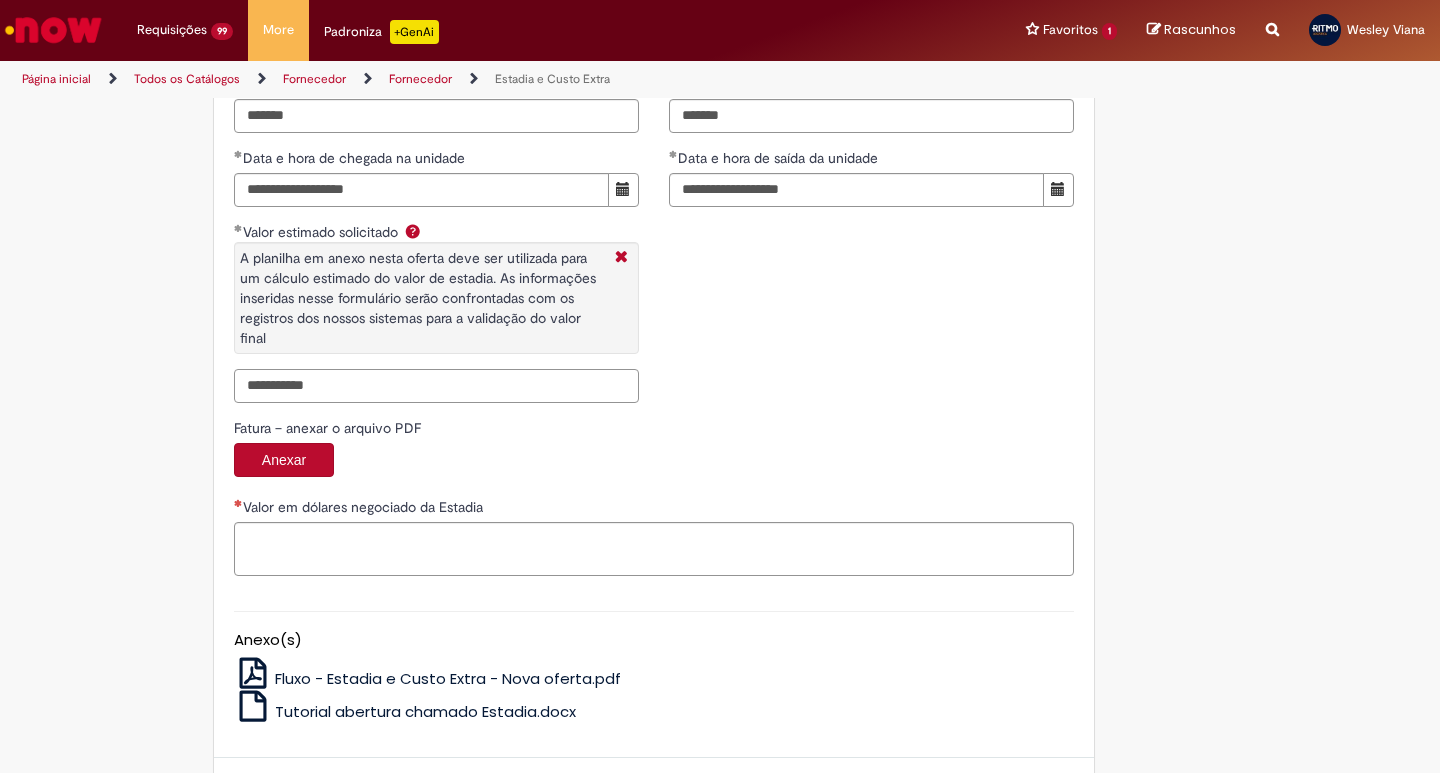 type on "**********" 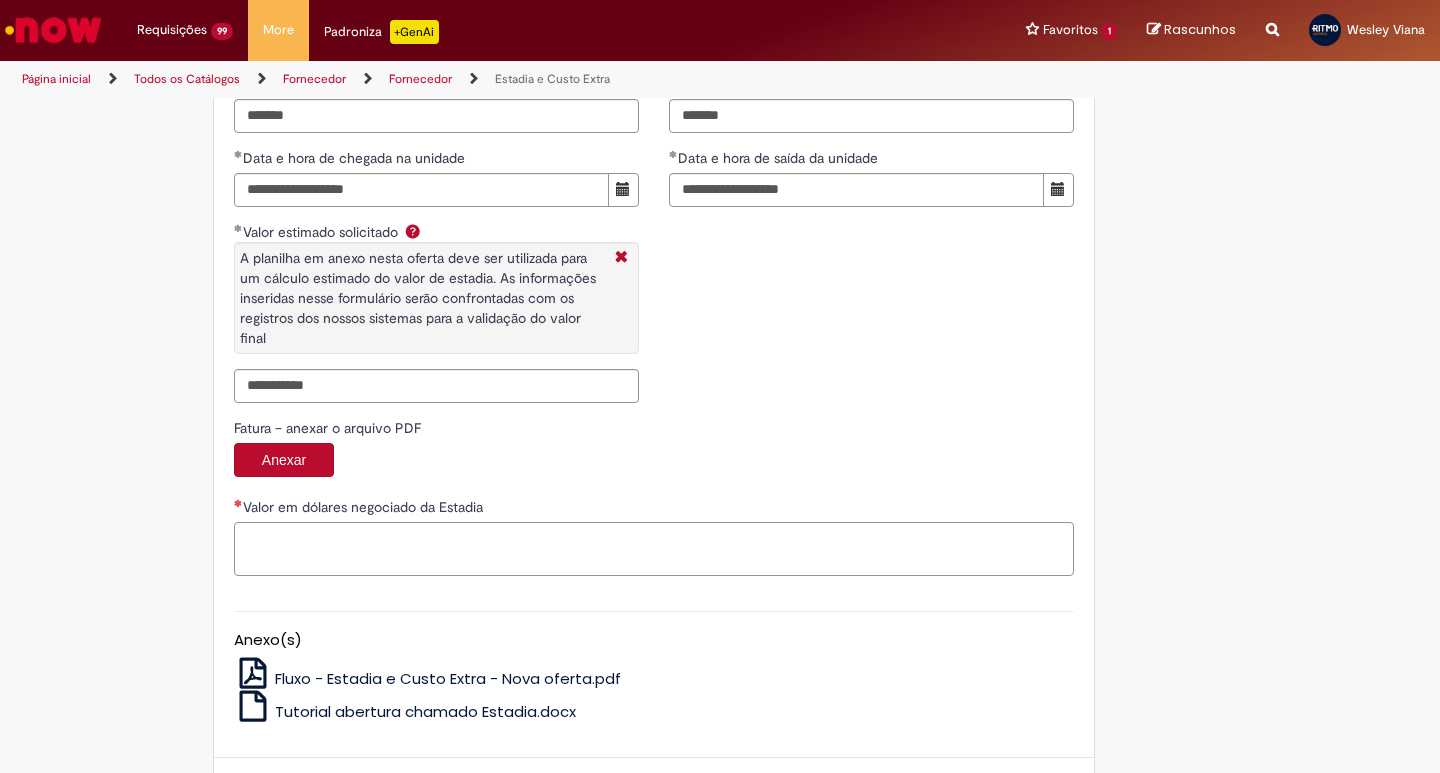click on "Valor em dólares negociado da Estadia" at bounding box center (654, 549) 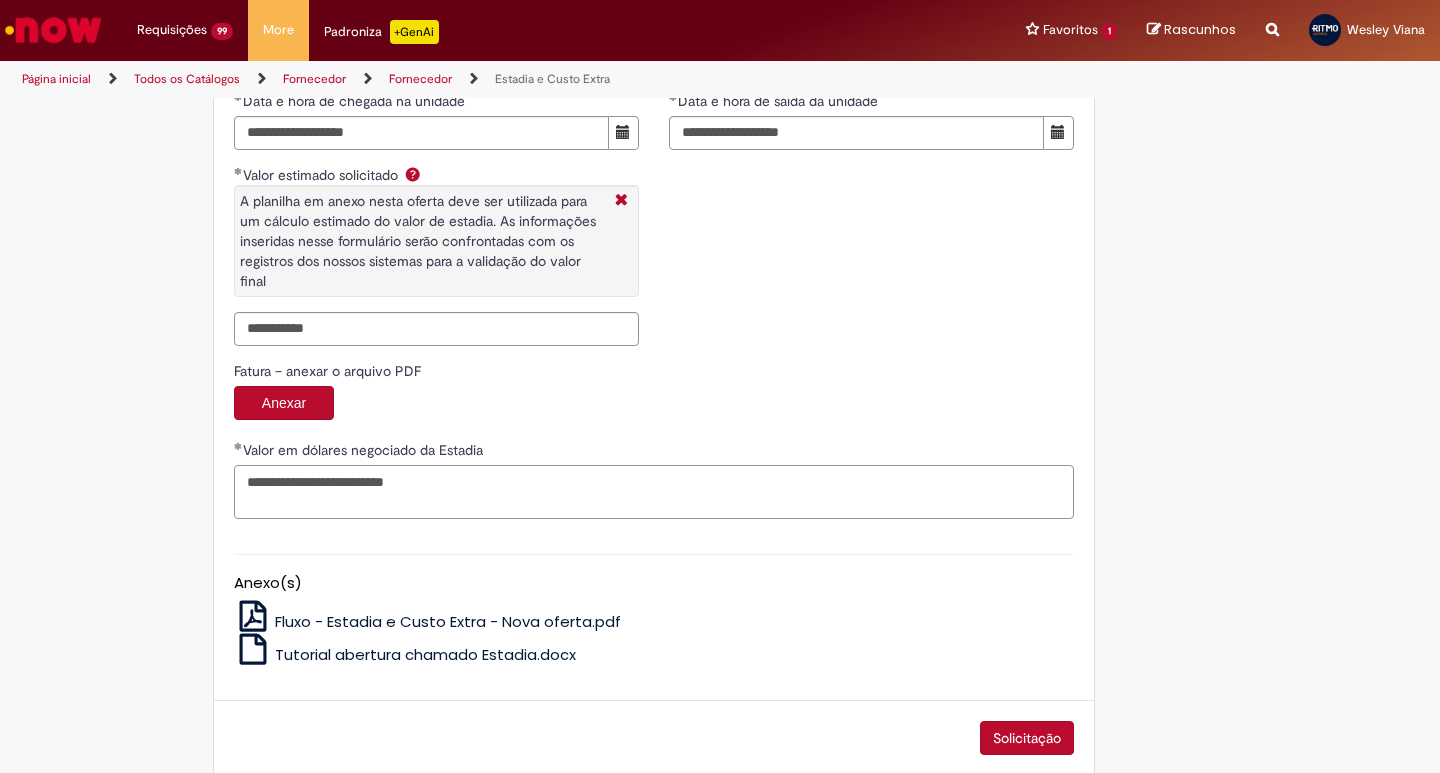 scroll, scrollTop: 3175, scrollLeft: 0, axis: vertical 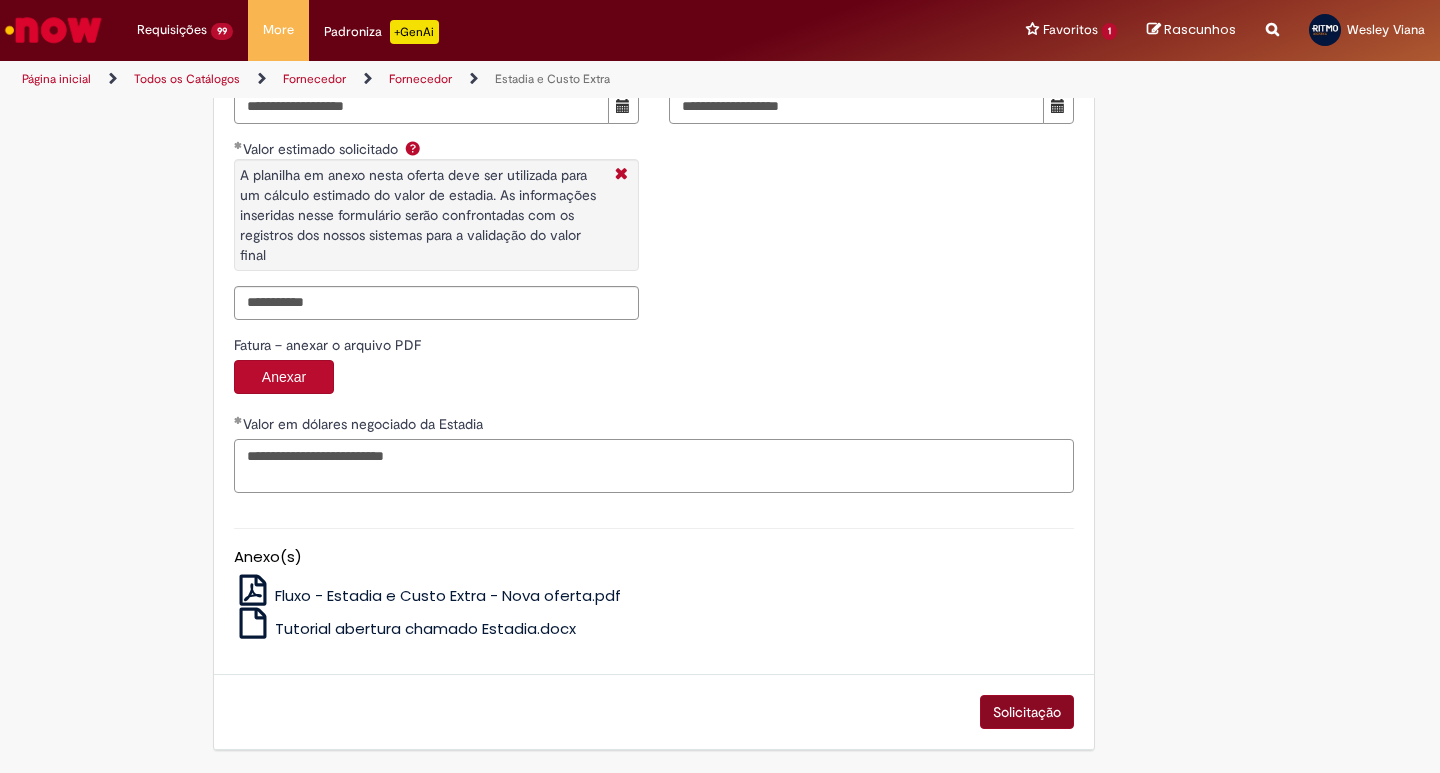 type on "**********" 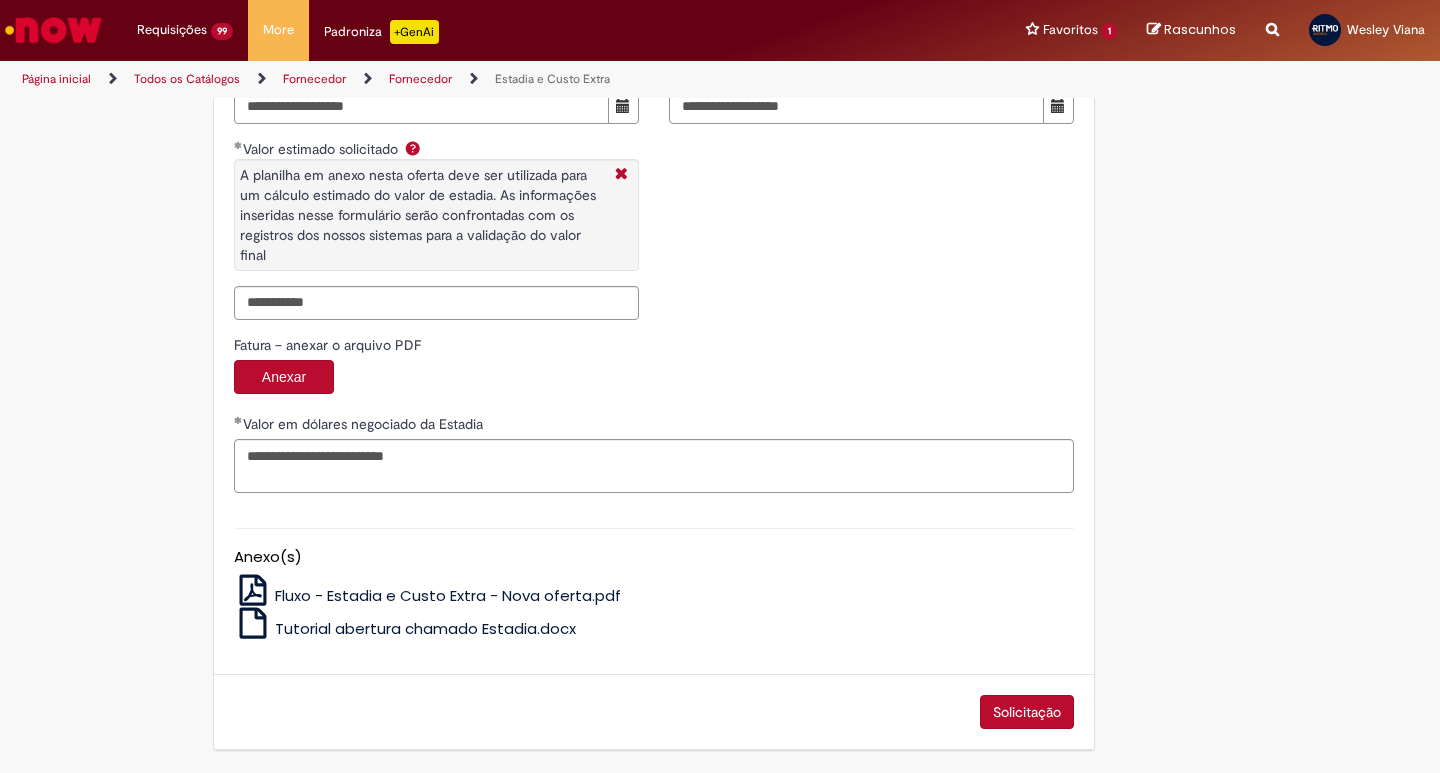 click on "Solicitação" at bounding box center (1027, 712) 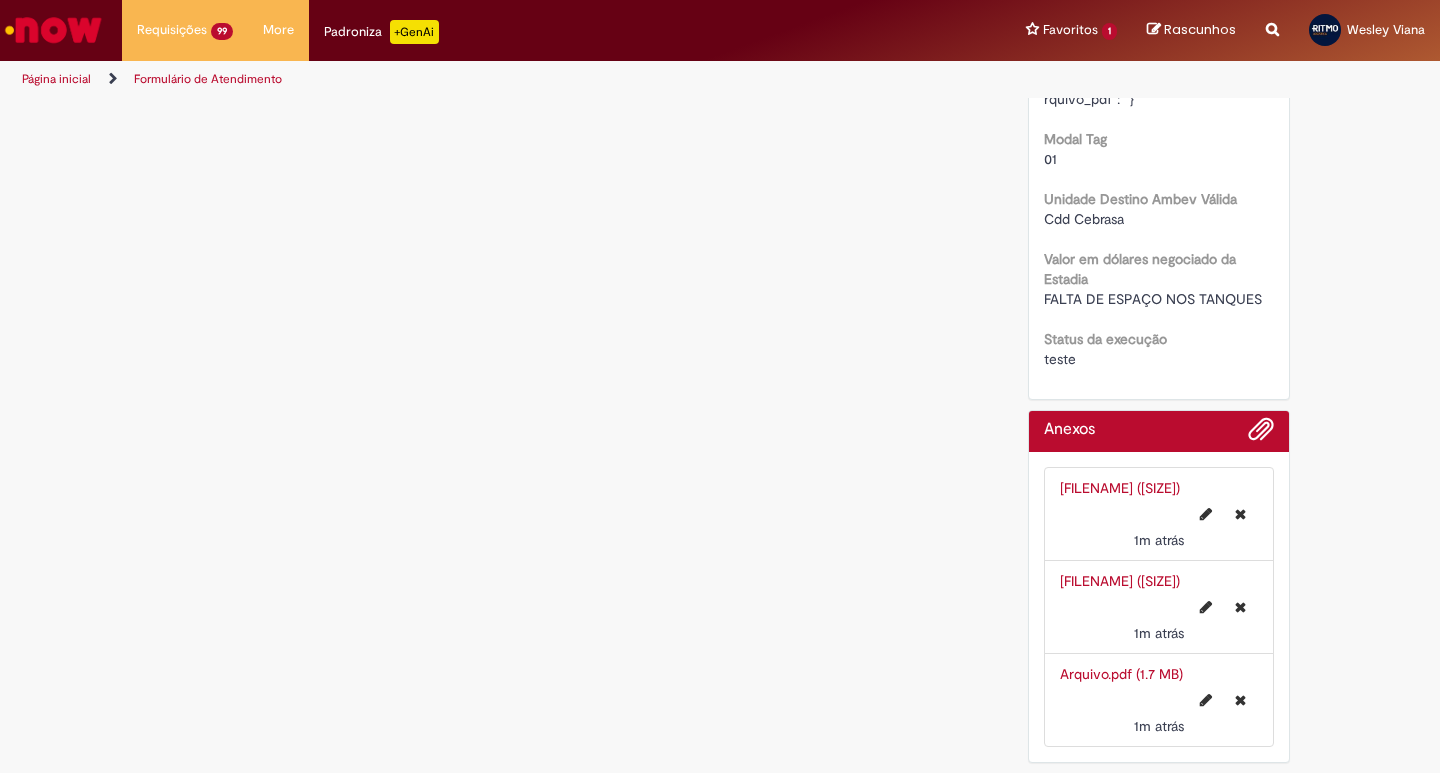 scroll, scrollTop: 0, scrollLeft: 0, axis: both 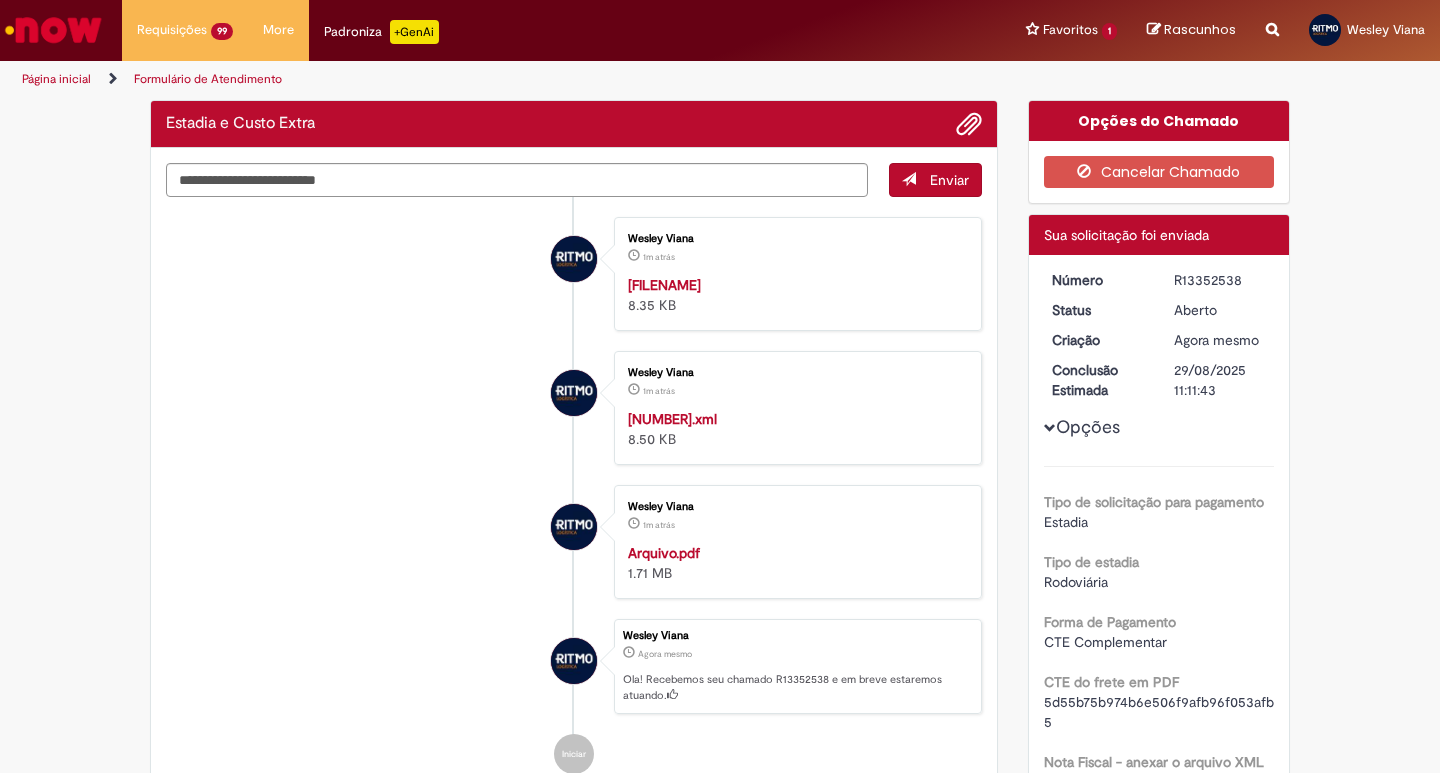 click on "R13352538" at bounding box center [1220, 280] 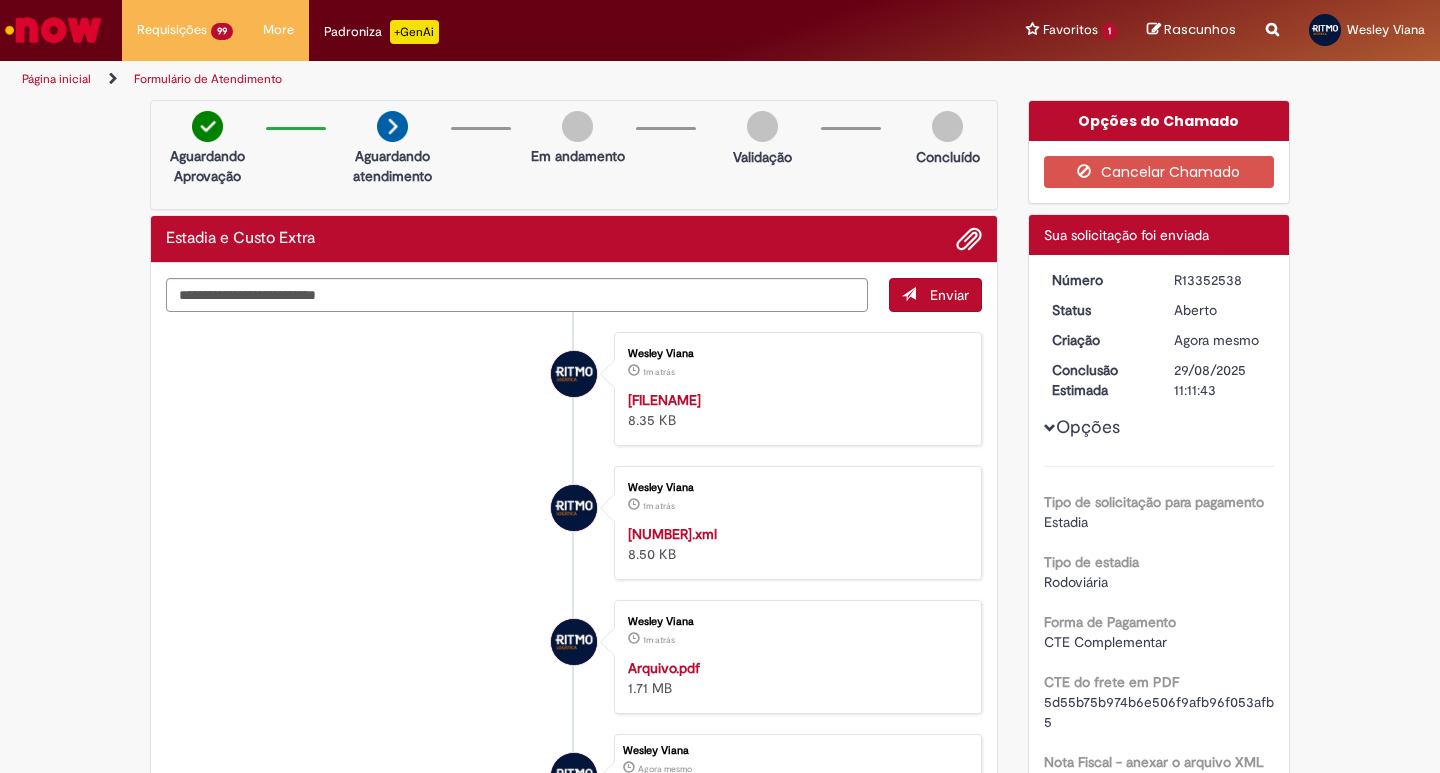 click on "R13352538" at bounding box center (1220, 280) 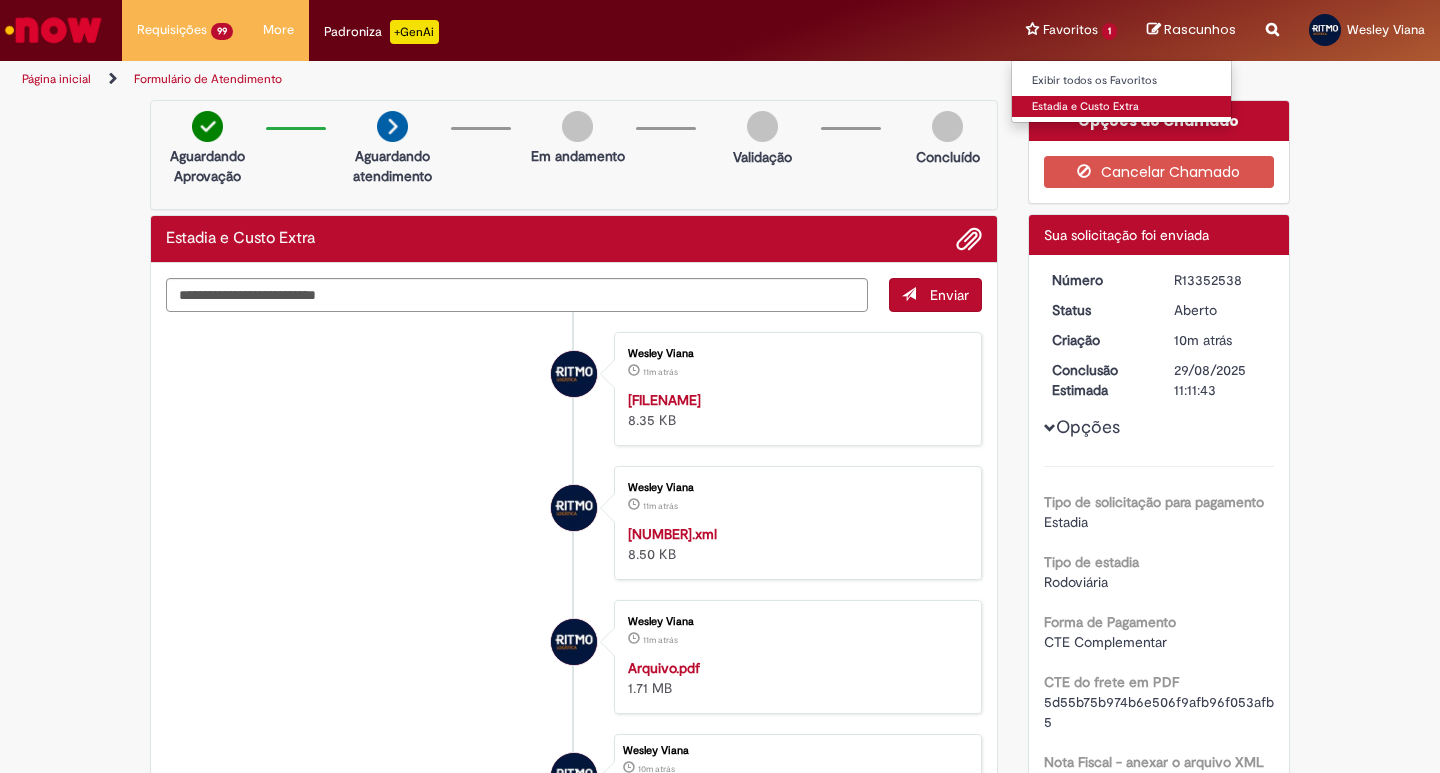 click on "Estadia e Custo Extra" at bounding box center [1122, 107] 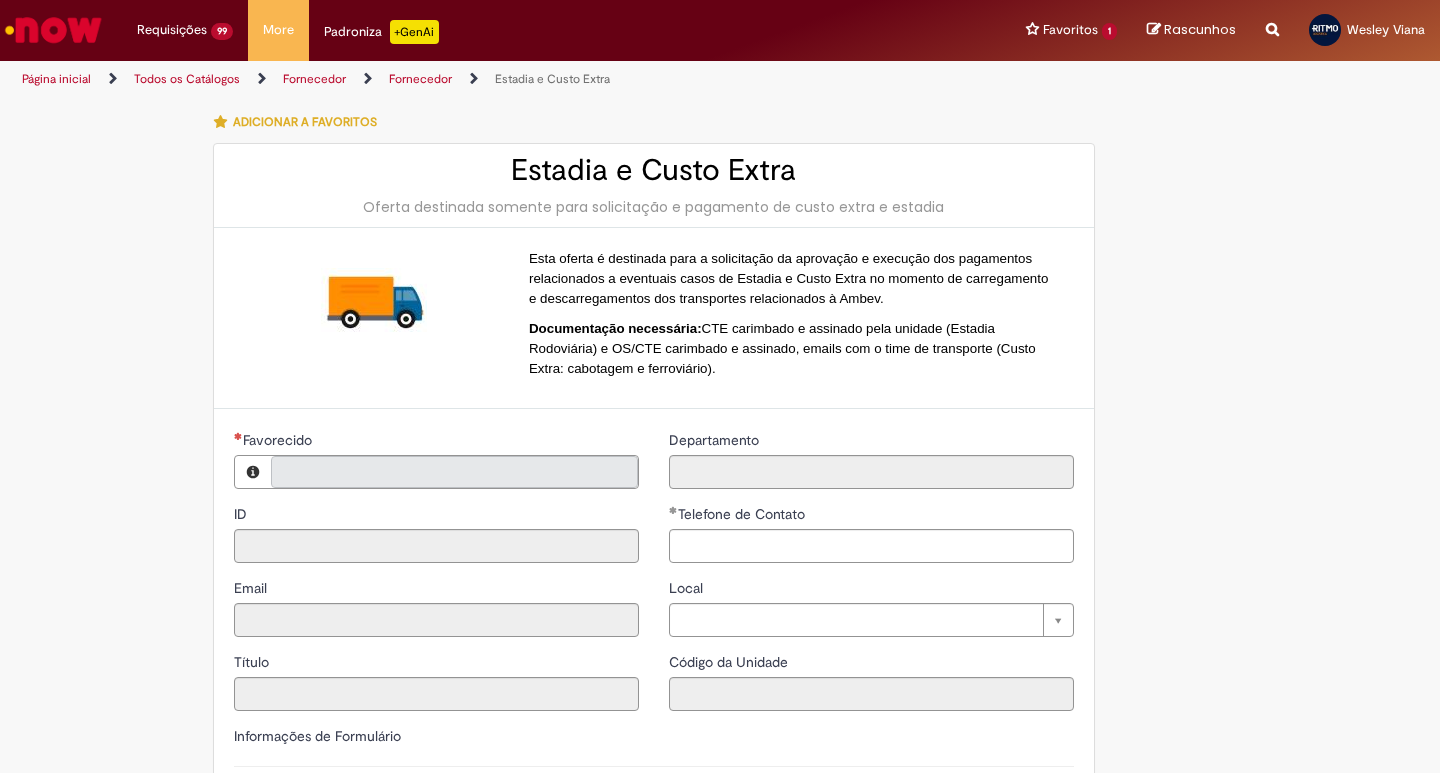 type on "**********" 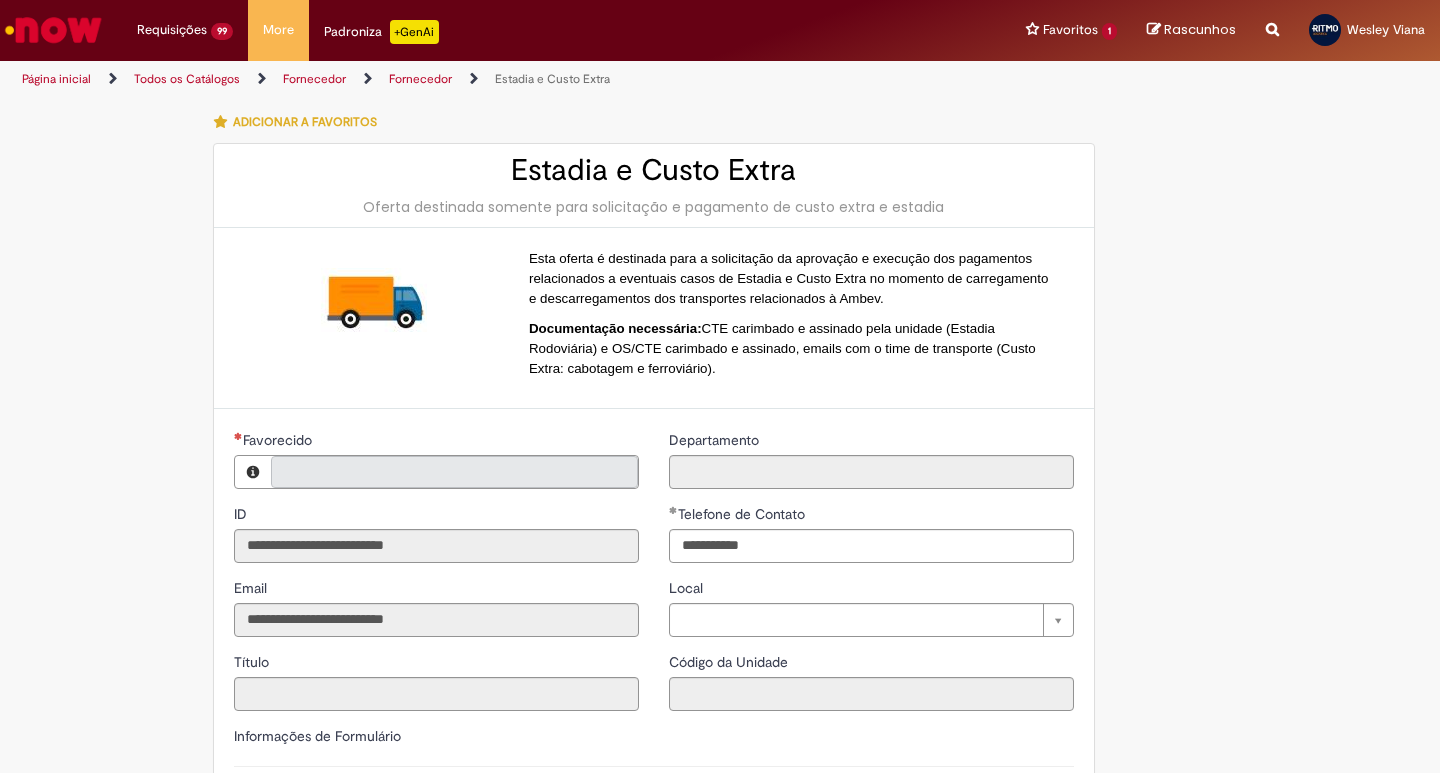 type on "**********" 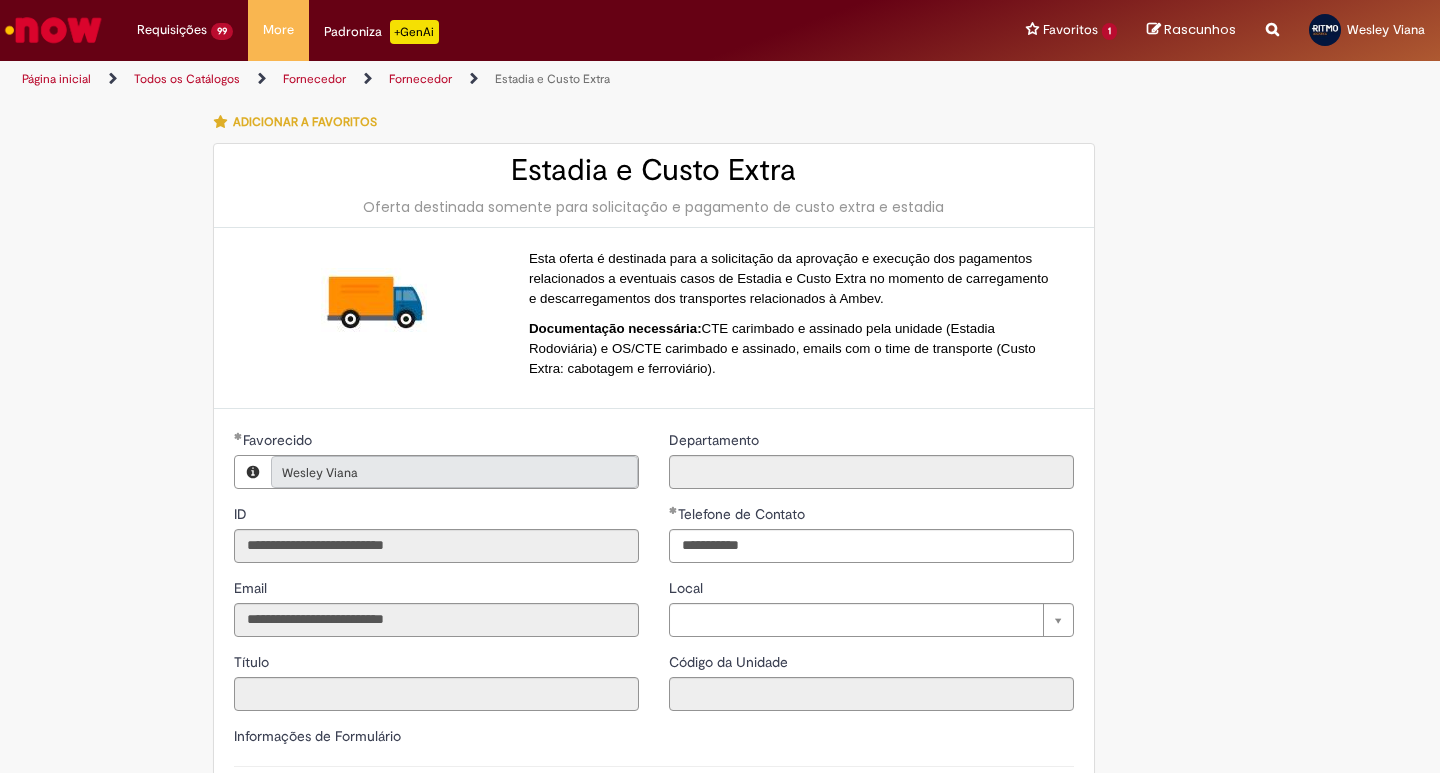 type on "**********" 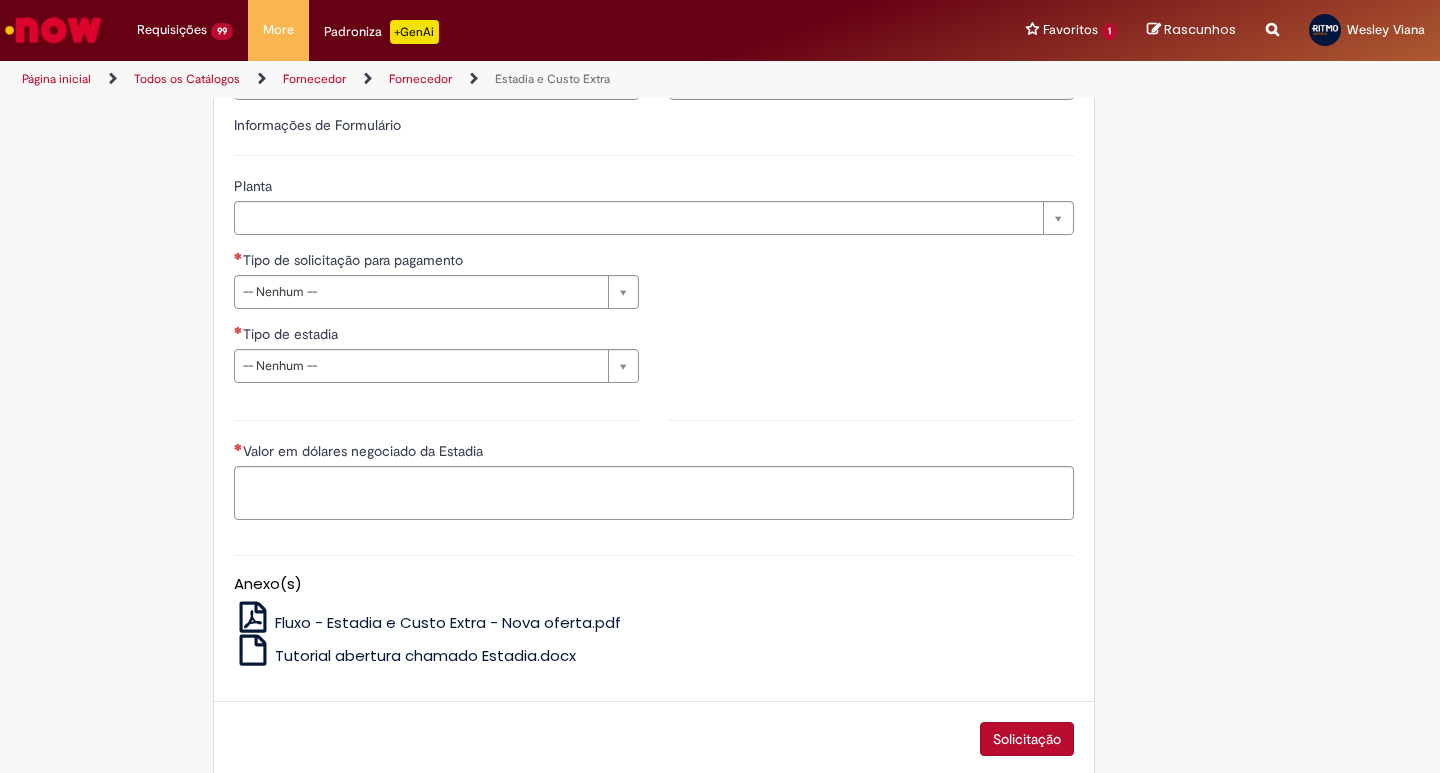 scroll, scrollTop: 638, scrollLeft: 0, axis: vertical 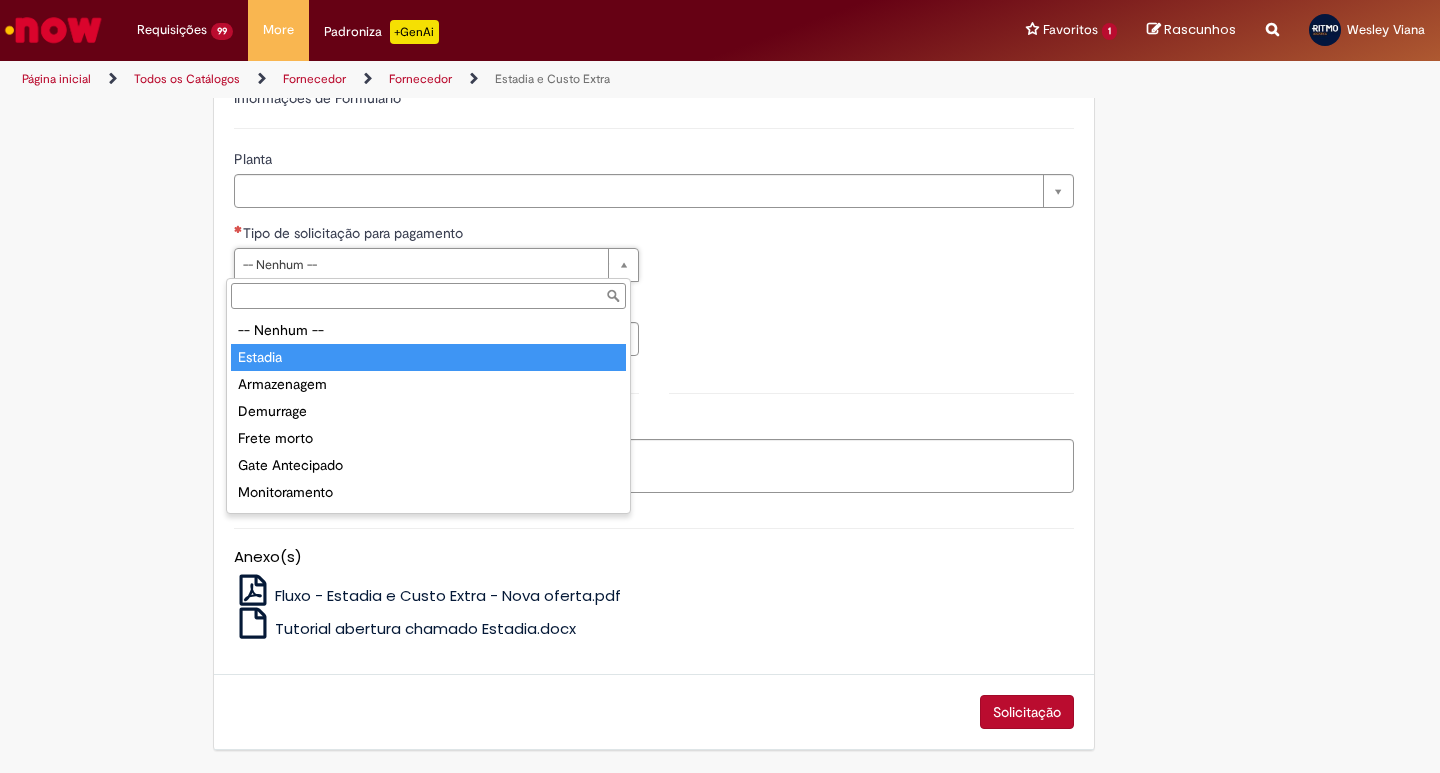 drag, startPoint x: 269, startPoint y: 354, endPoint x: 271, endPoint y: 319, distance: 35.057095 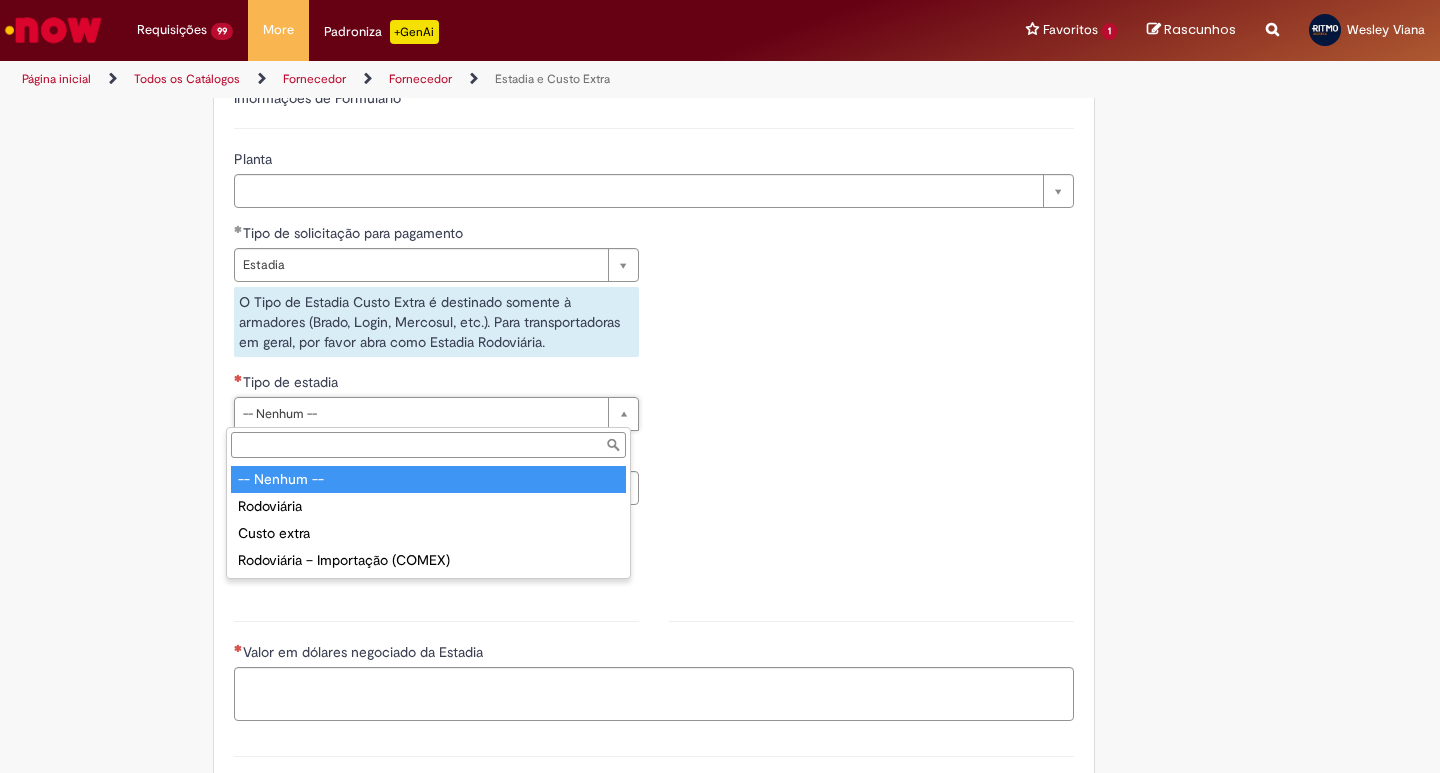 drag, startPoint x: 280, startPoint y: 410, endPoint x: 284, endPoint y: 431, distance: 21.377558 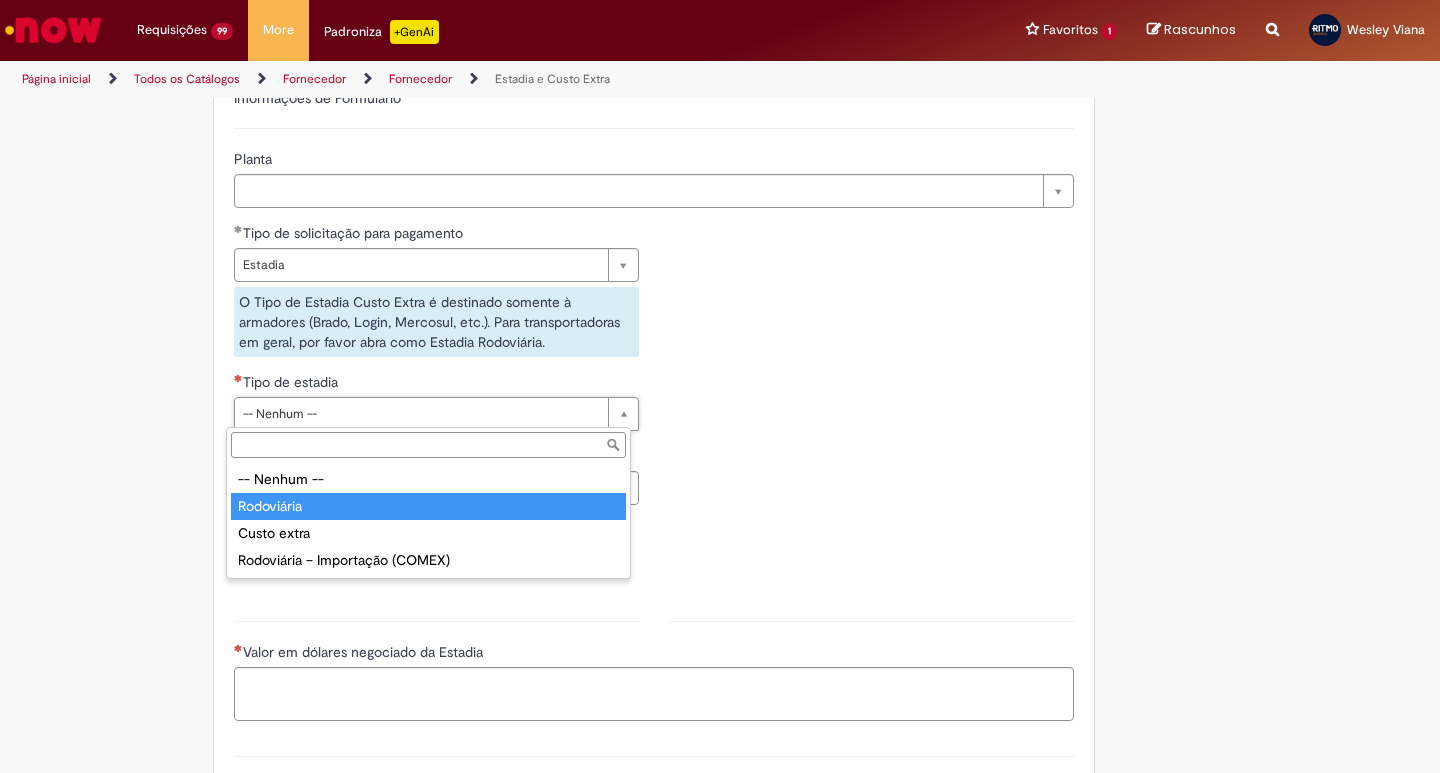type on "**********" 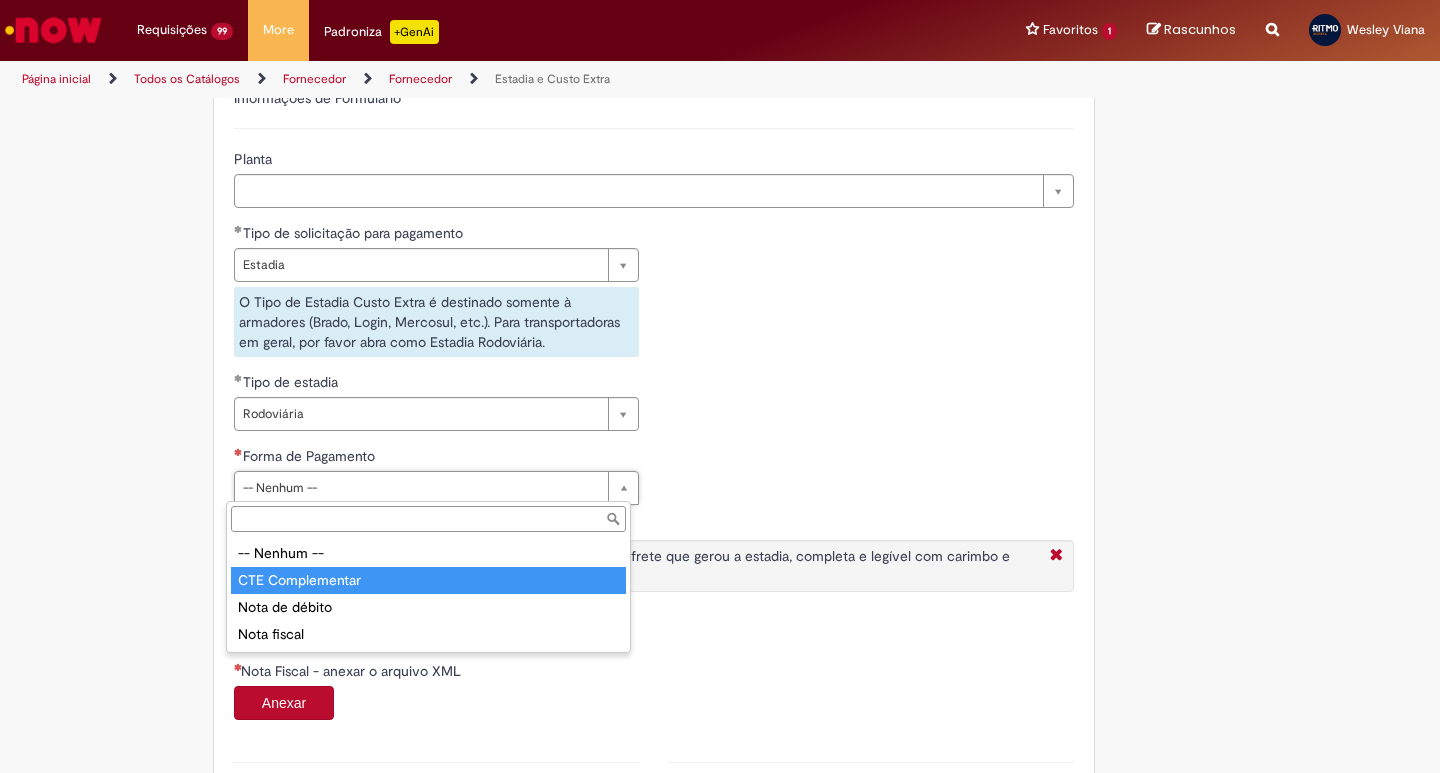 type on "**********" 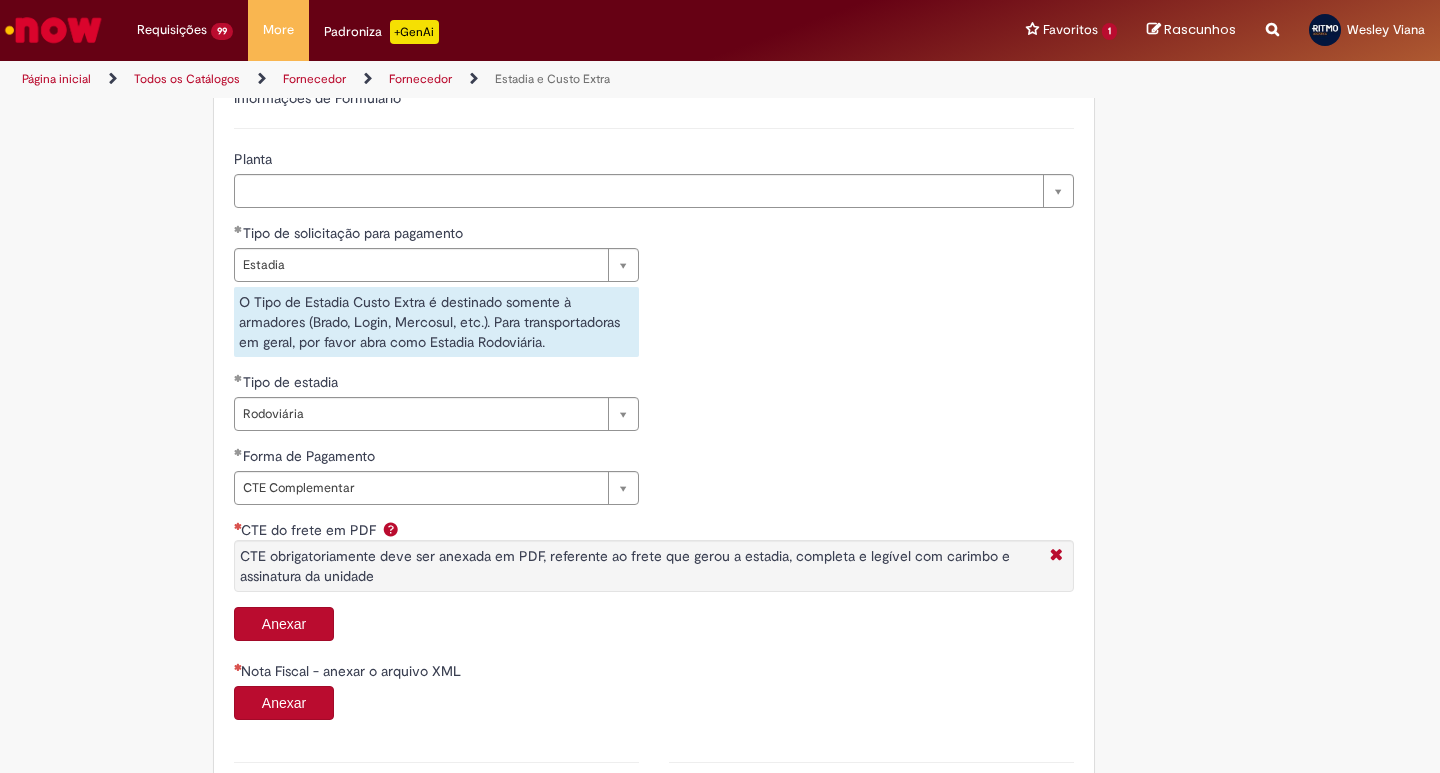 click on "Anexar" at bounding box center (284, 624) 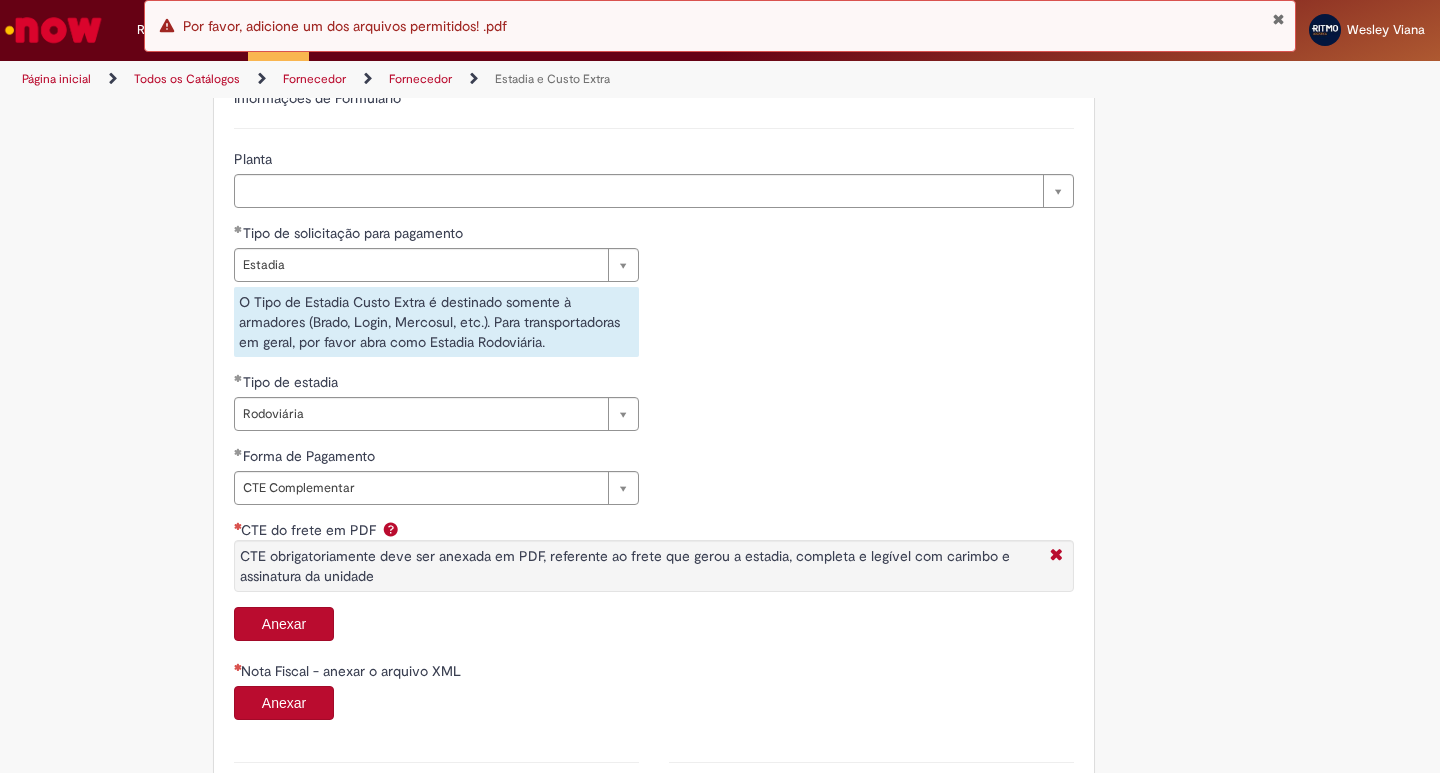 click on "Anexar" at bounding box center [284, 624] 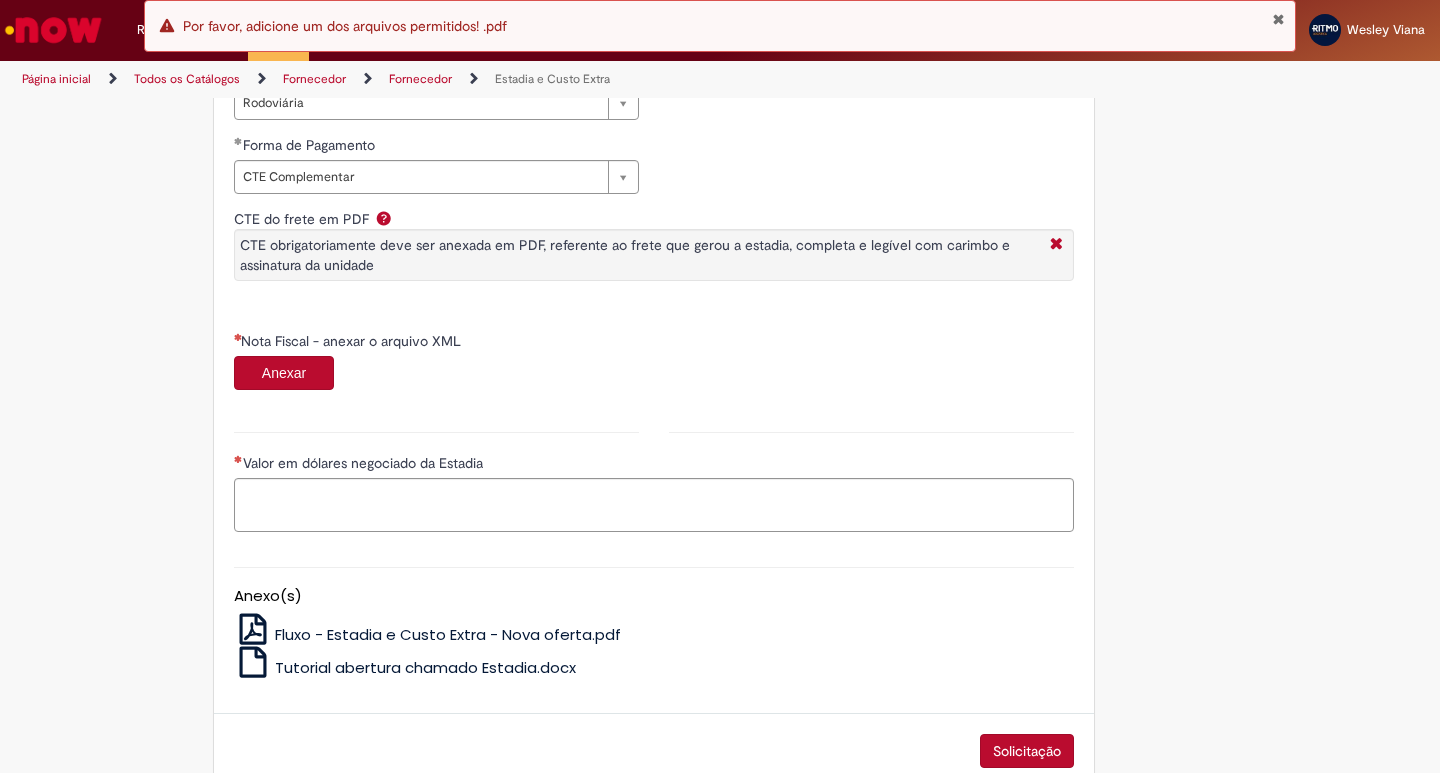 scroll, scrollTop: 971, scrollLeft: 0, axis: vertical 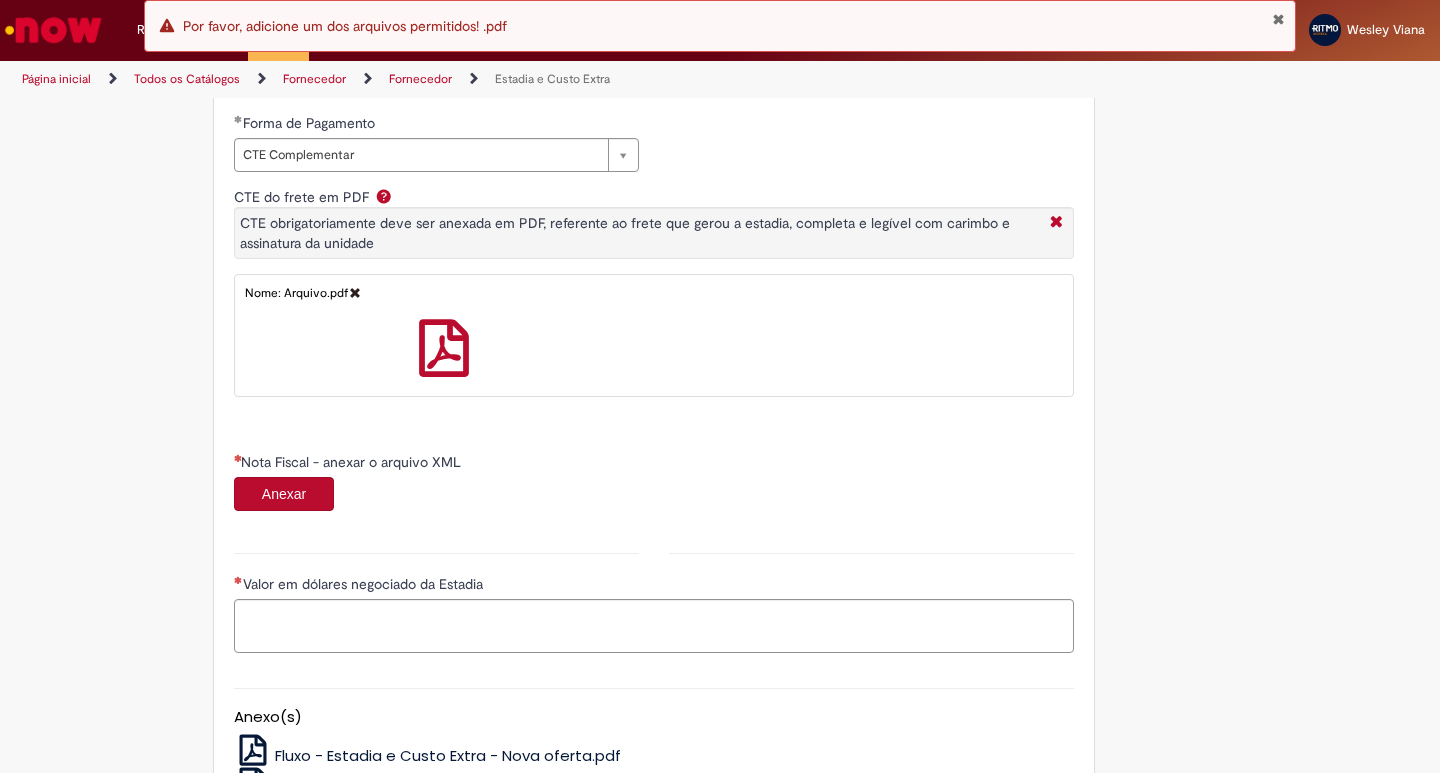 click at bounding box center [444, 347] 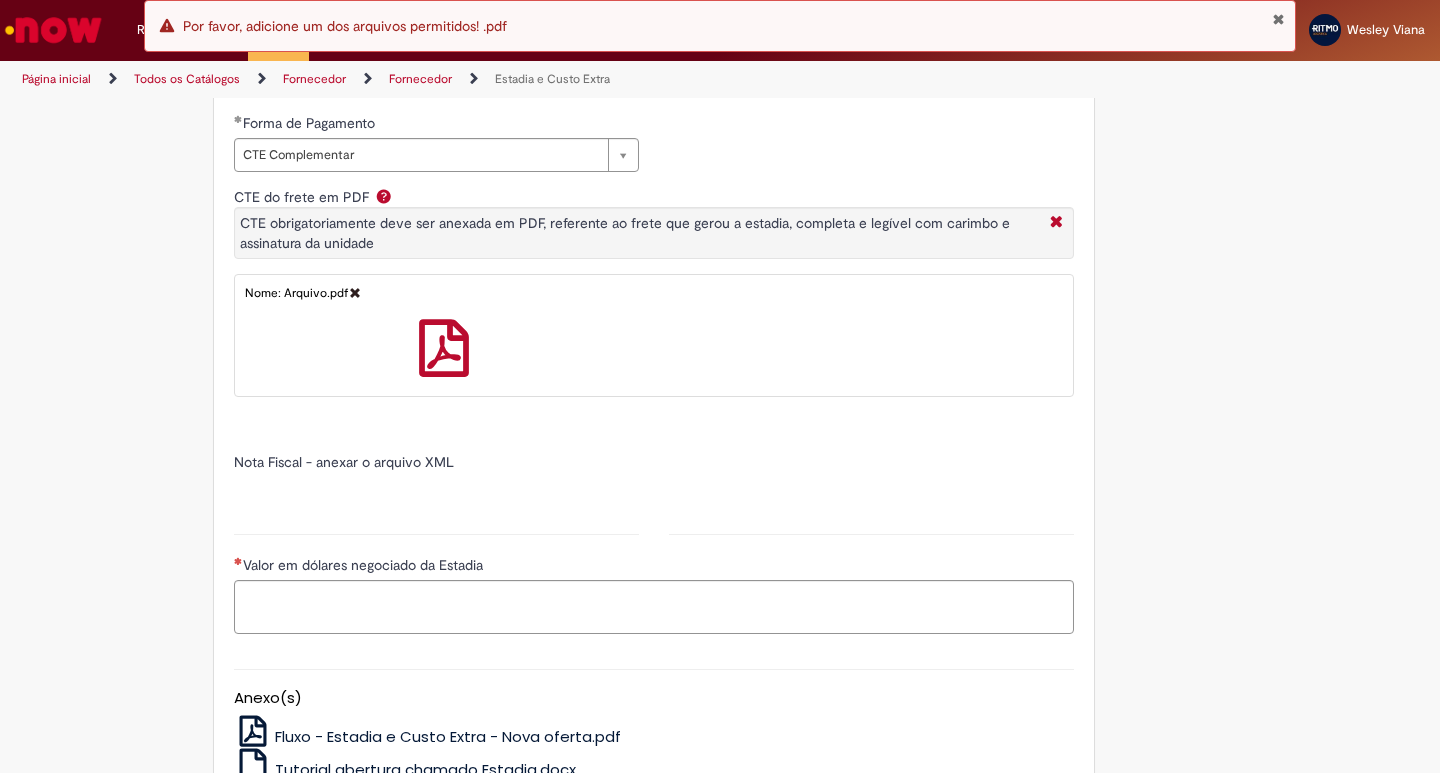 type on "******" 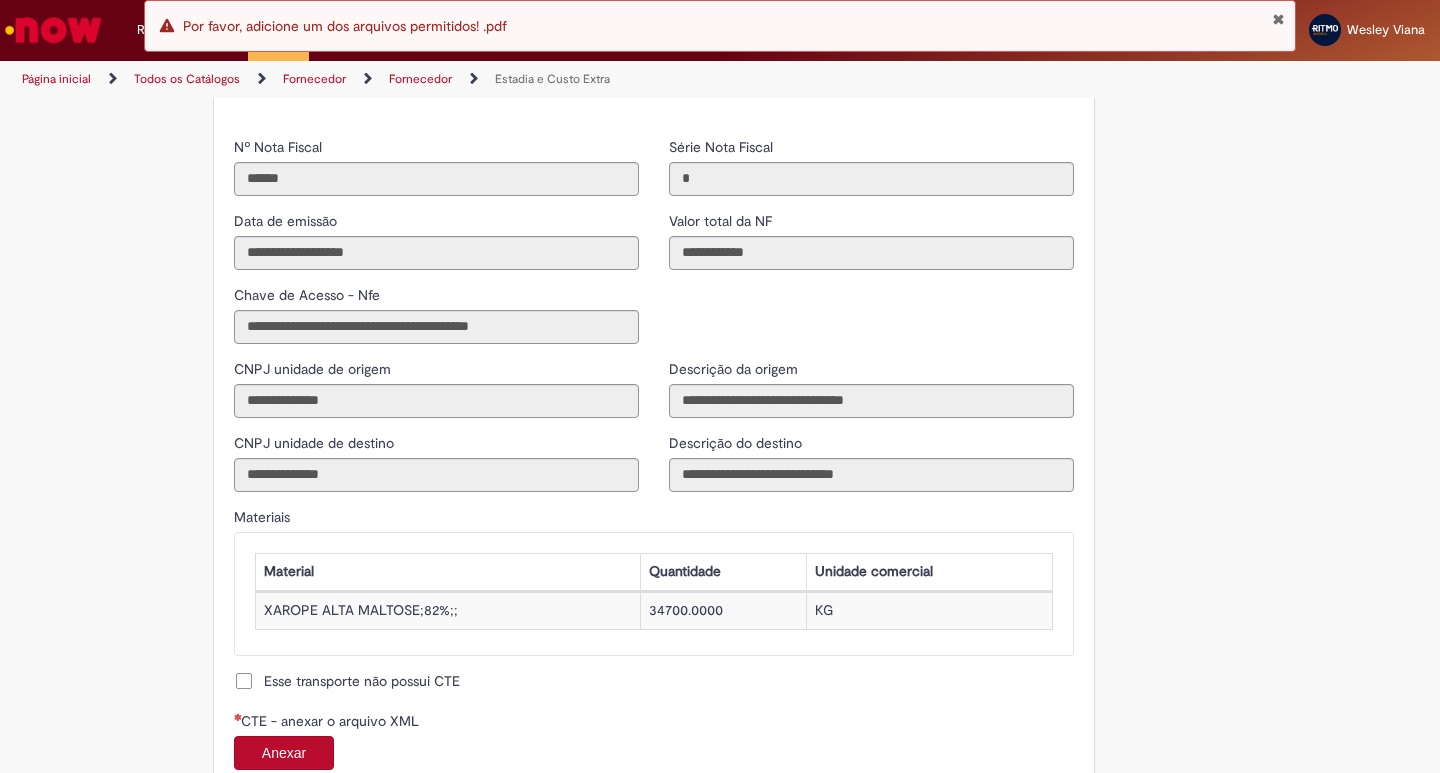 scroll, scrollTop: 1779, scrollLeft: 0, axis: vertical 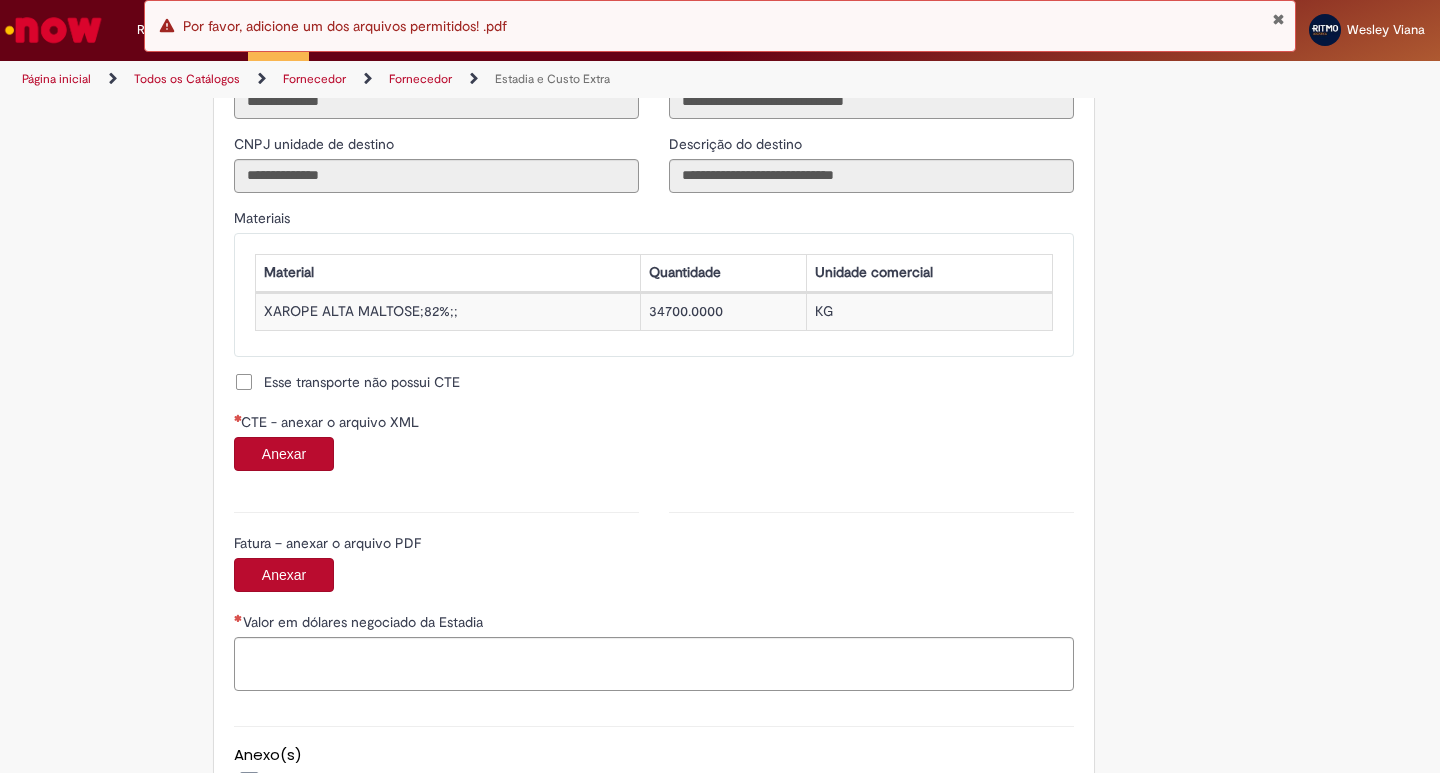 click on "Anexar" at bounding box center [284, 454] 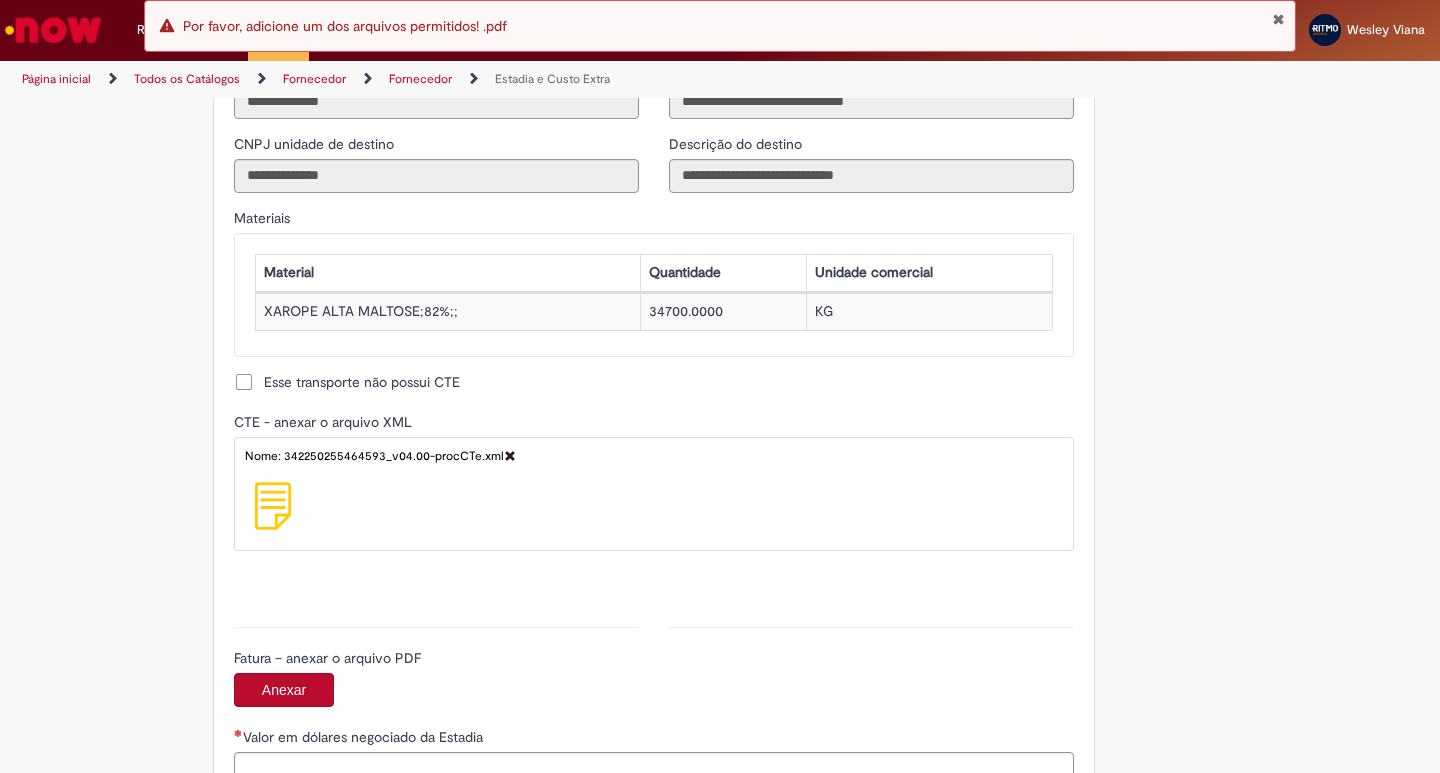 type on "**********" 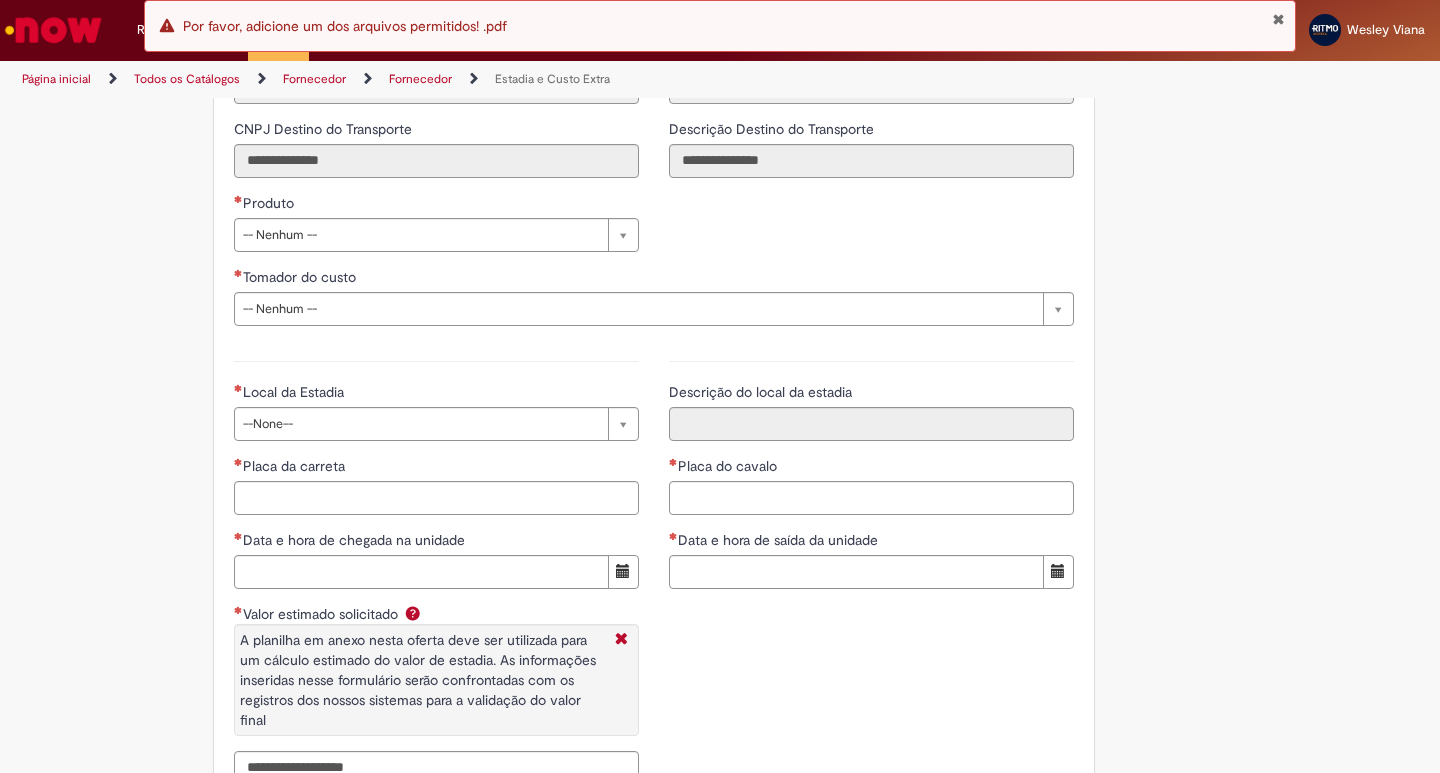 scroll, scrollTop: 2779, scrollLeft: 0, axis: vertical 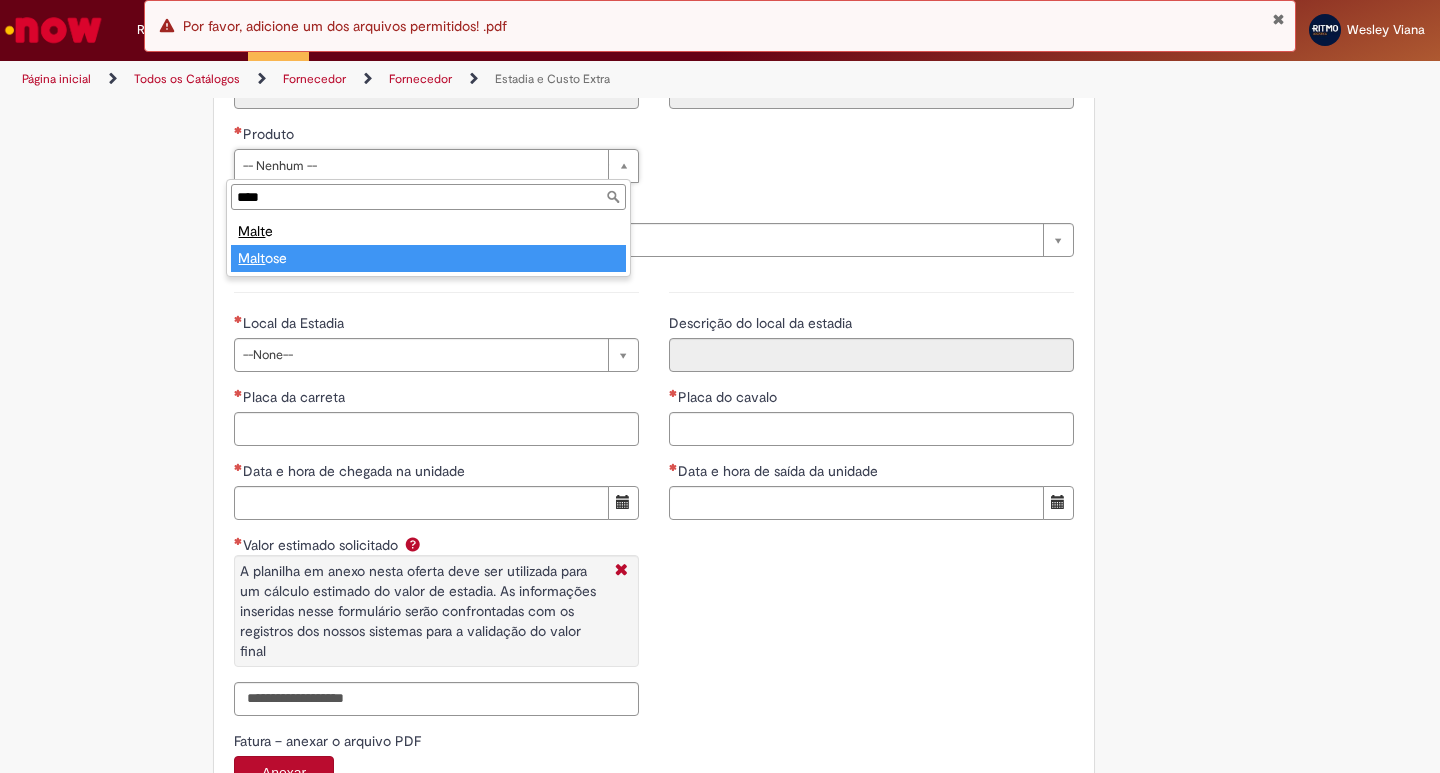 type on "****" 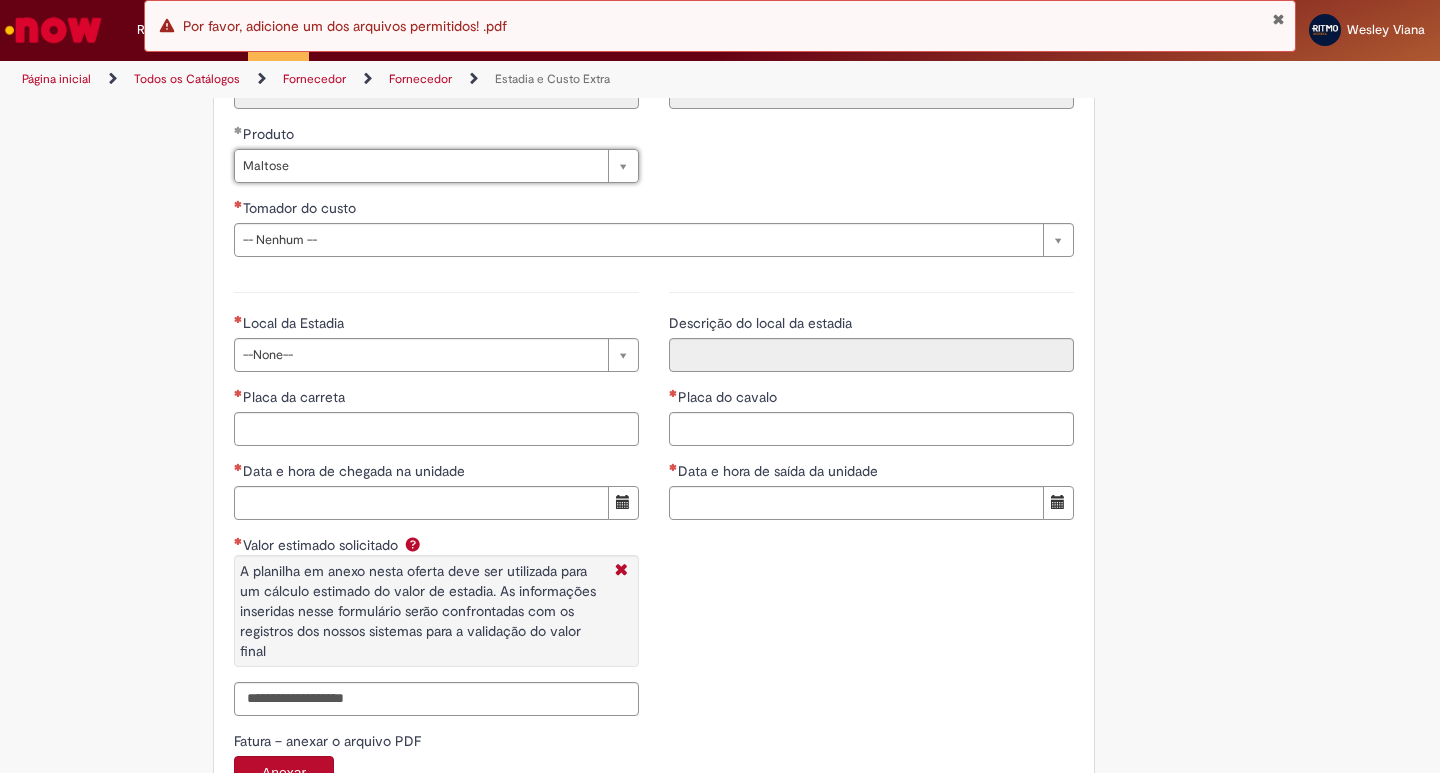 drag, startPoint x: 289, startPoint y: 236, endPoint x: 289, endPoint y: 247, distance: 11 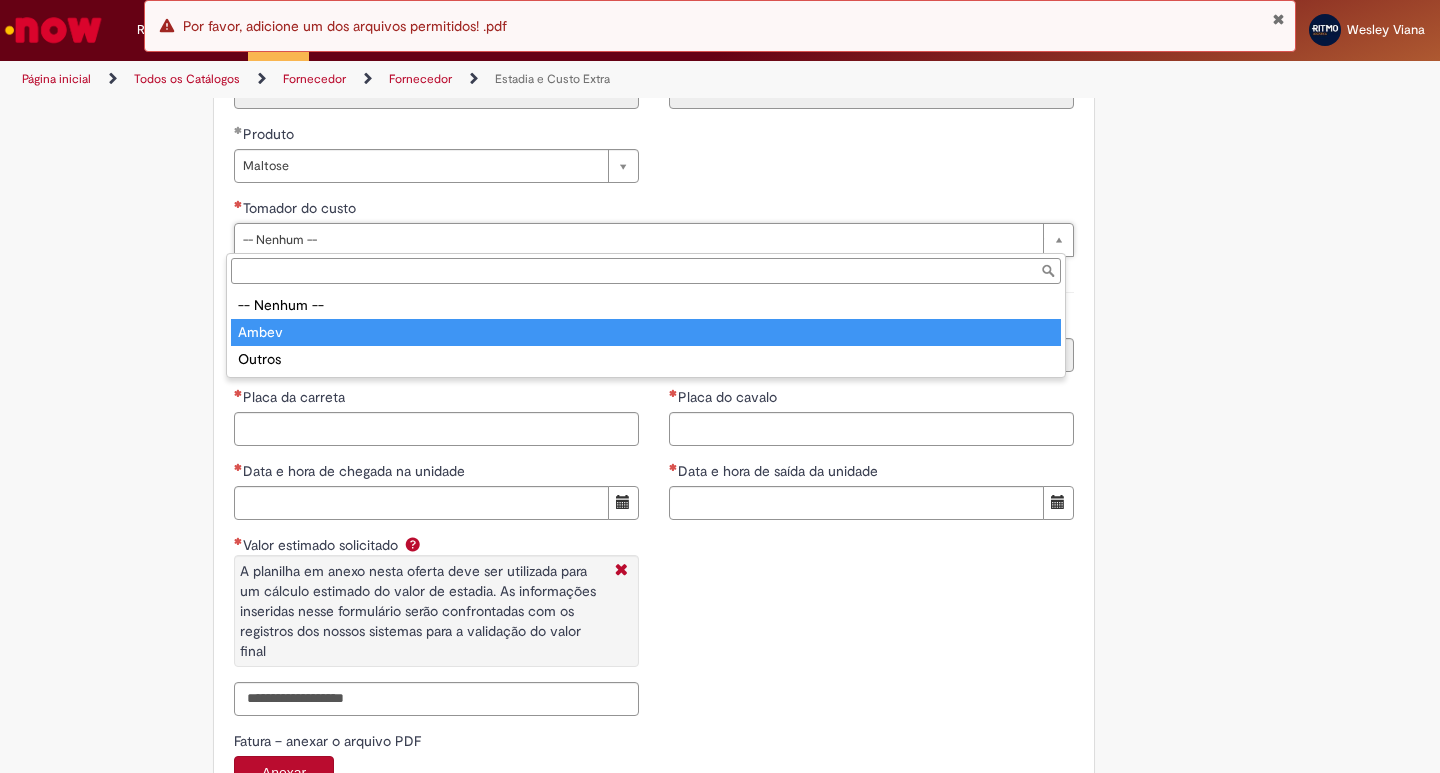 drag, startPoint x: 289, startPoint y: 315, endPoint x: 279, endPoint y: 335, distance: 22.36068 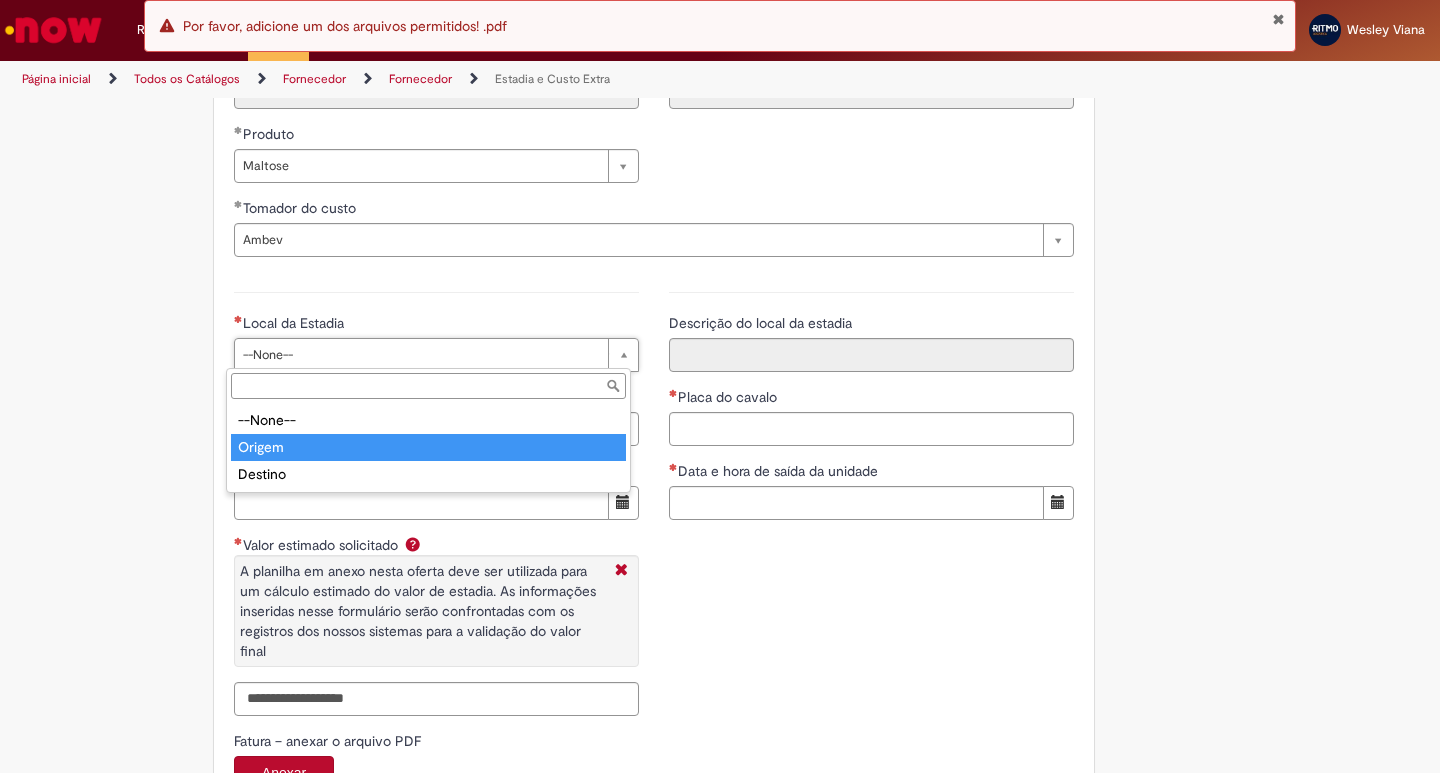 type on "******" 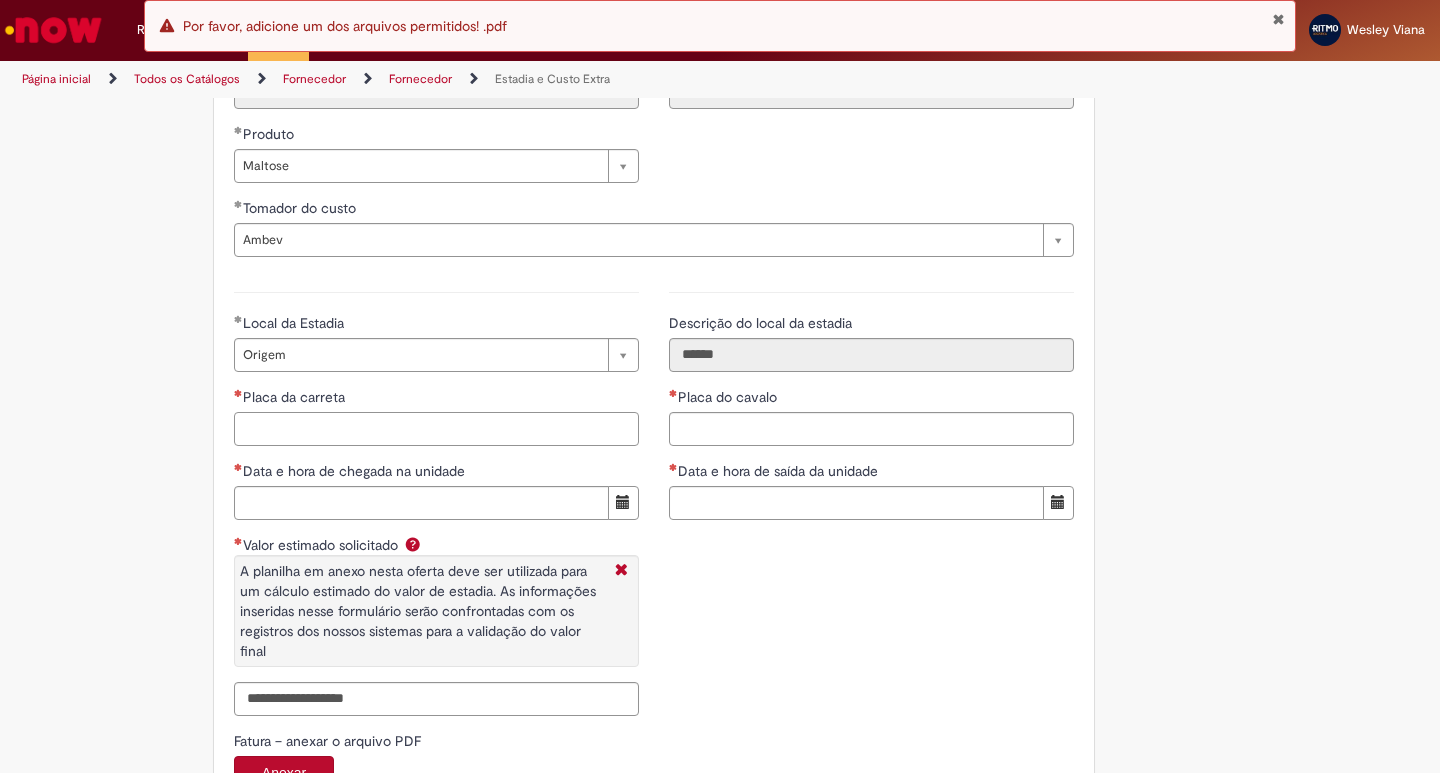 click on "Placa da carreta" at bounding box center [436, 429] 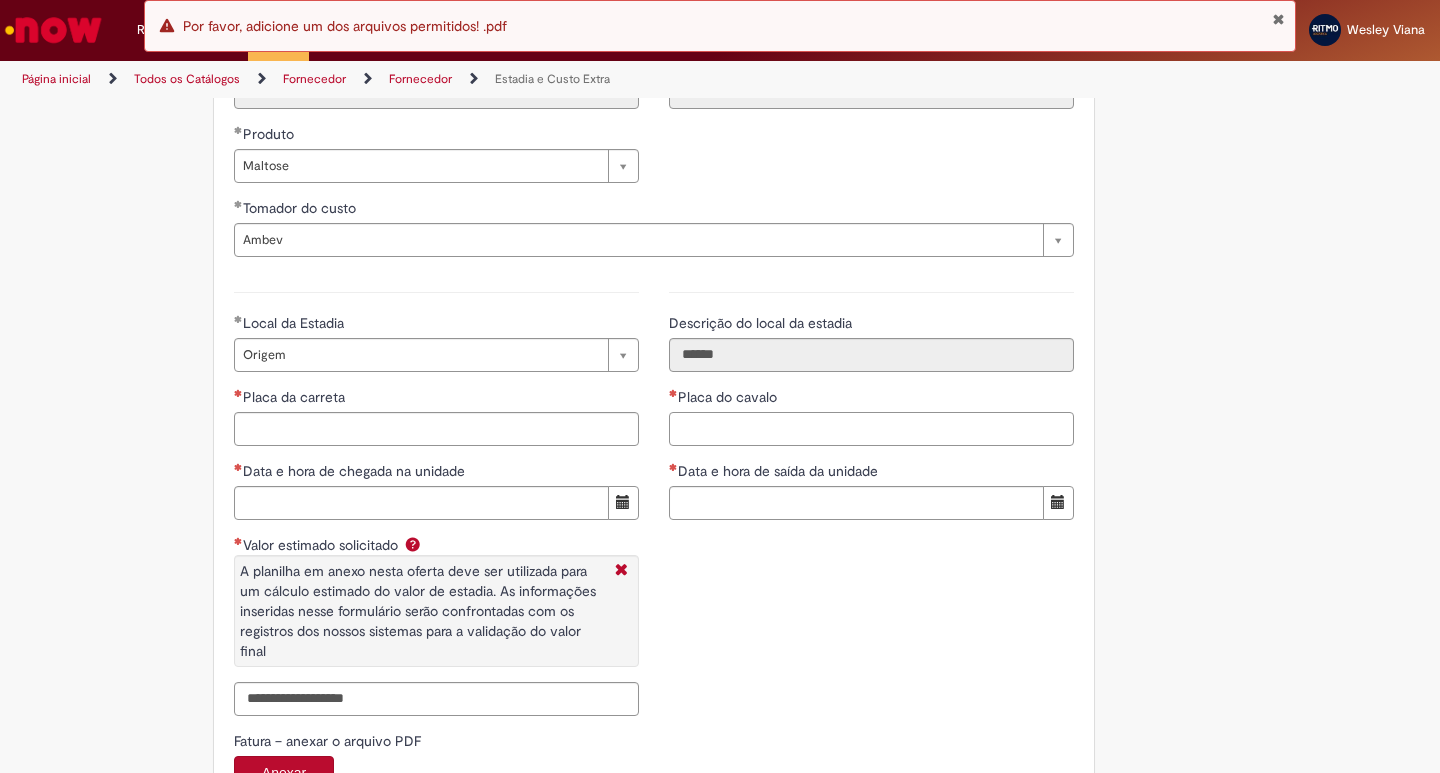 click on "Placa do cavalo" at bounding box center [871, 429] 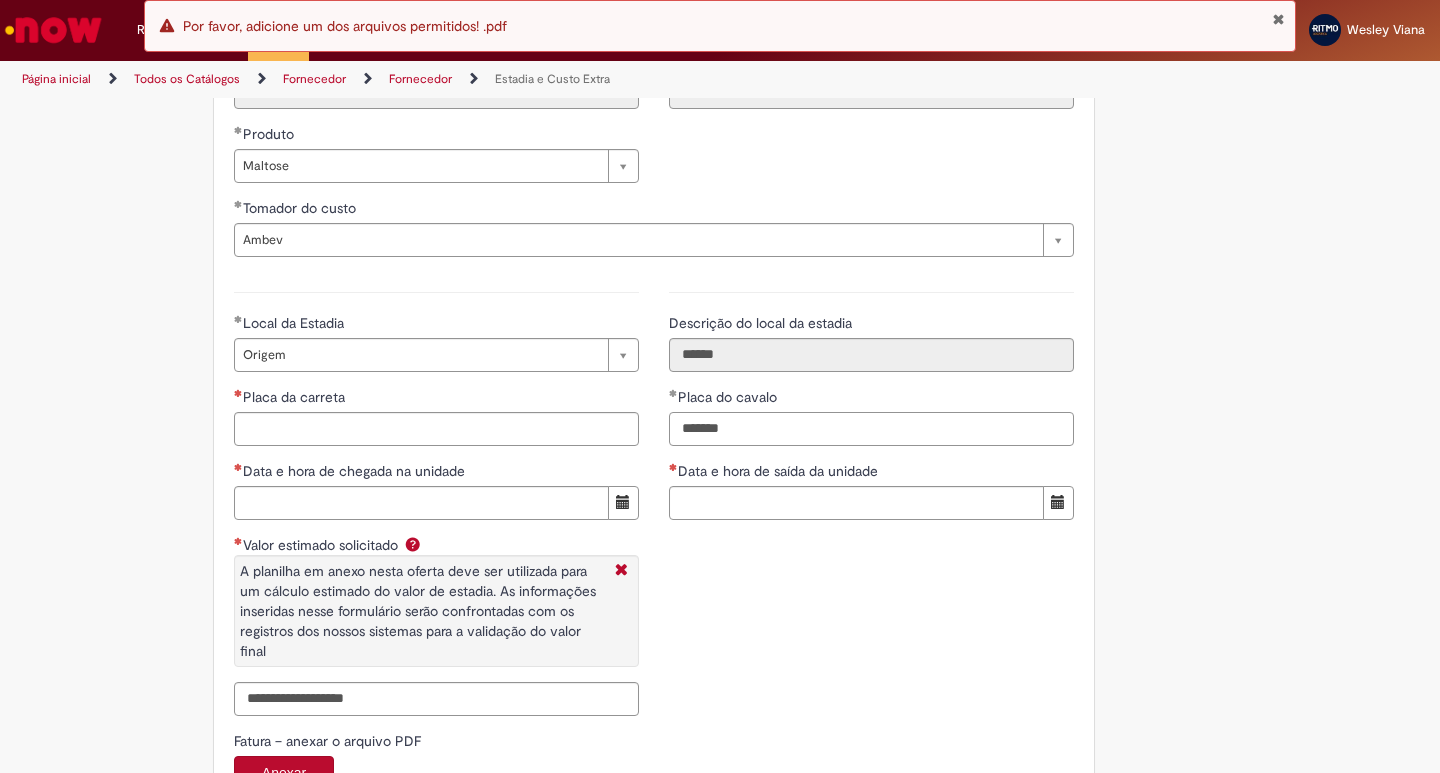 type on "*******" 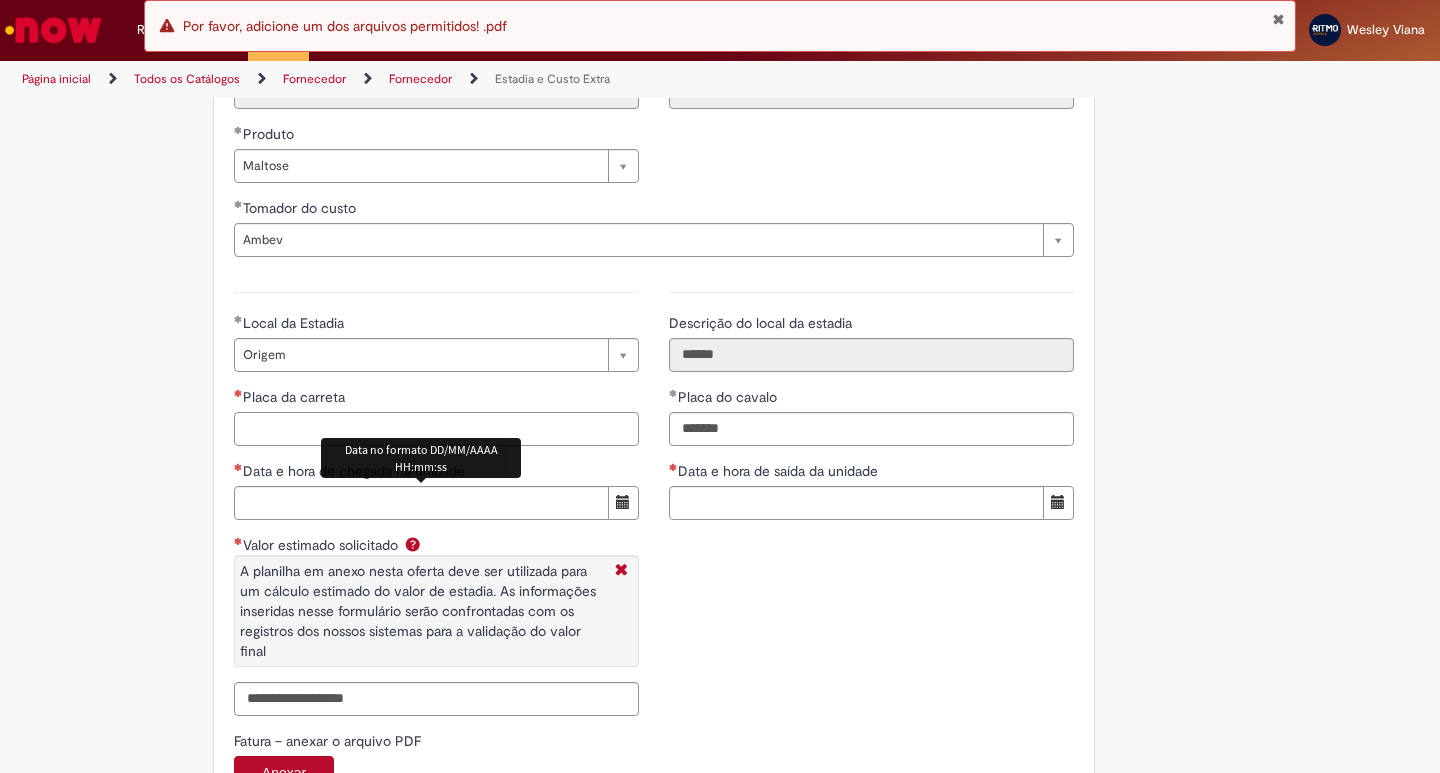 click on "Placa da carreta" at bounding box center [436, 429] 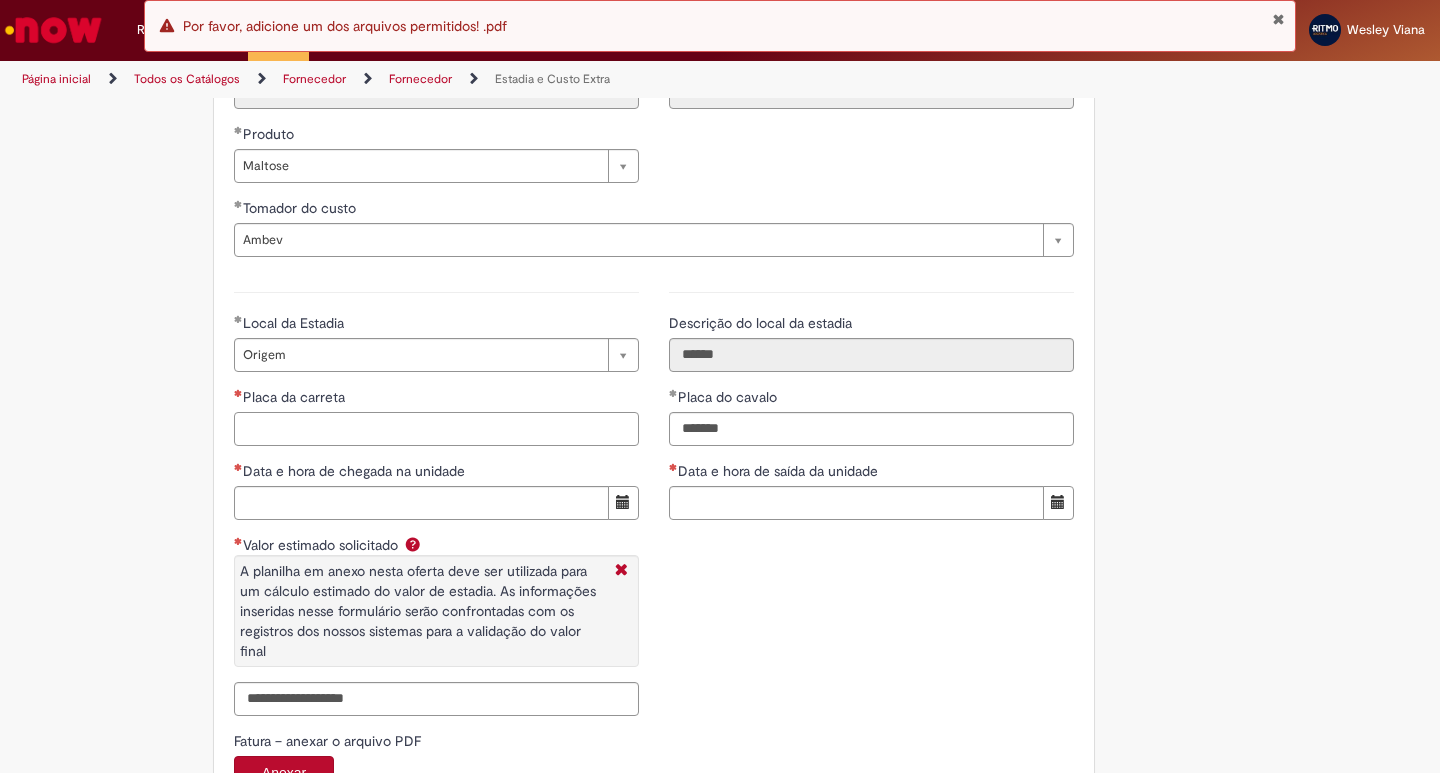 paste on "*******" 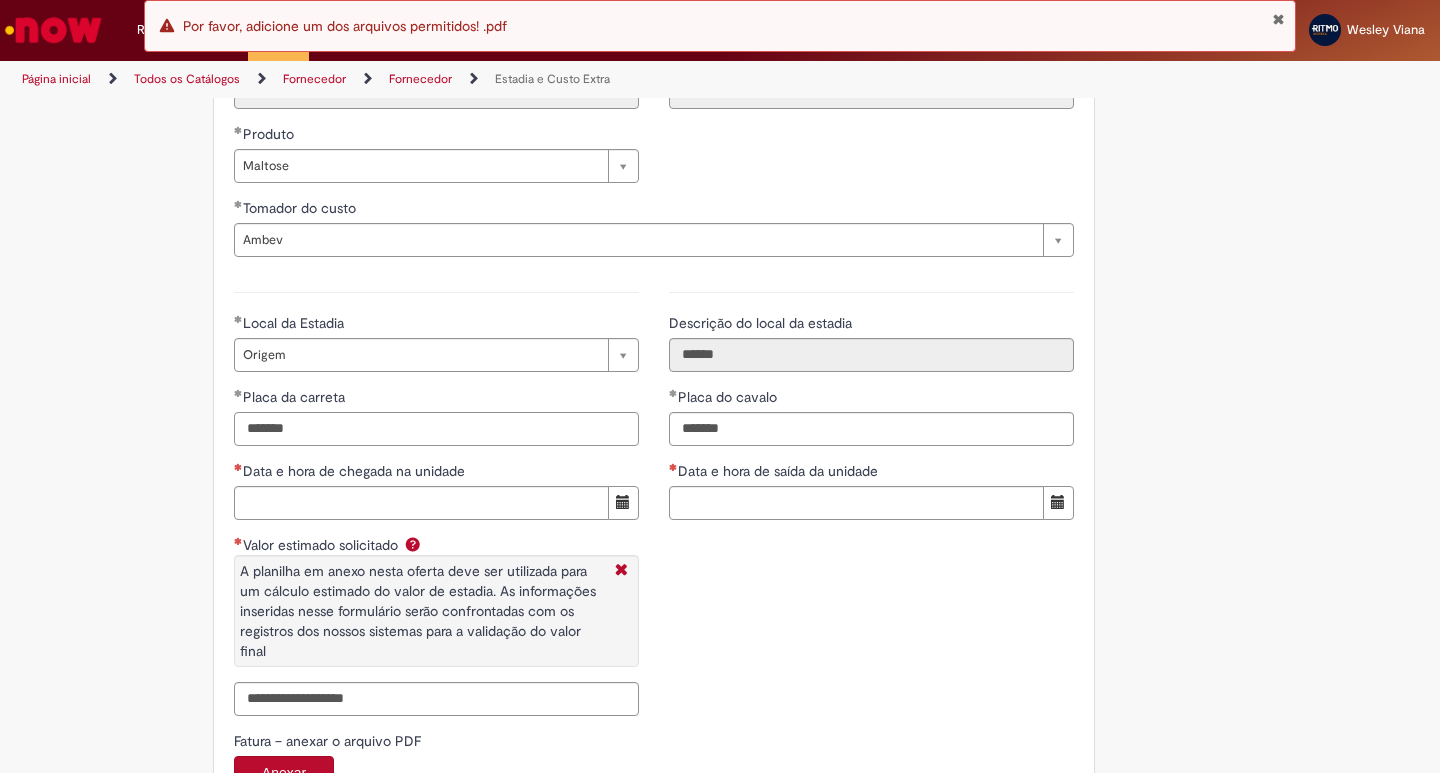 type on "*******" 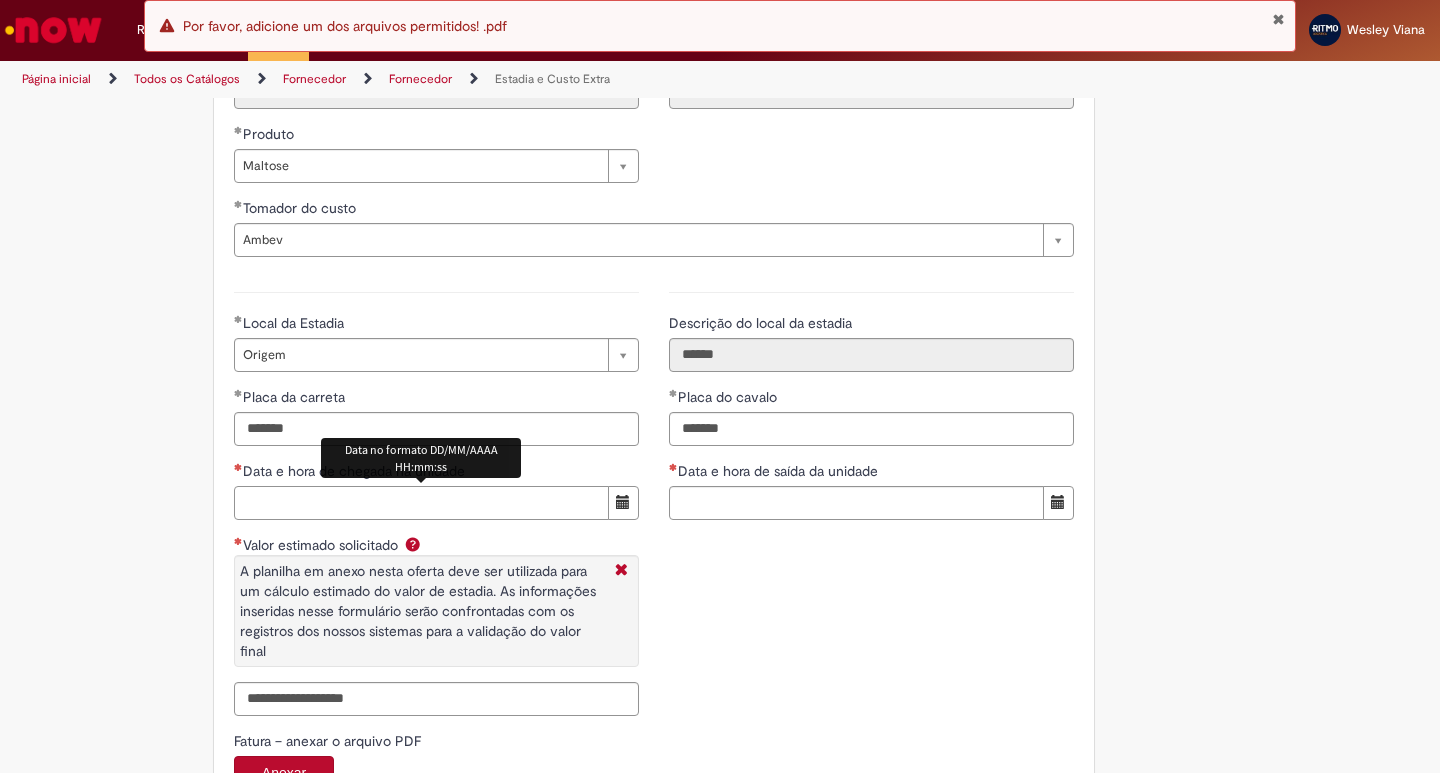 click on "Data e hora de chegada na unidade" at bounding box center [421, 503] 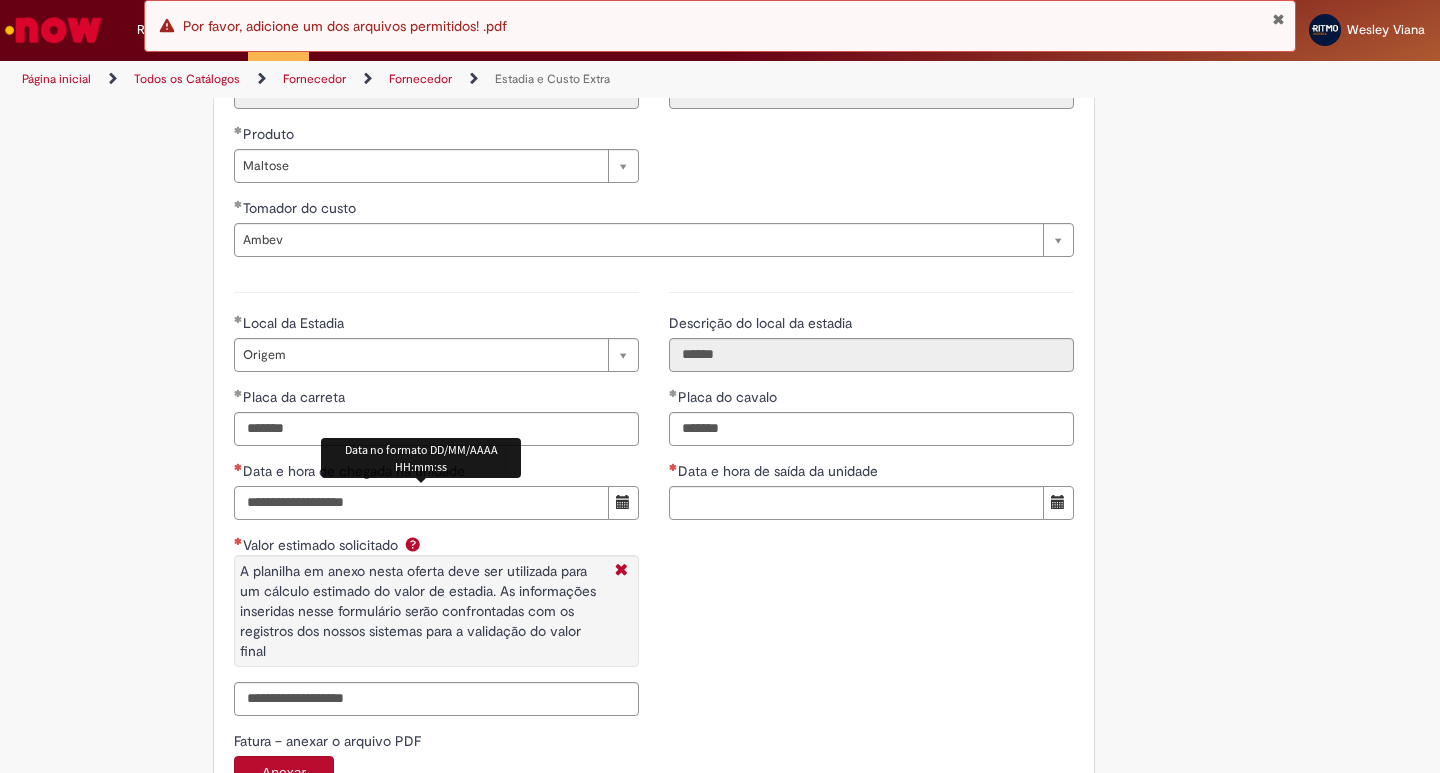 type on "**********" 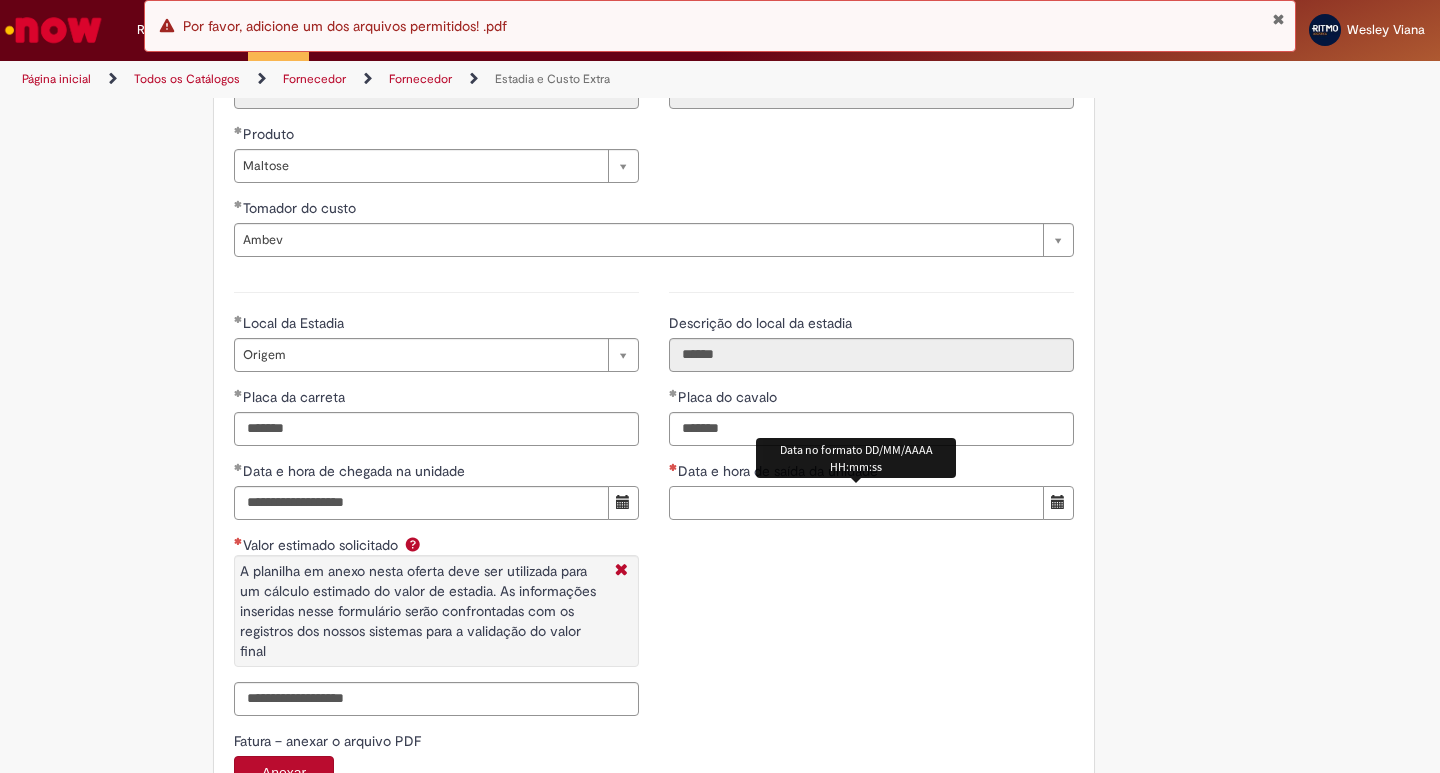 click on "Data e hora de saída da unidade" at bounding box center [856, 503] 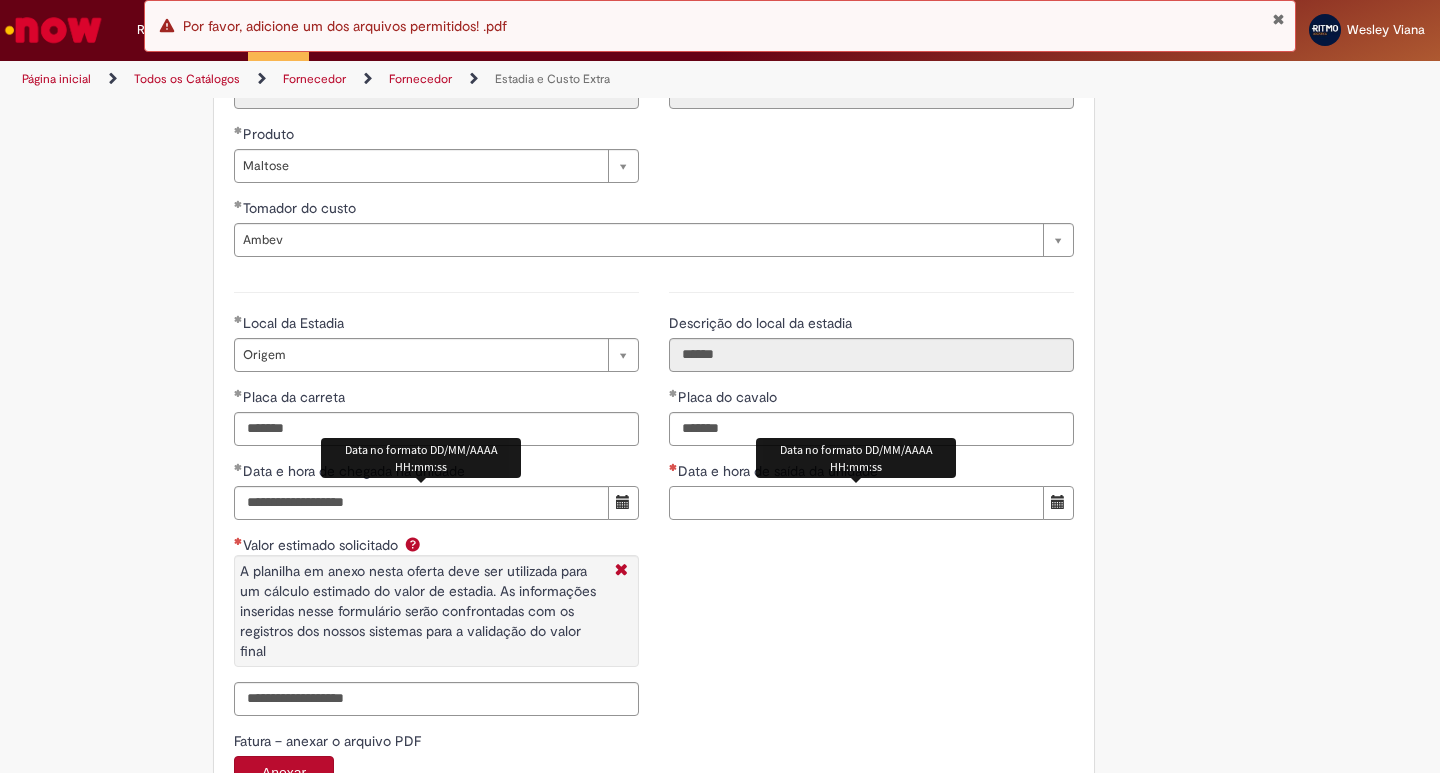 paste on "**********" 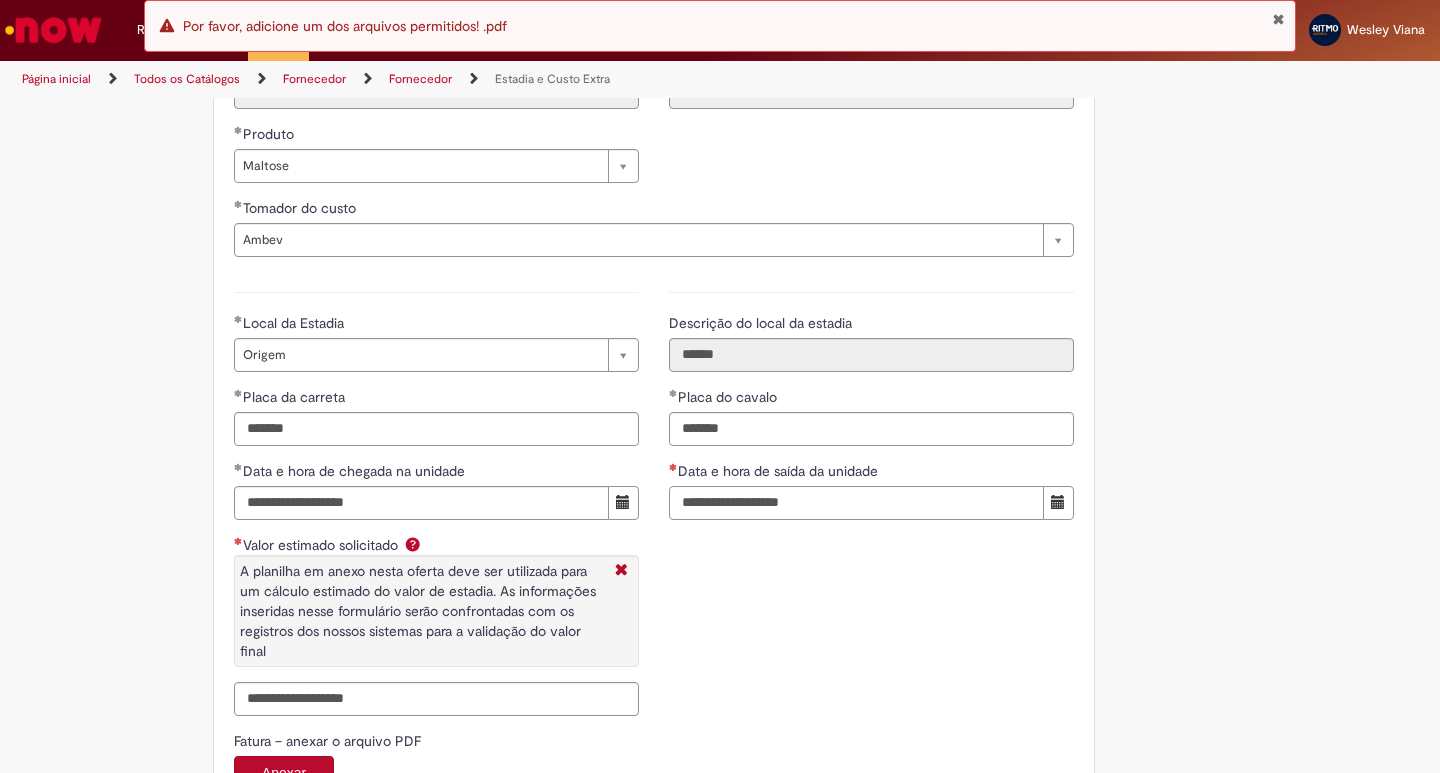 scroll, scrollTop: 2945, scrollLeft: 0, axis: vertical 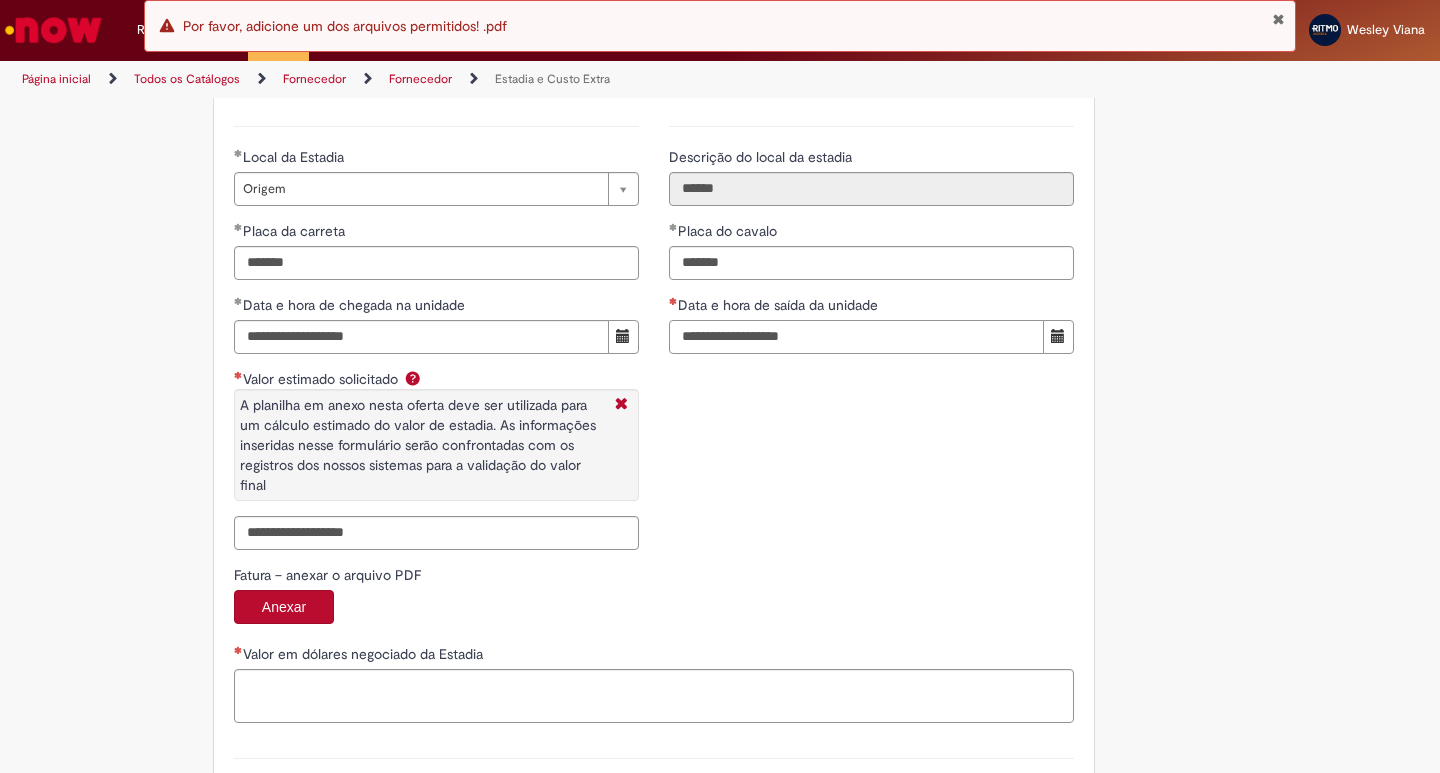type on "**********" 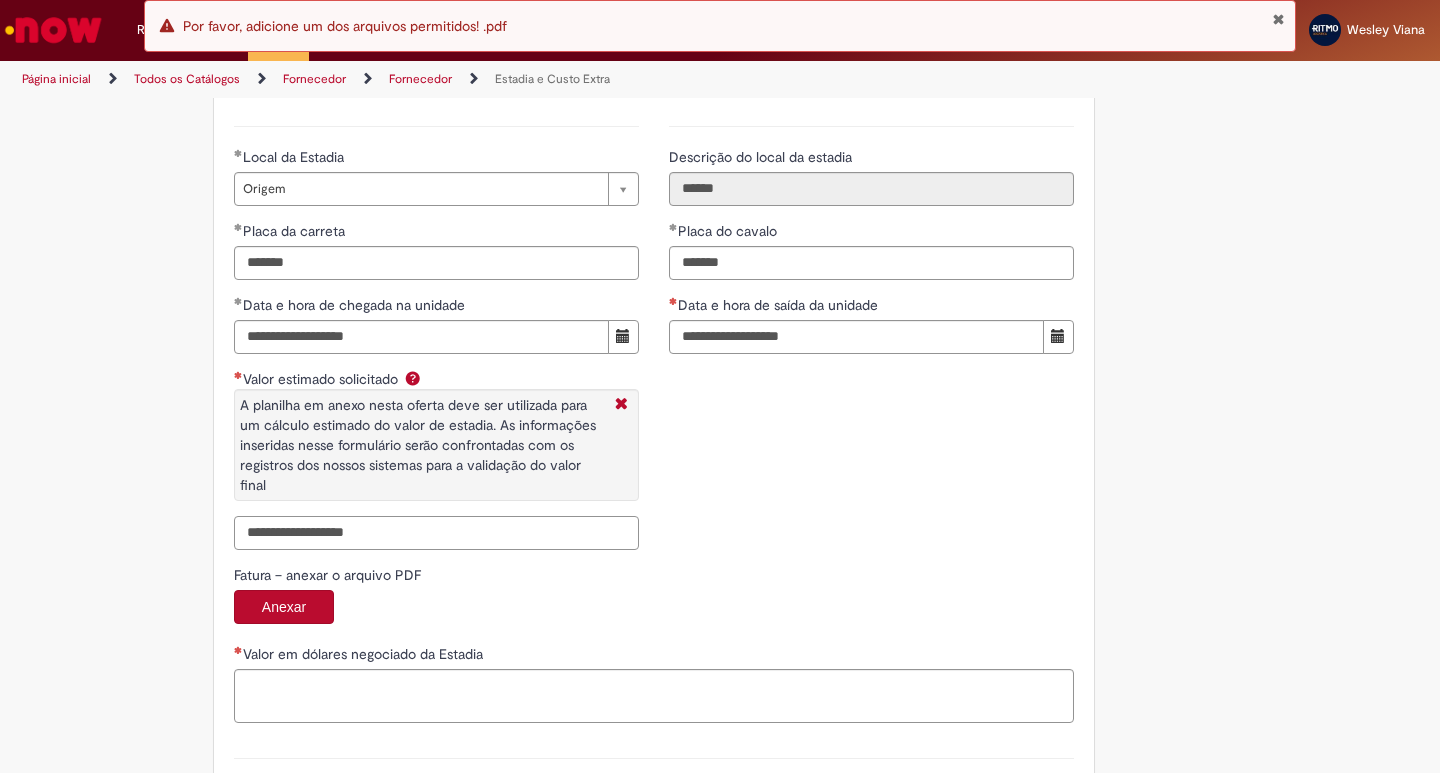 click on "Valor estimado solicitado A planilha em anexo nesta oferta deve ser utilizada para um cálculo estimado do valor de estadia. As informações inseridas nesse formulário serão confrontadas com os registros dos nossos sistemas para a validação do valor final" at bounding box center (436, 533) 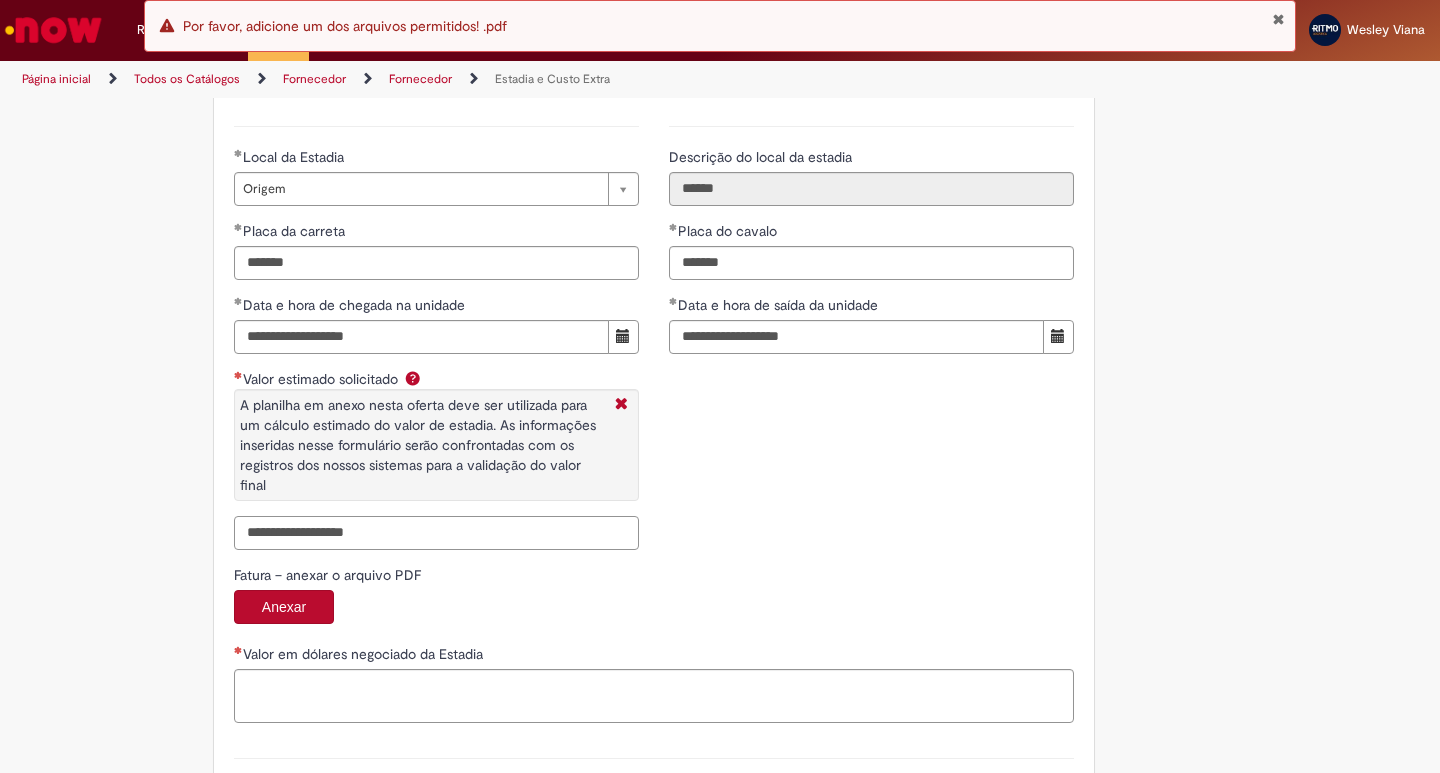click on "Valor estimado solicitado A planilha em anexo nesta oferta deve ser utilizada para um cálculo estimado do valor de estadia. As informações inseridas nesse formulário serão confrontadas com os registros dos nossos sistemas para a validação do valor final" at bounding box center [436, 533] 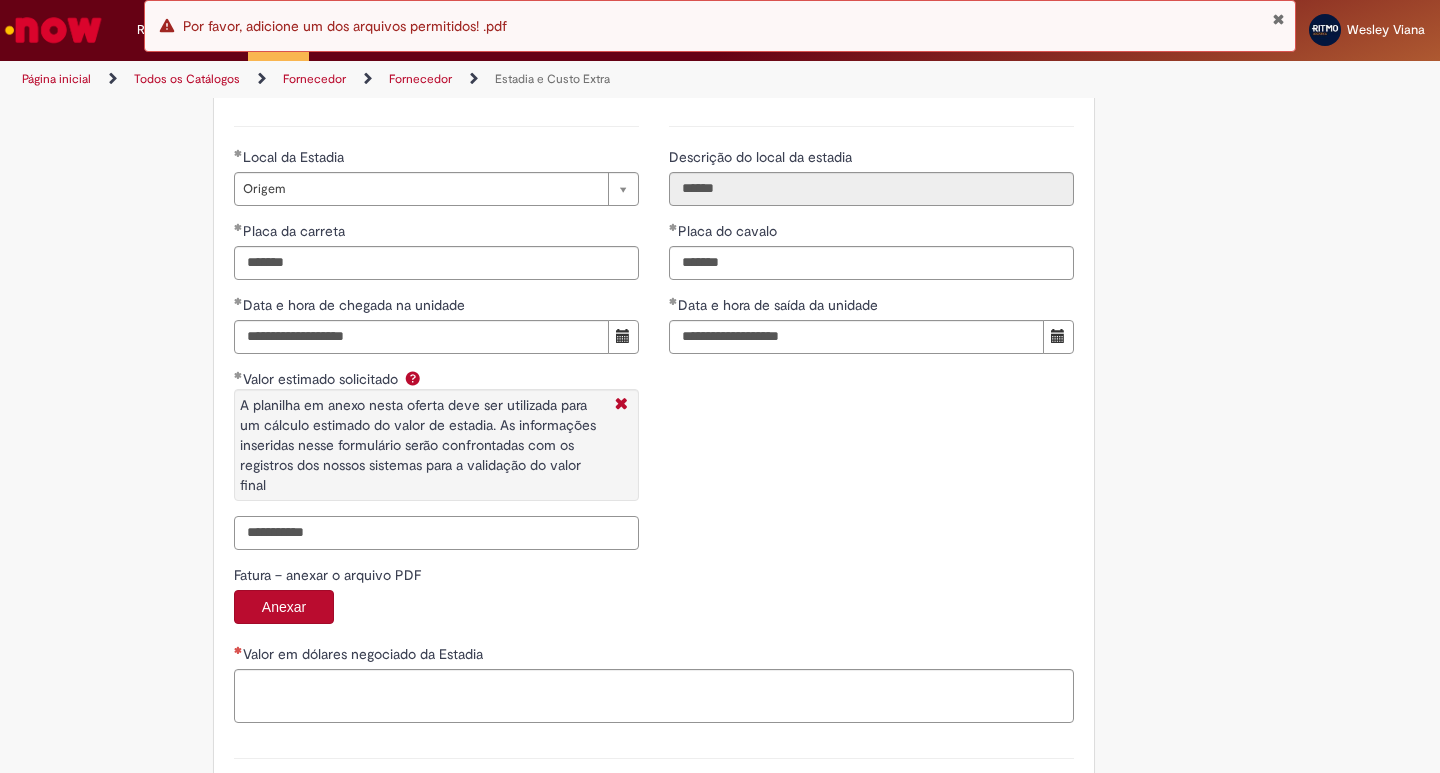 type on "**********" 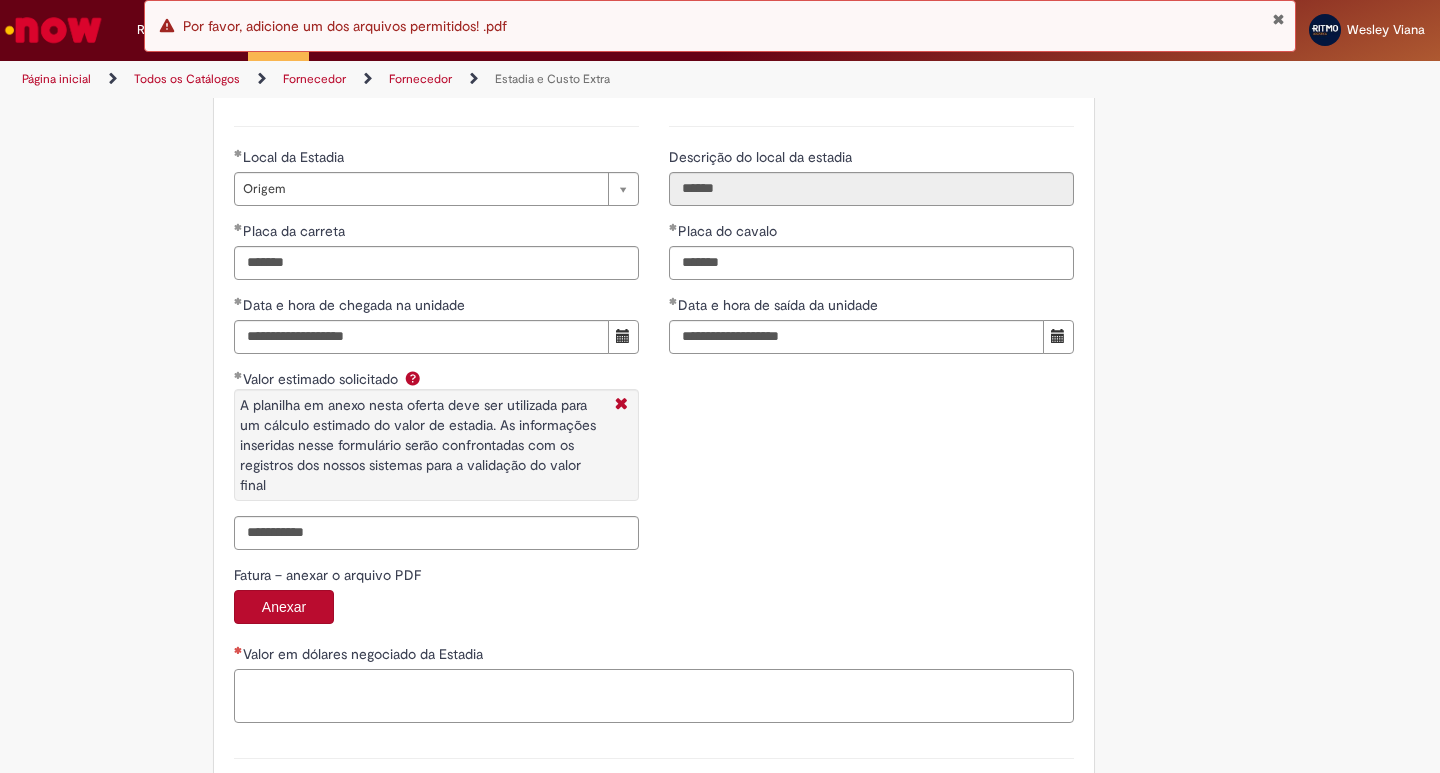 click on "Valor em dólares negociado da Estadia" at bounding box center [654, 696] 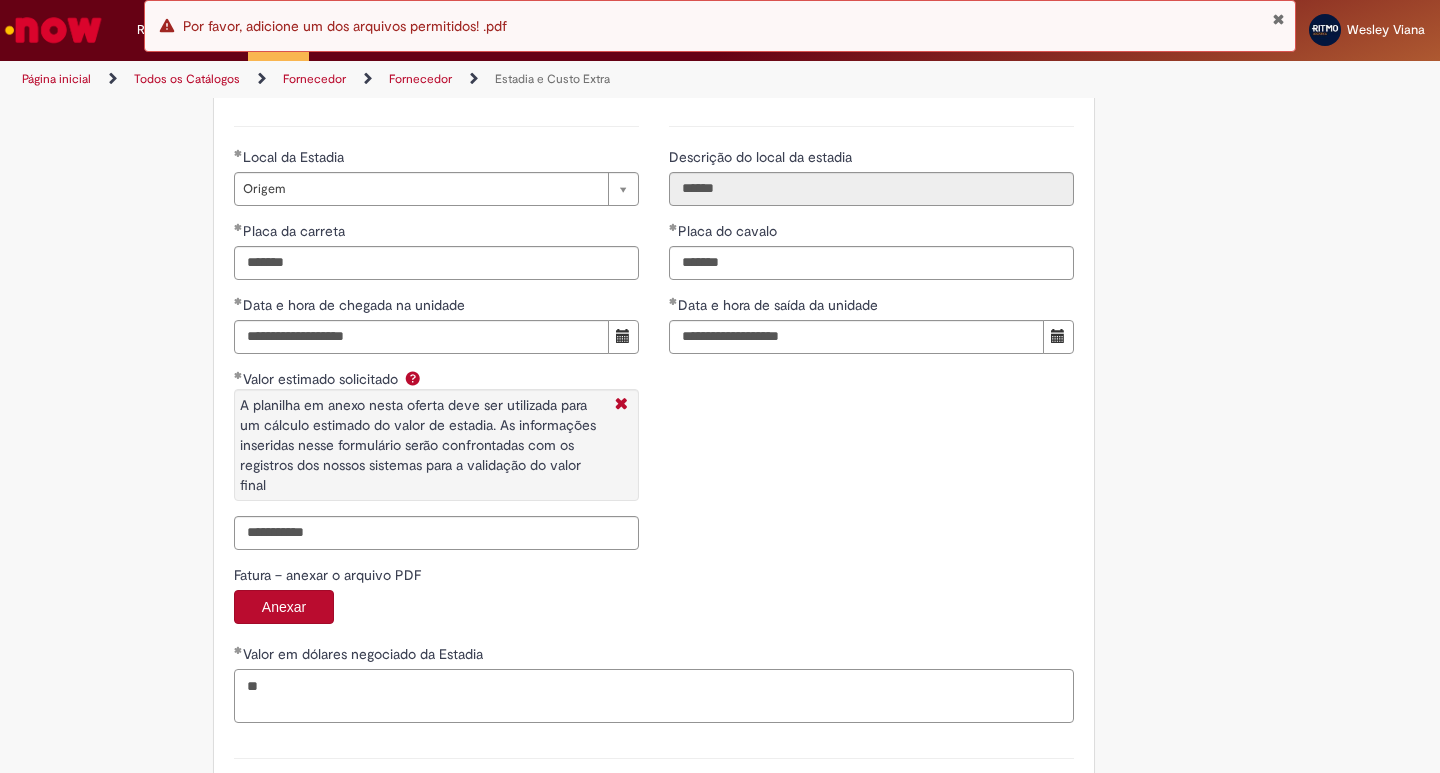 type on "*" 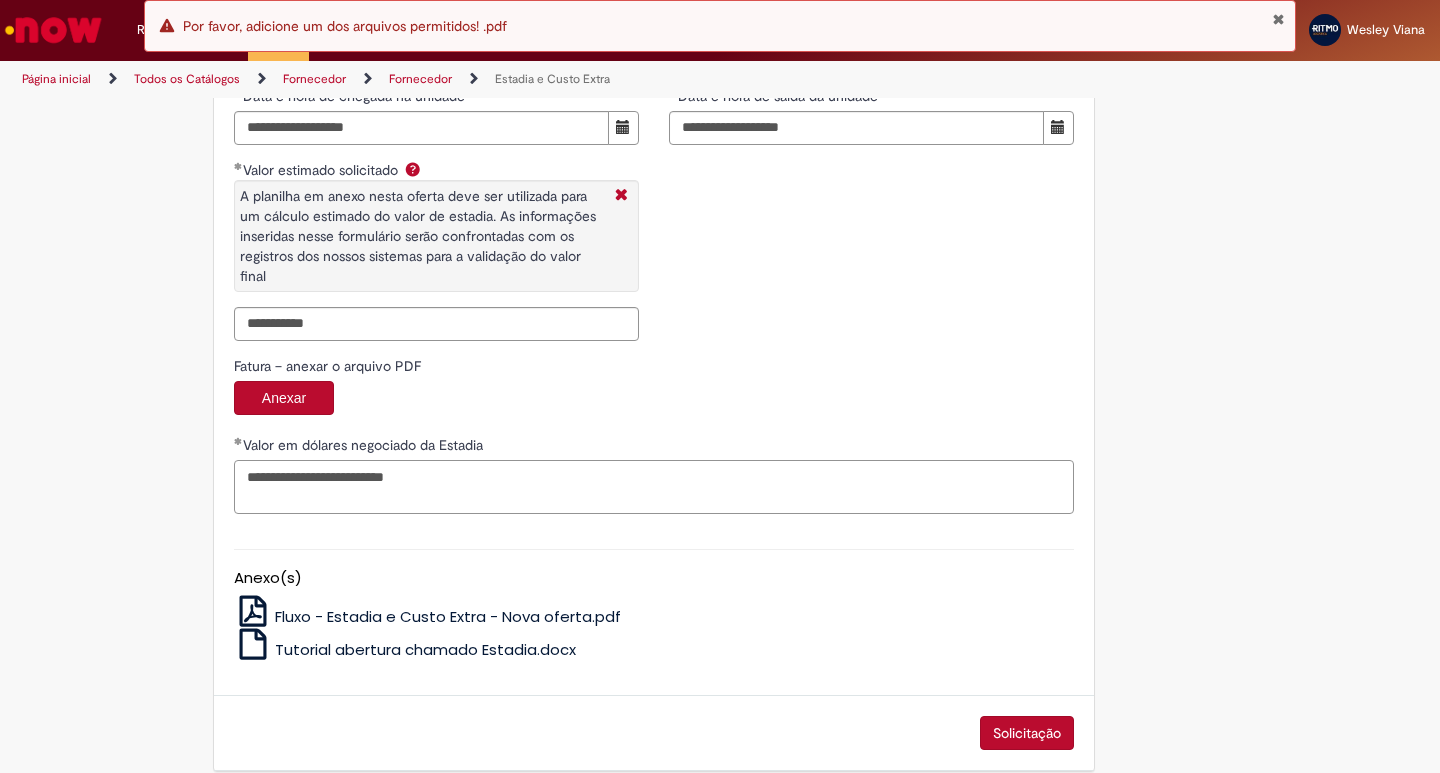 scroll, scrollTop: 3175, scrollLeft: 0, axis: vertical 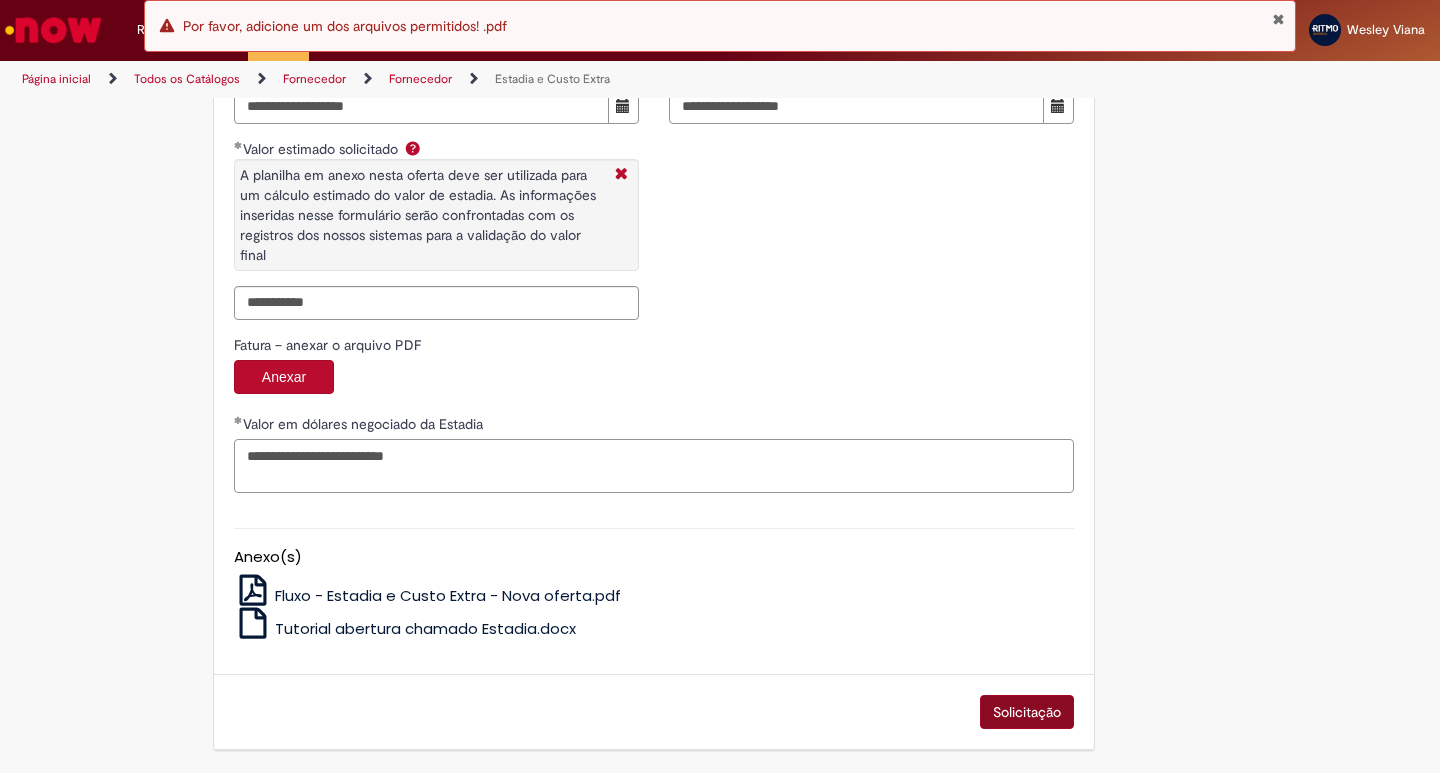 type on "**********" 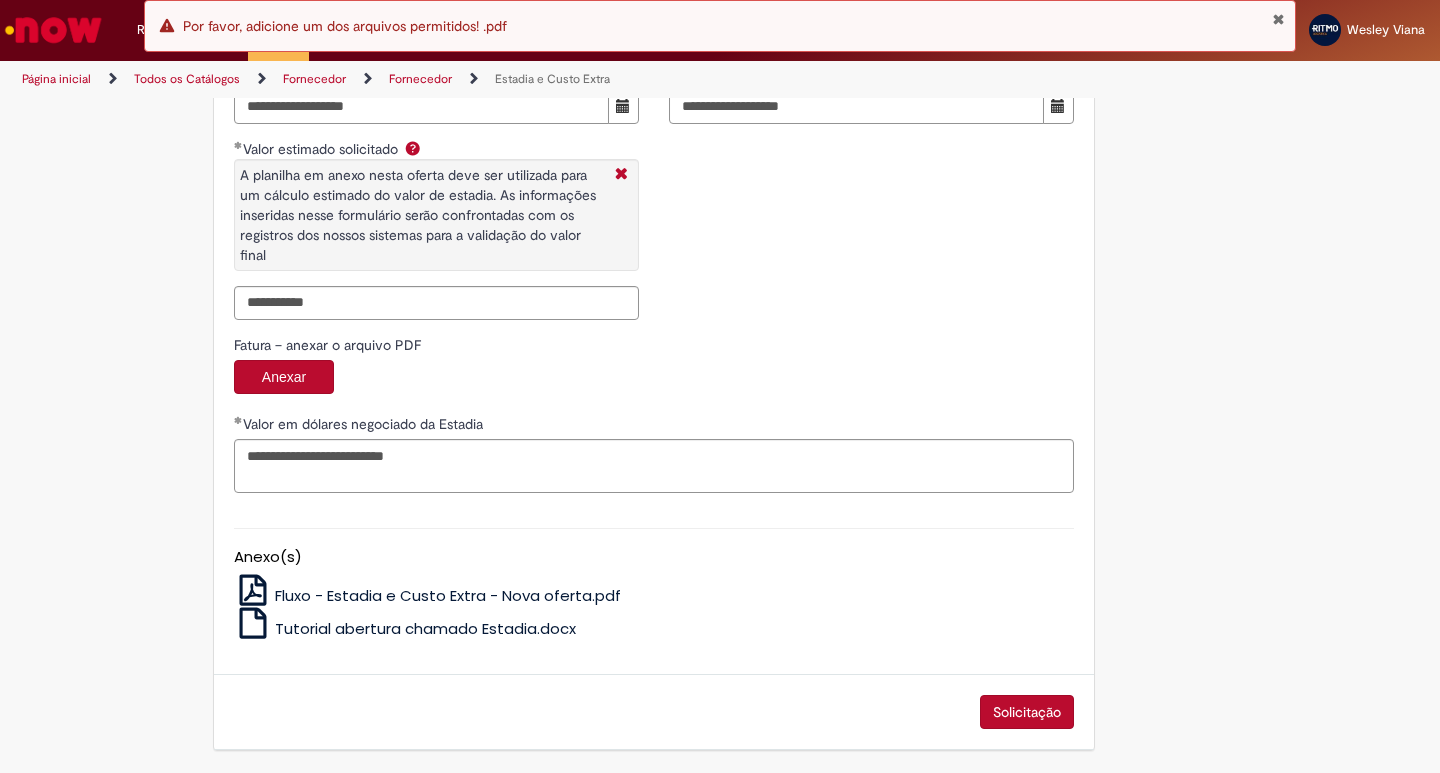 click on "Solicitação" at bounding box center (1027, 712) 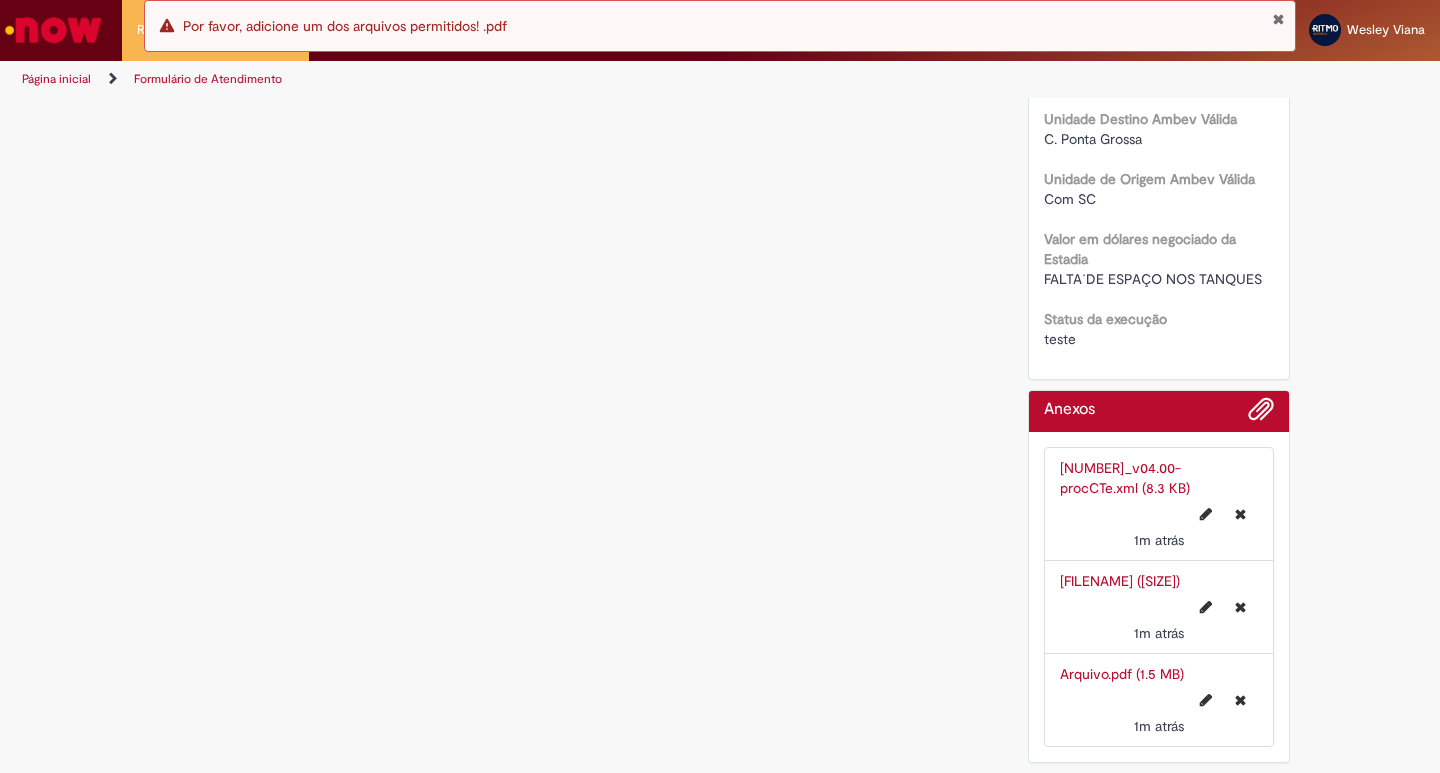 scroll, scrollTop: 0, scrollLeft: 0, axis: both 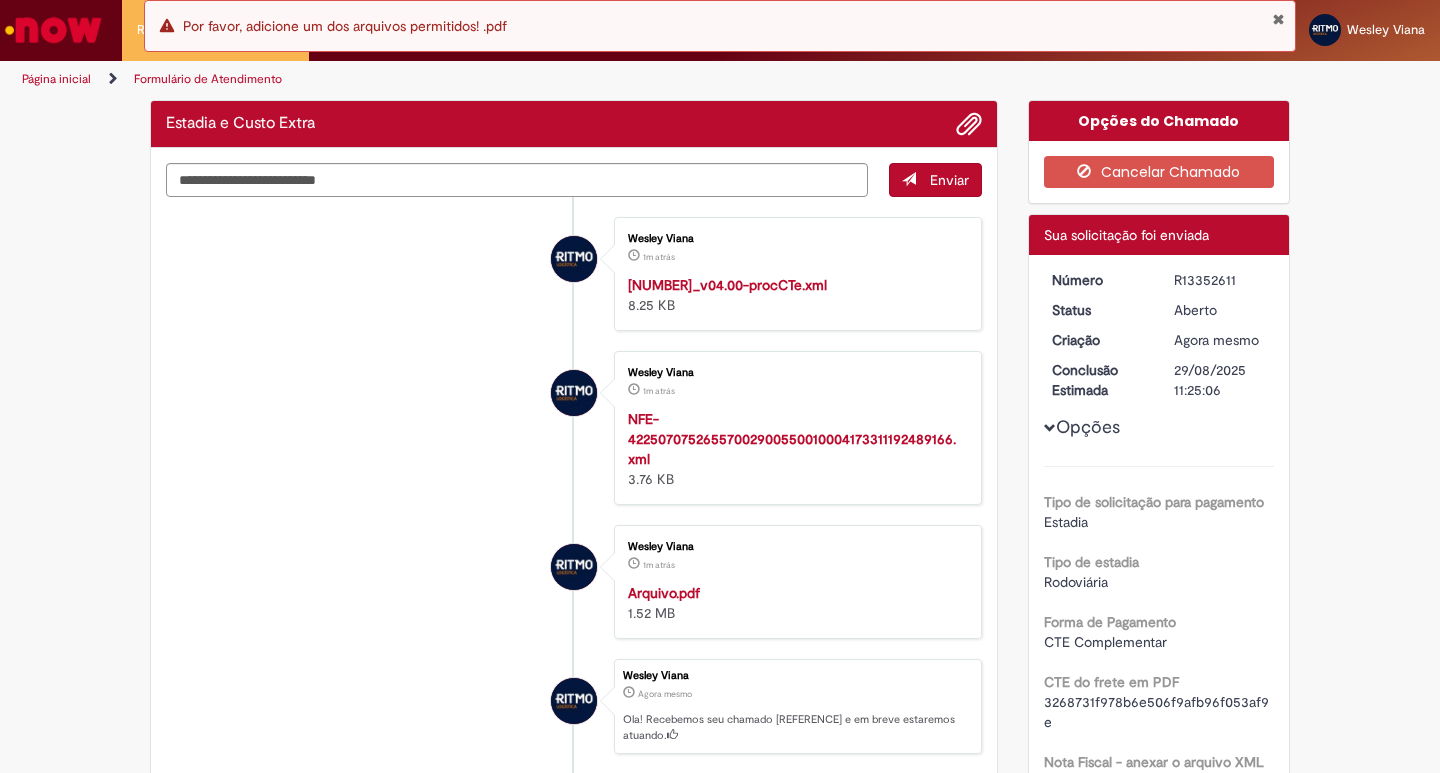 click at bounding box center (1278, 19) 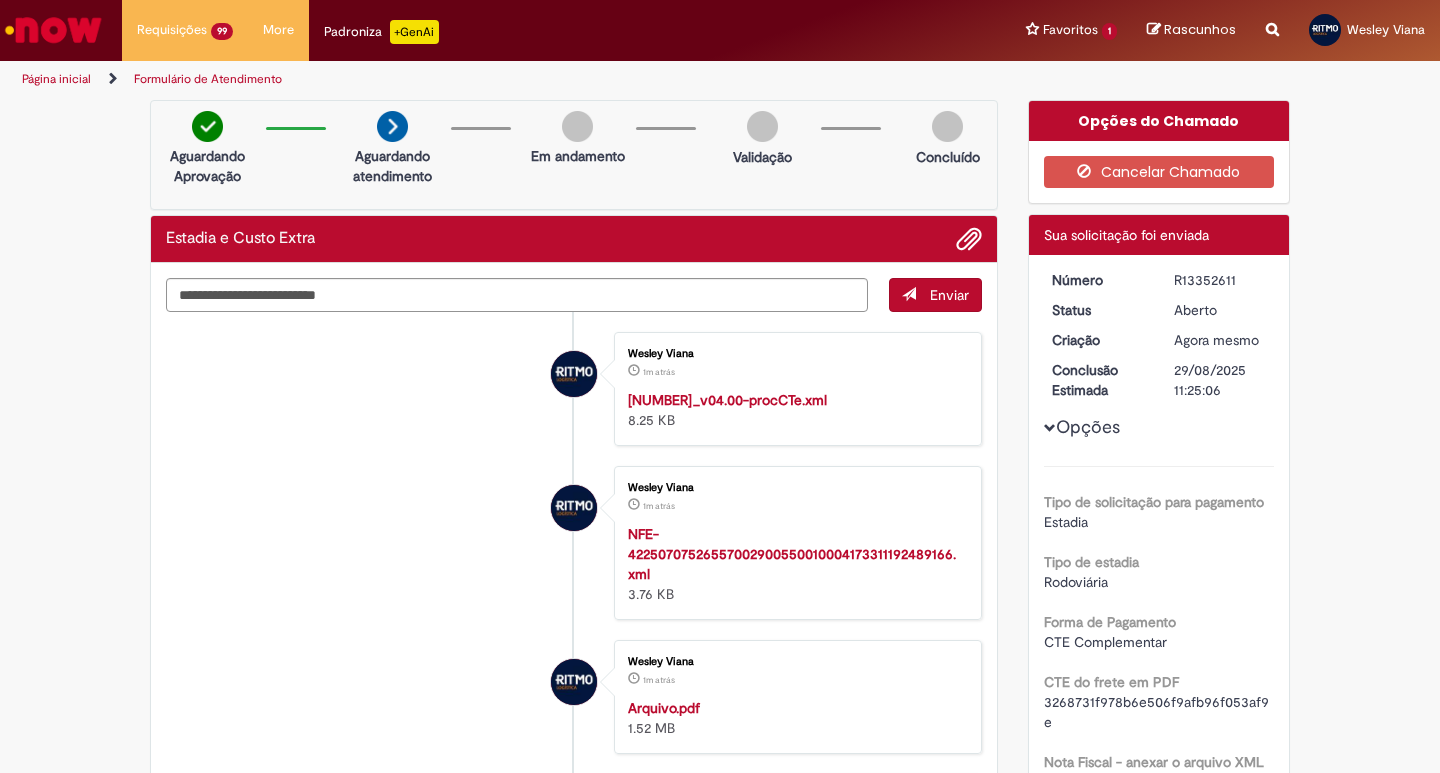click on "R13352611" at bounding box center (1220, 280) 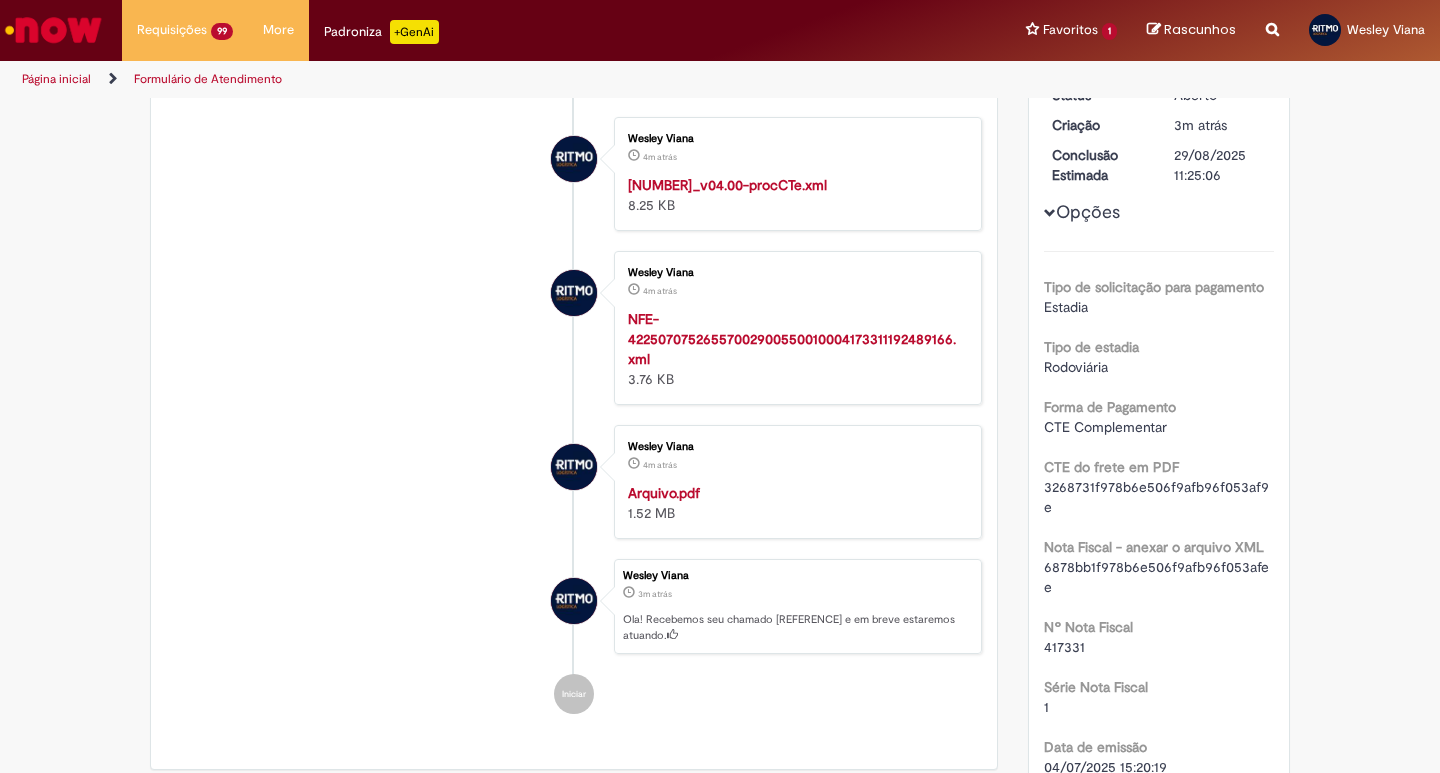 scroll, scrollTop: 0, scrollLeft: 0, axis: both 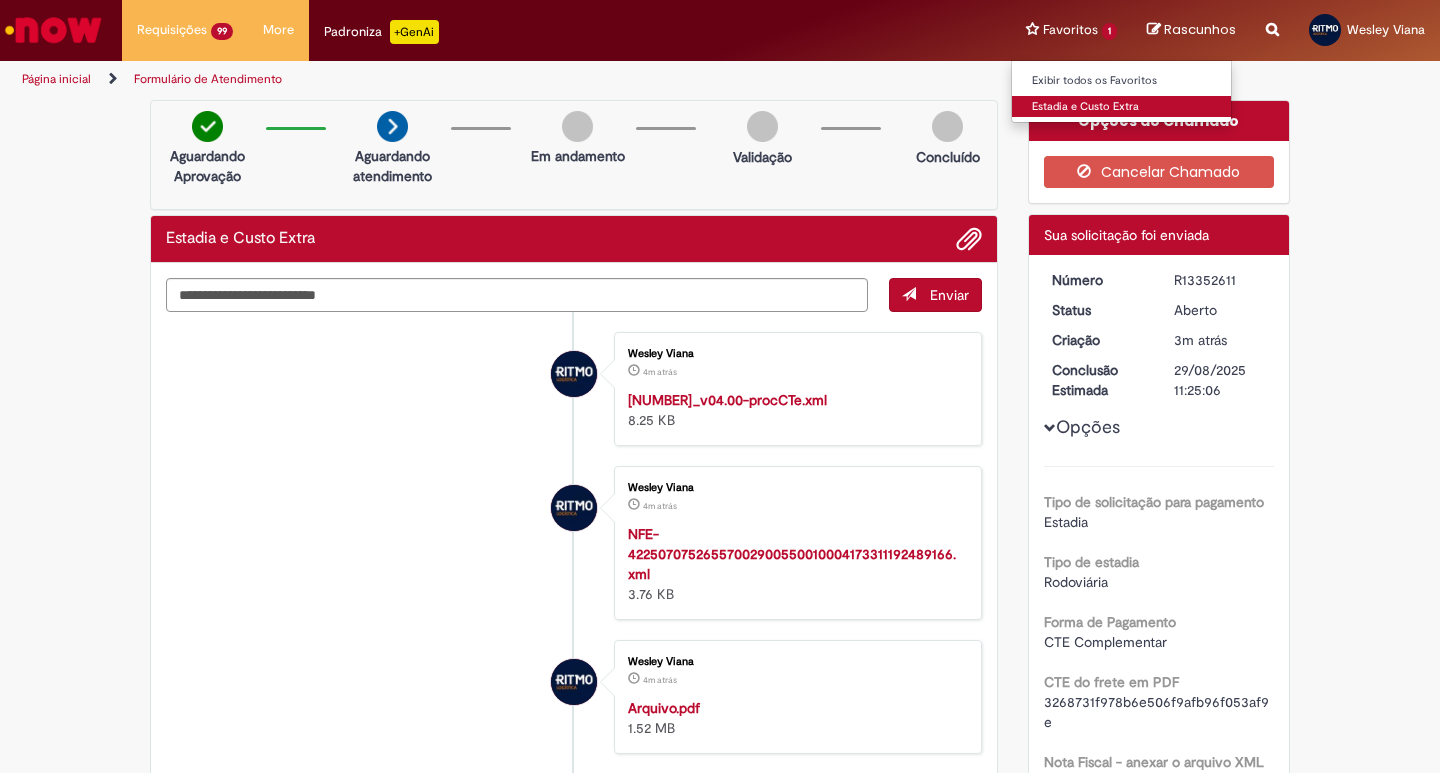 click on "Estadia e Custo Extra" at bounding box center (1122, 107) 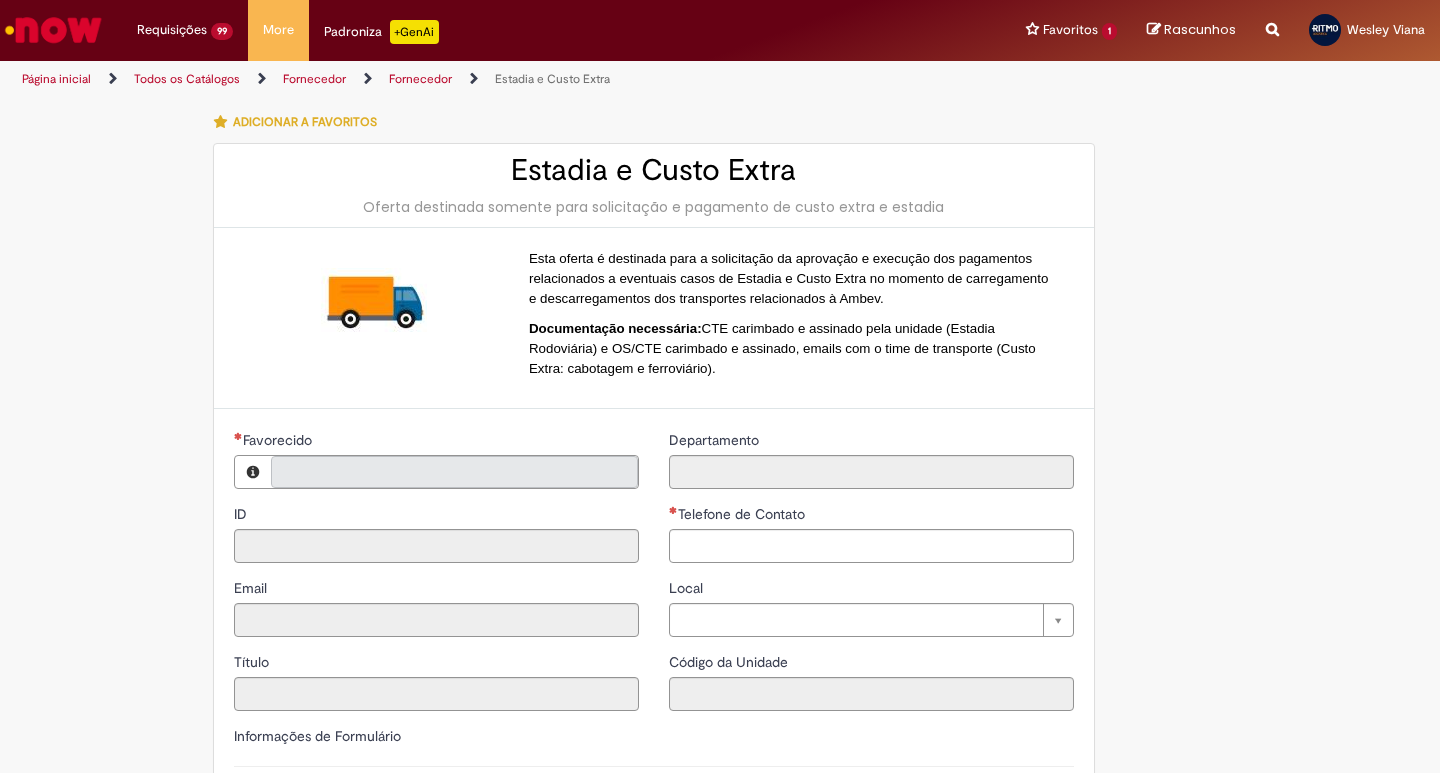 type on "**********" 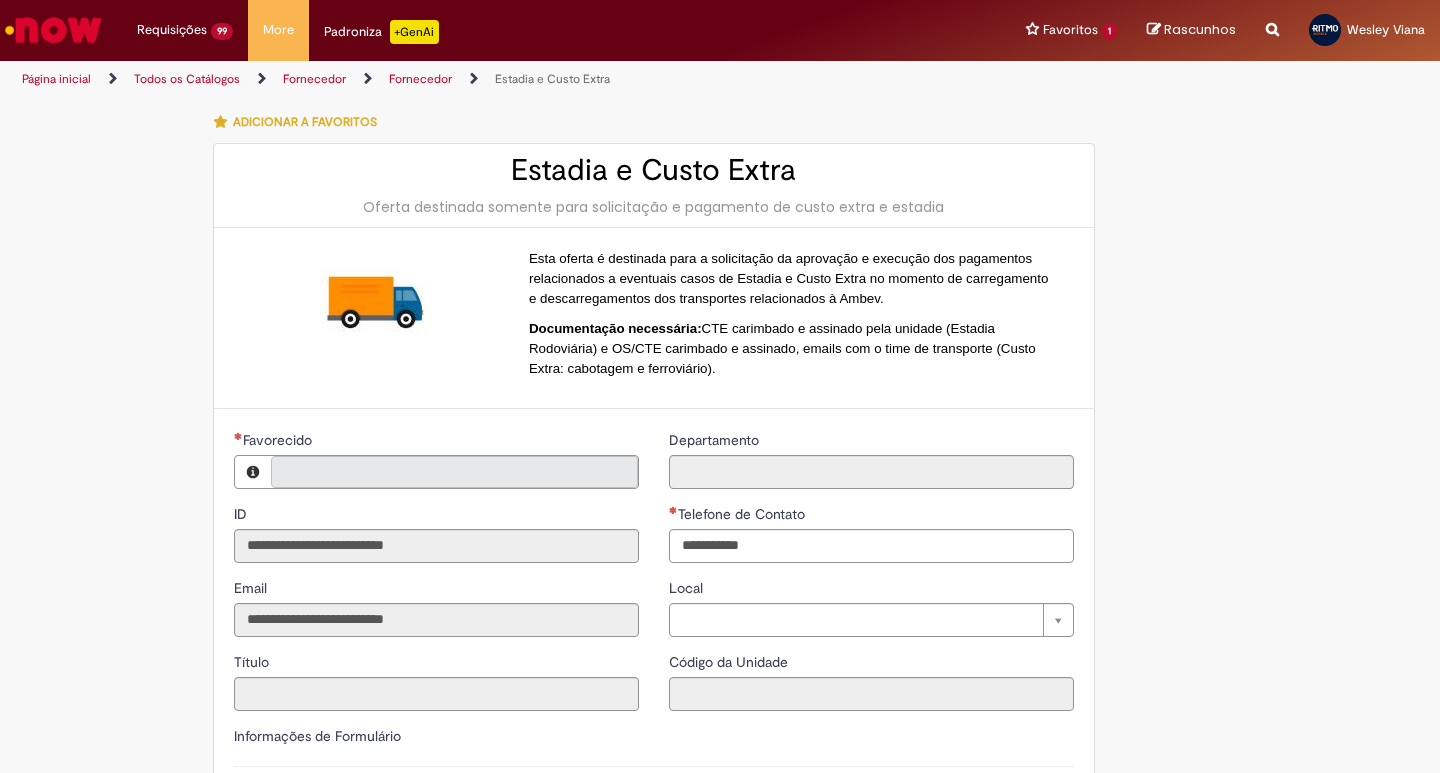 type on "**********" 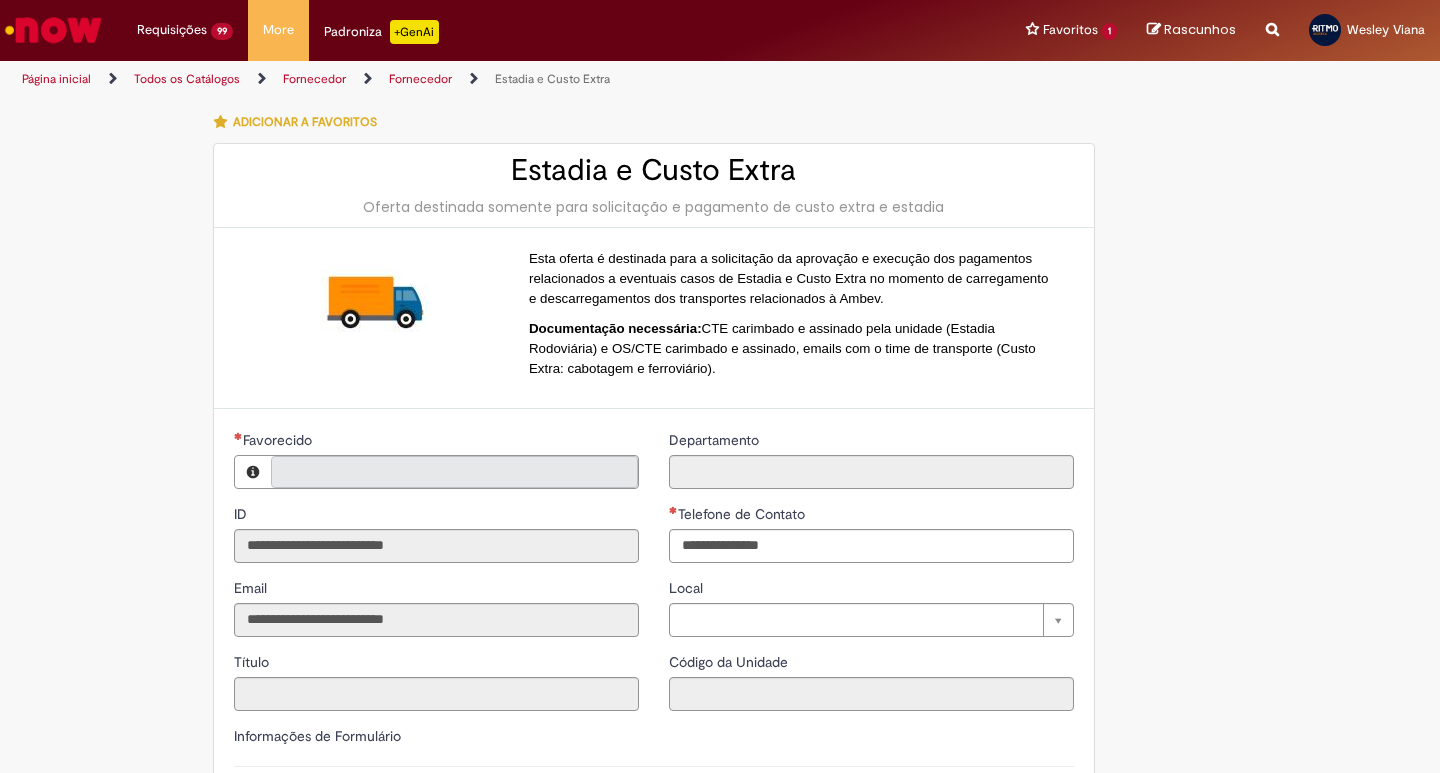 type on "**********" 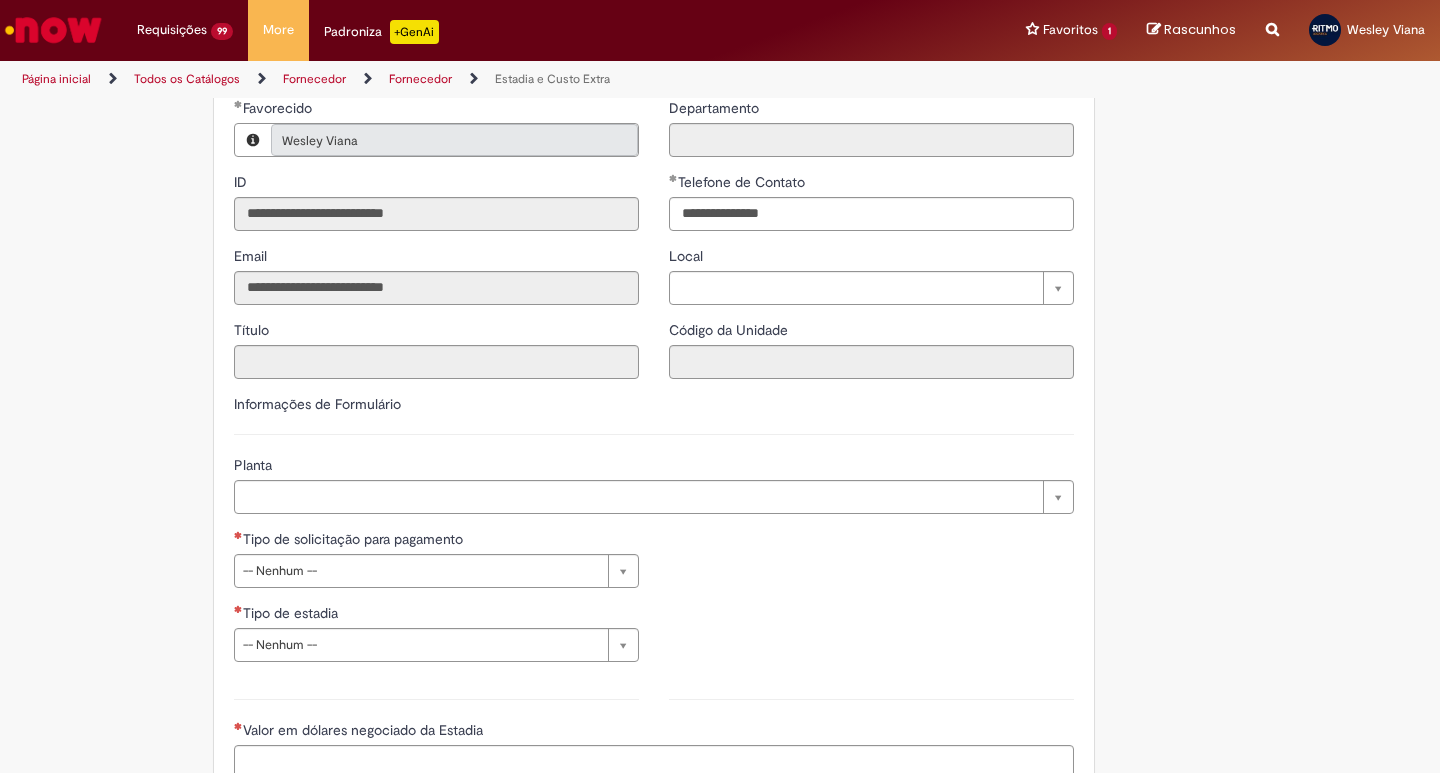 scroll, scrollTop: 333, scrollLeft: 0, axis: vertical 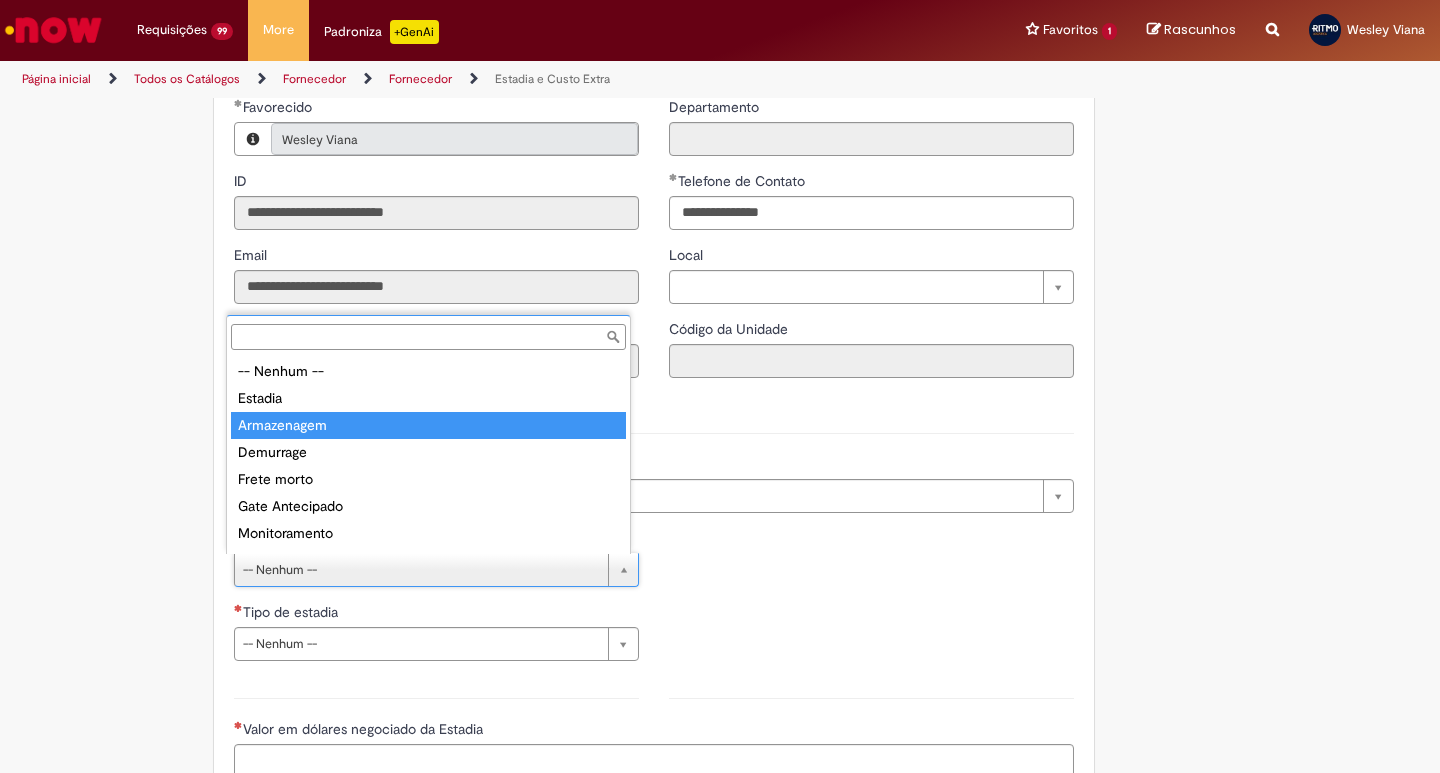 click on "Informações de Formulário" at bounding box center [654, 413] 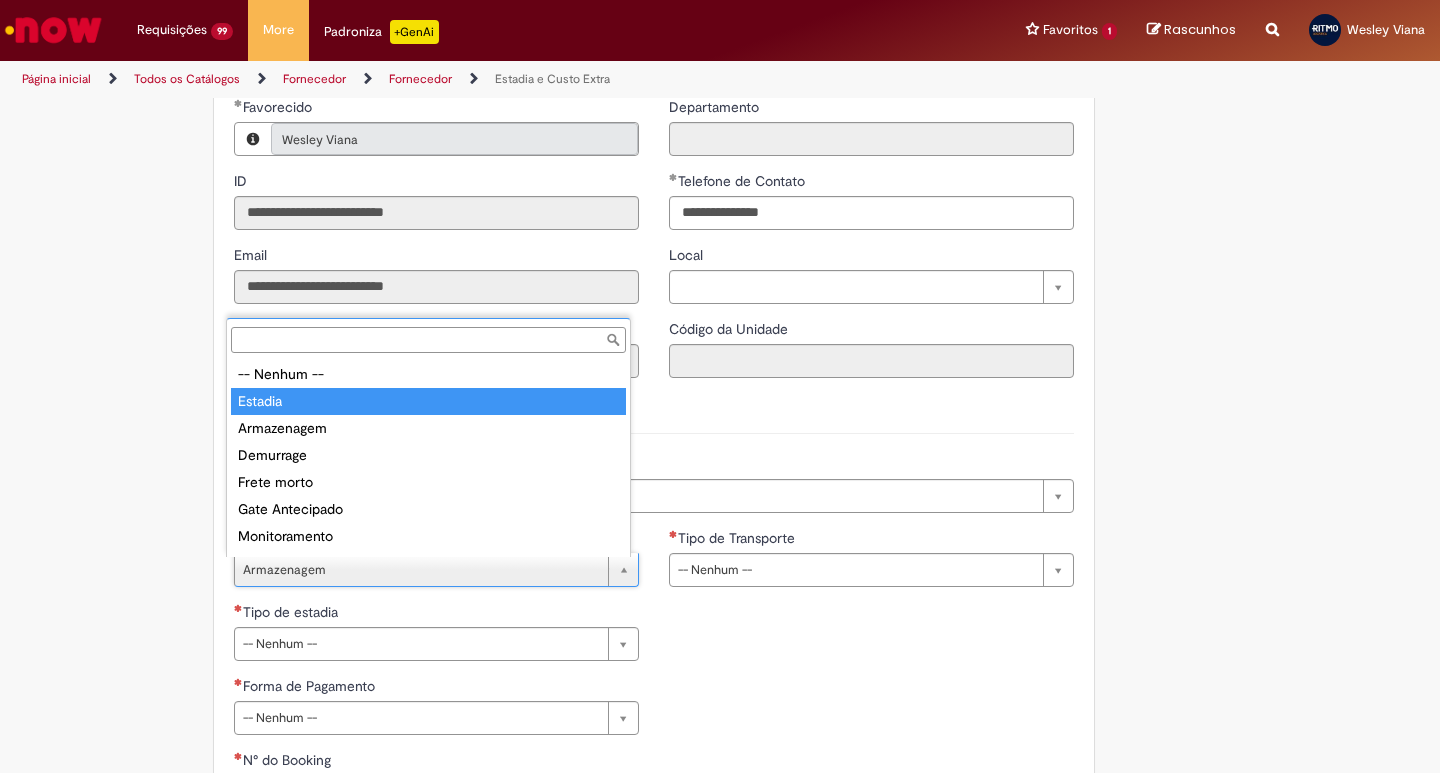 type on "*******" 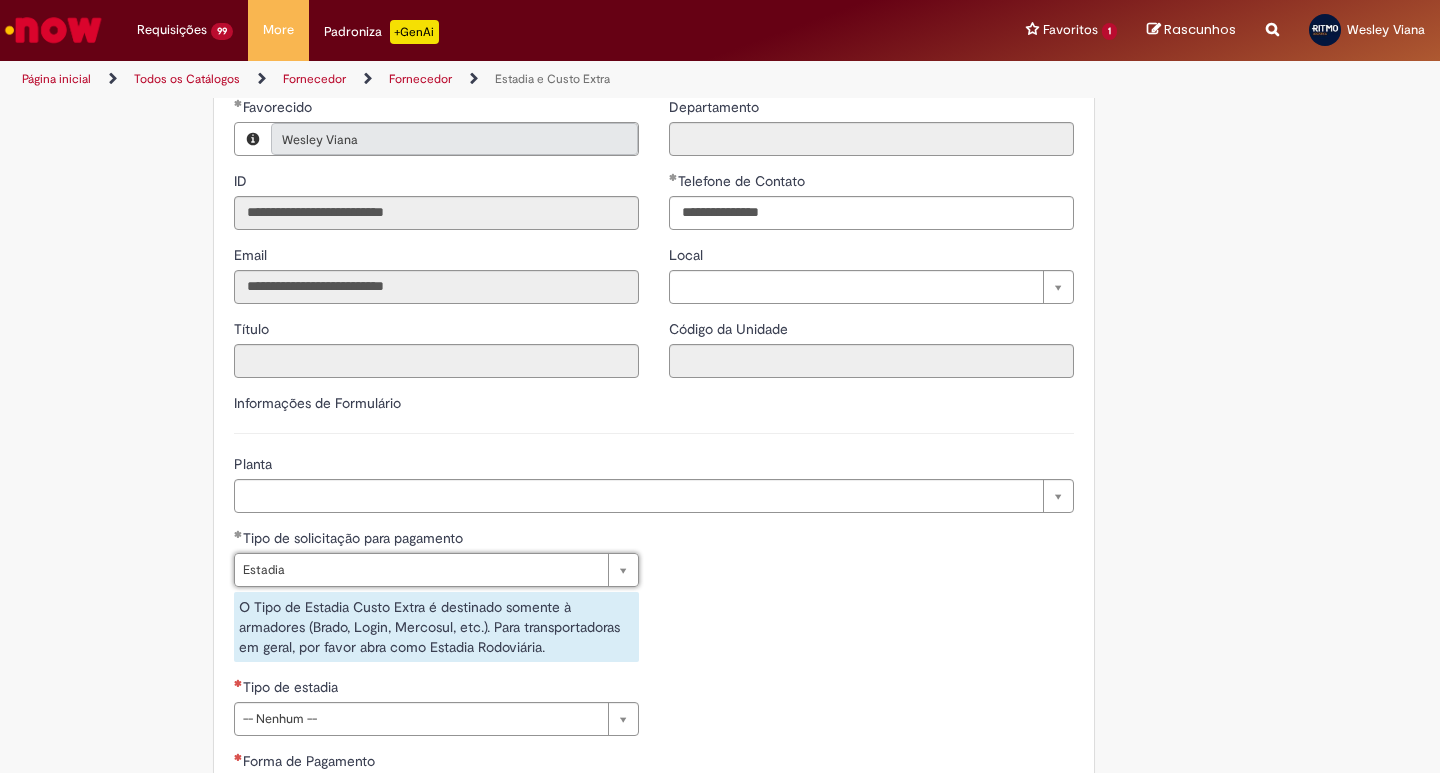 scroll, scrollTop: 0, scrollLeft: 43, axis: horizontal 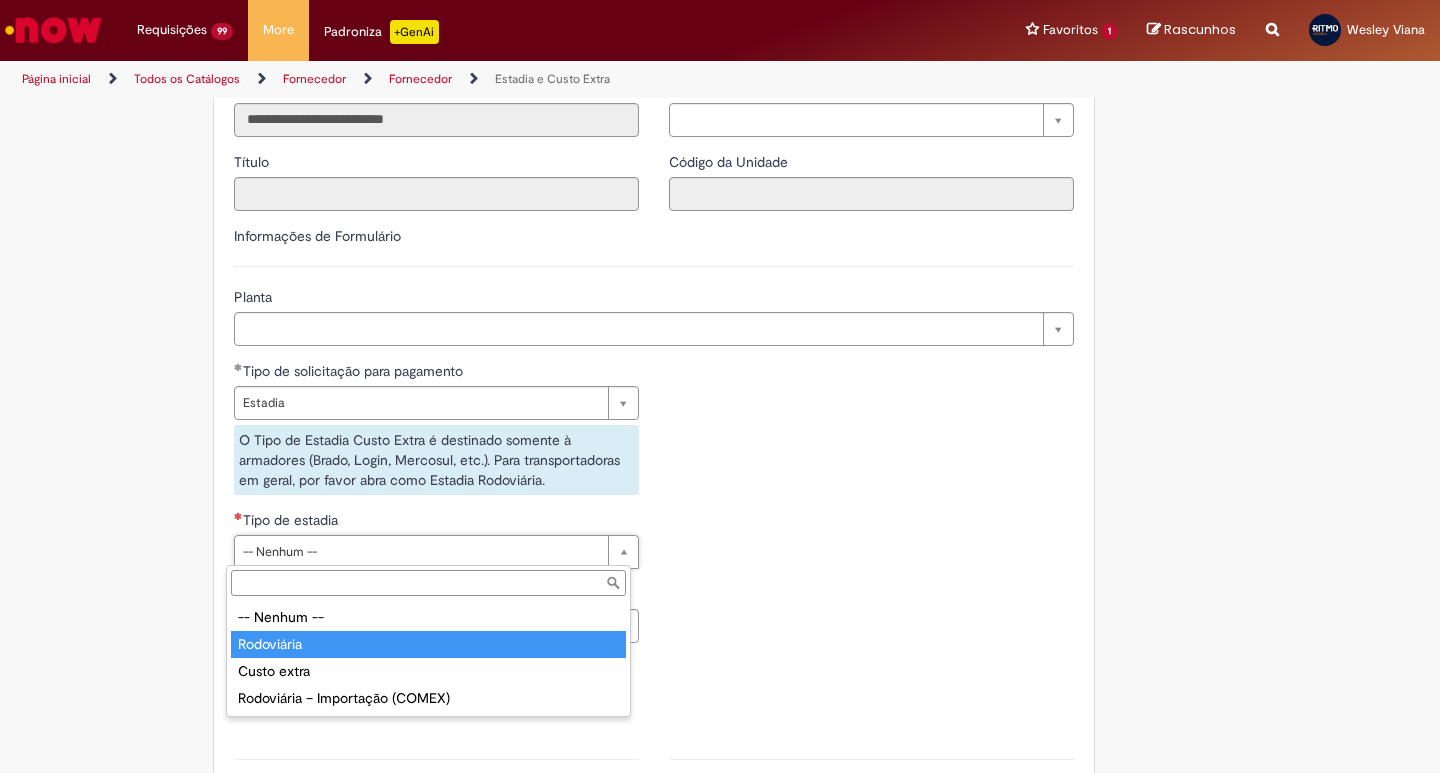 type on "**********" 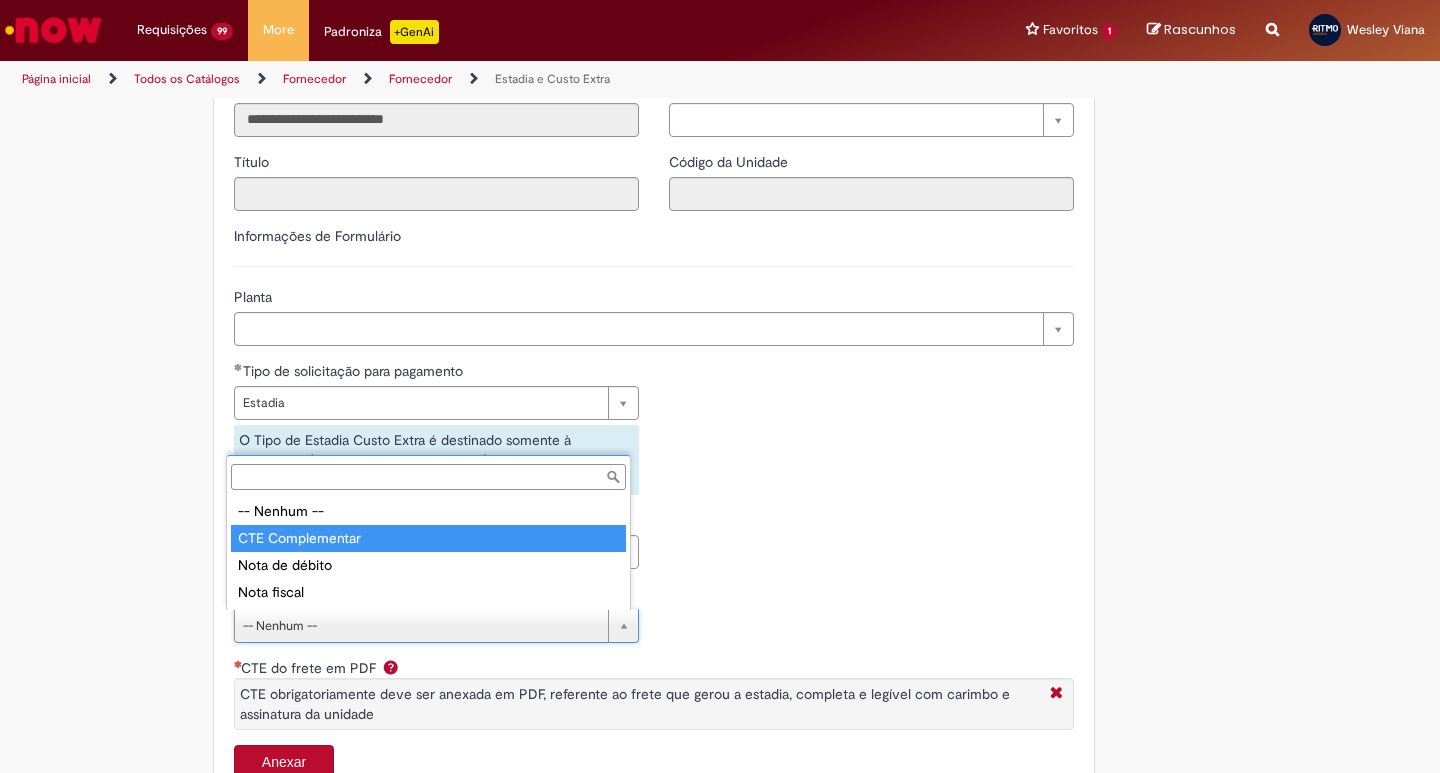drag, startPoint x: 279, startPoint y: 538, endPoint x: 333, endPoint y: 524, distance: 55.7853 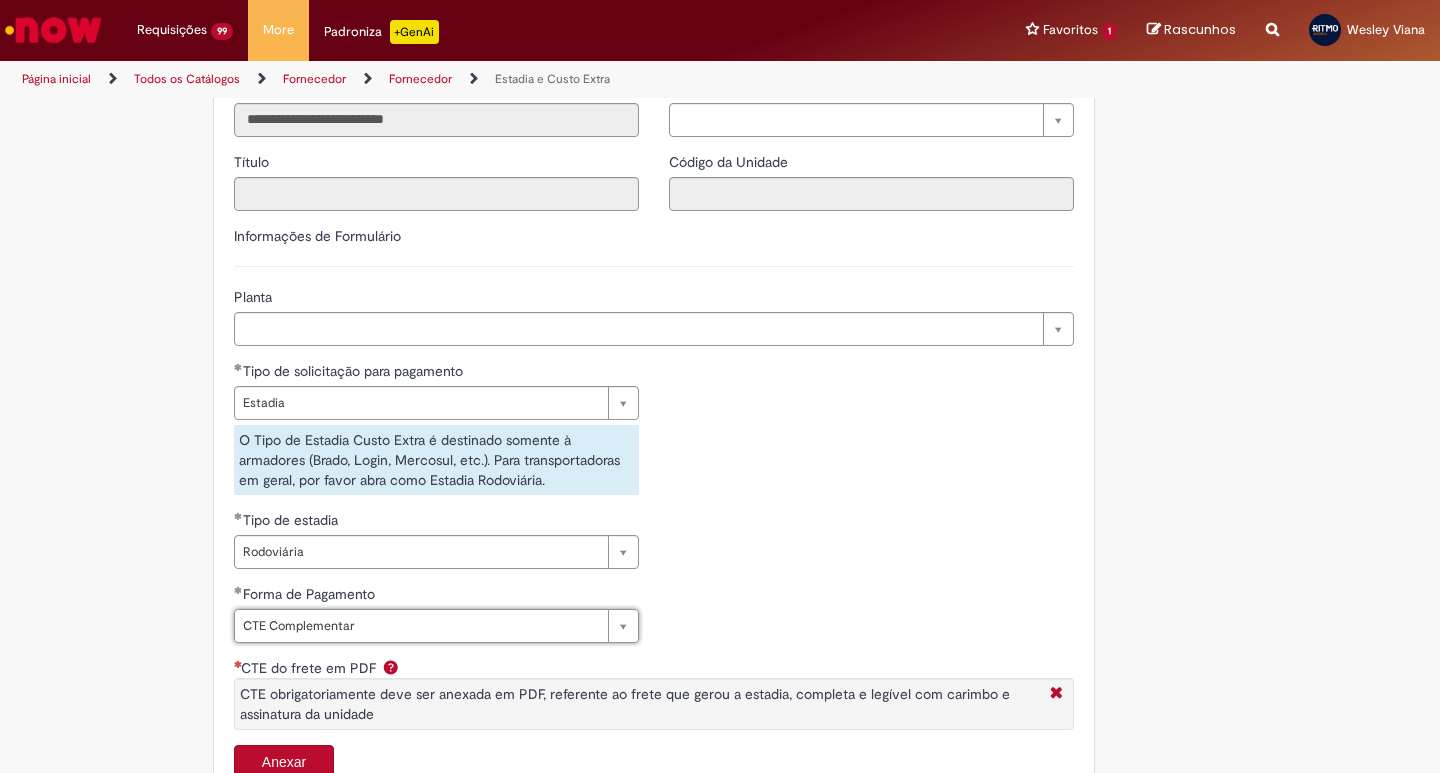 scroll, scrollTop: 833, scrollLeft: 0, axis: vertical 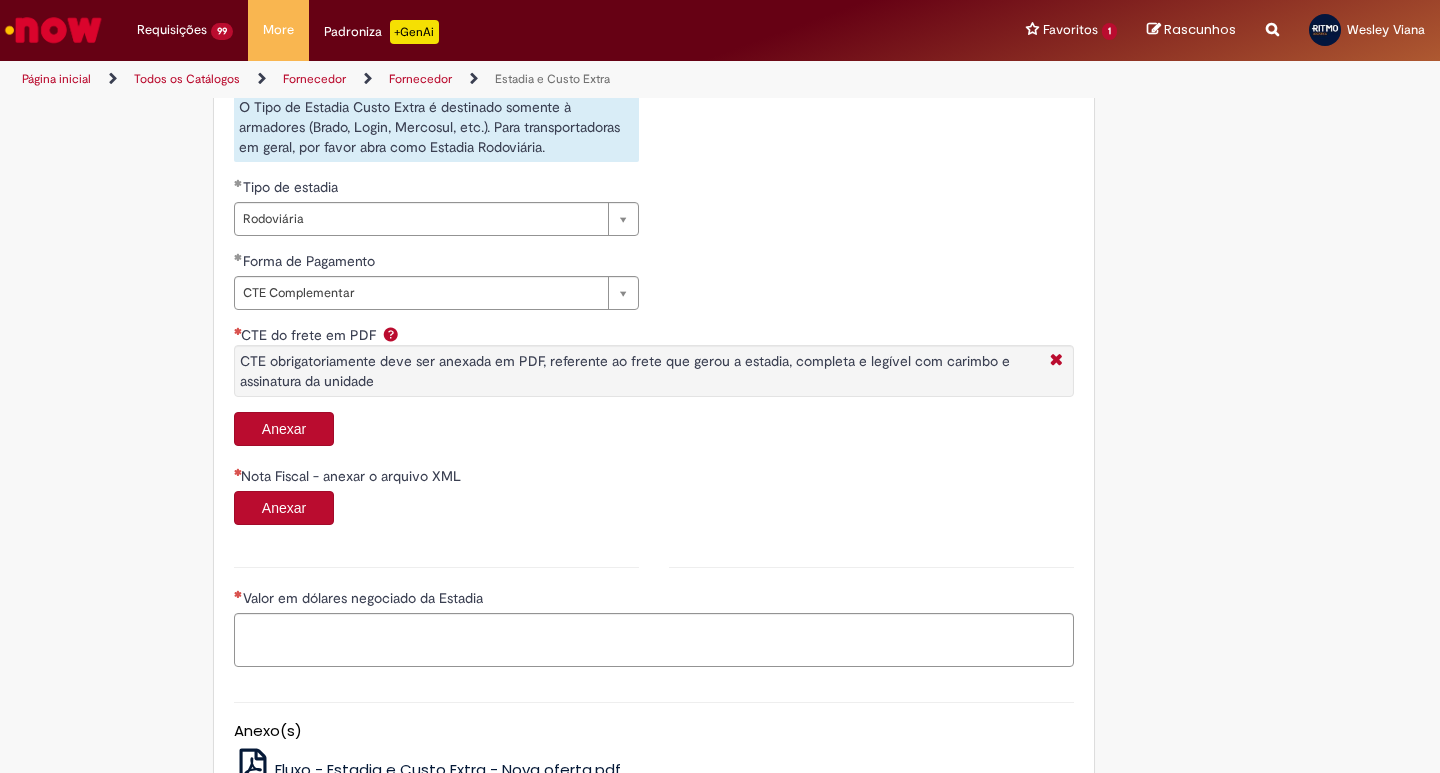click on "Anexar" at bounding box center (284, 429) 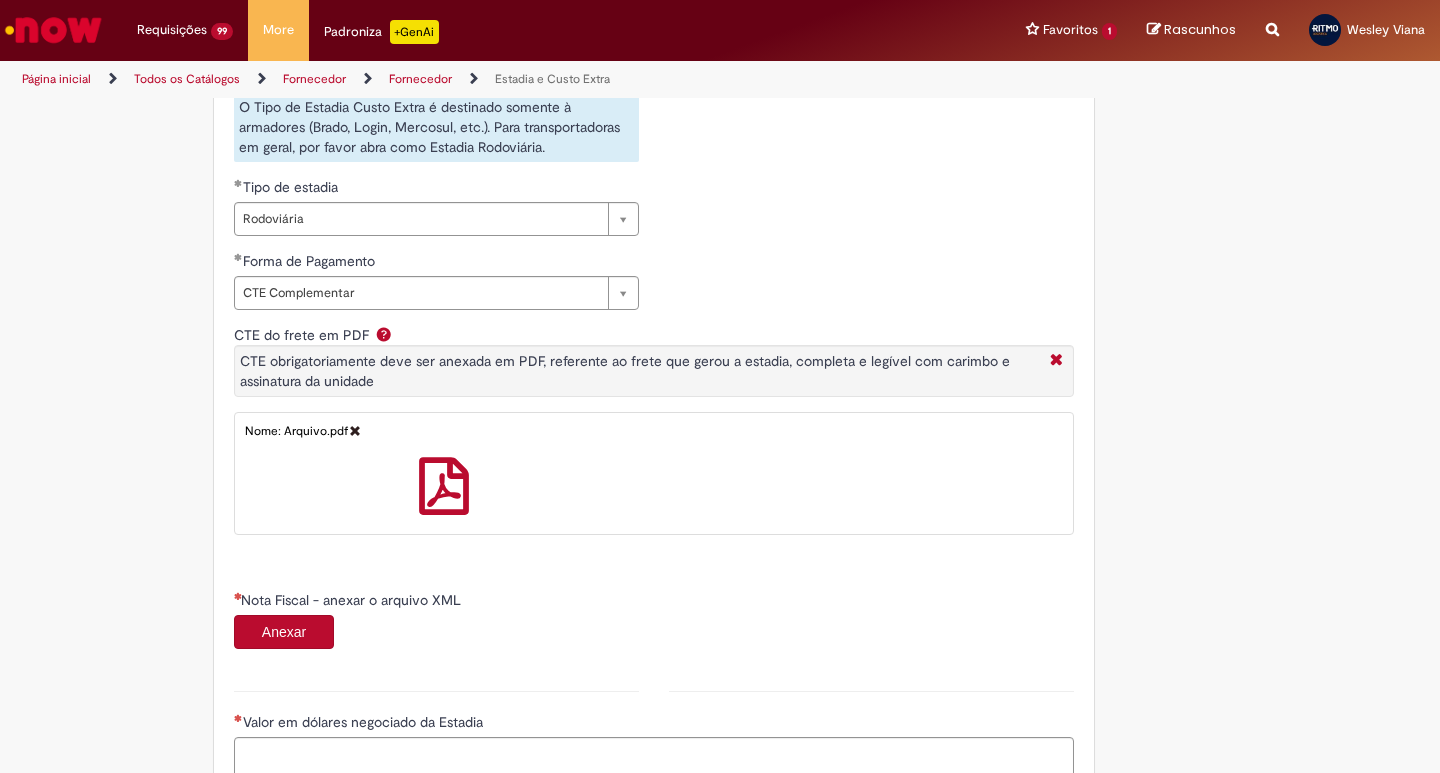 click on "Anexar" at bounding box center [284, 632] 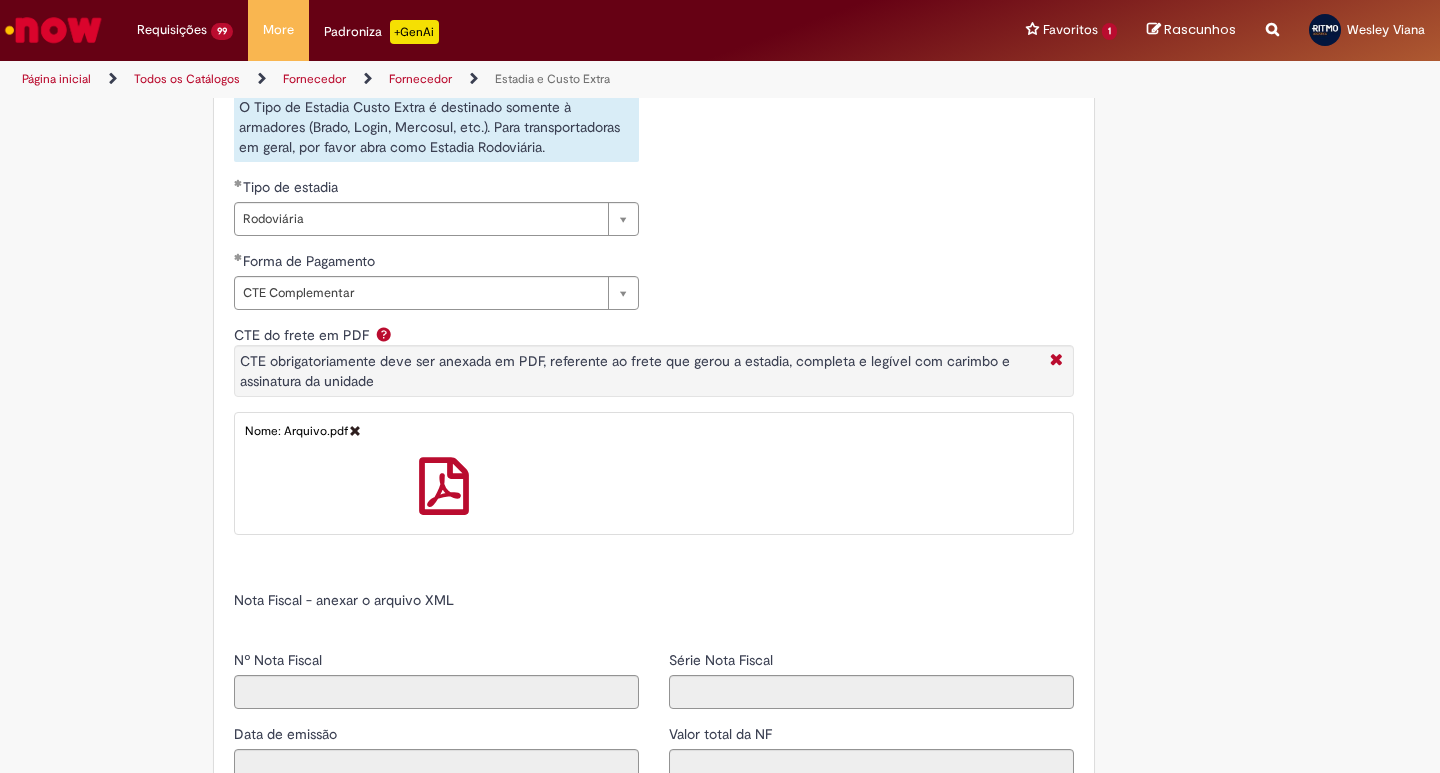 type on "*****" 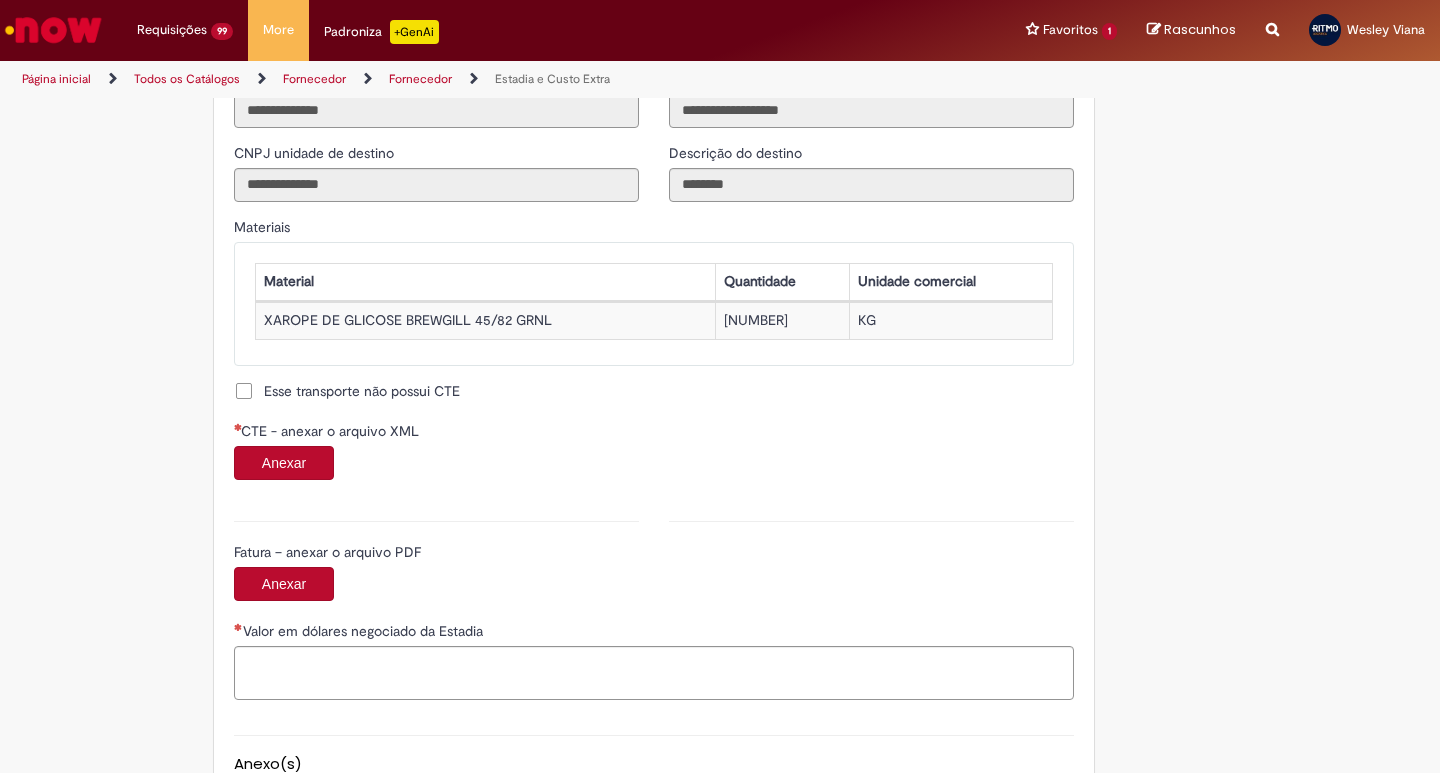 scroll, scrollTop: 1779, scrollLeft: 0, axis: vertical 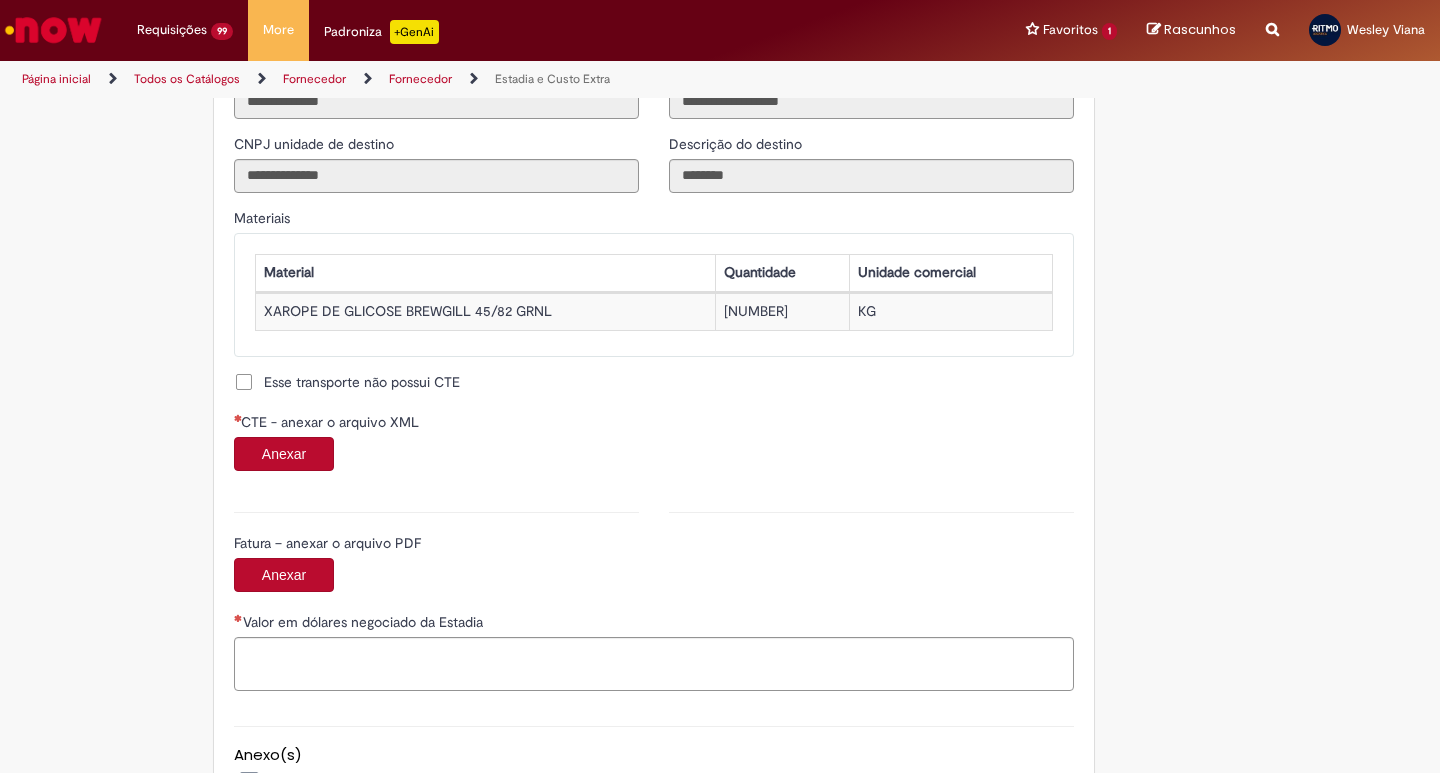 click on "CTE - anexar o arquivo XML" at bounding box center (654, 424) 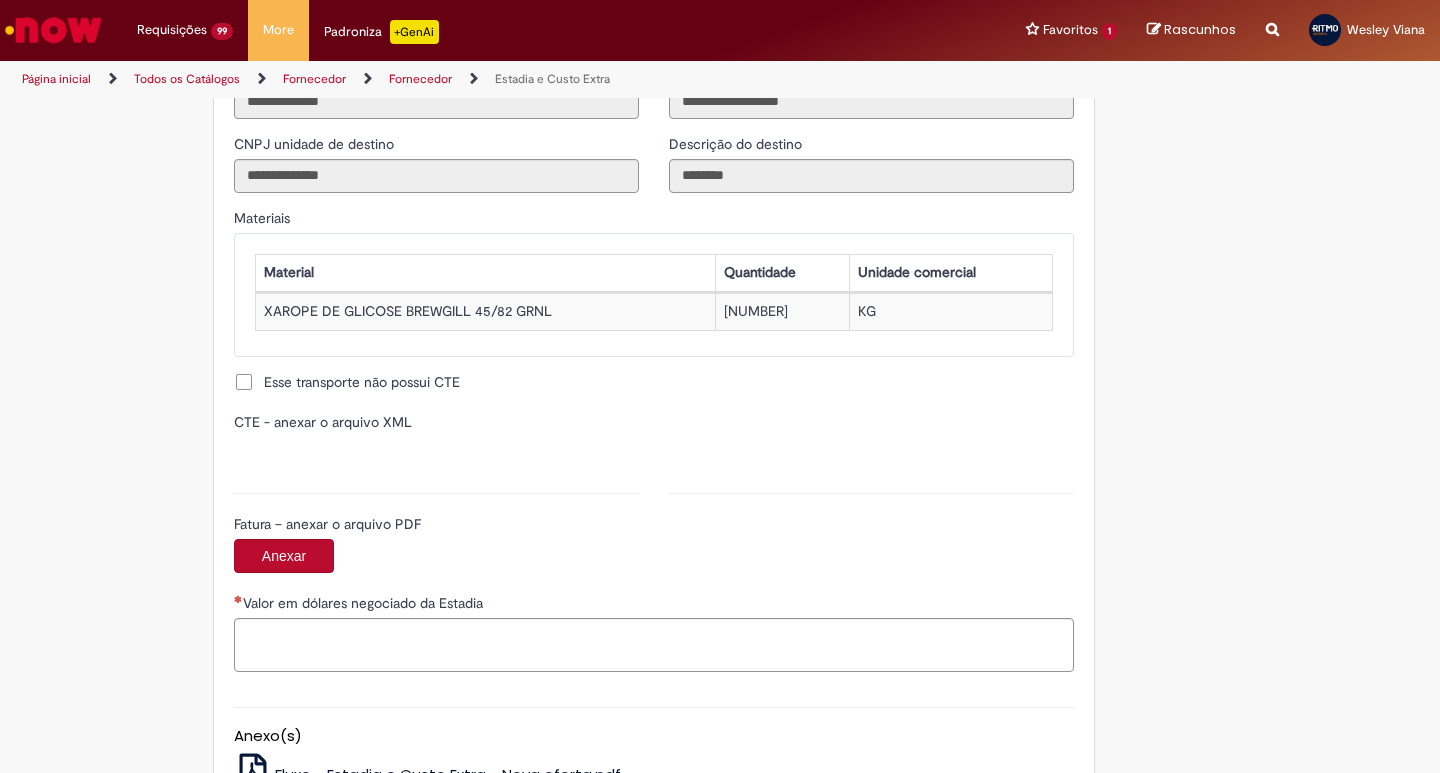 type on "**********" 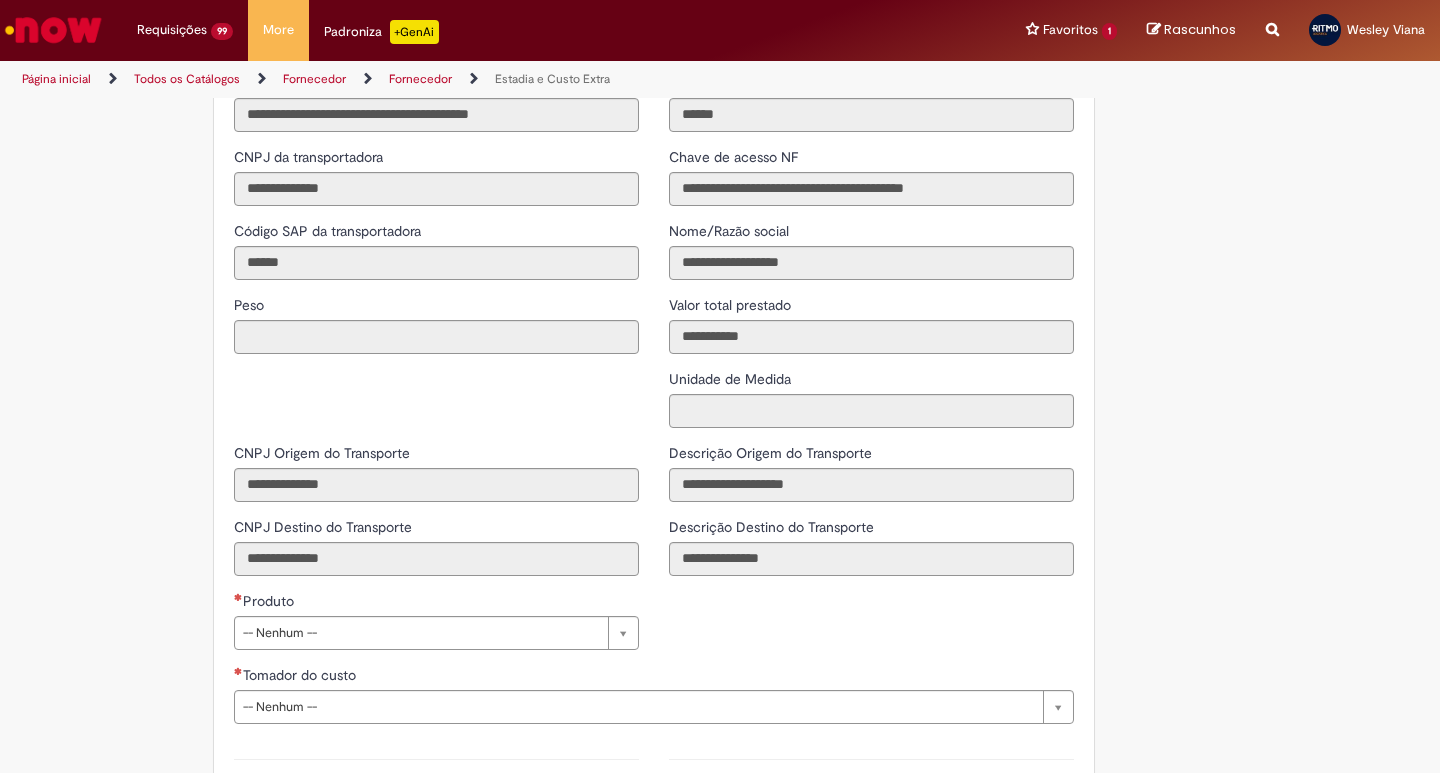 scroll, scrollTop: 2445, scrollLeft: 0, axis: vertical 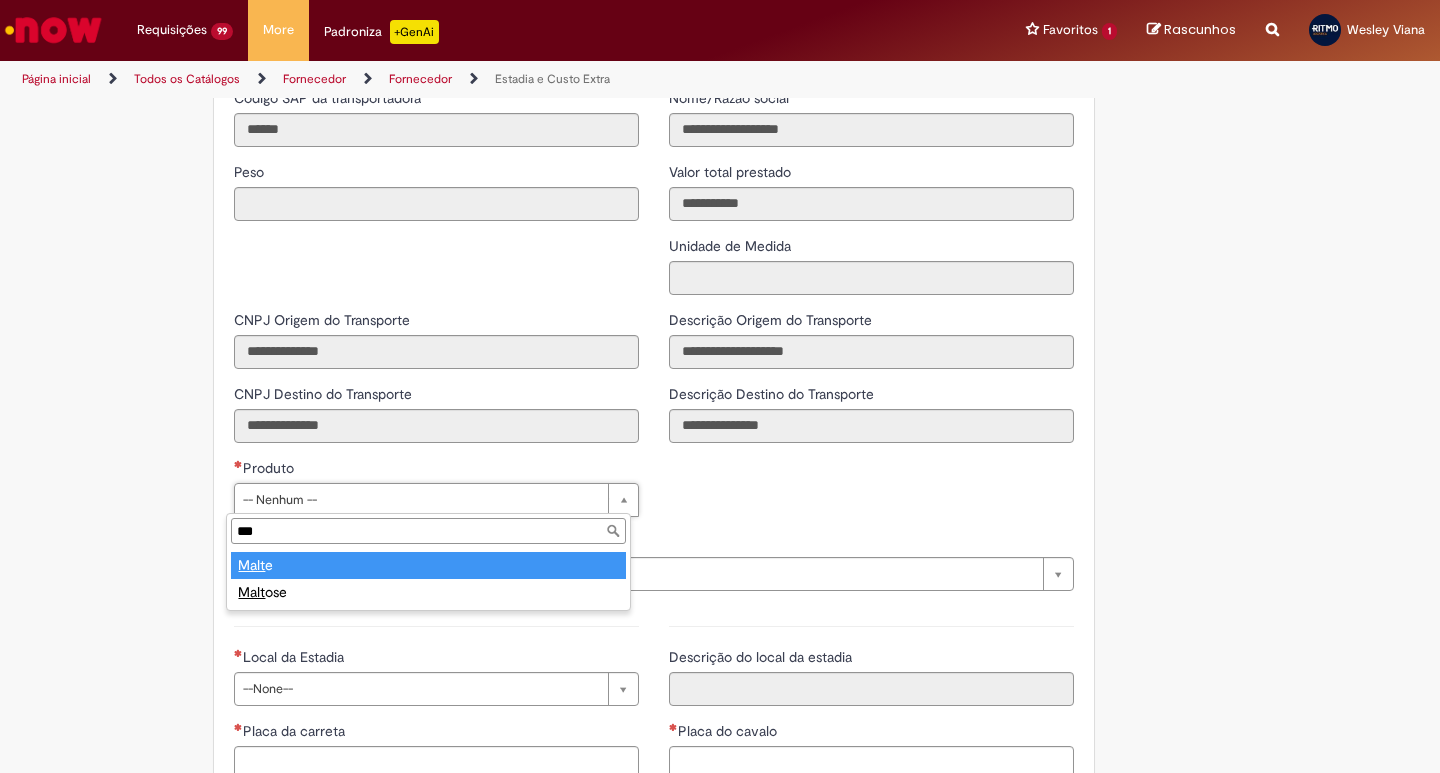 type on "****" 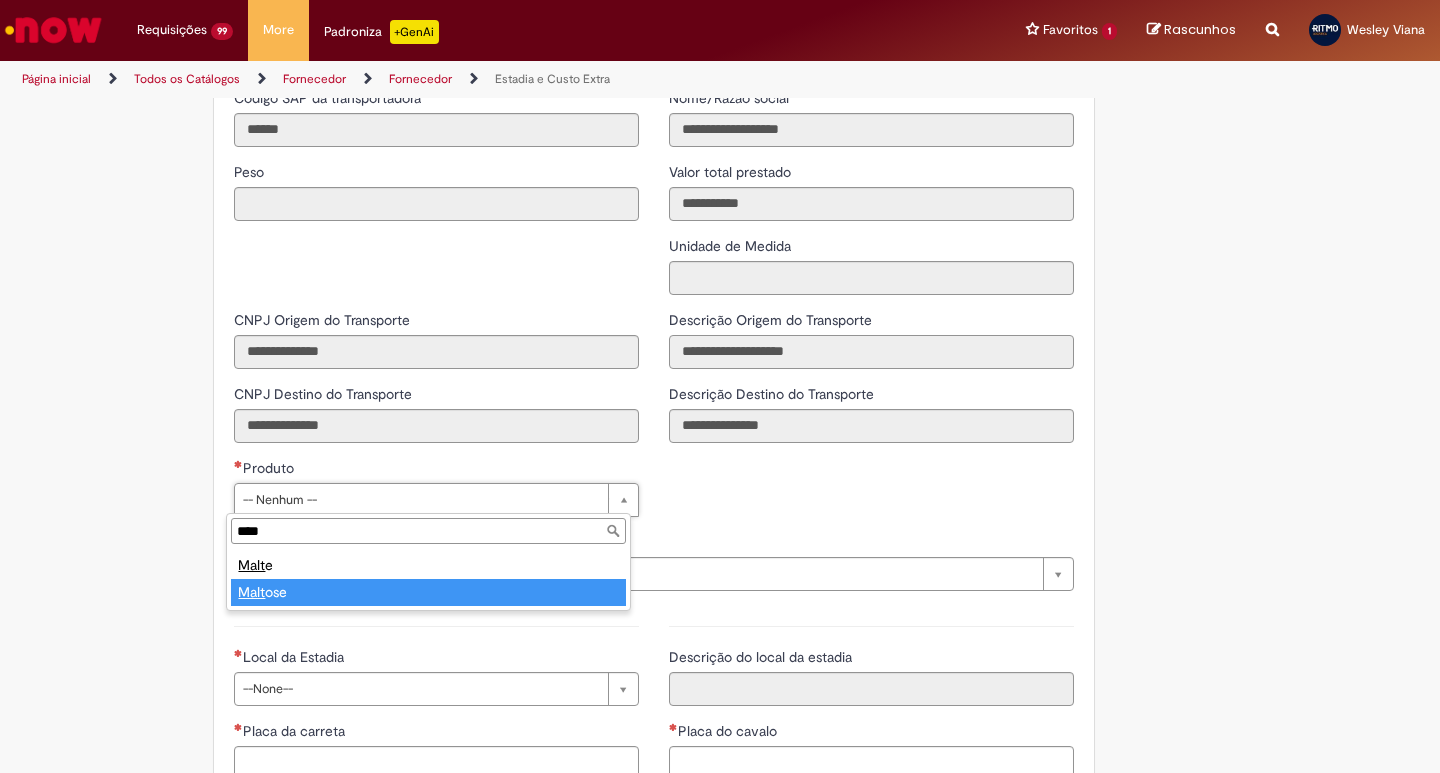 type on "*******" 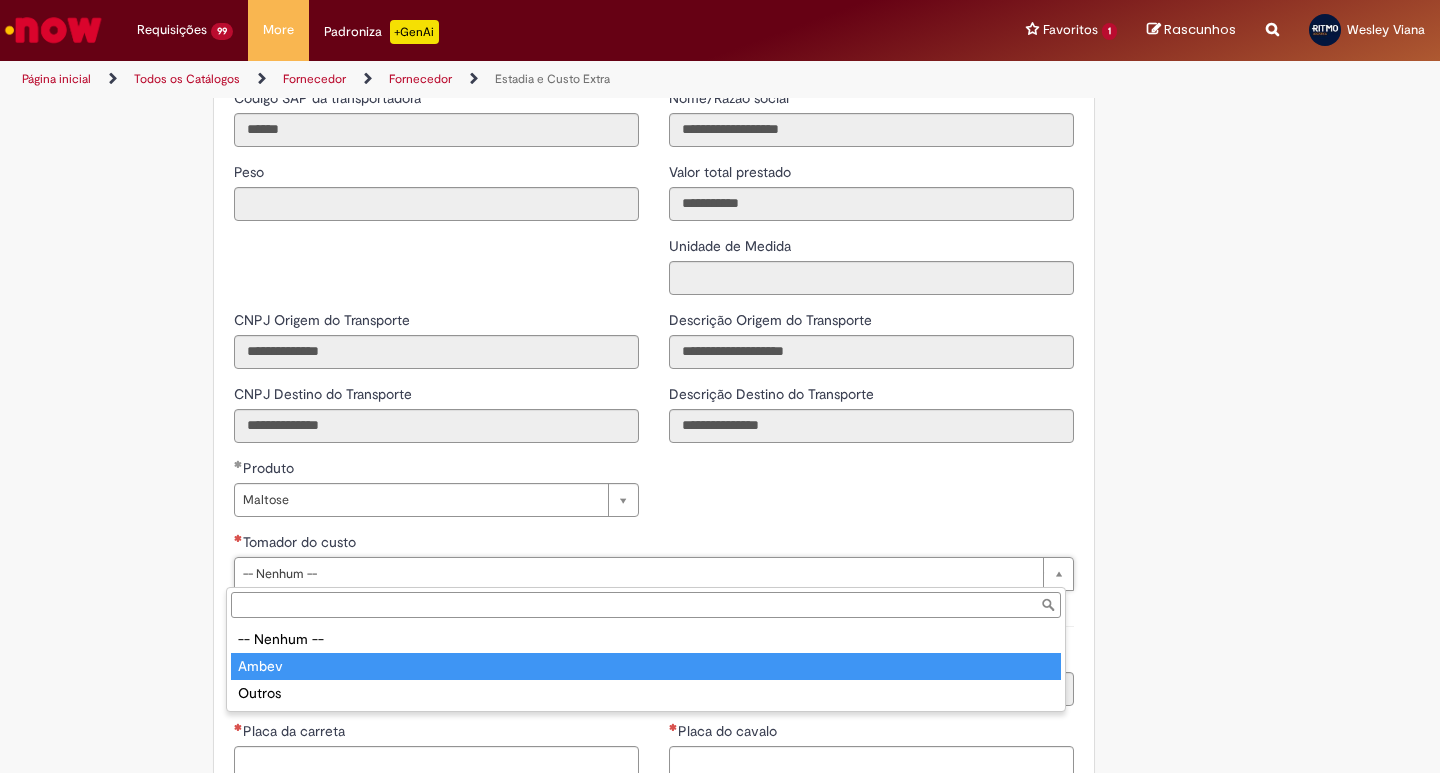 type on "*****" 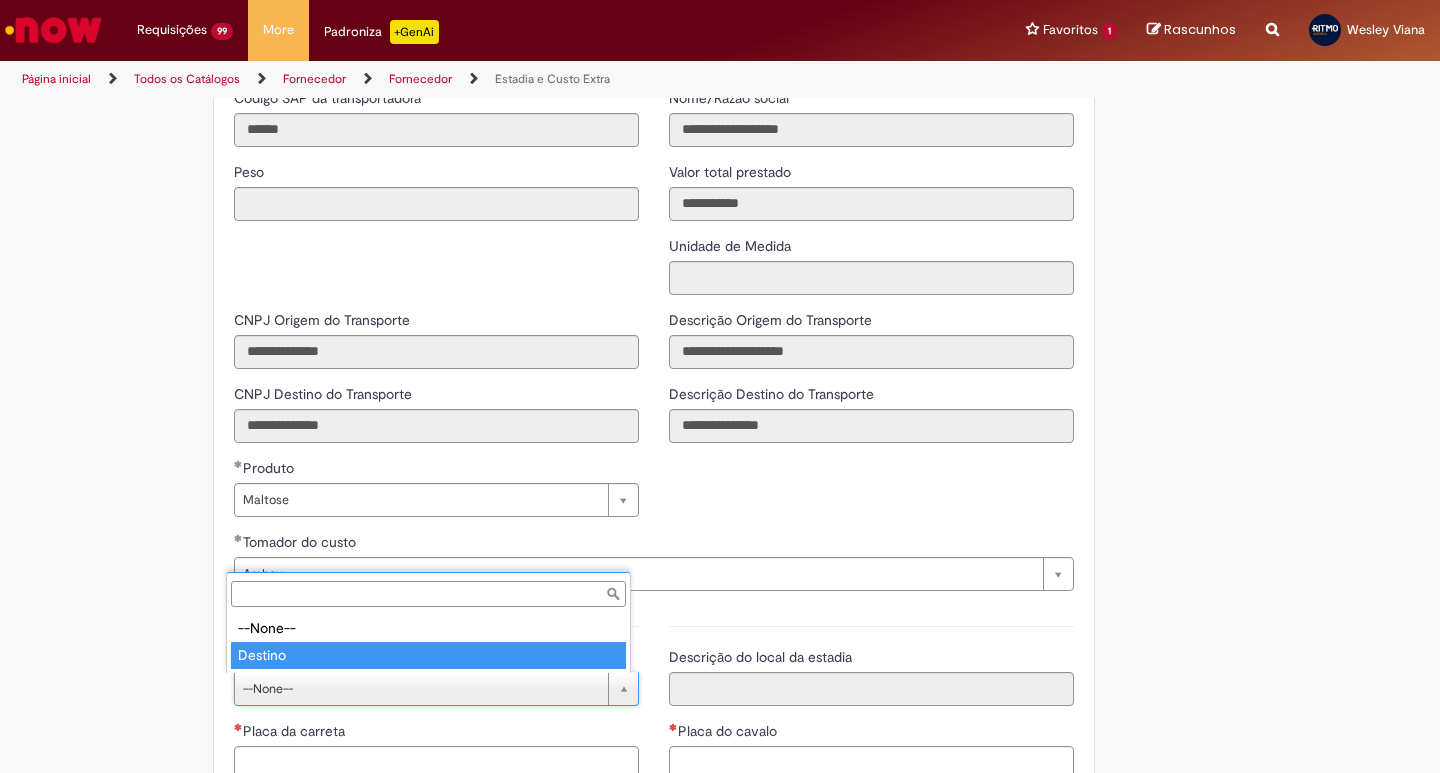 type on "*******" 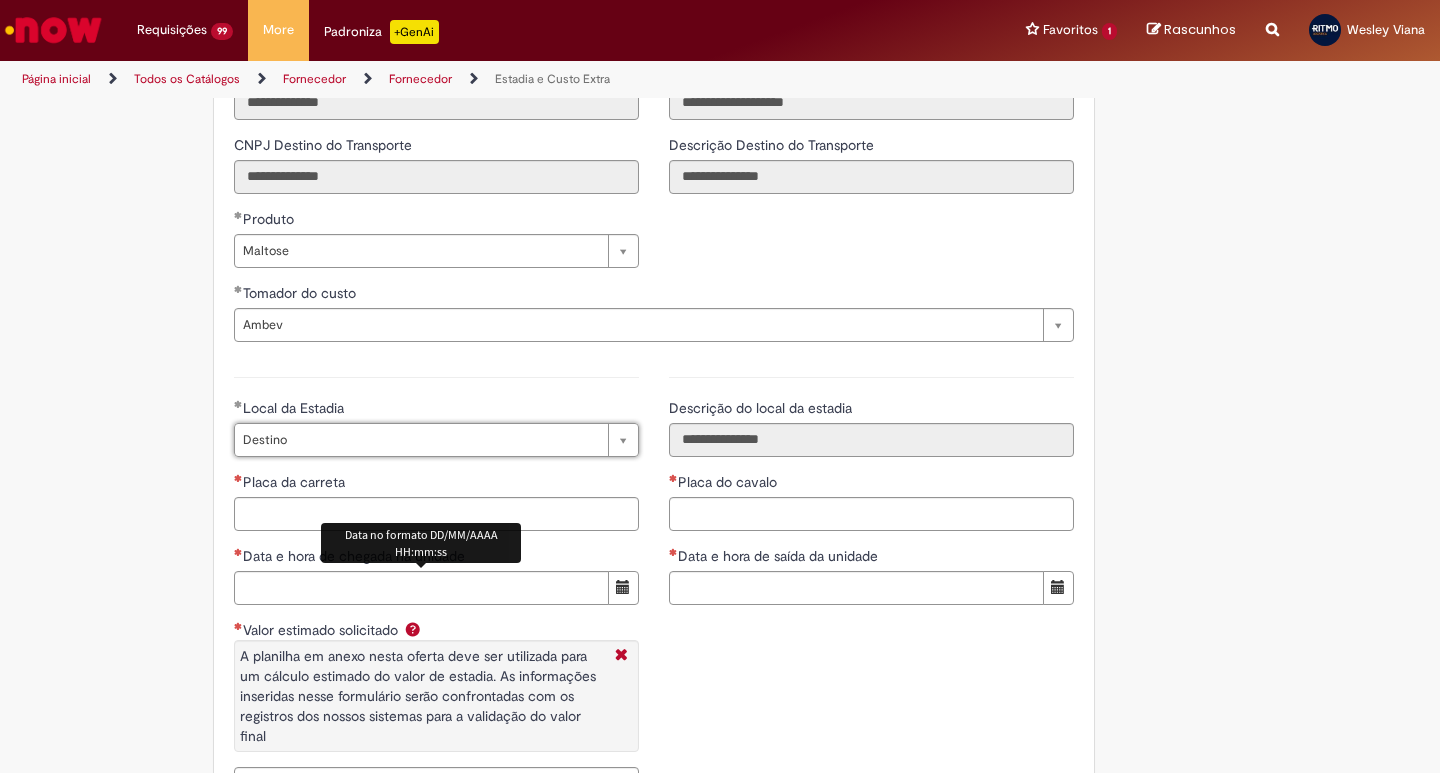 scroll, scrollTop: 2779, scrollLeft: 0, axis: vertical 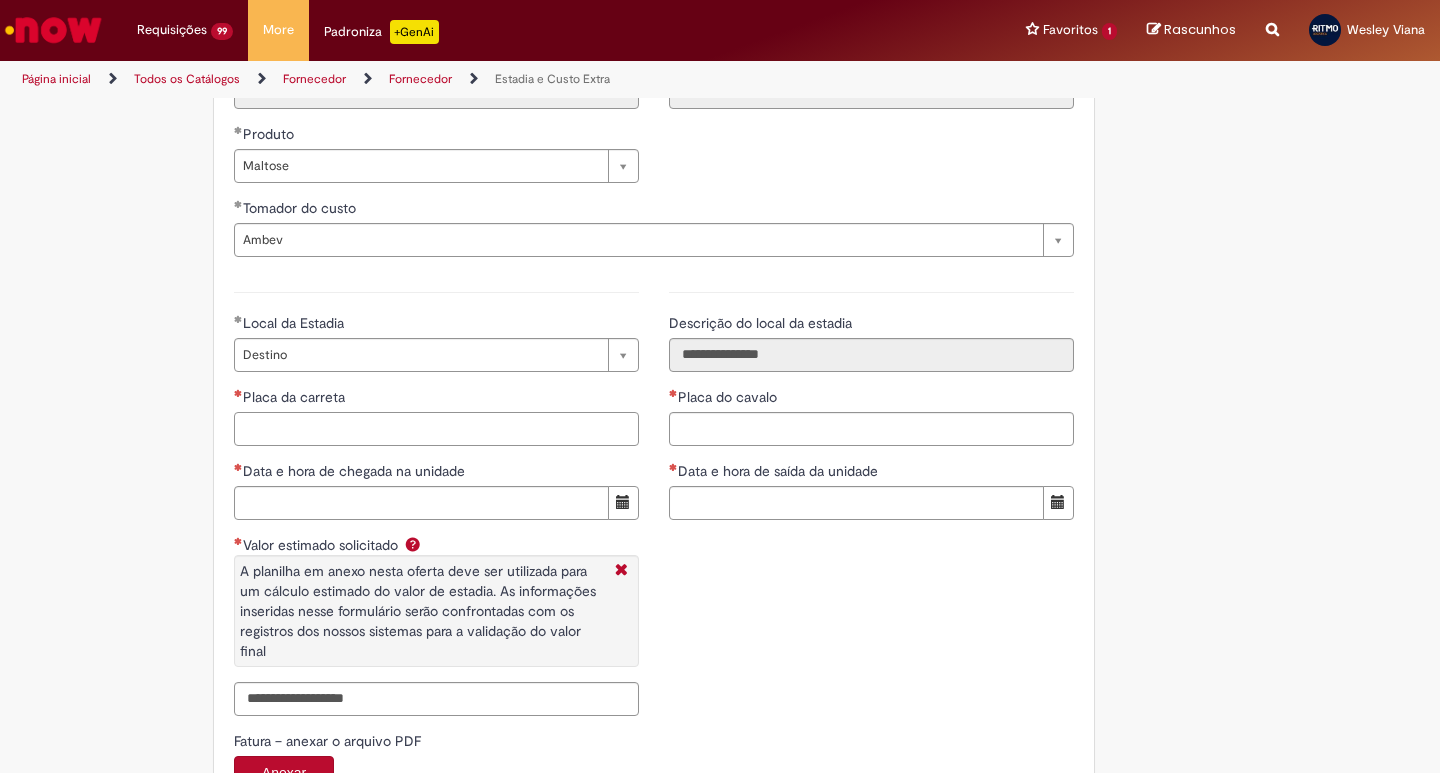 click on "Placa da carreta" at bounding box center [436, 429] 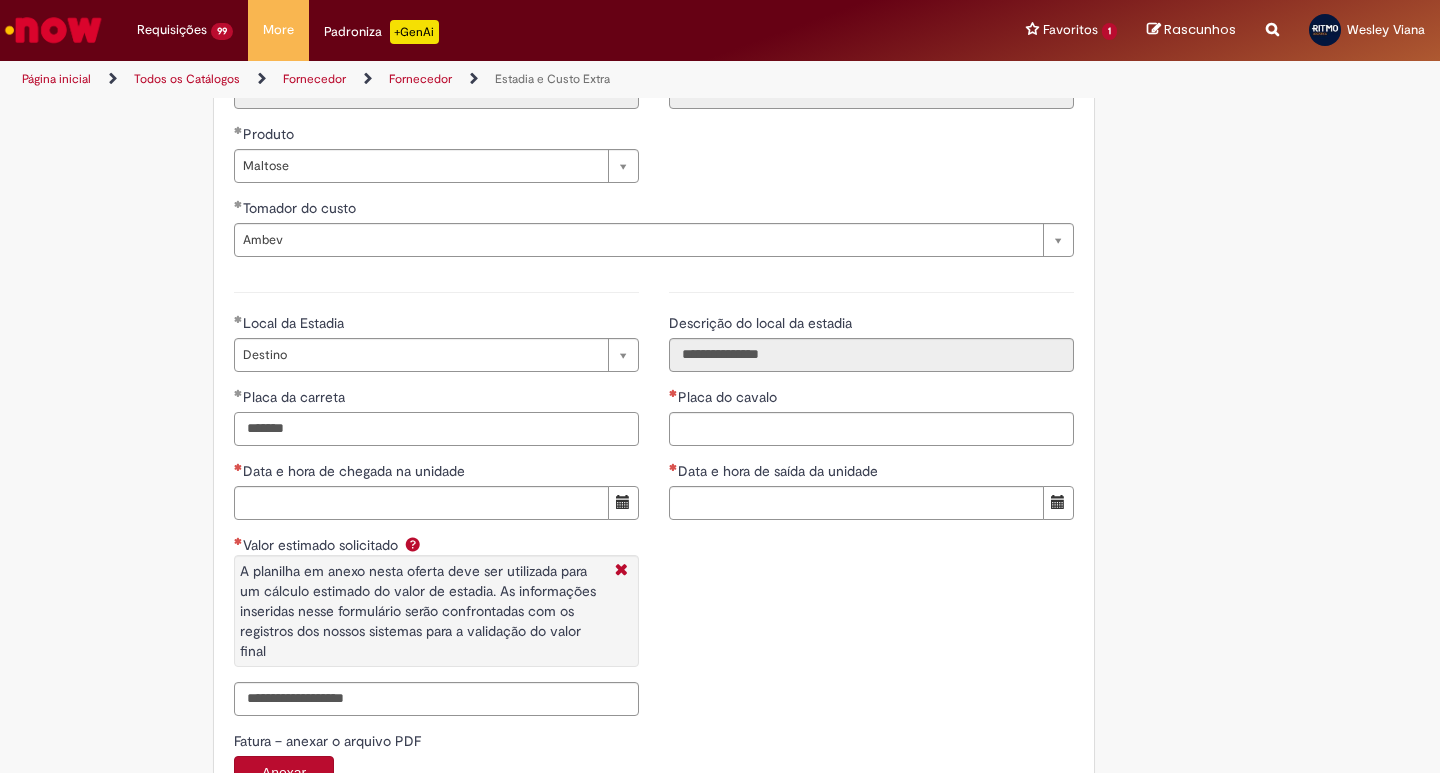 type on "*******" 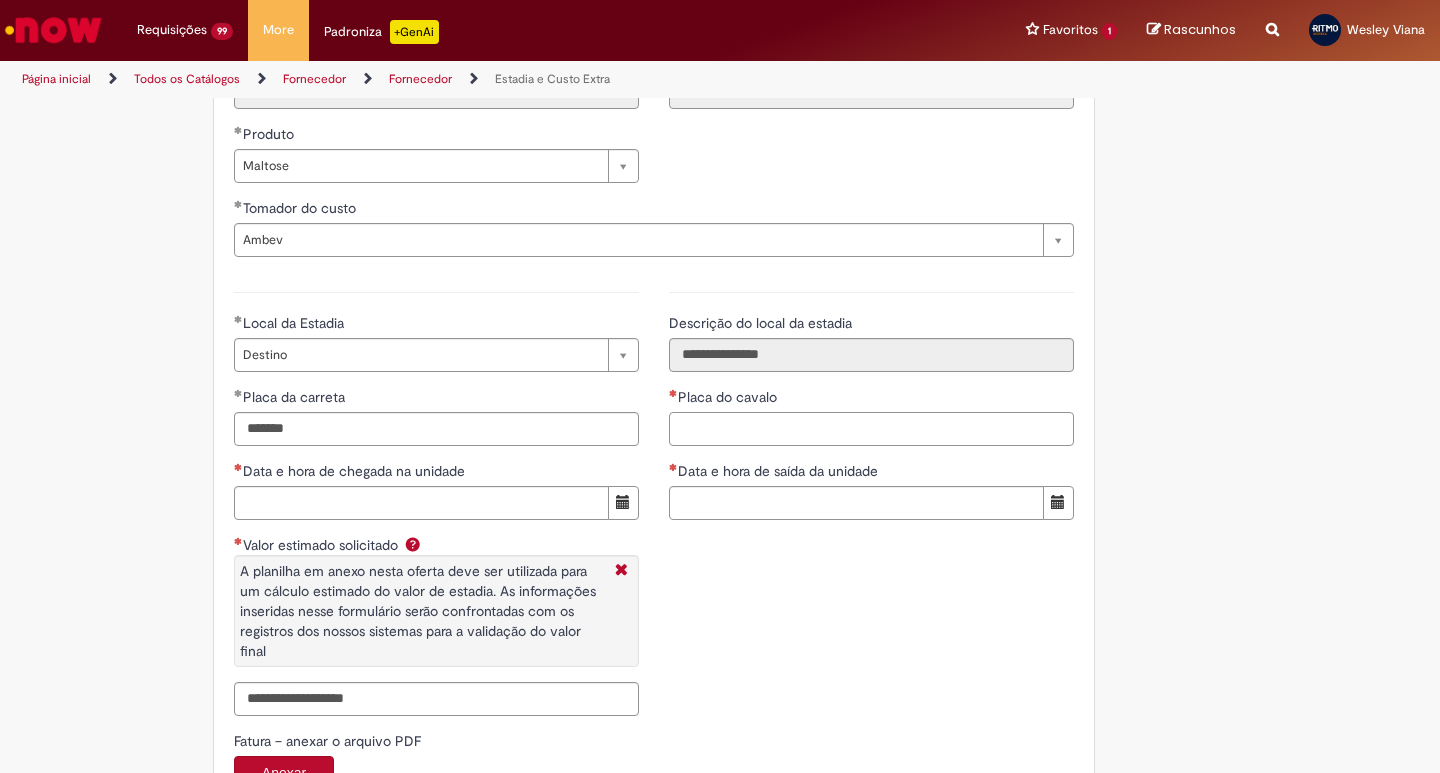 click on "Placa do cavalo" at bounding box center [871, 429] 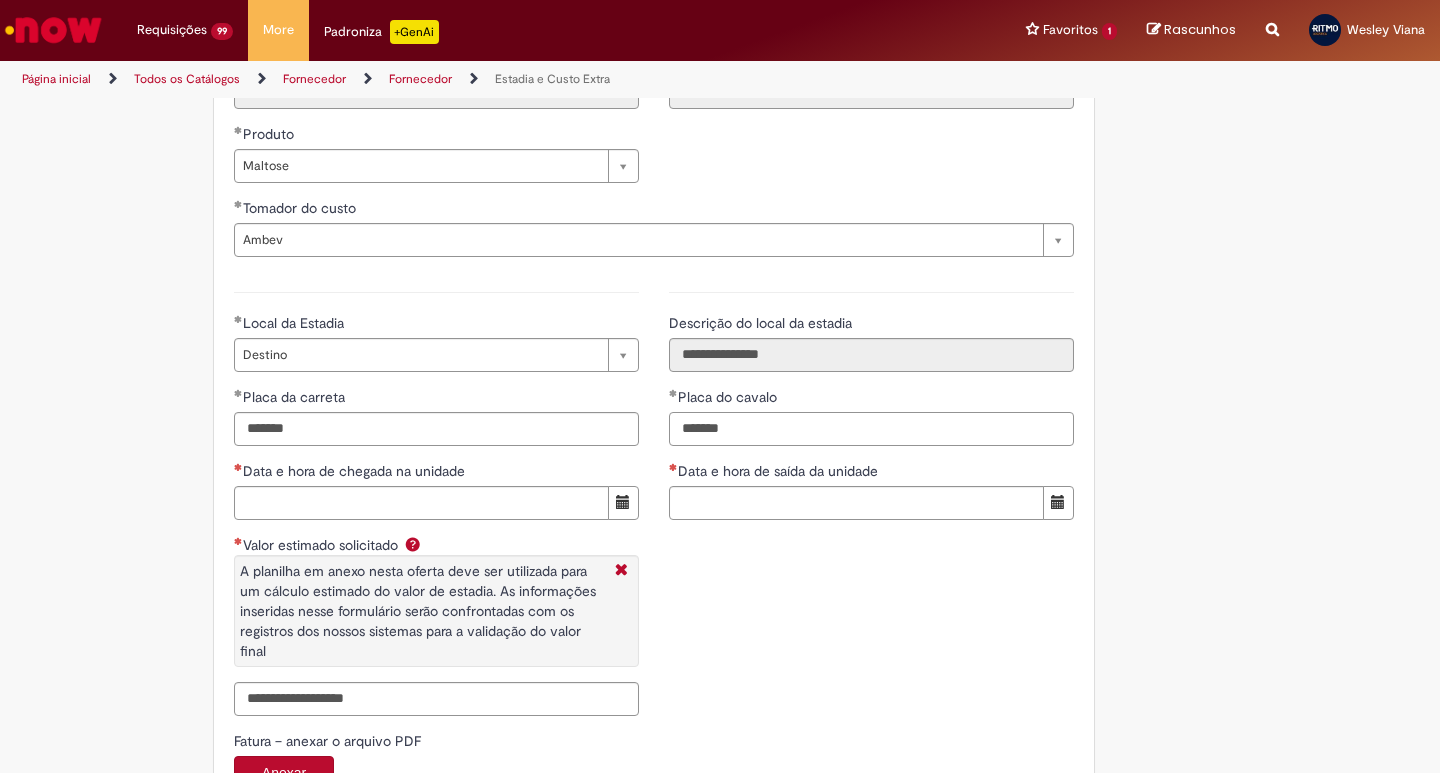 type on "*******" 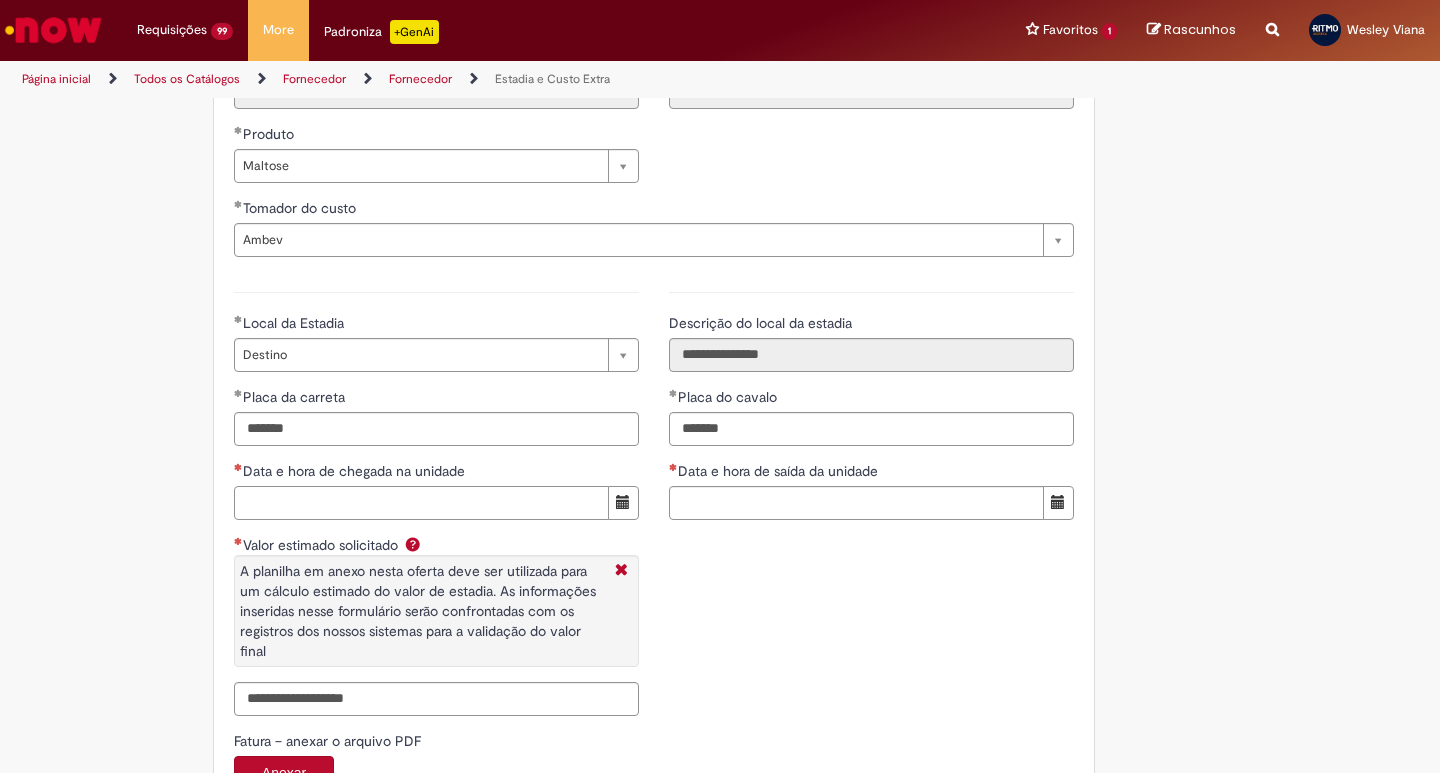 click on "Data e hora de chegada na unidade" at bounding box center [421, 503] 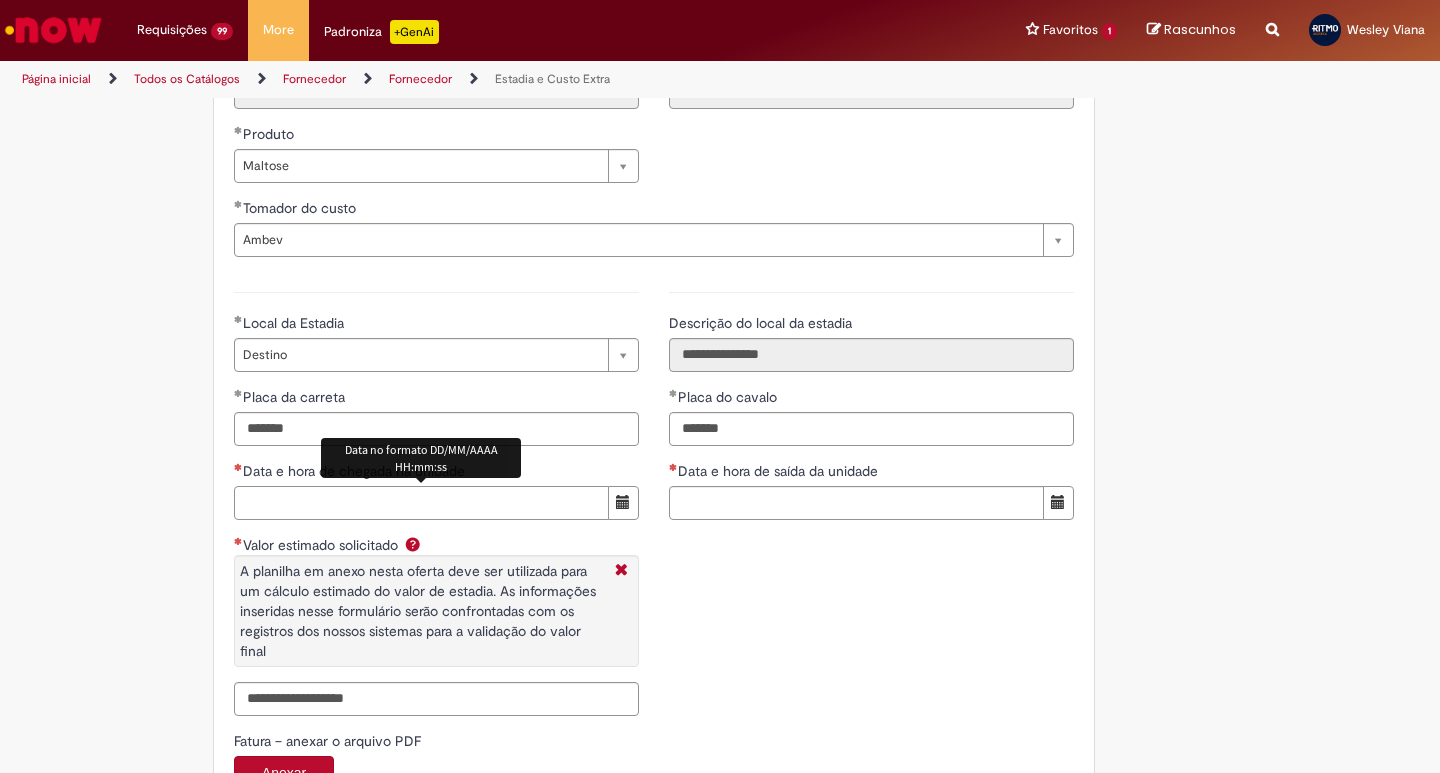 paste on "**********" 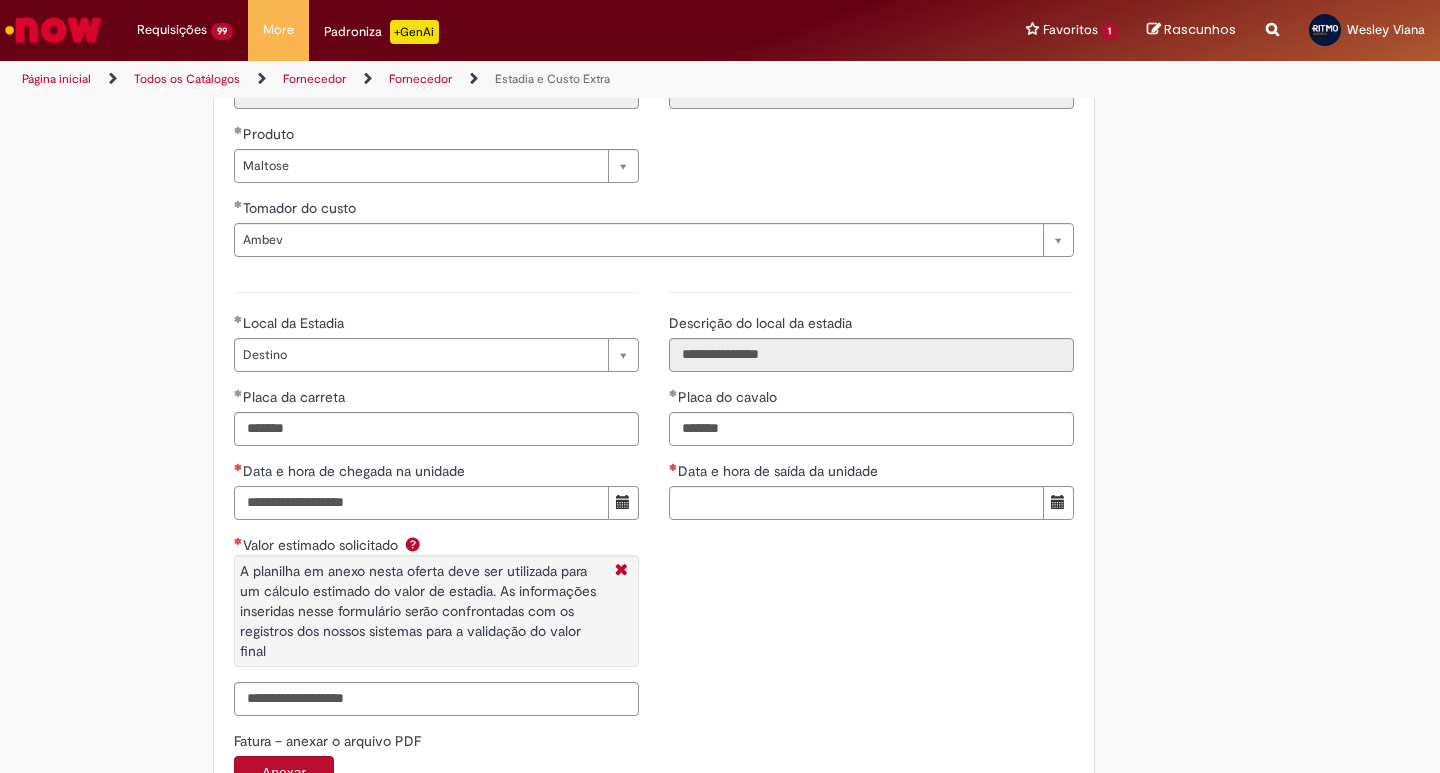type on "**********" 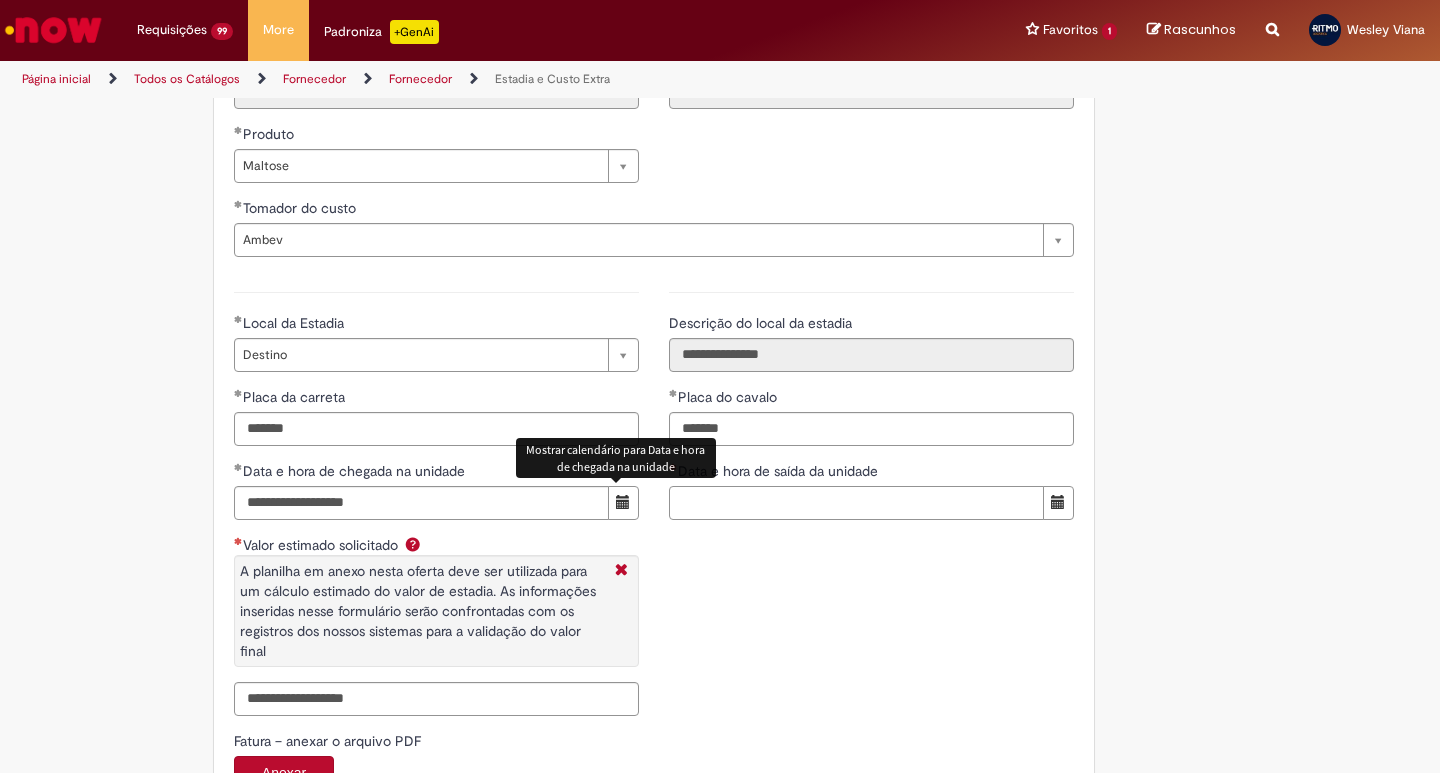 click on "Data e hora de saída da unidade" at bounding box center (856, 503) 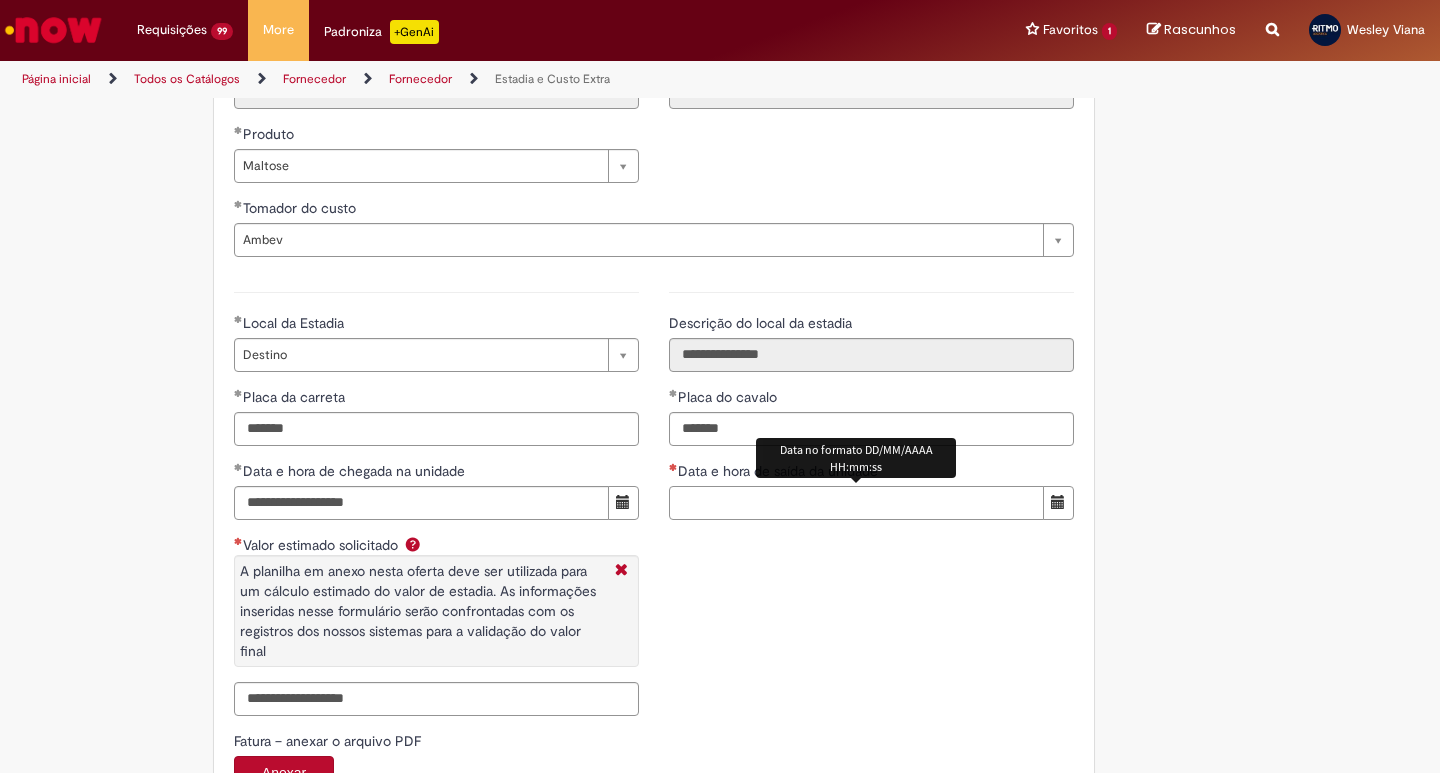 paste on "**********" 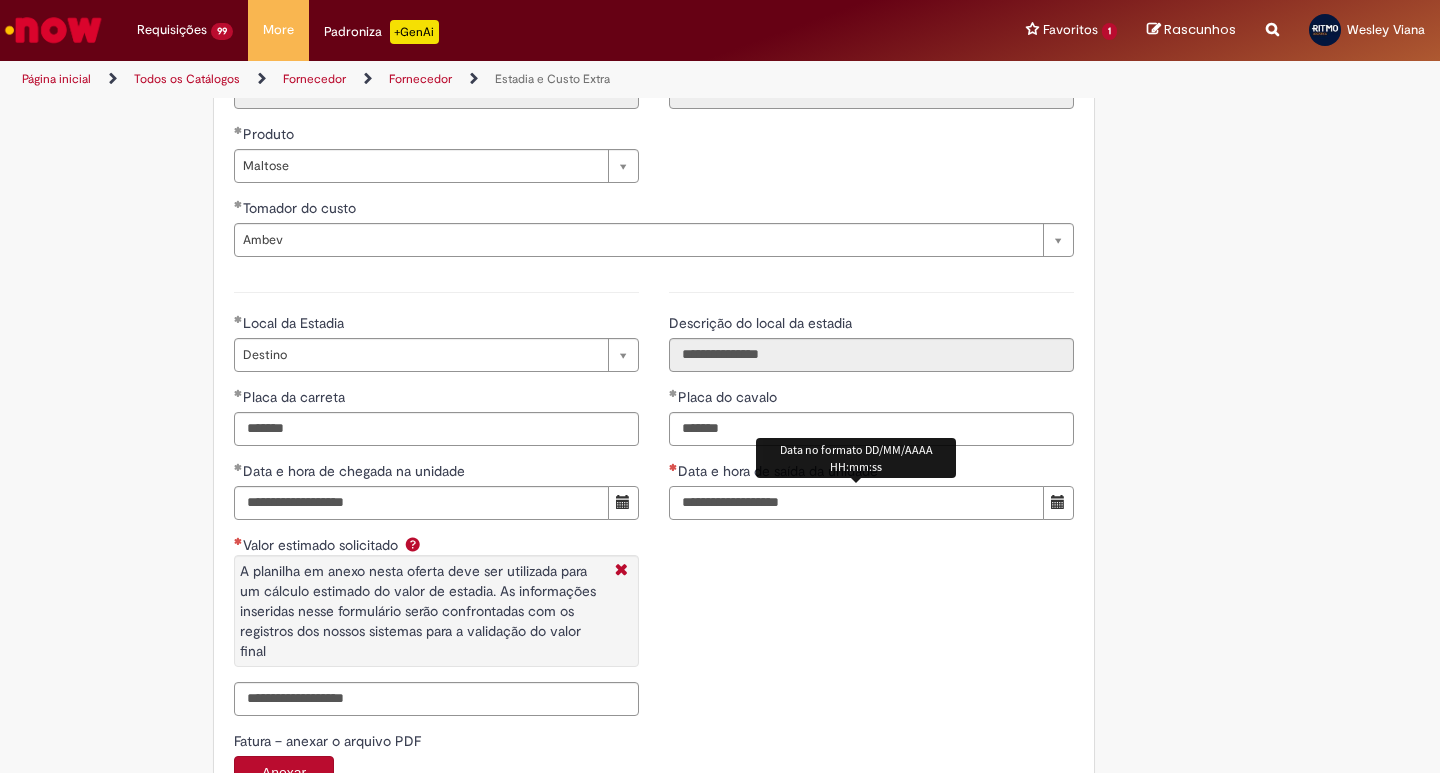 type on "**********" 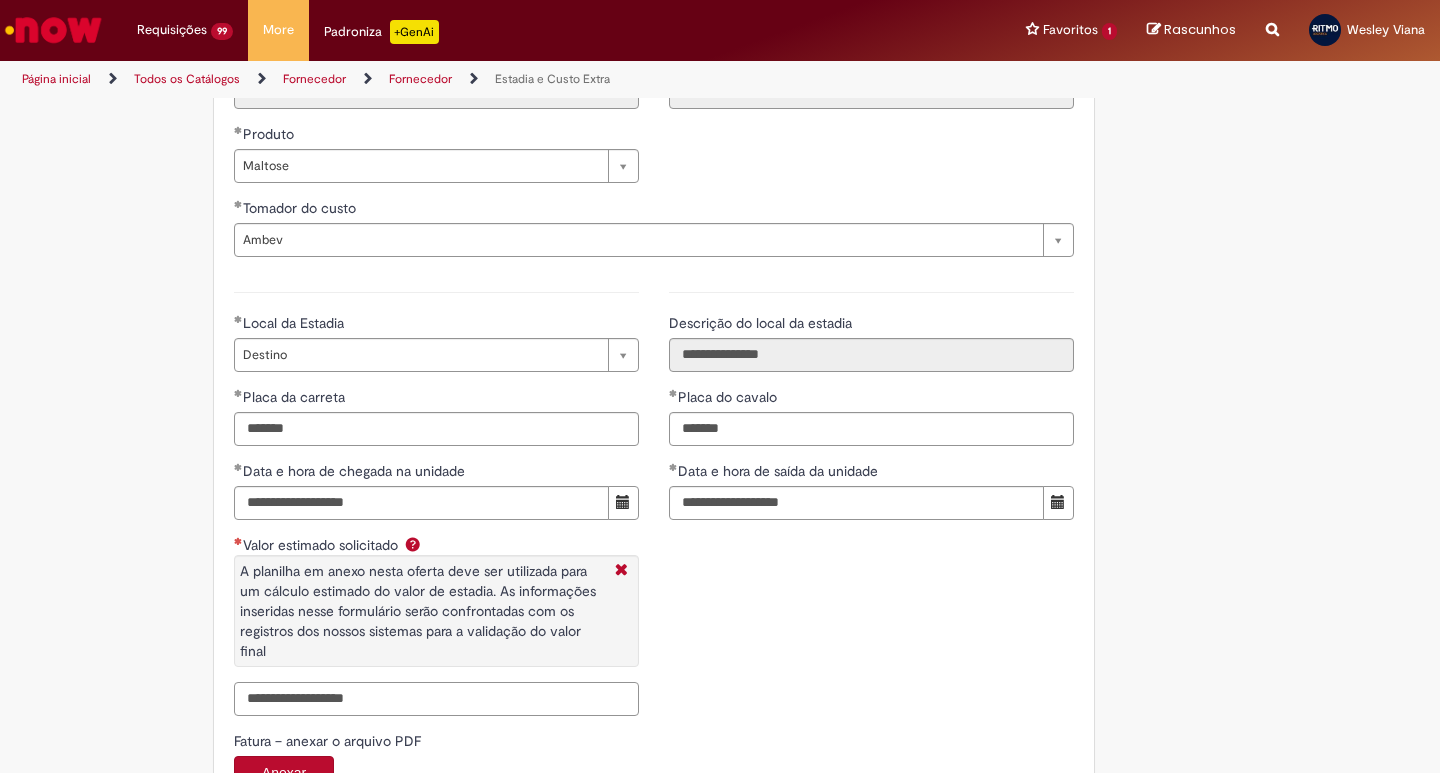 click on "Valor estimado solicitado A planilha em anexo nesta oferta deve ser utilizada para um cálculo estimado do valor de estadia. As informações inseridas nesse formulário serão confrontadas com os registros dos nossos sistemas para a validação do valor final" at bounding box center (436, 699) 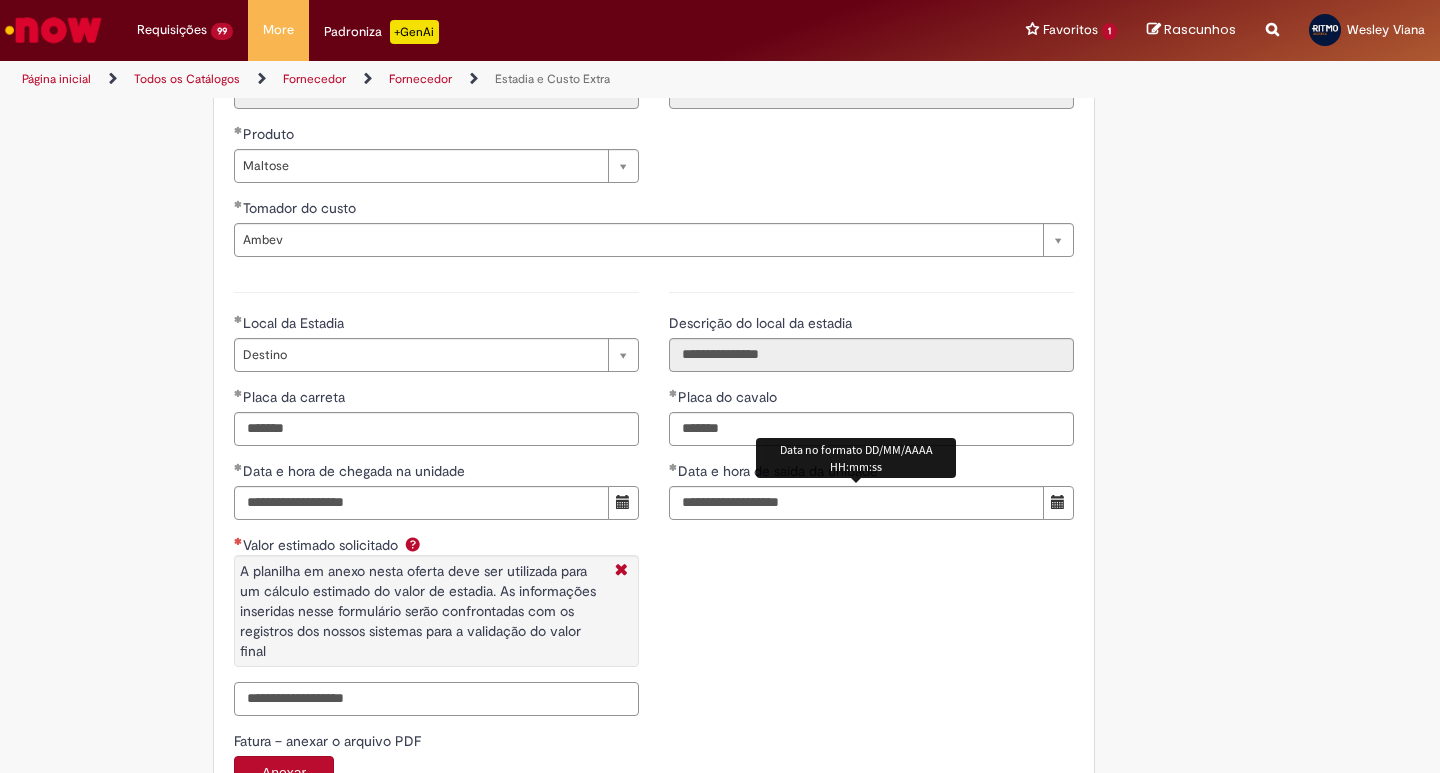 paste on "**********" 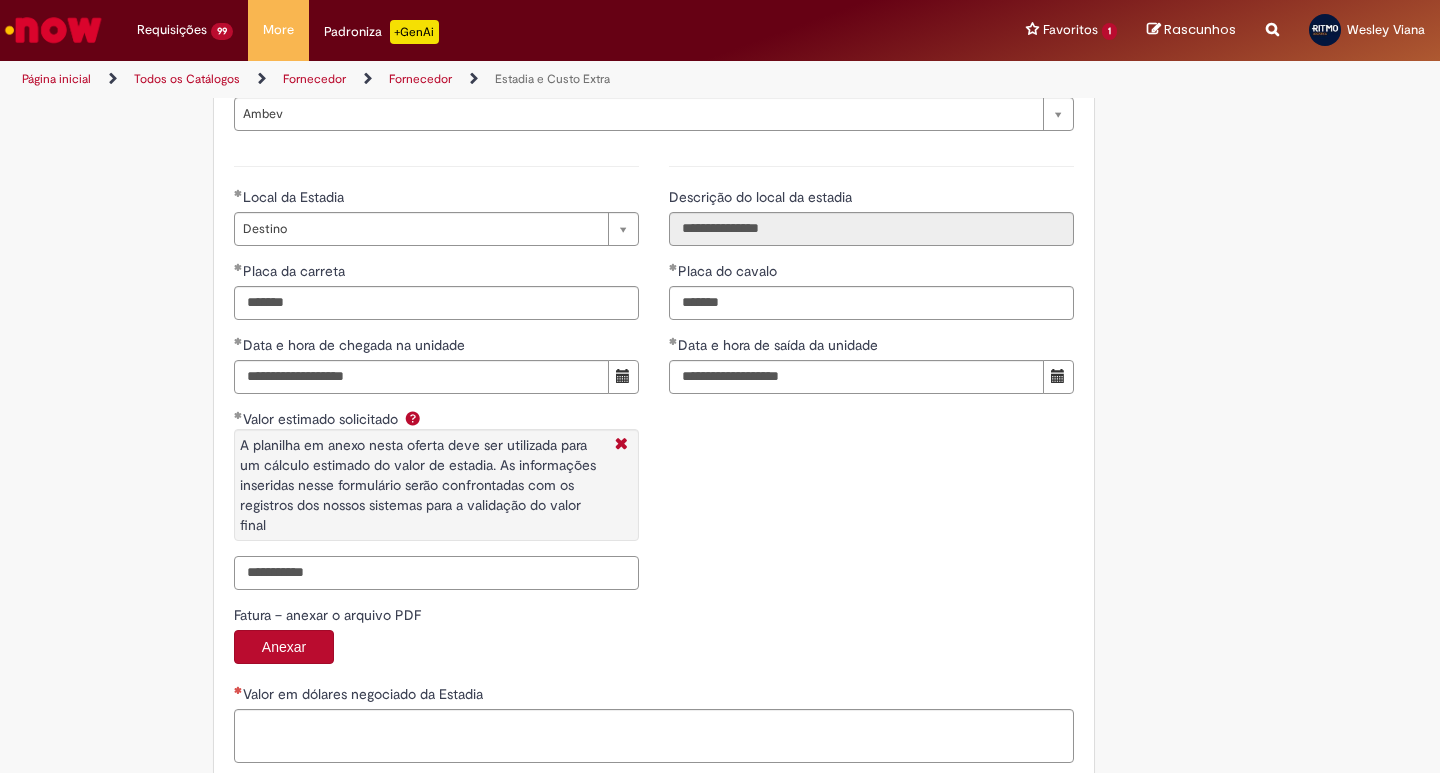 scroll, scrollTop: 3175, scrollLeft: 0, axis: vertical 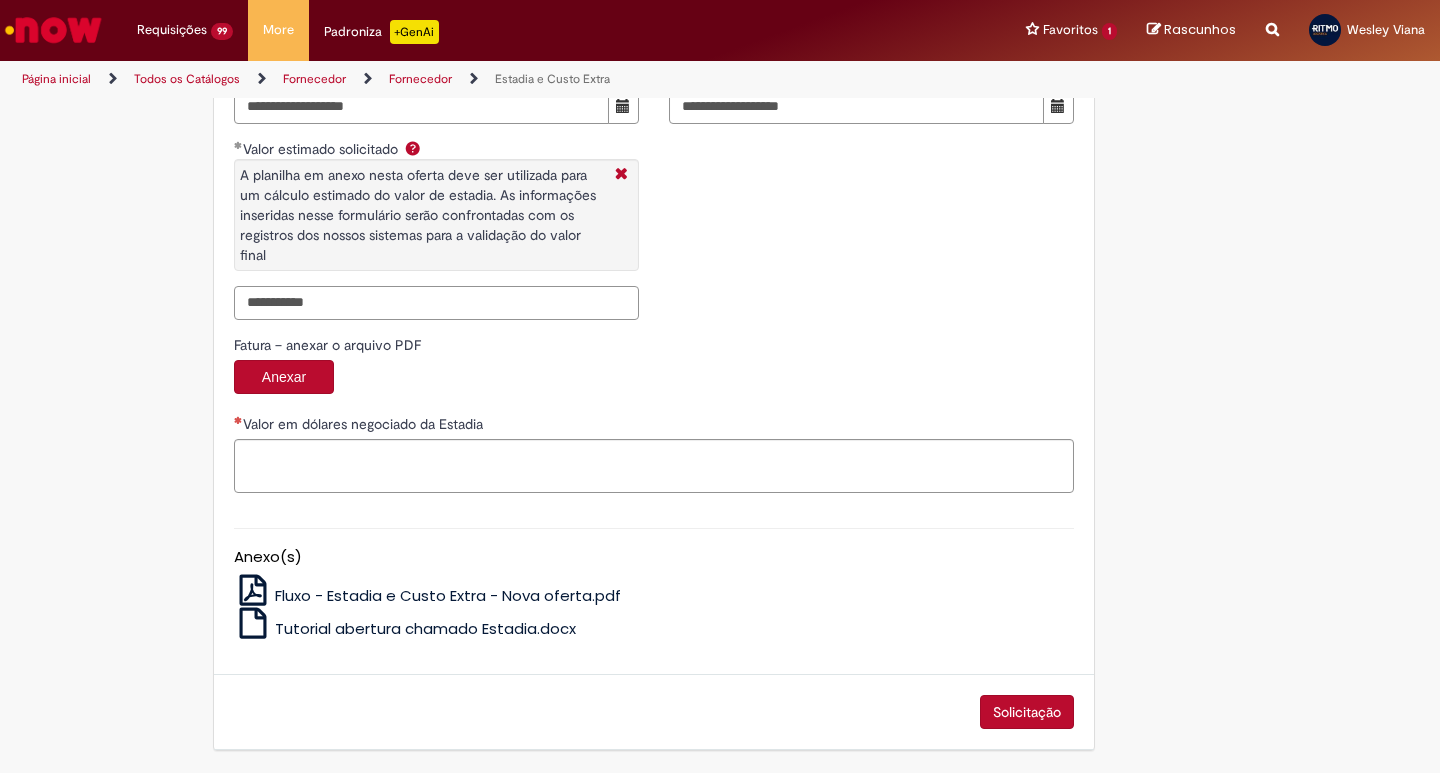 type on "**********" 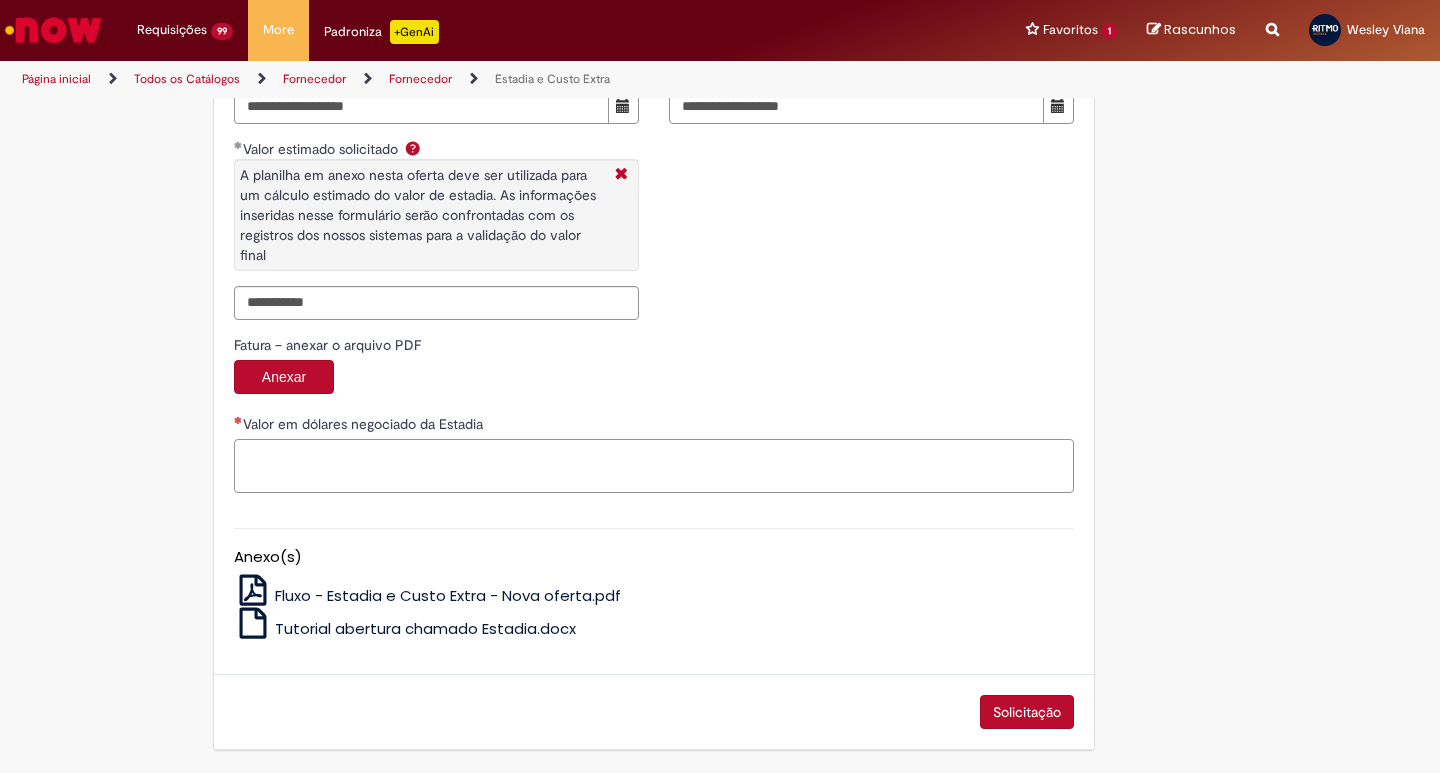 click on "Valor em dólares negociado da Estadia" at bounding box center (654, 466) 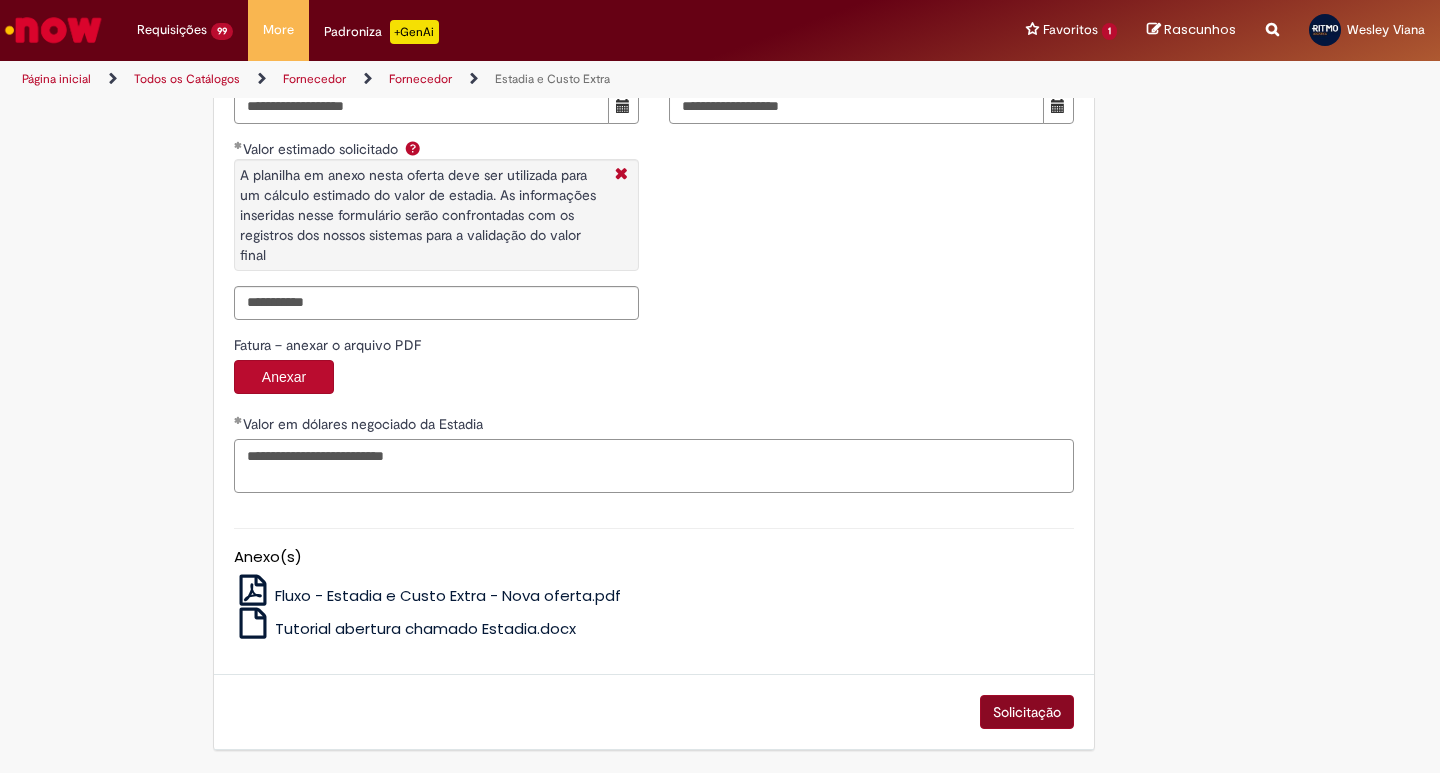 type on "**********" 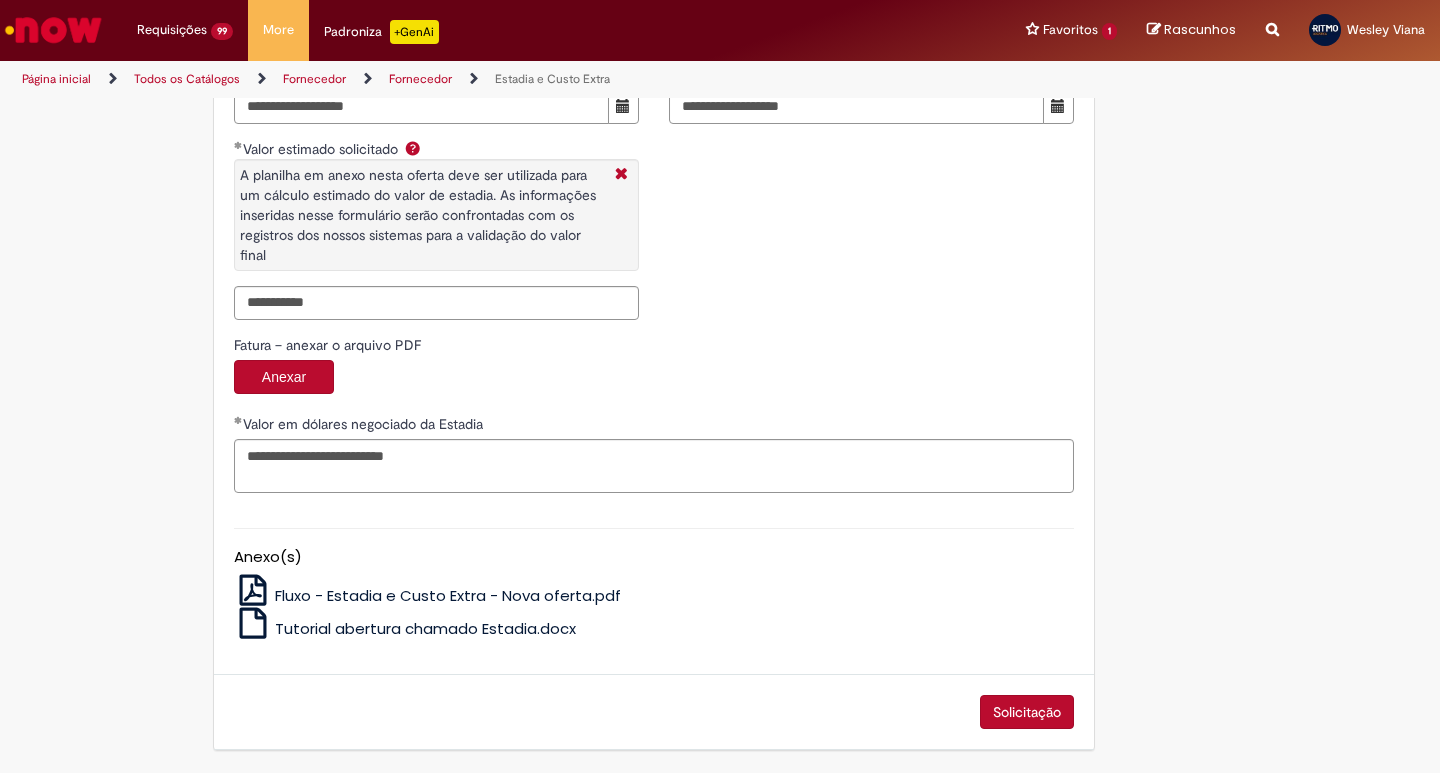 click on "Solicitação" at bounding box center [1027, 712] 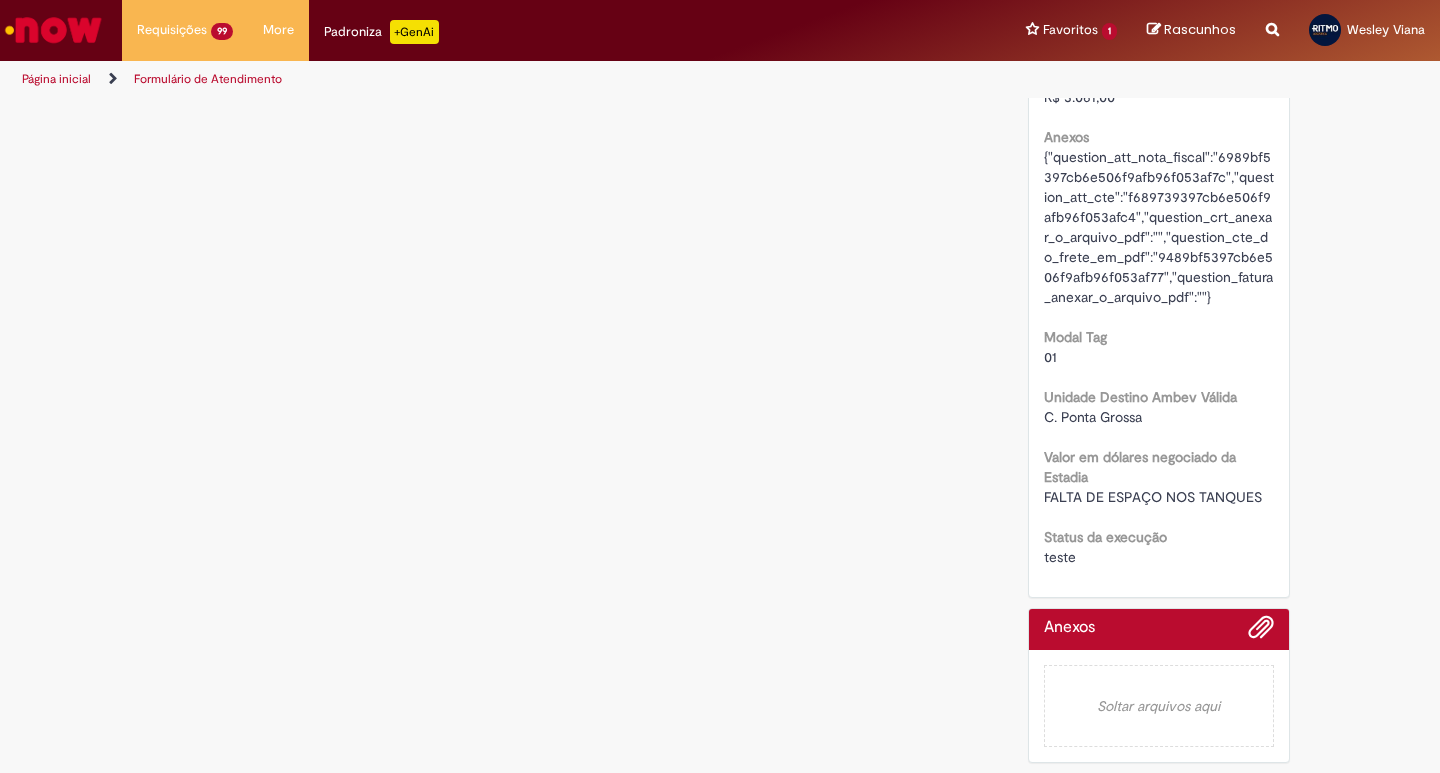scroll, scrollTop: 0, scrollLeft: 0, axis: both 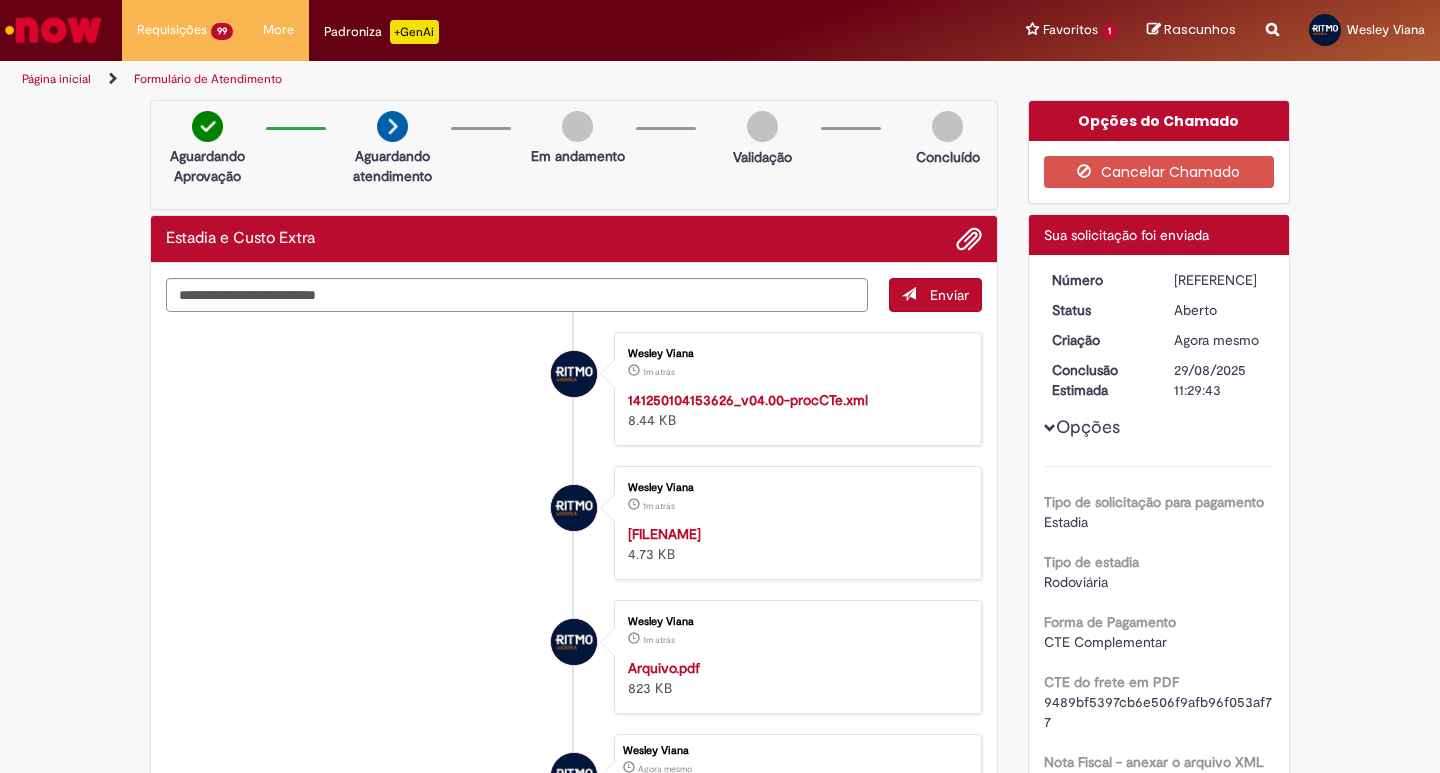 click on "[REFERENCE]" at bounding box center (1220, 280) 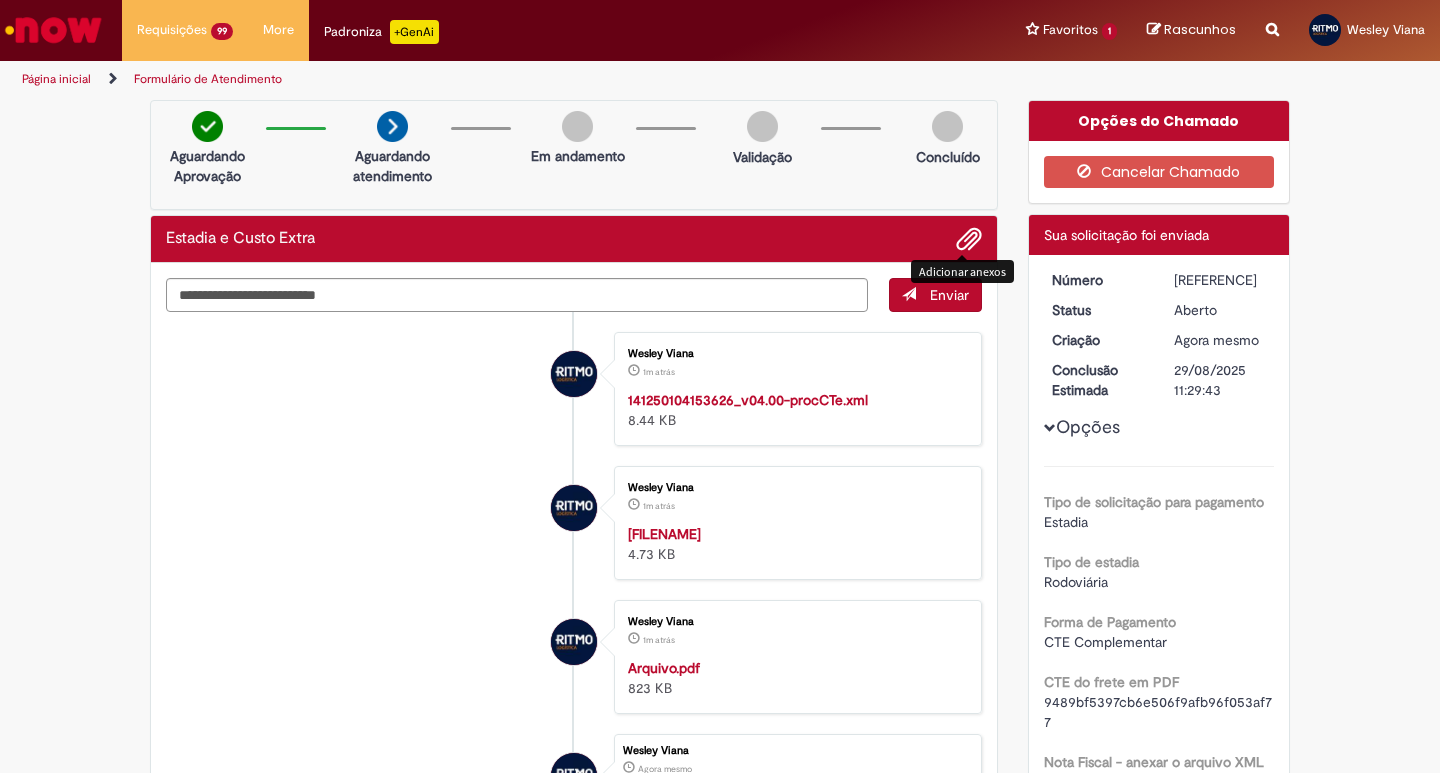 copy on "[REFERENCE]" 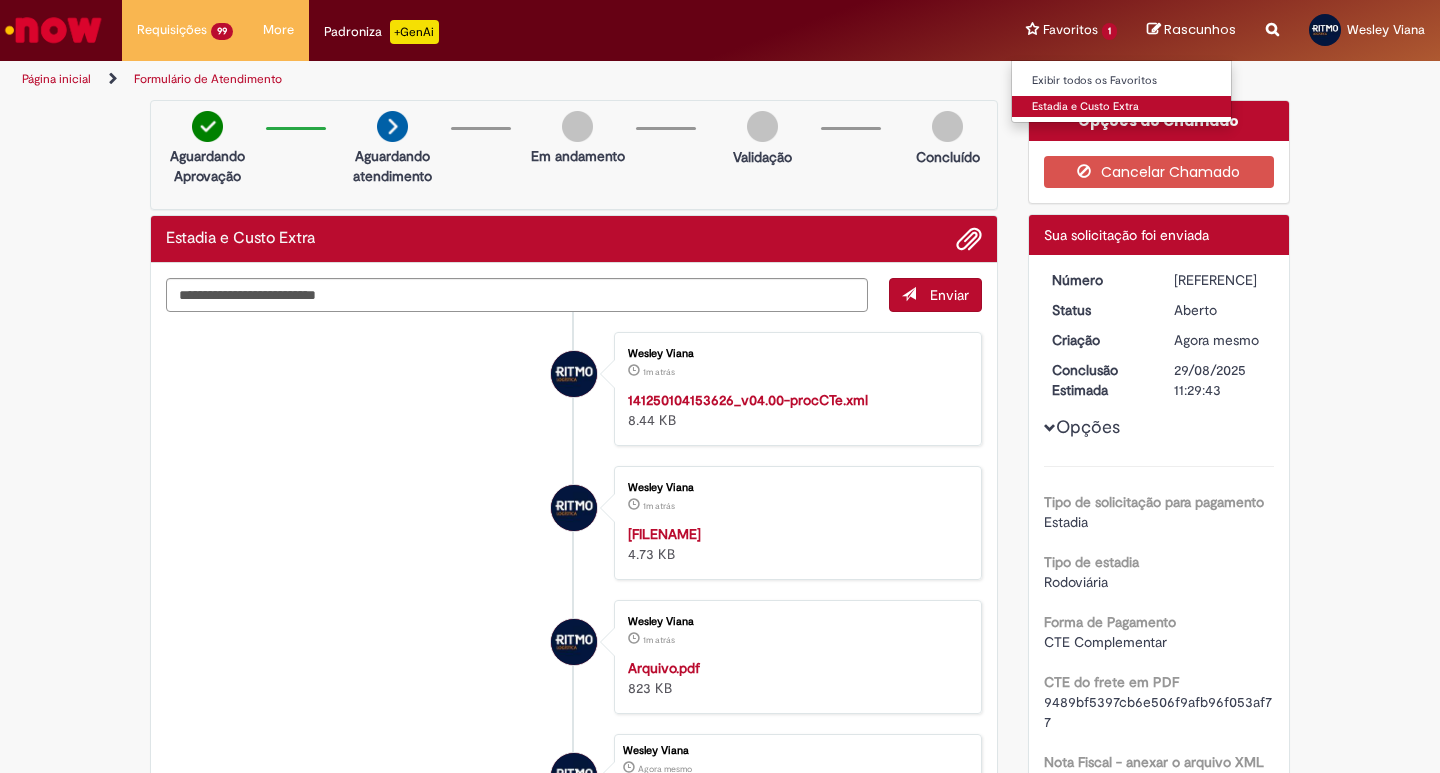 click on "Estadia e Custo Extra" at bounding box center [1122, 107] 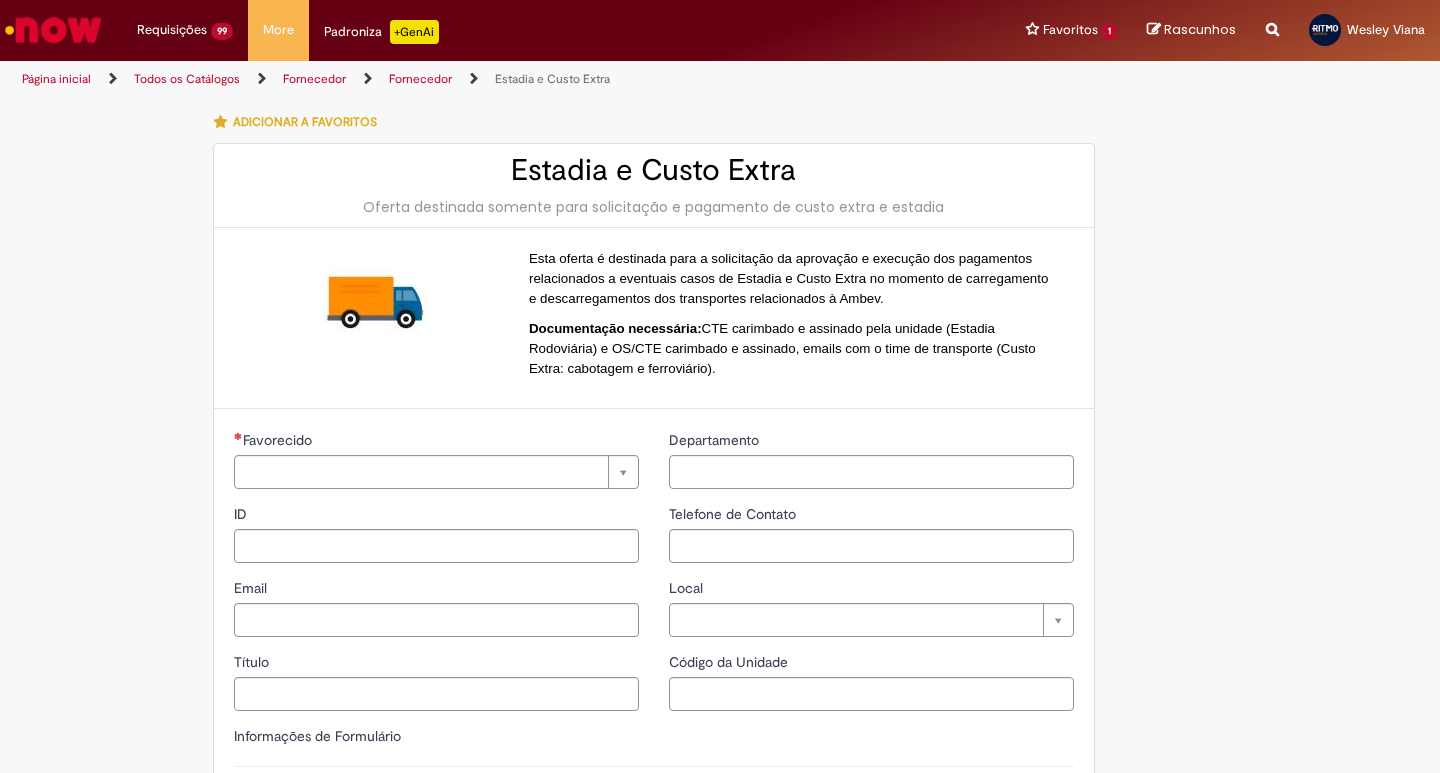 type on "**********" 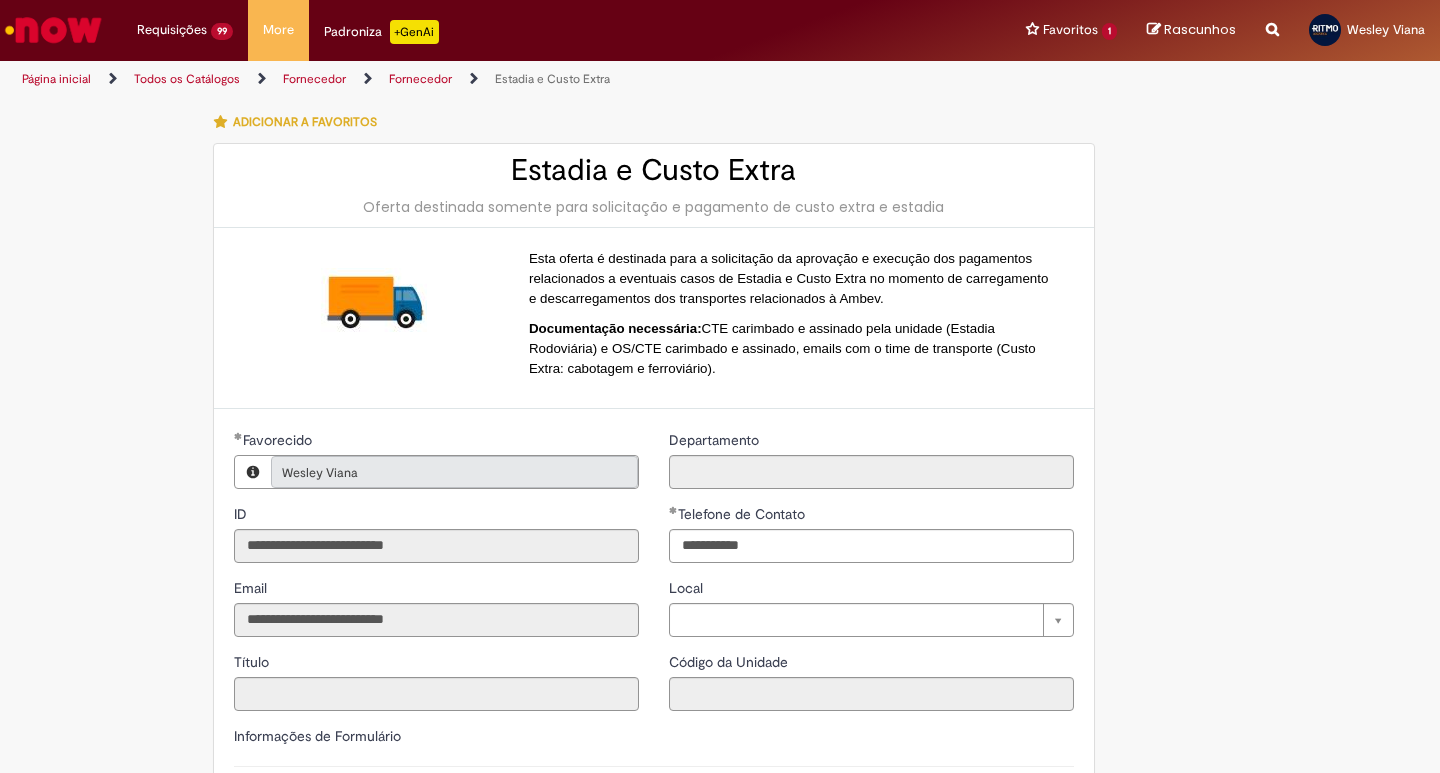 type on "**********" 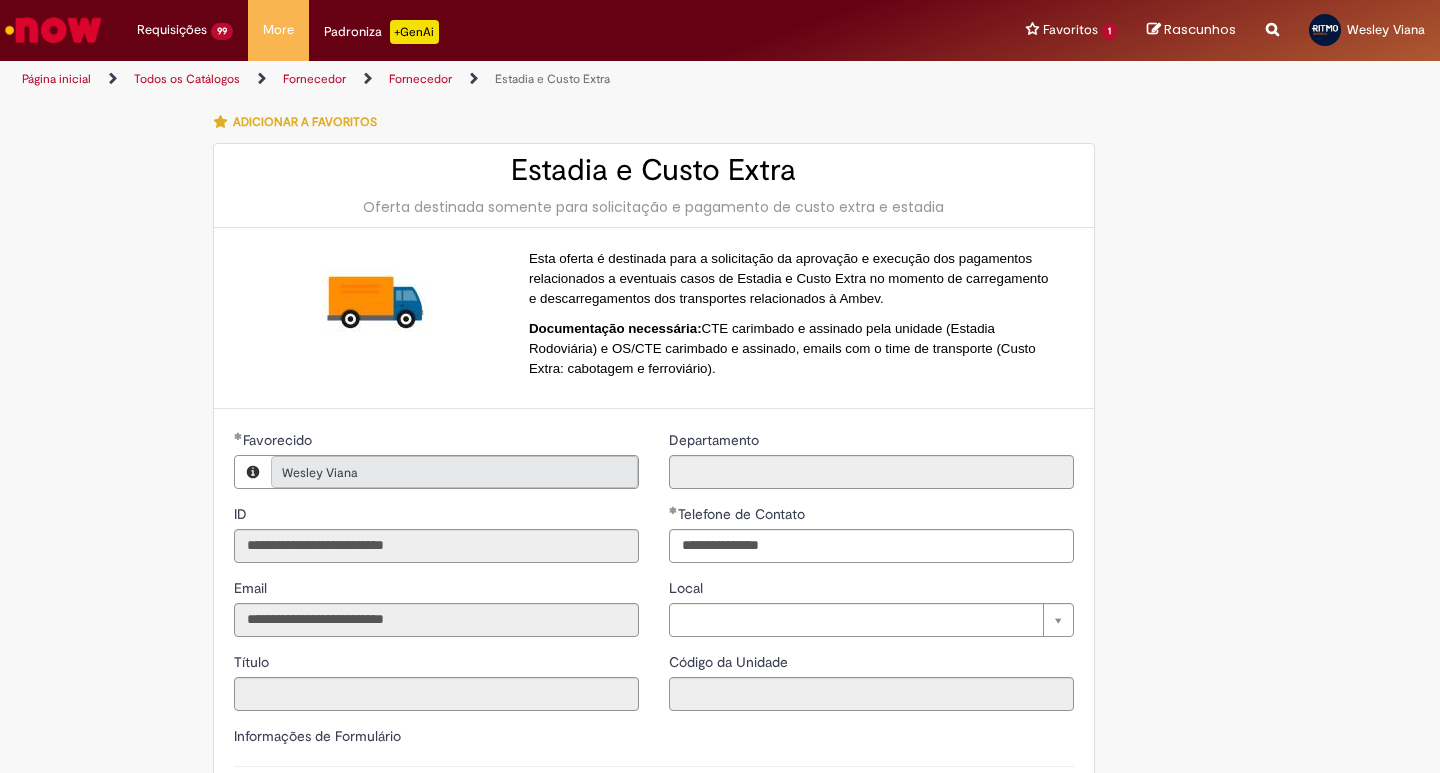 type on "**********" 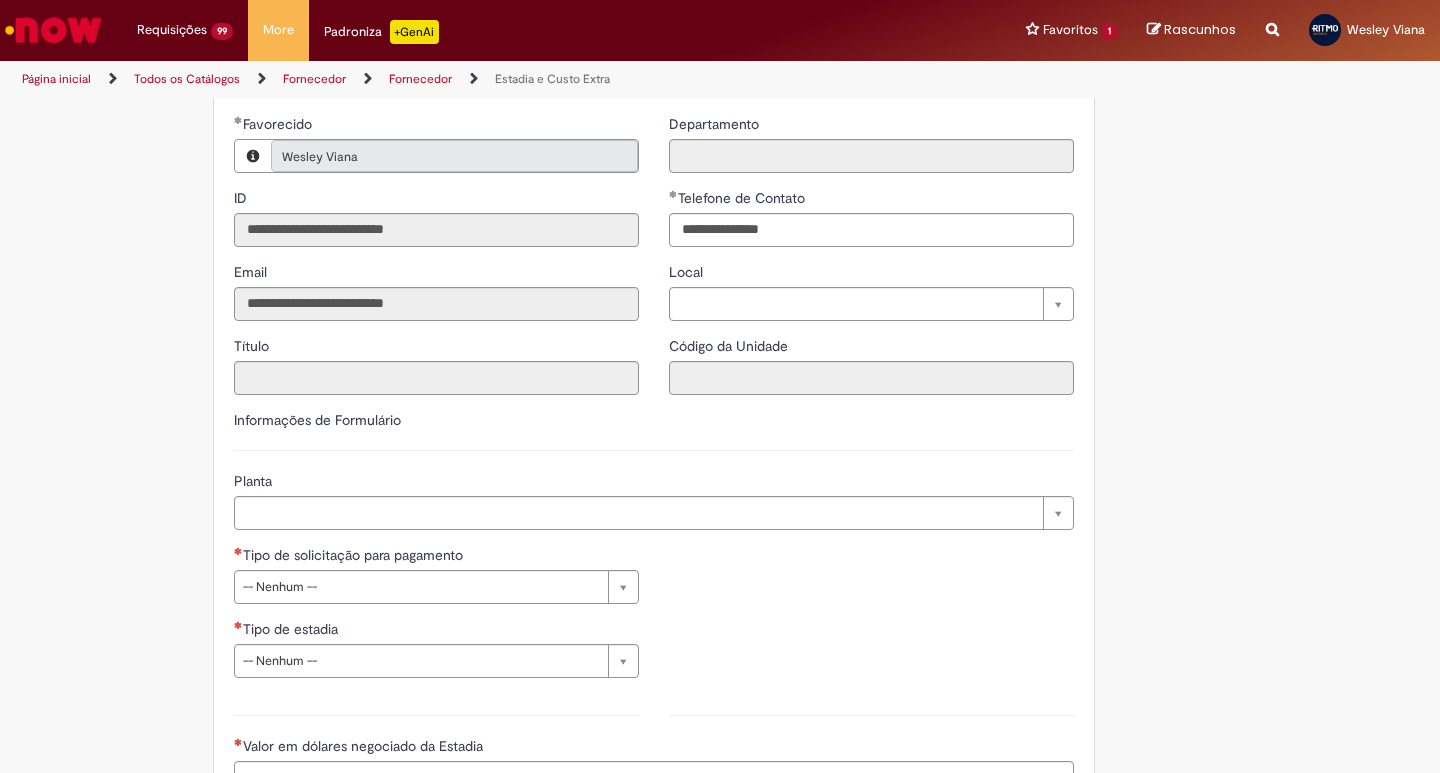 scroll, scrollTop: 333, scrollLeft: 0, axis: vertical 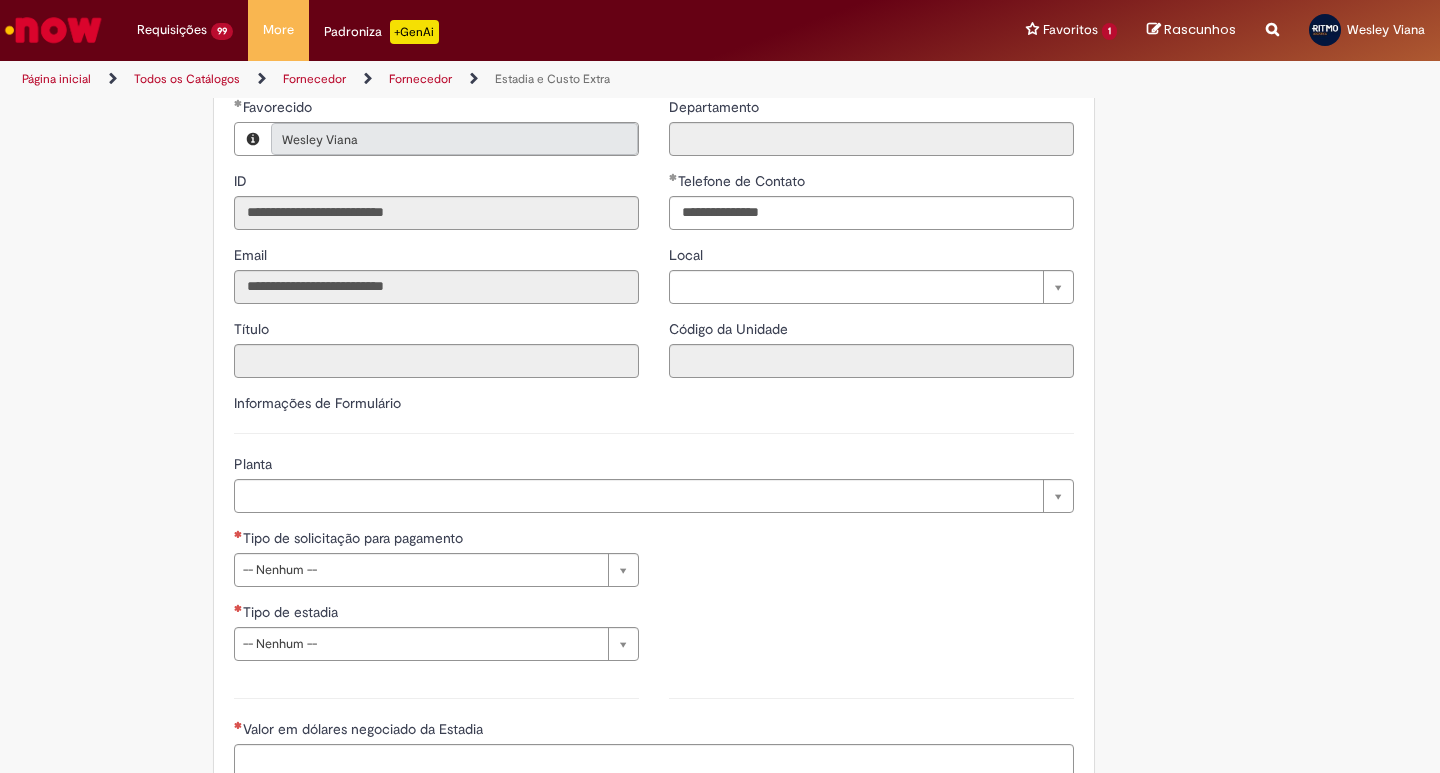drag, startPoint x: 406, startPoint y: 504, endPoint x: 389, endPoint y: 523, distance: 25.495098 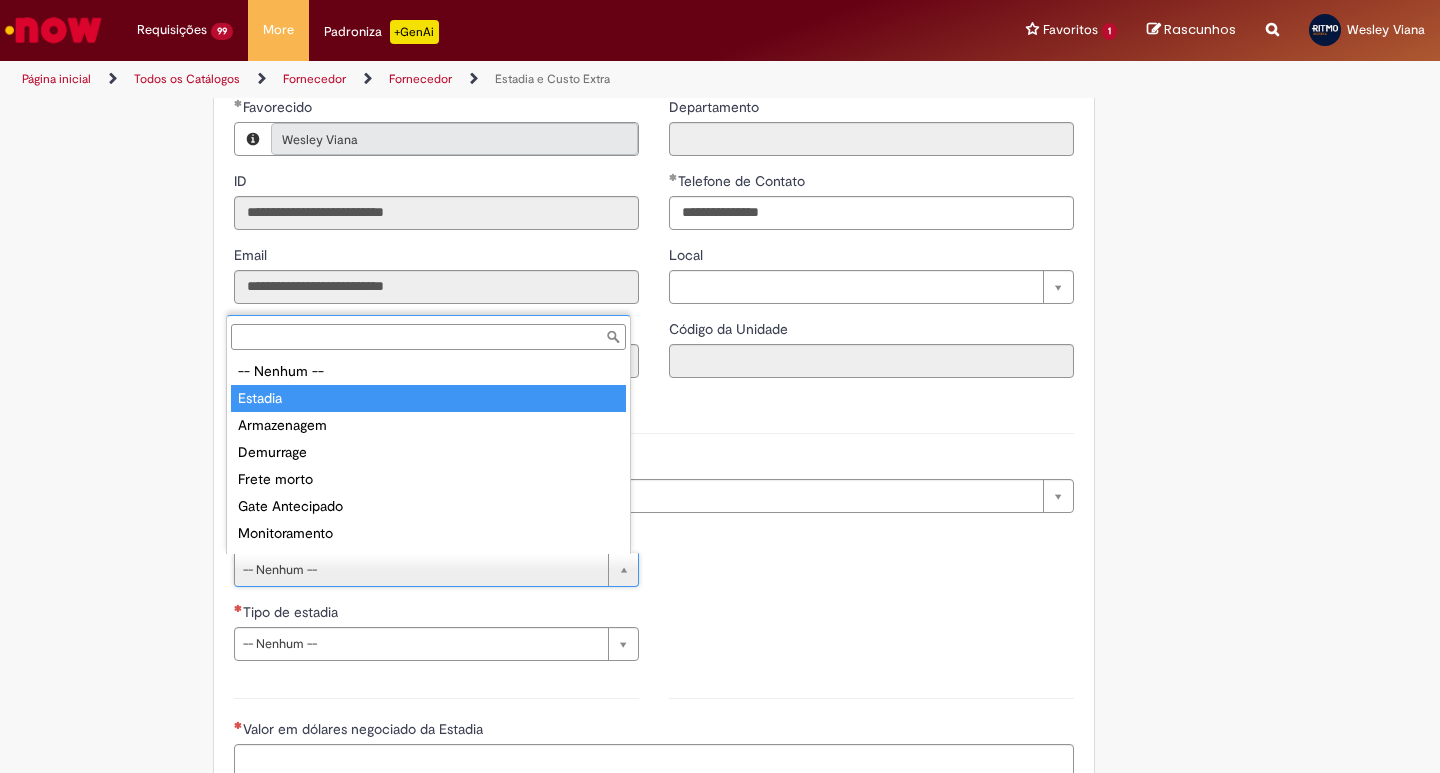 type on "*******" 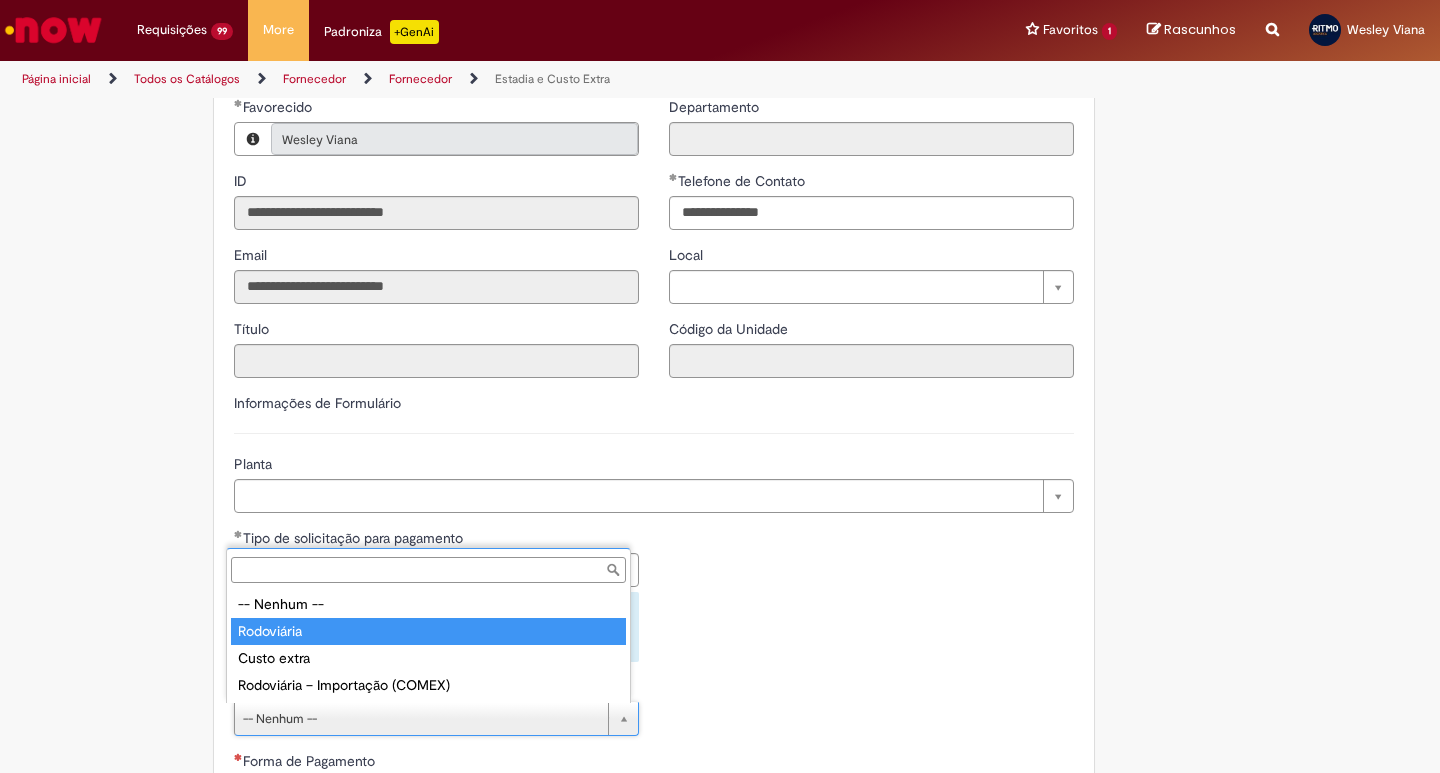 type on "**********" 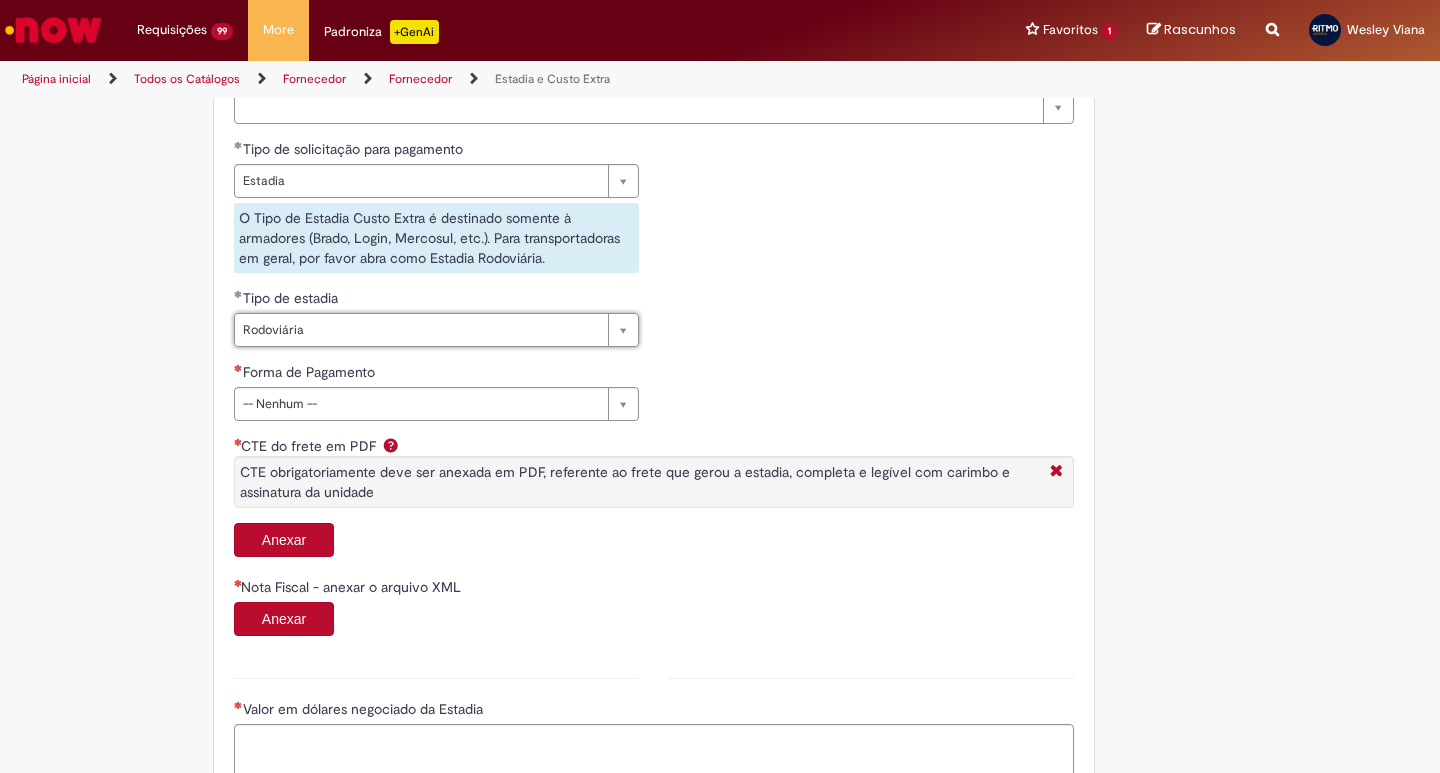 scroll, scrollTop: 833, scrollLeft: 0, axis: vertical 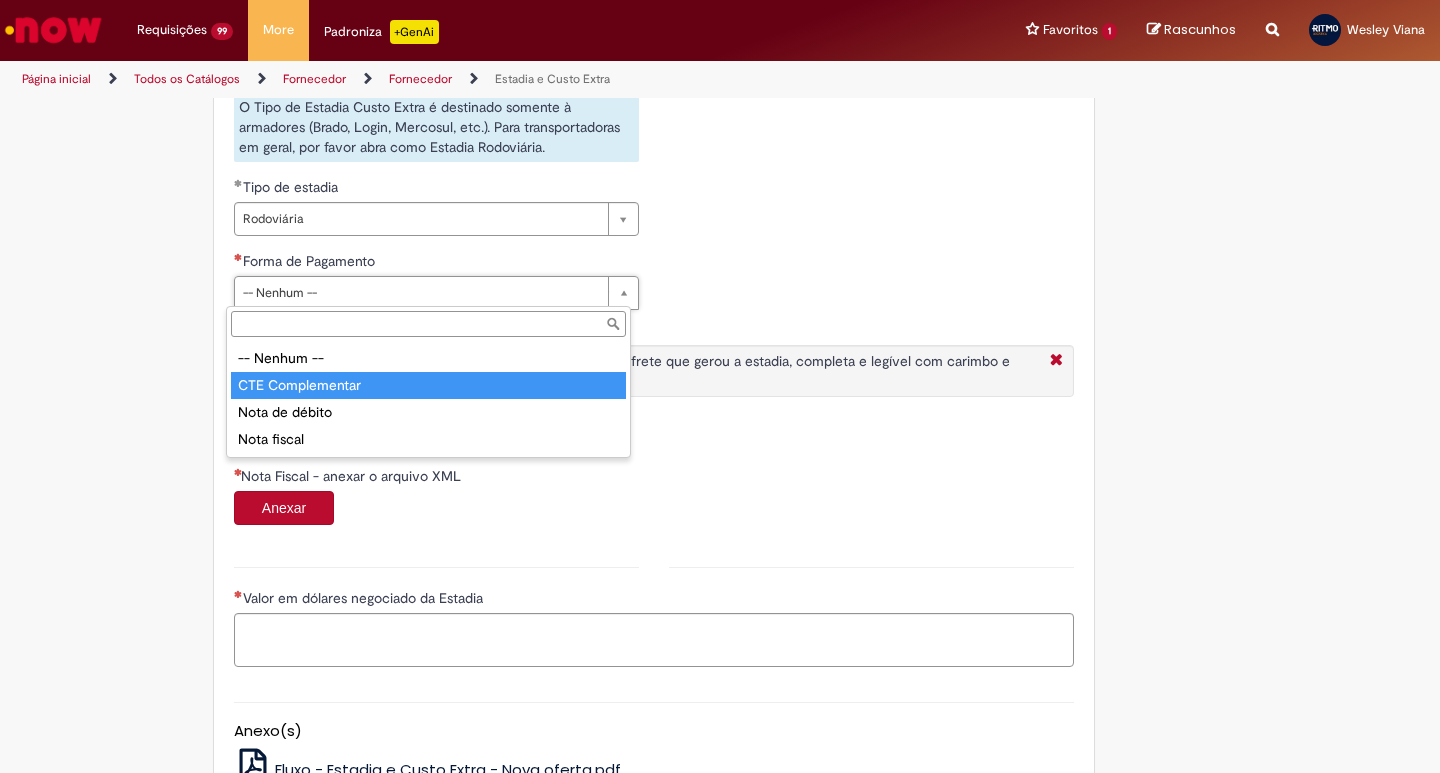 type on "**********" 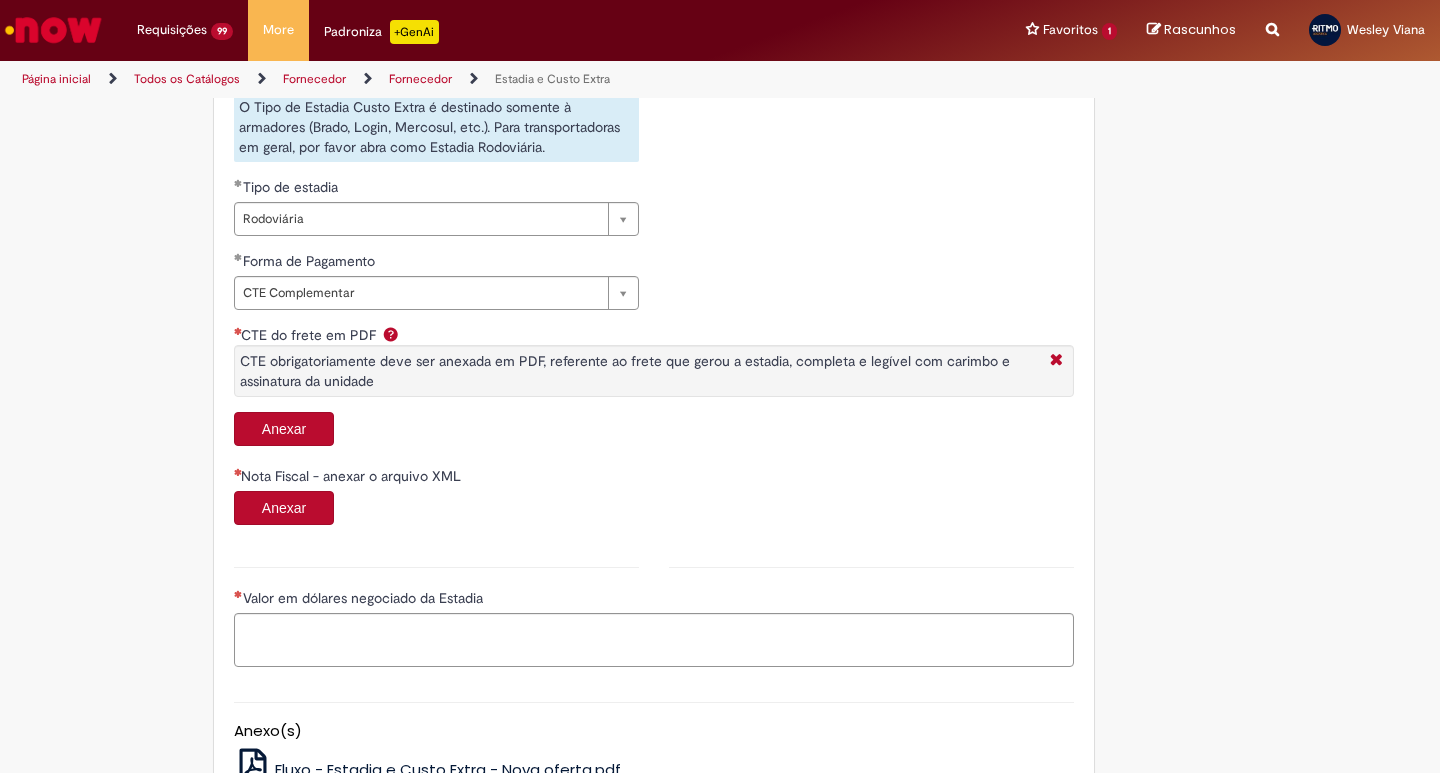click on "Anexar" at bounding box center [284, 429] 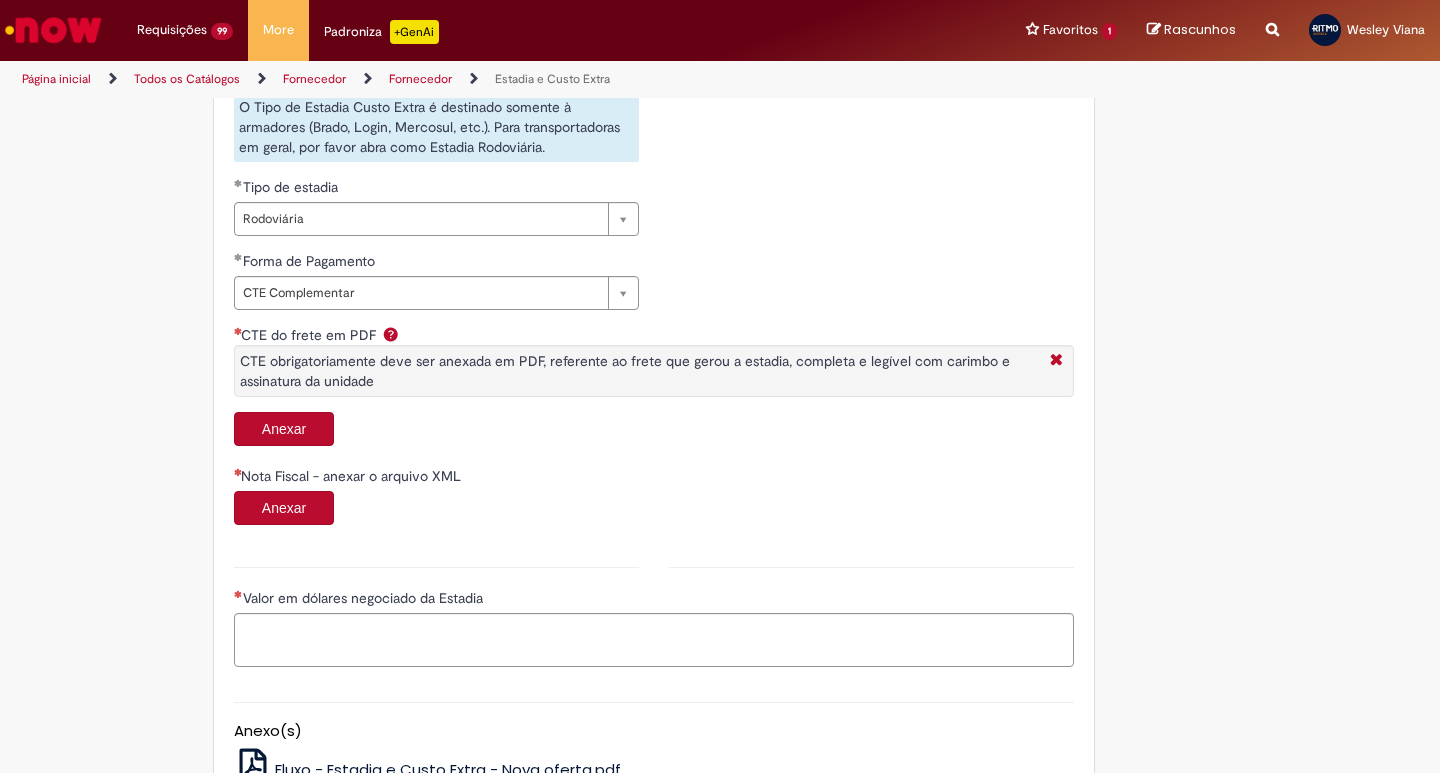 click on "CTE do frete em PDF  CTE obrigatoriamente deve ser anexada em PDF, referente ao frete que gerou a estadia, completa e legível com carimbo e assinatura da unidade
Anexar
N° do Booking N° de ordem de Serviço N° do Container Documento carimbado e assinado pela Cervejaria geradora de estadia (PDF)
Carregar
Nota Fiscal - anexar o arquivo XML
Anexar" at bounding box center [654, 435] 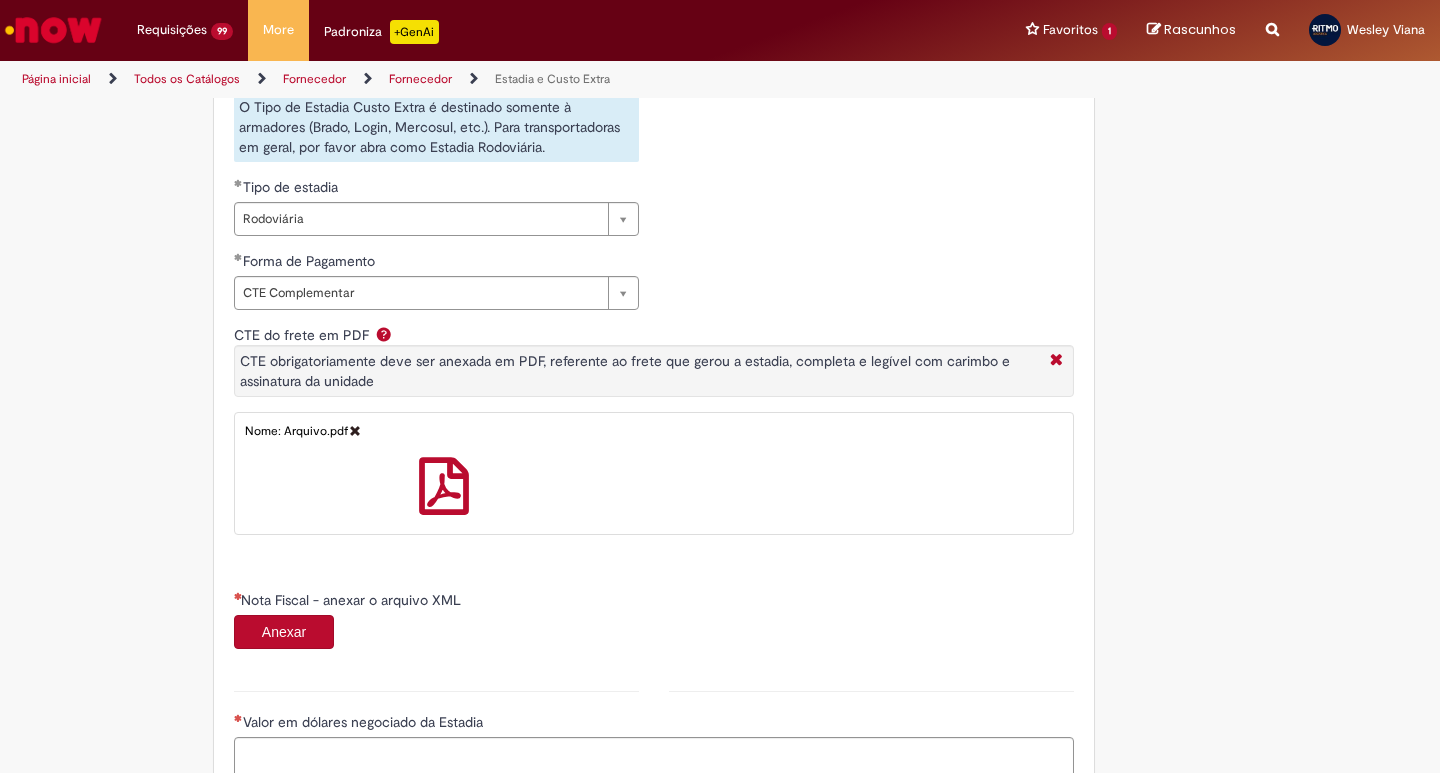 click on "Nota Fiscal - anexar o arquivo XML" at bounding box center (654, 602) 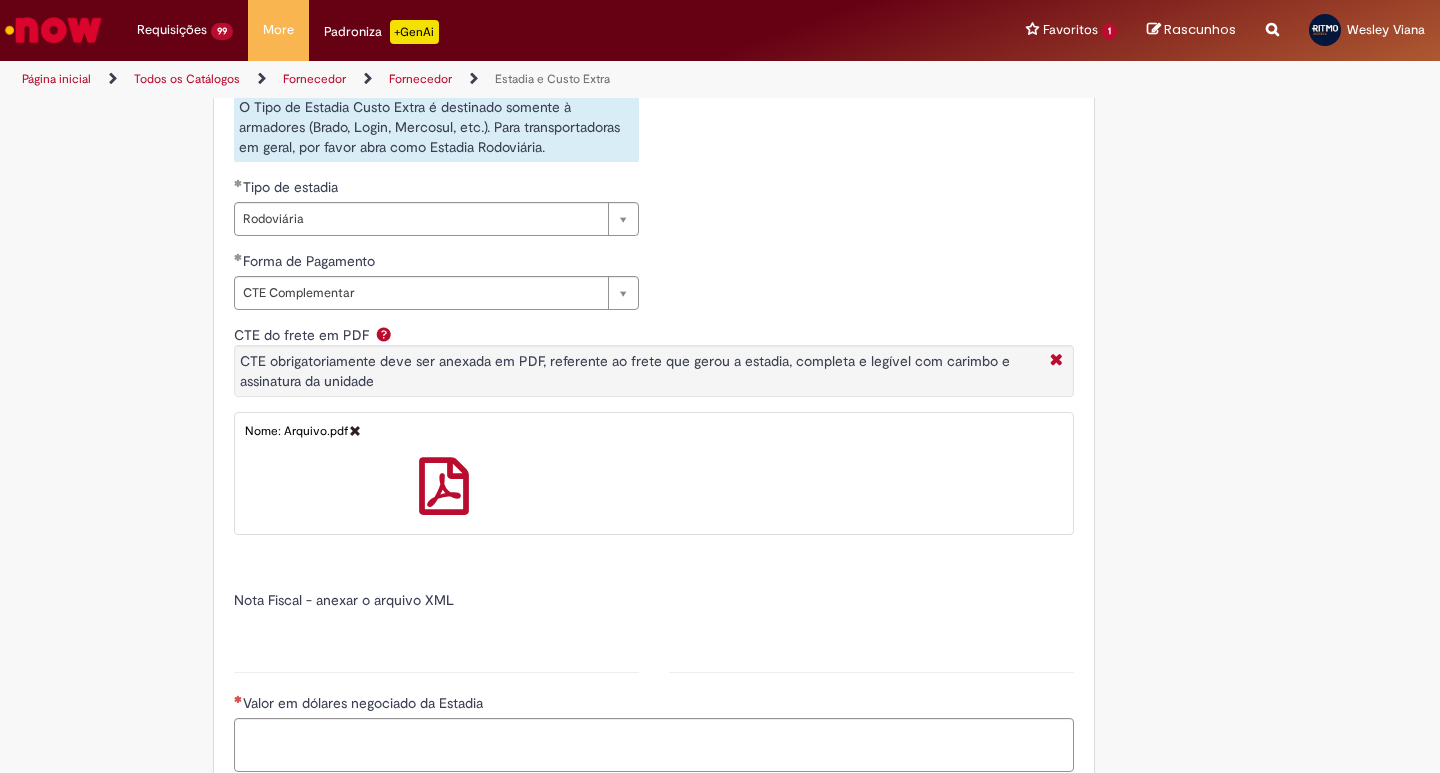 type on "******" 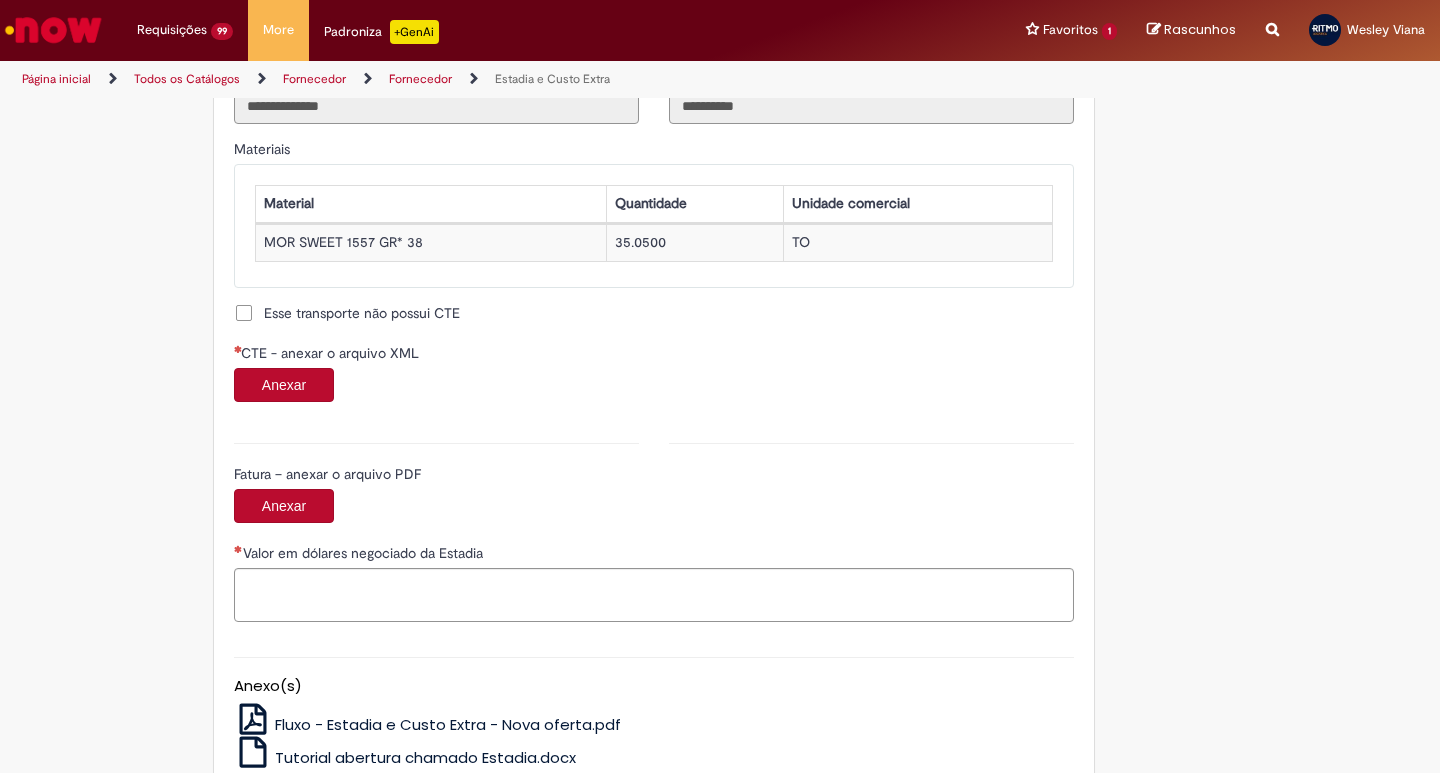 scroll, scrollTop: 1945, scrollLeft: 0, axis: vertical 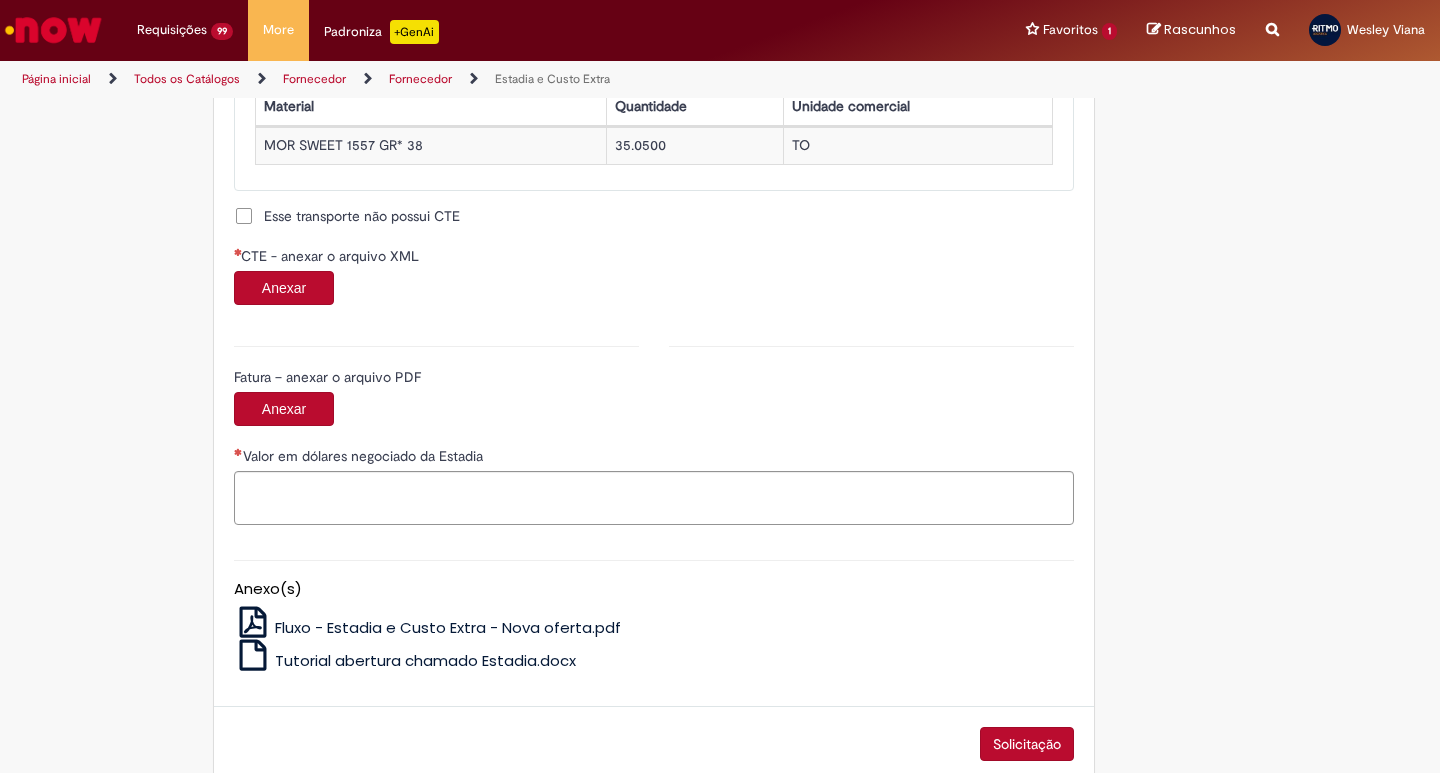 click on "Anexar" at bounding box center [284, 288] 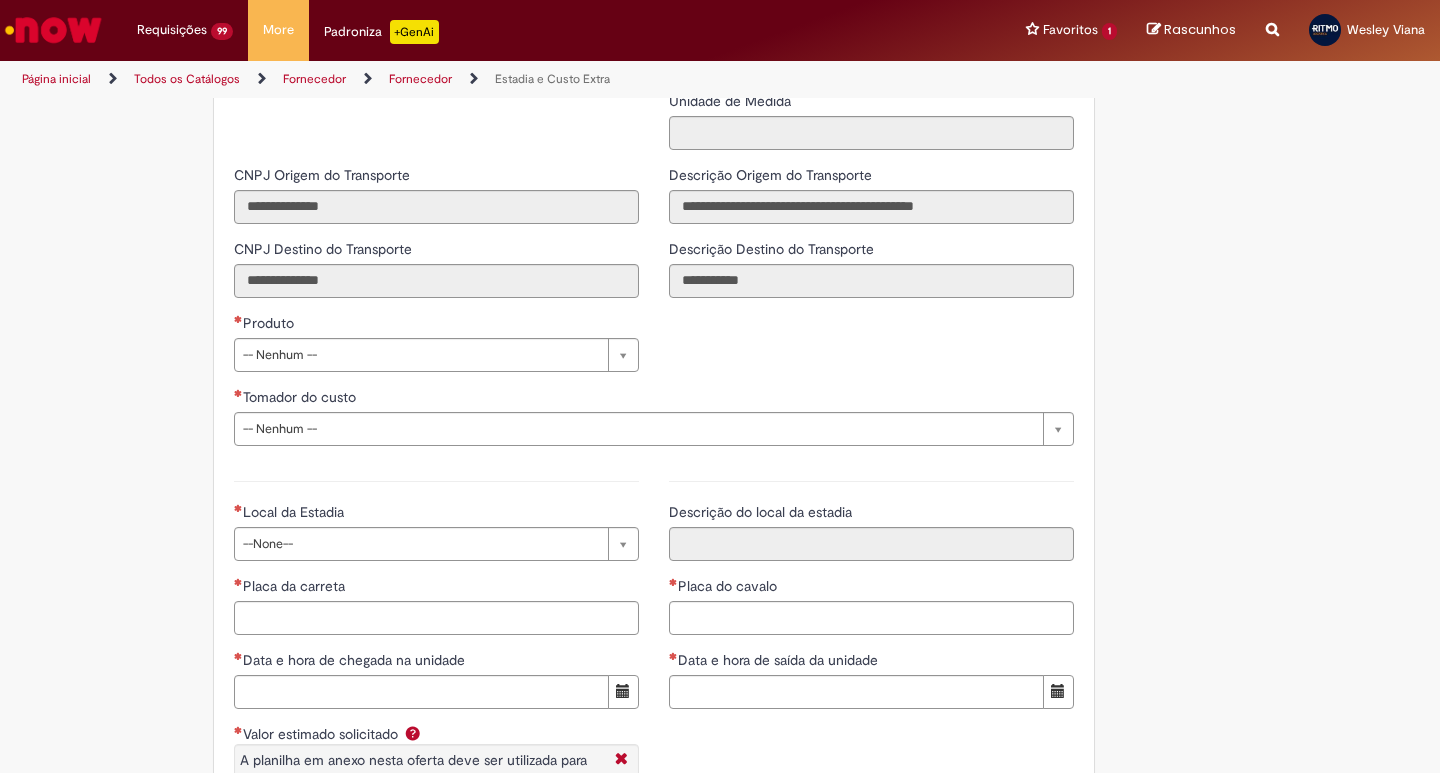 scroll, scrollTop: 2612, scrollLeft: 0, axis: vertical 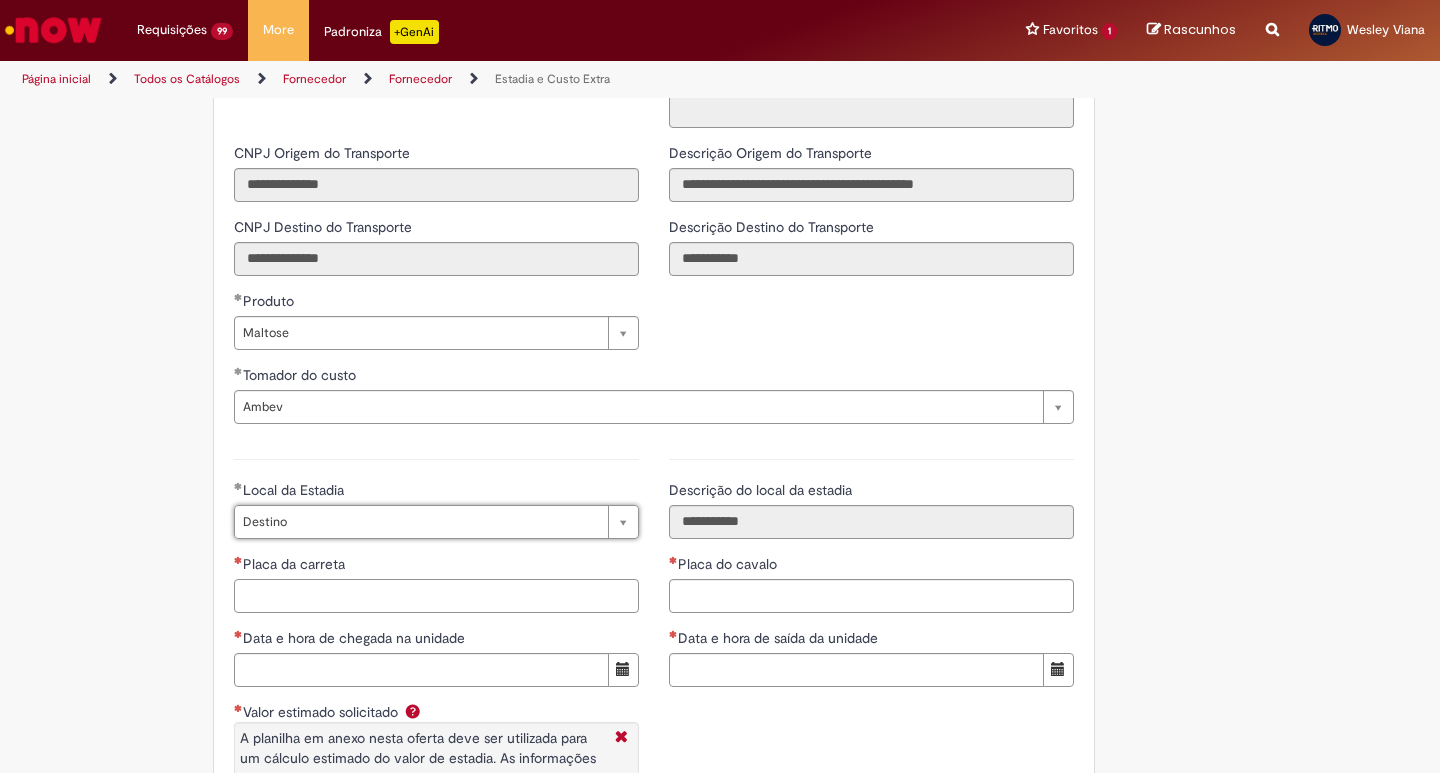 drag, startPoint x: 281, startPoint y: 595, endPoint x: 134, endPoint y: 615, distance: 148.35431 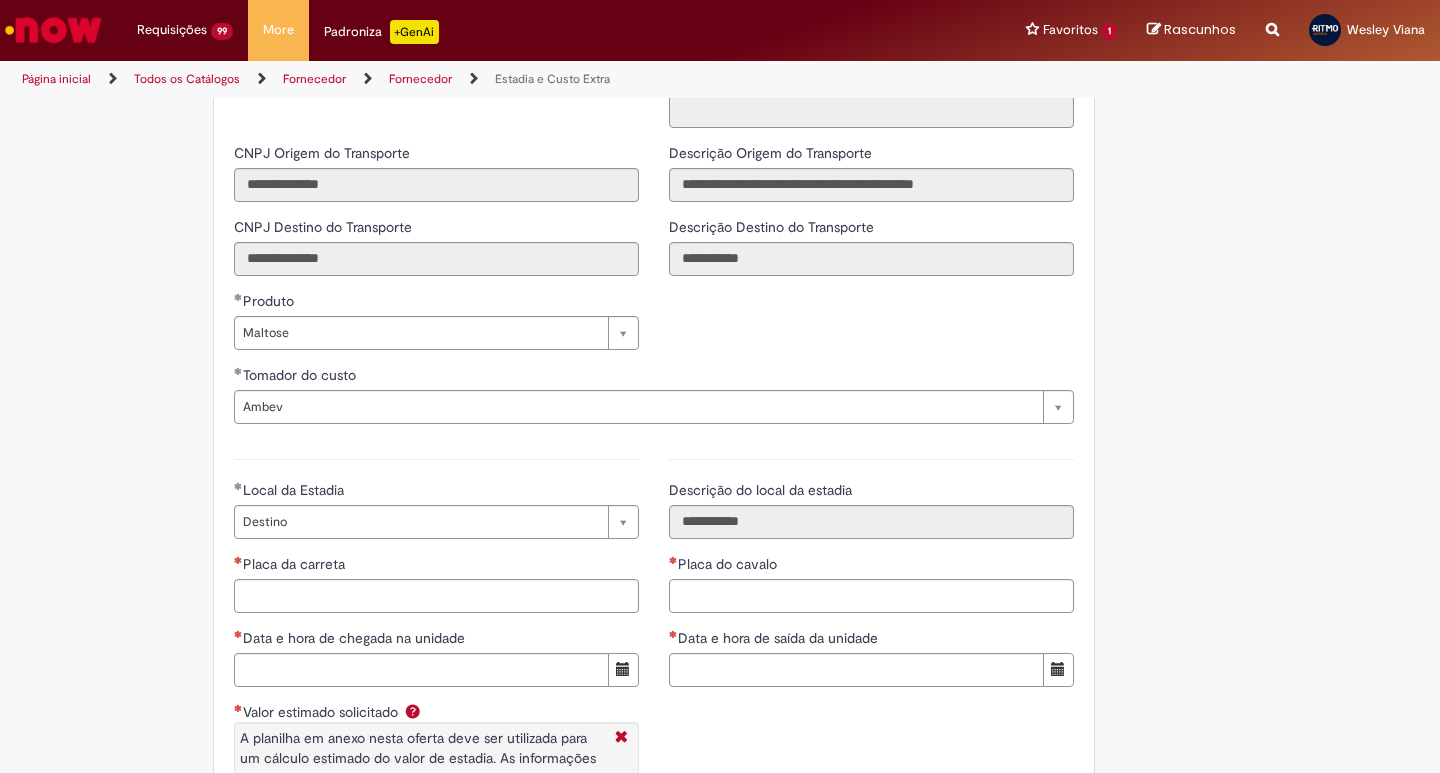click on "Placa da carreta" at bounding box center (436, 566) 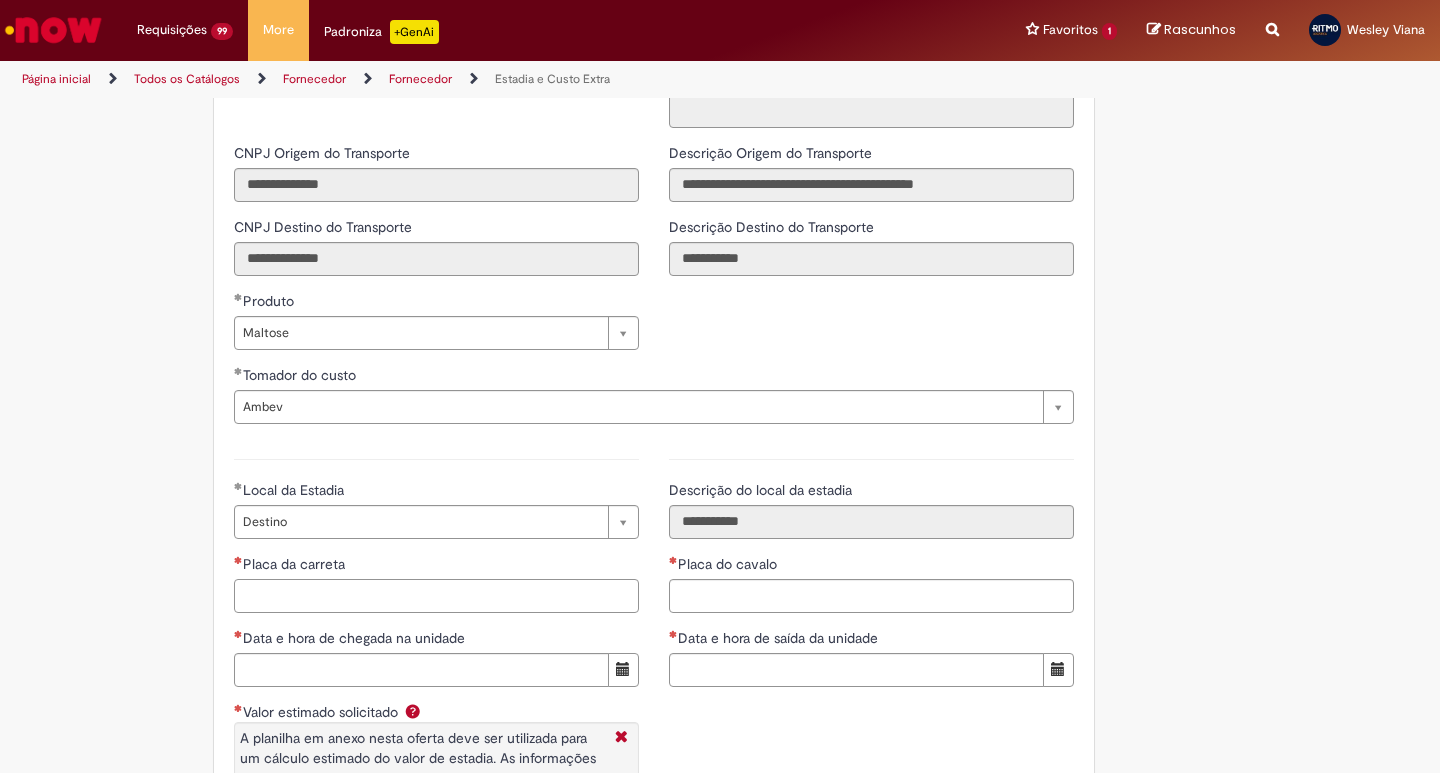 click on "Placa da carreta" at bounding box center [436, 596] 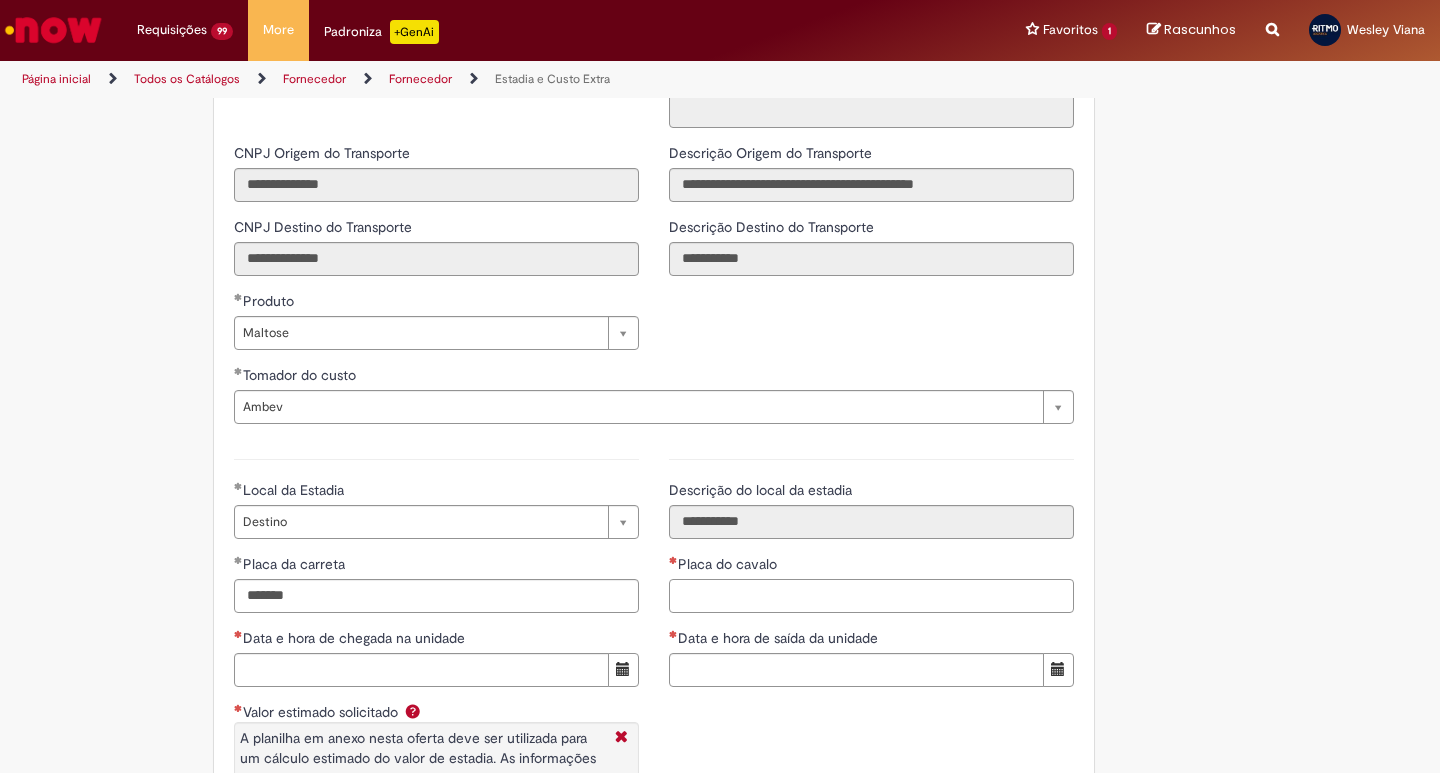 click on "Placa do cavalo" at bounding box center (871, 596) 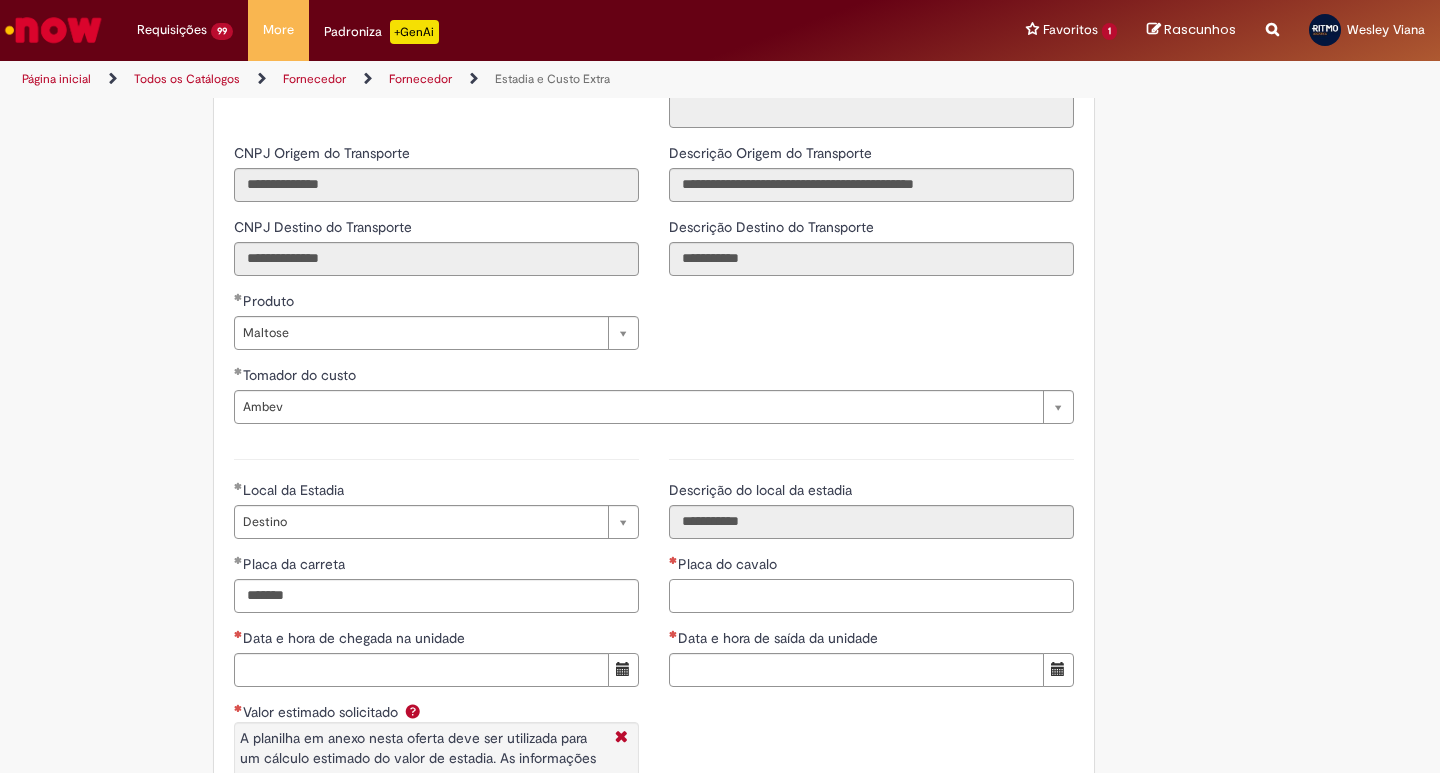 paste on "*******" 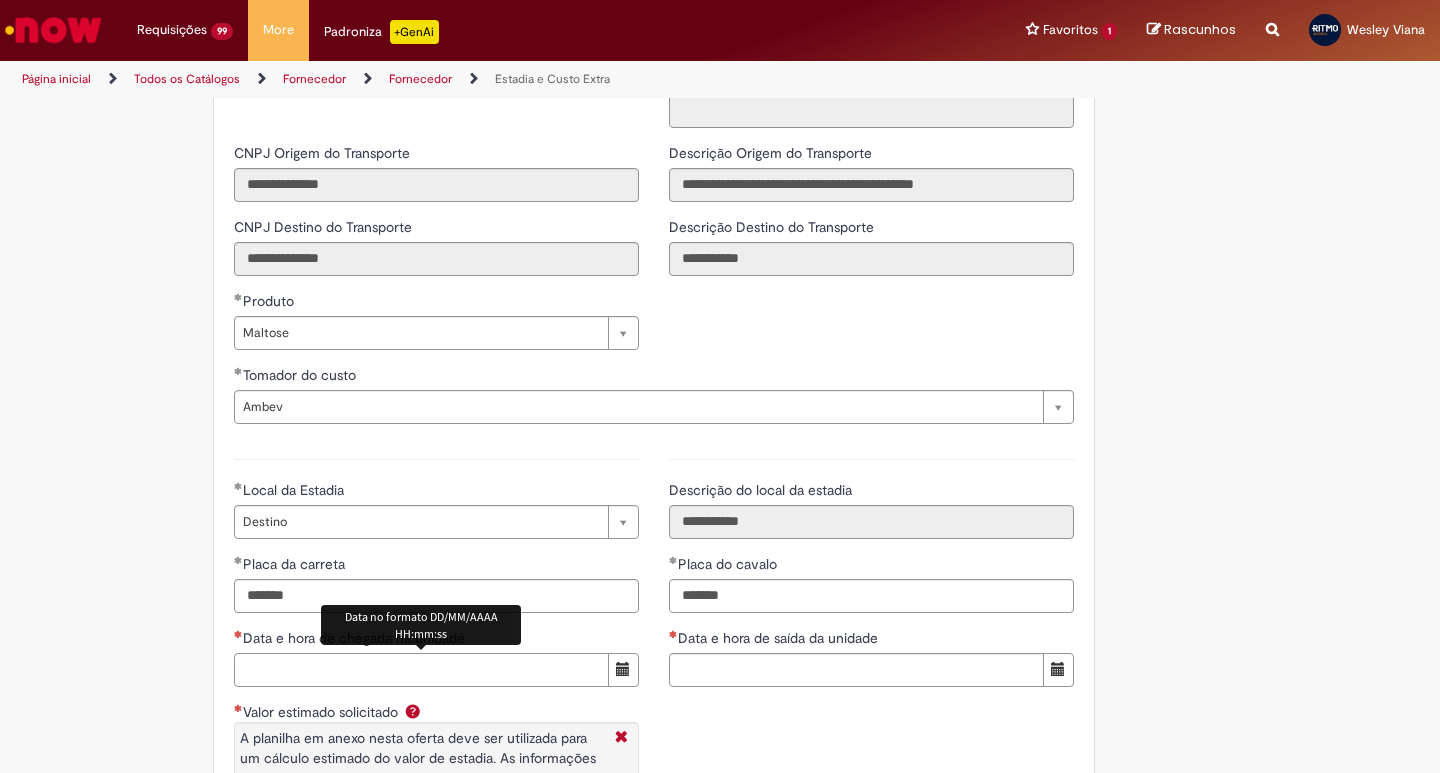 click on "Data e hora de chegada na unidade" at bounding box center [421, 670] 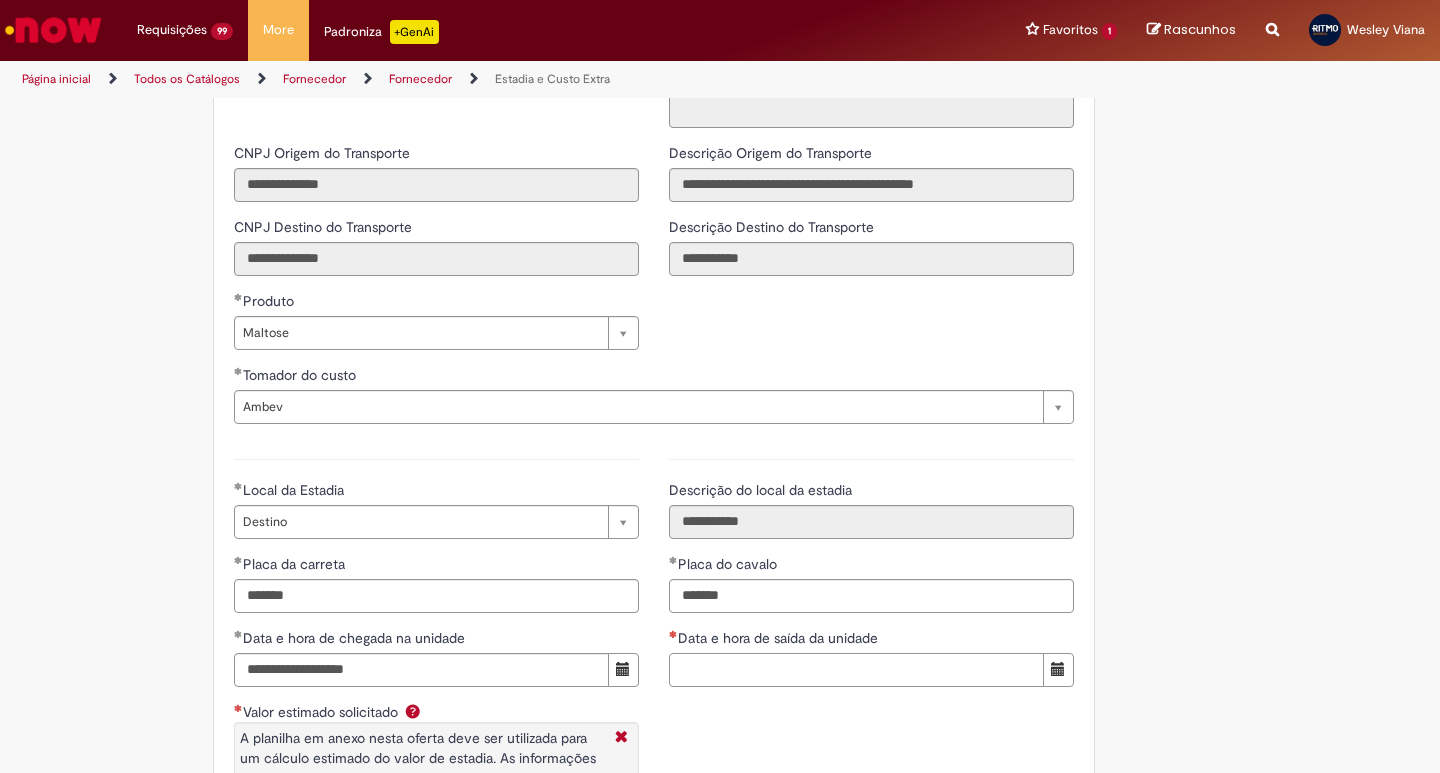 click on "Data e hora de saída da unidade" at bounding box center [856, 670] 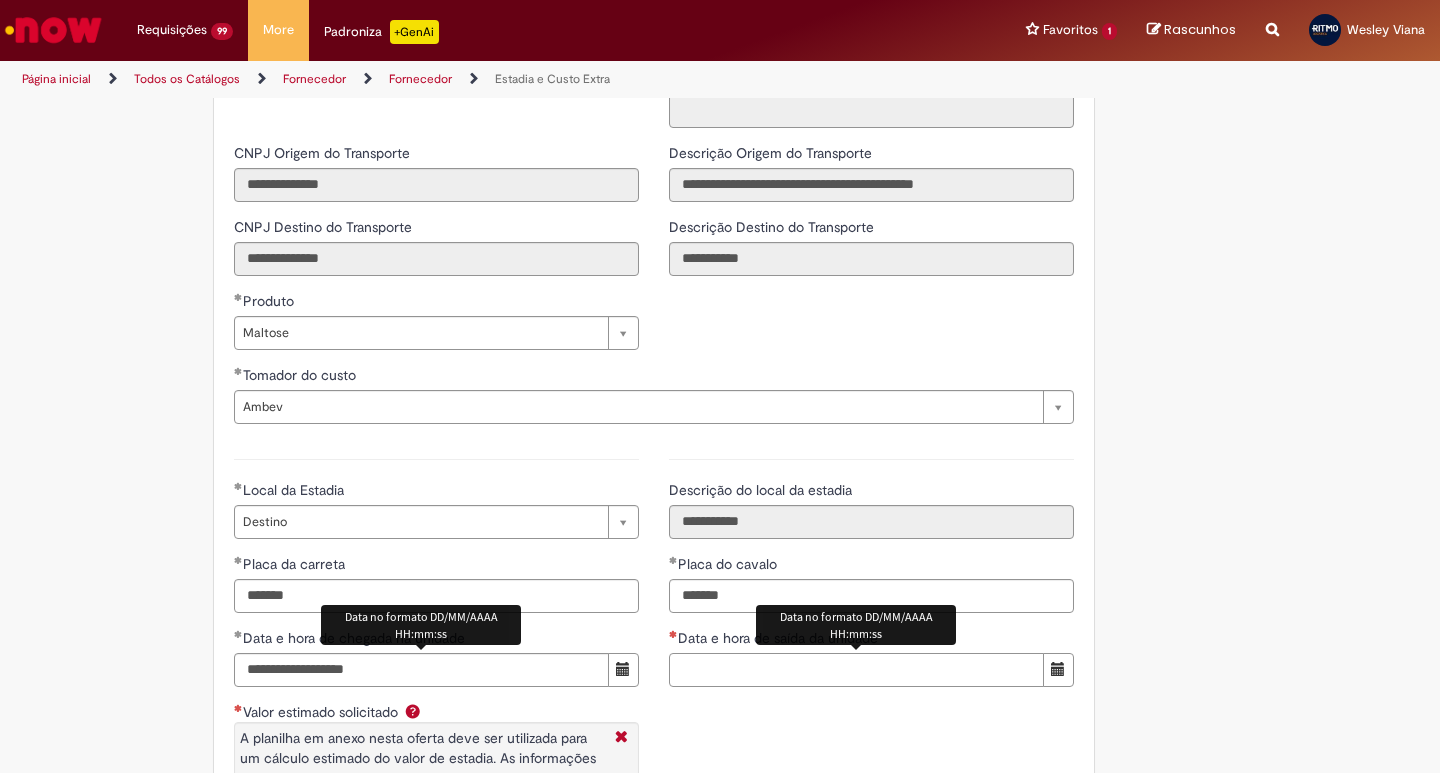 paste on "**********" 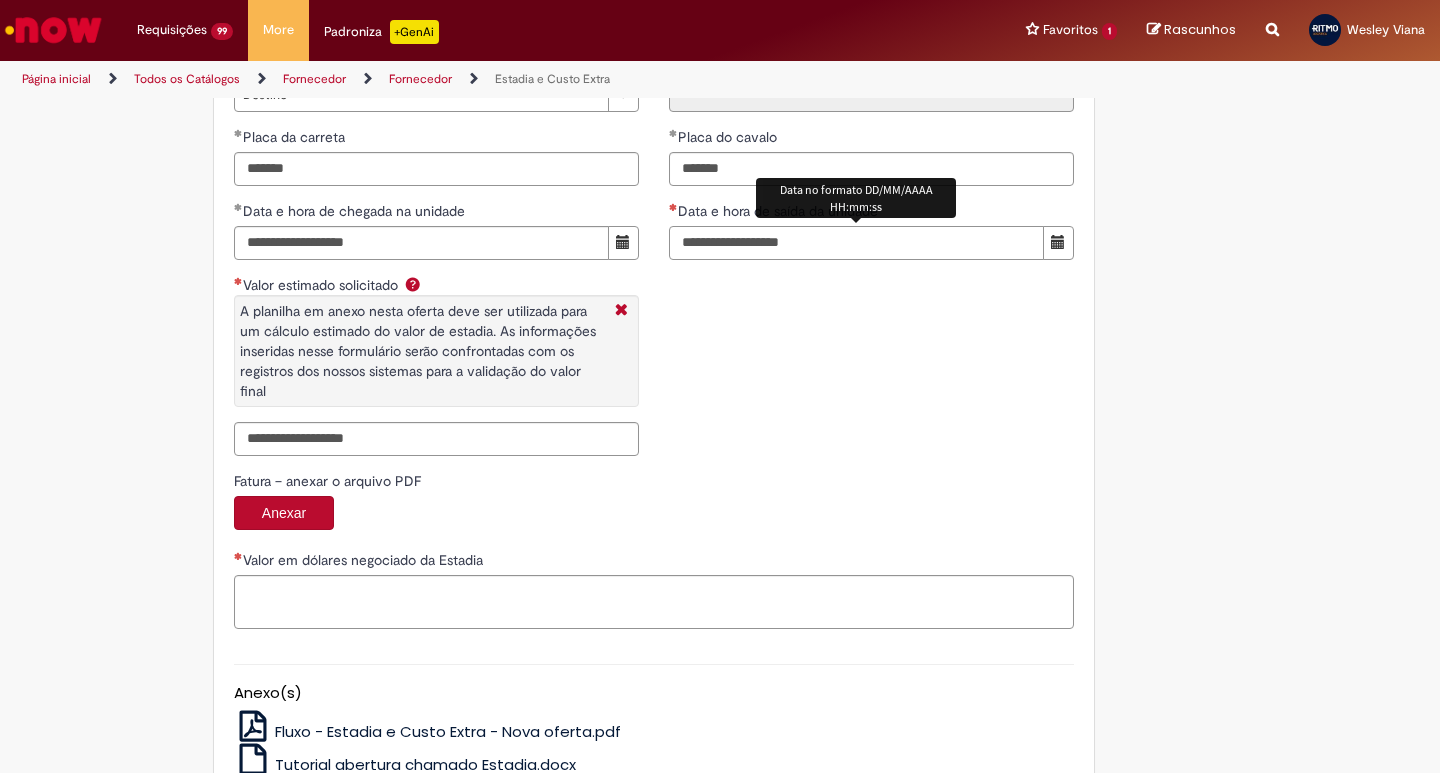scroll, scrollTop: 3112, scrollLeft: 0, axis: vertical 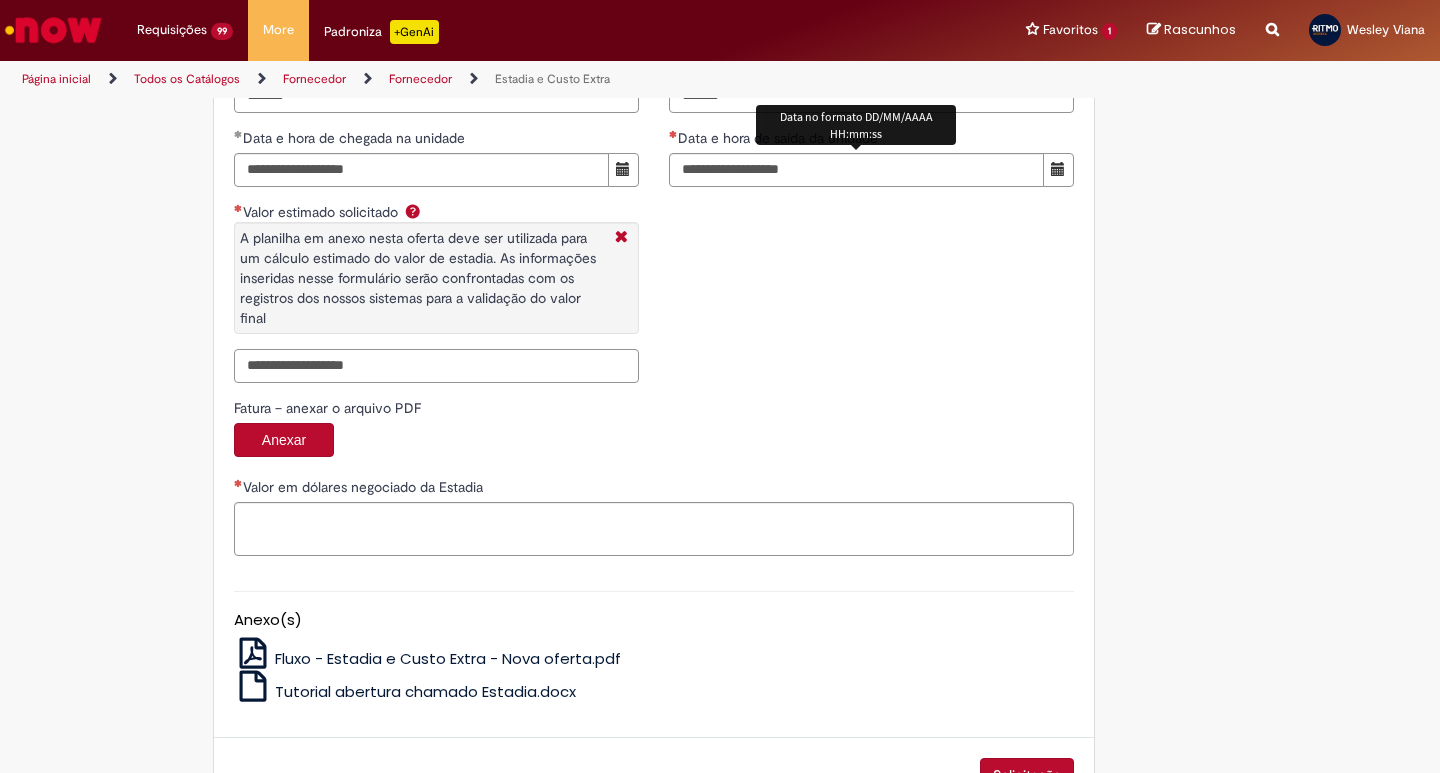 click on "Valor estimado solicitado A planilha em anexo nesta oferta deve ser utilizada para um cálculo estimado do valor de estadia. As informações inseridas nesse formulário serão confrontadas com os registros dos nossos sistemas para a validação do valor final" at bounding box center [436, 366] 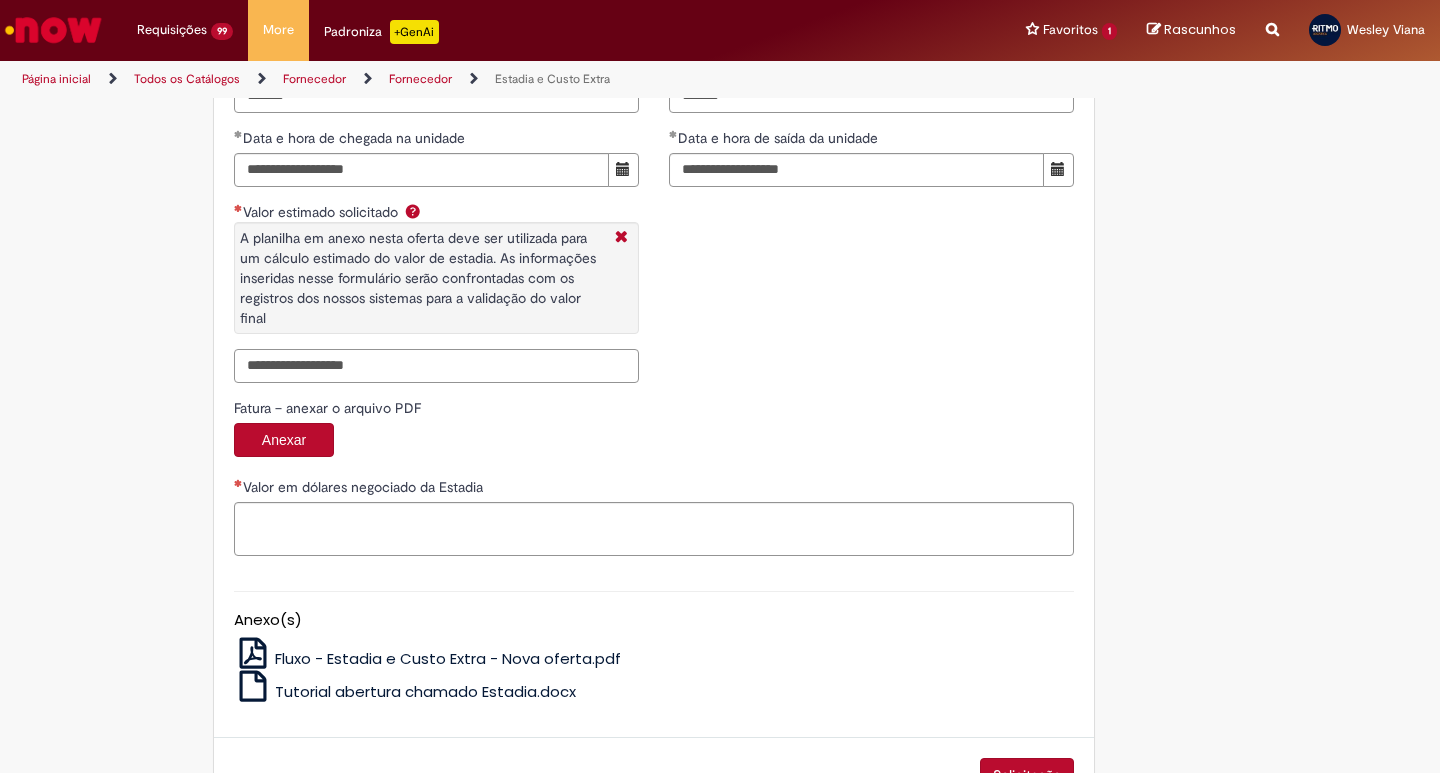 click on "Valor estimado solicitado A planilha em anexo nesta oferta deve ser utilizada para um cálculo estimado do valor de estadia. As informações inseridas nesse formulário serão confrontadas com os registros dos nossos sistemas para a validação do valor final" at bounding box center (436, 366) 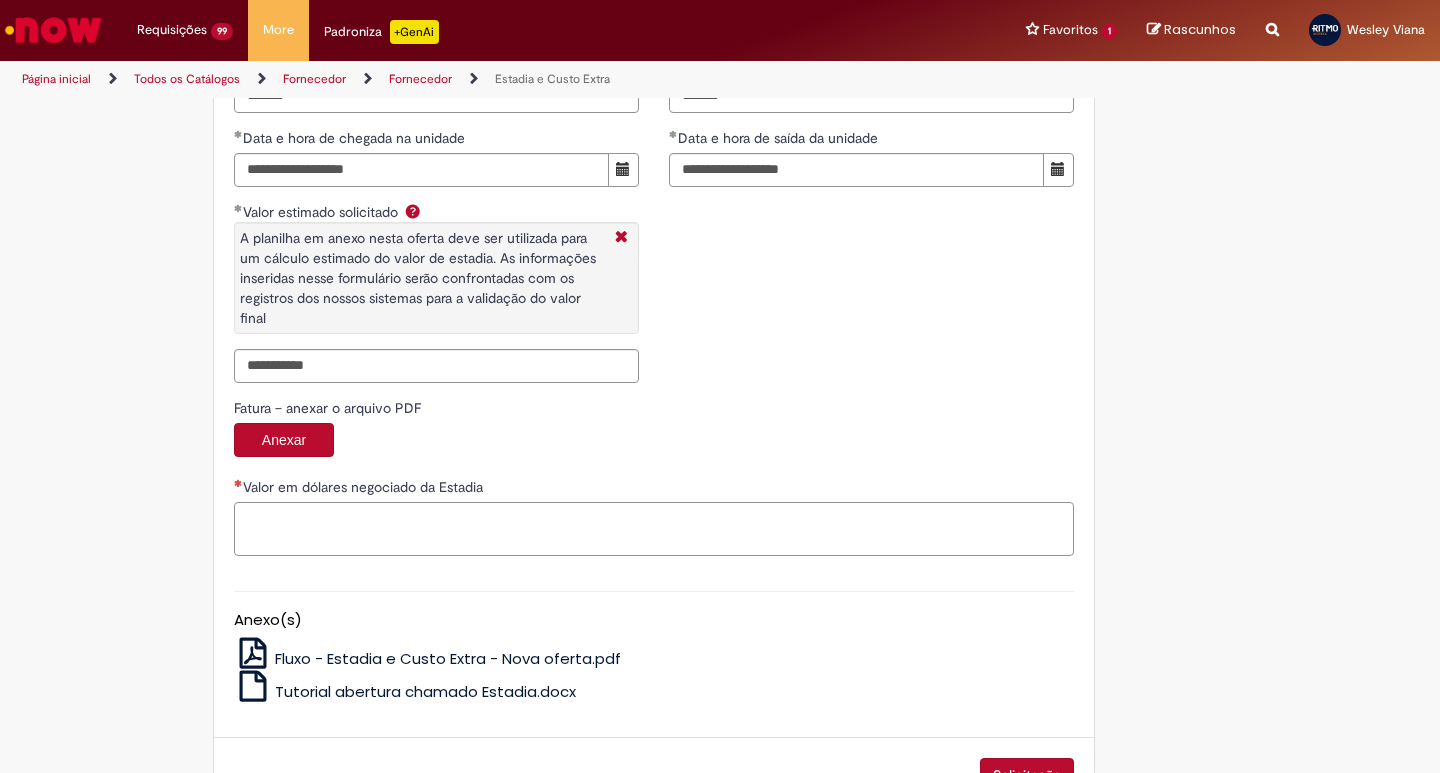 drag, startPoint x: 320, startPoint y: 534, endPoint x: 313, endPoint y: 522, distance: 13.892444 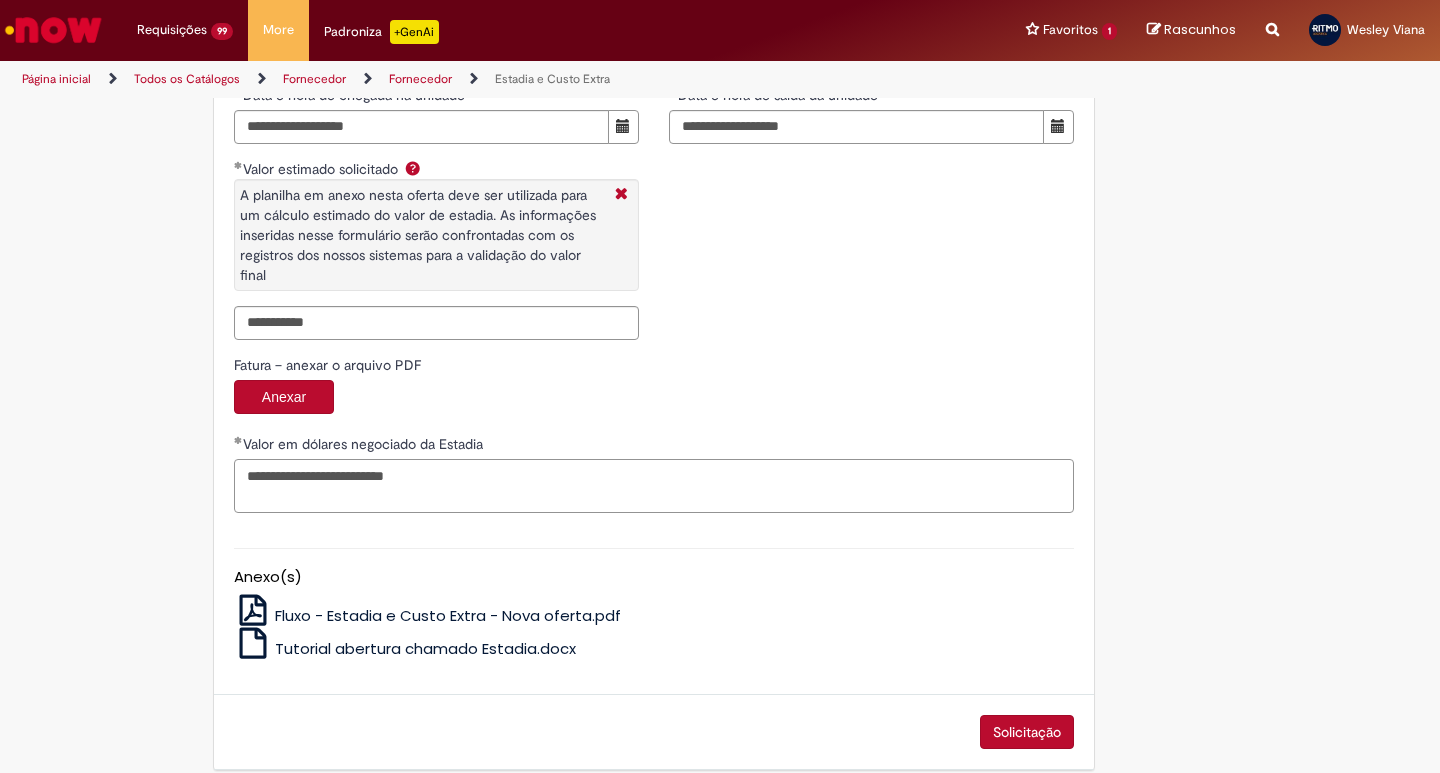 scroll, scrollTop: 3175, scrollLeft: 0, axis: vertical 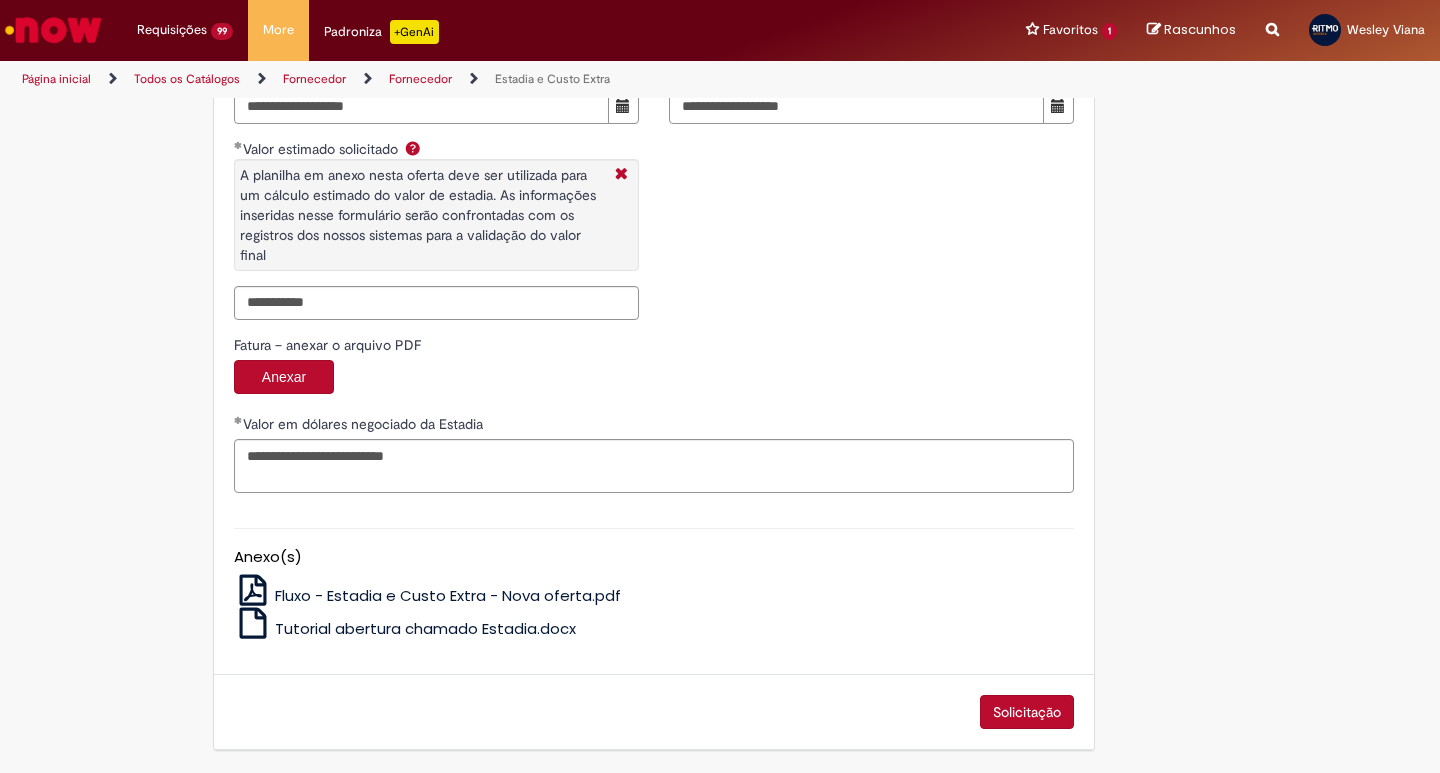 drag, startPoint x: 1004, startPoint y: 717, endPoint x: 926, endPoint y: 707, distance: 78.63841 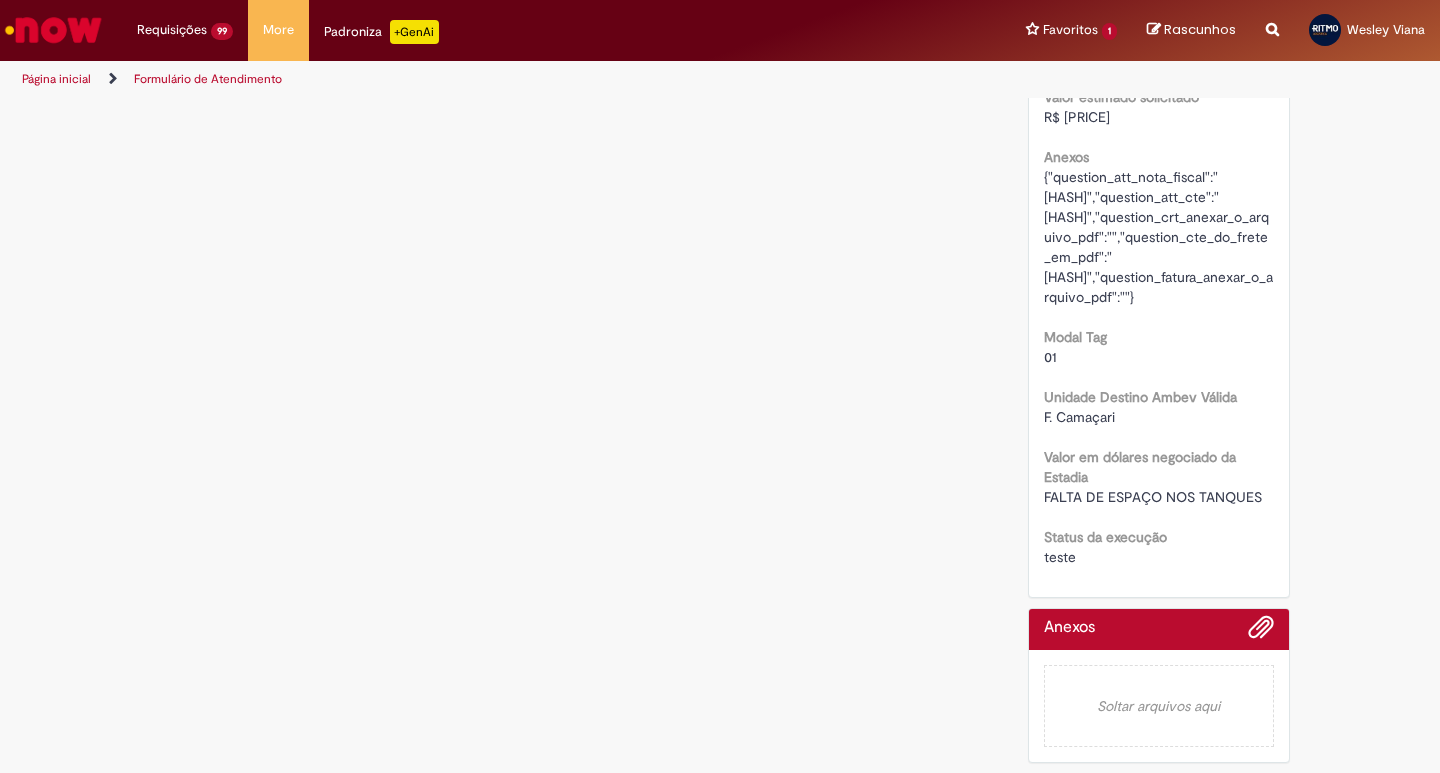 scroll, scrollTop: 0, scrollLeft: 0, axis: both 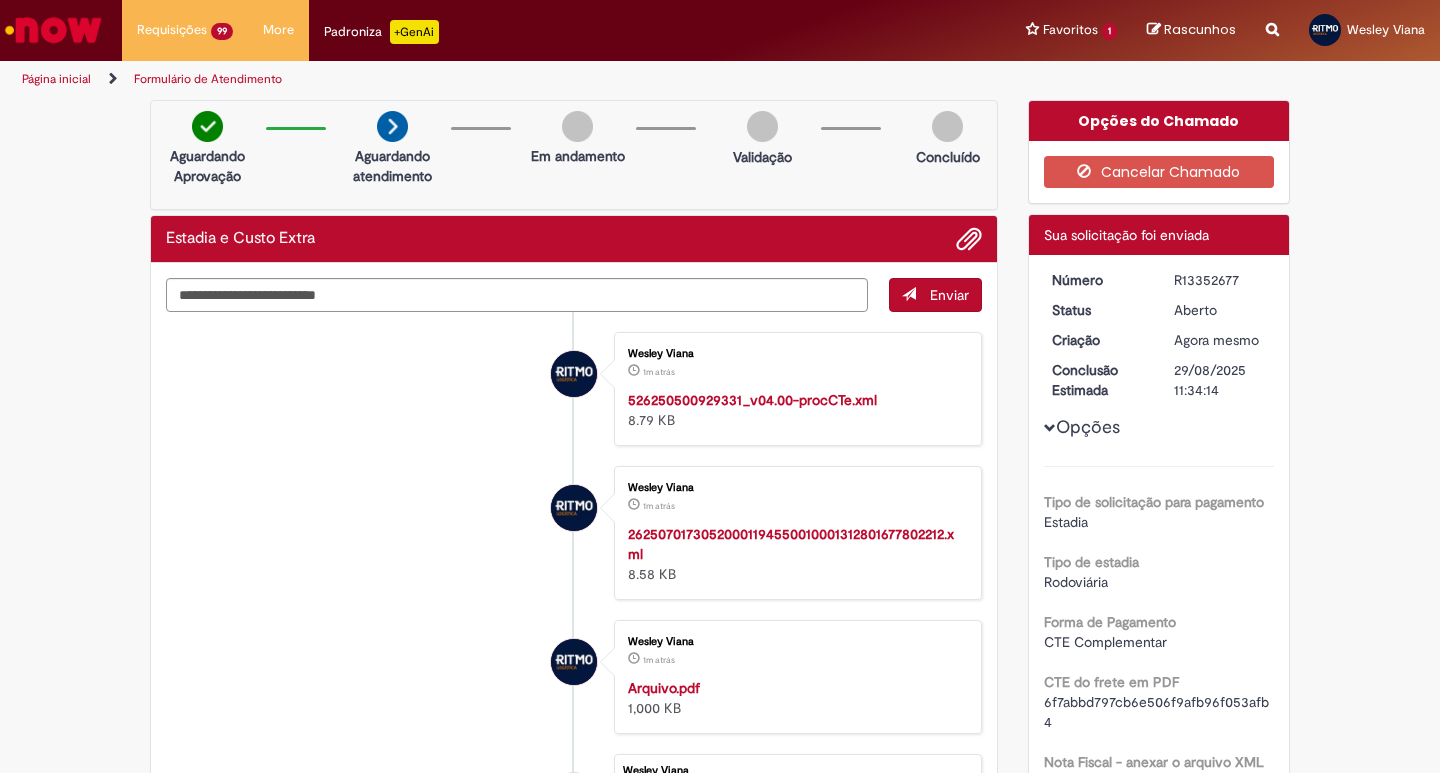 click on "R13352677" at bounding box center (1220, 280) 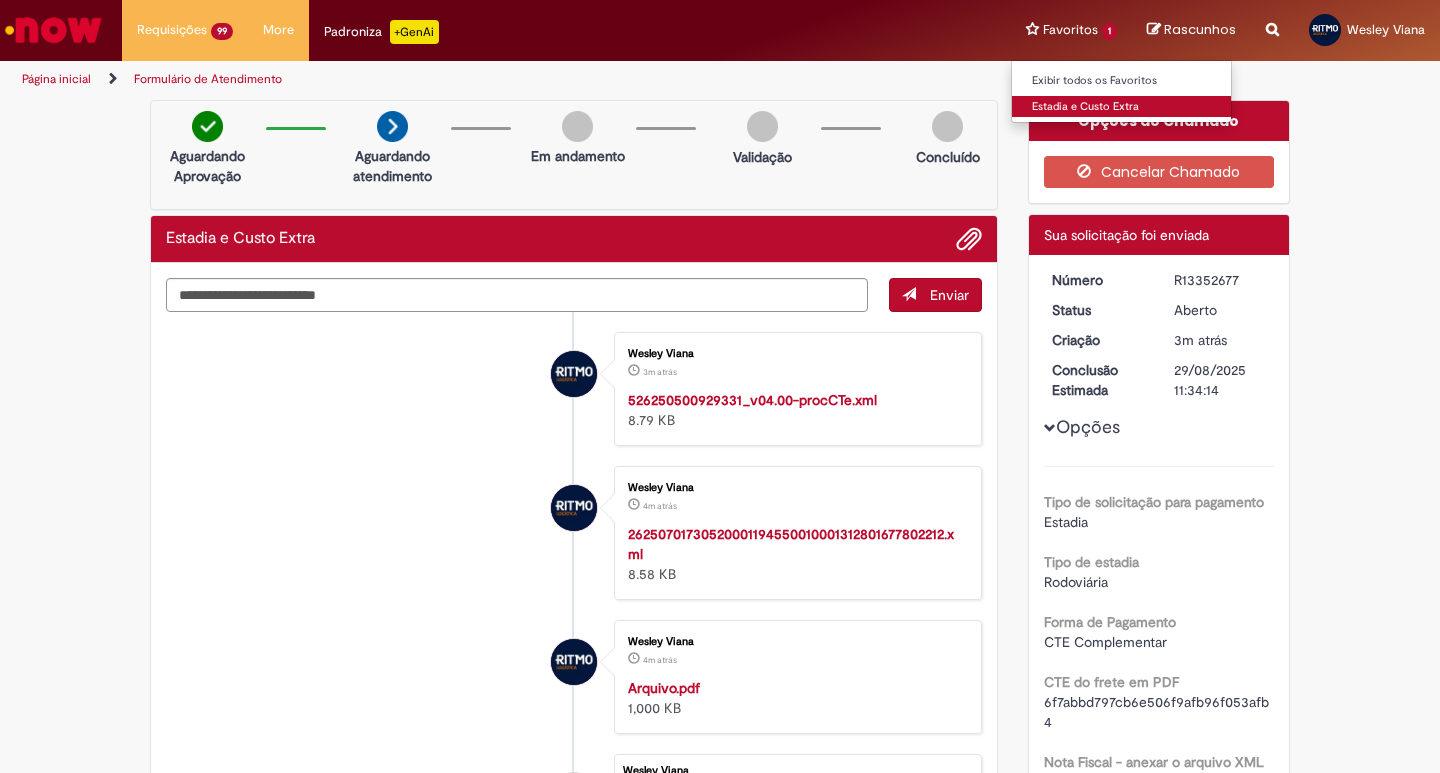 click on "Estadia e Custo Extra" at bounding box center (1122, 107) 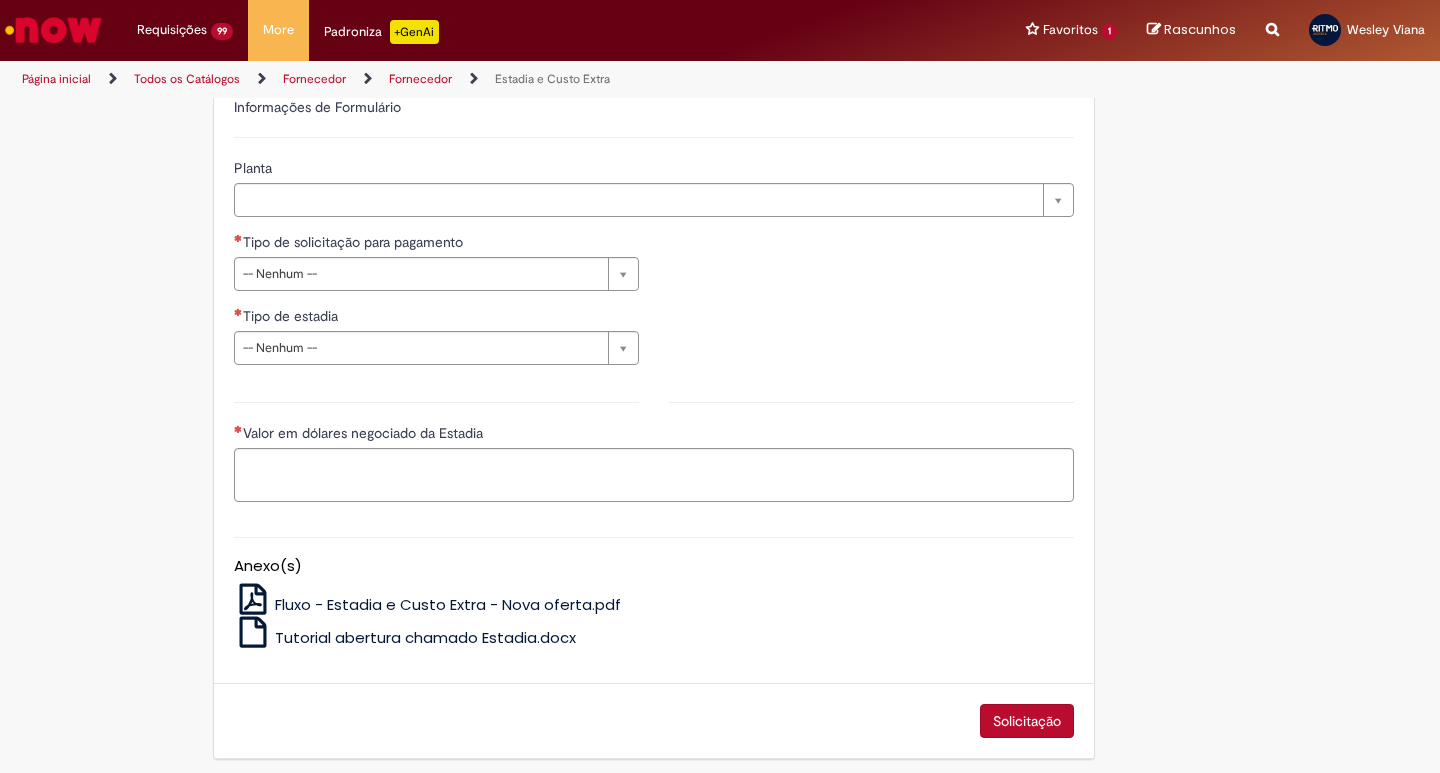 scroll, scrollTop: 638, scrollLeft: 0, axis: vertical 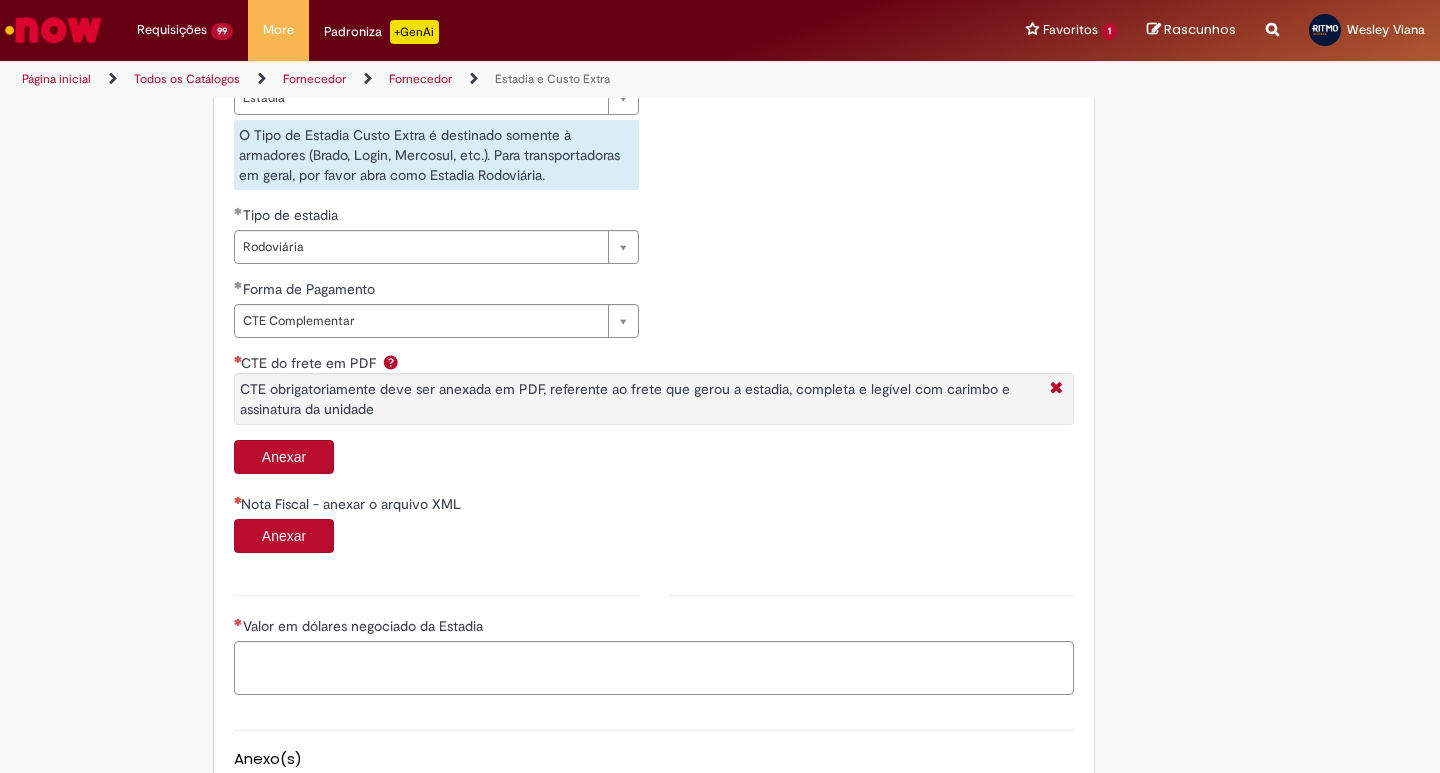 click on "Anexar" at bounding box center (284, 457) 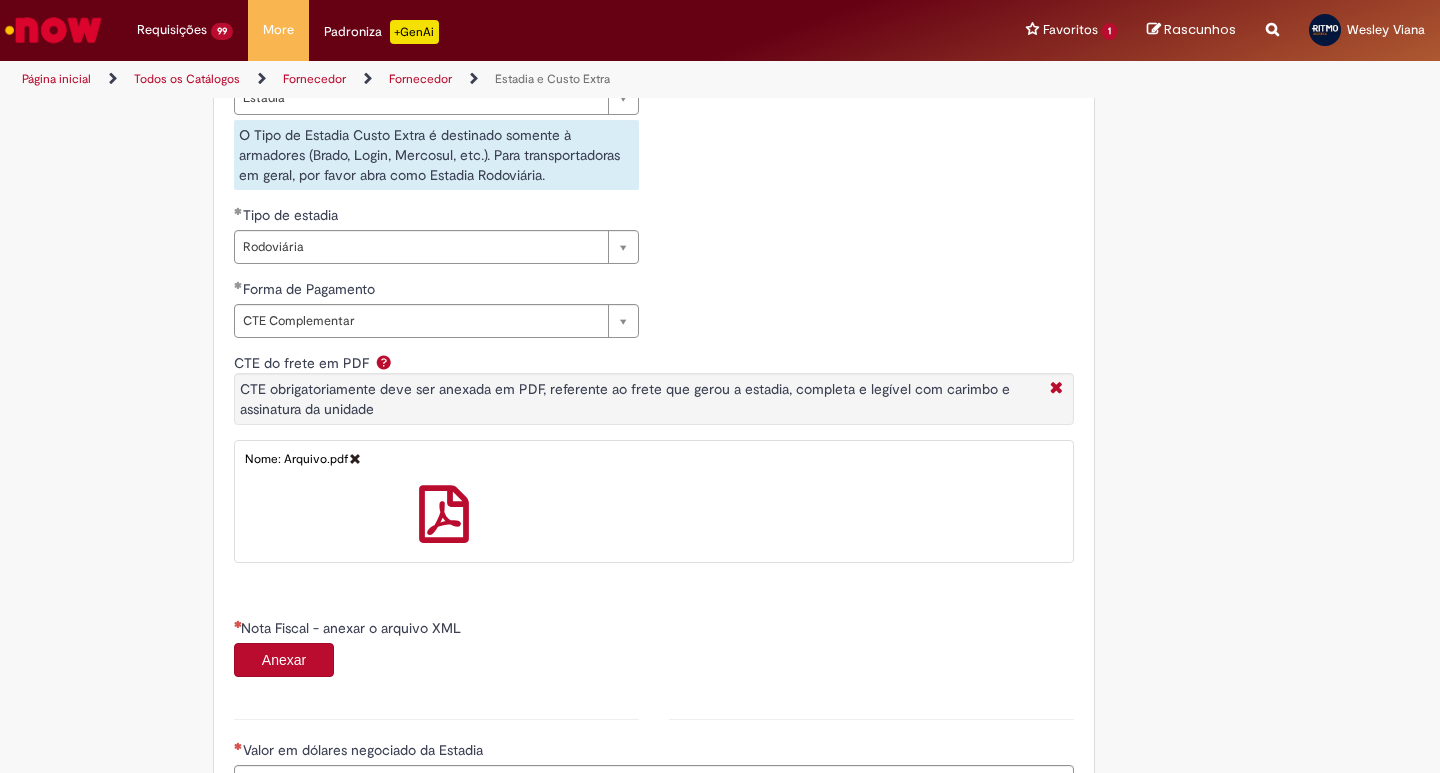 click on "Anexar" at bounding box center (654, 662) 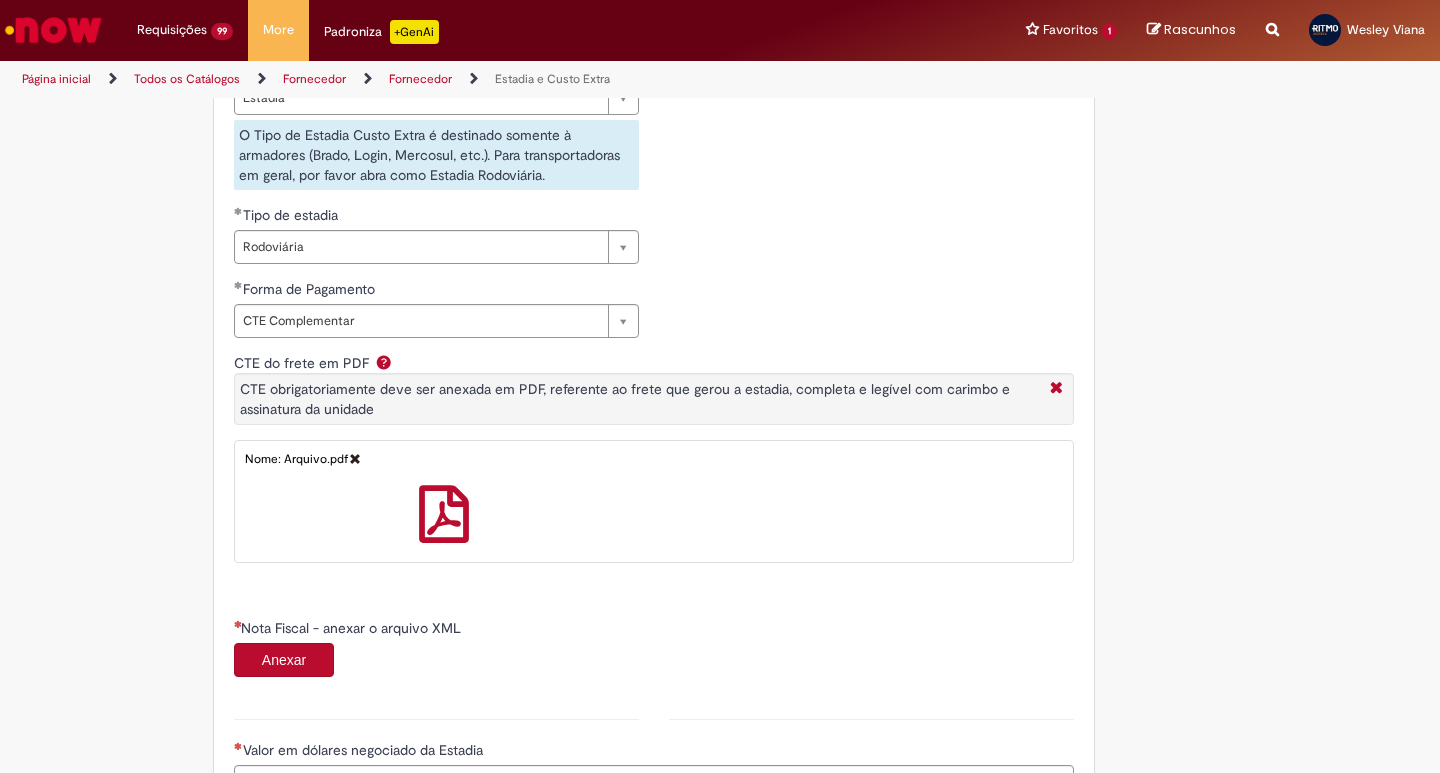 click on "Anexar" at bounding box center [284, 660] 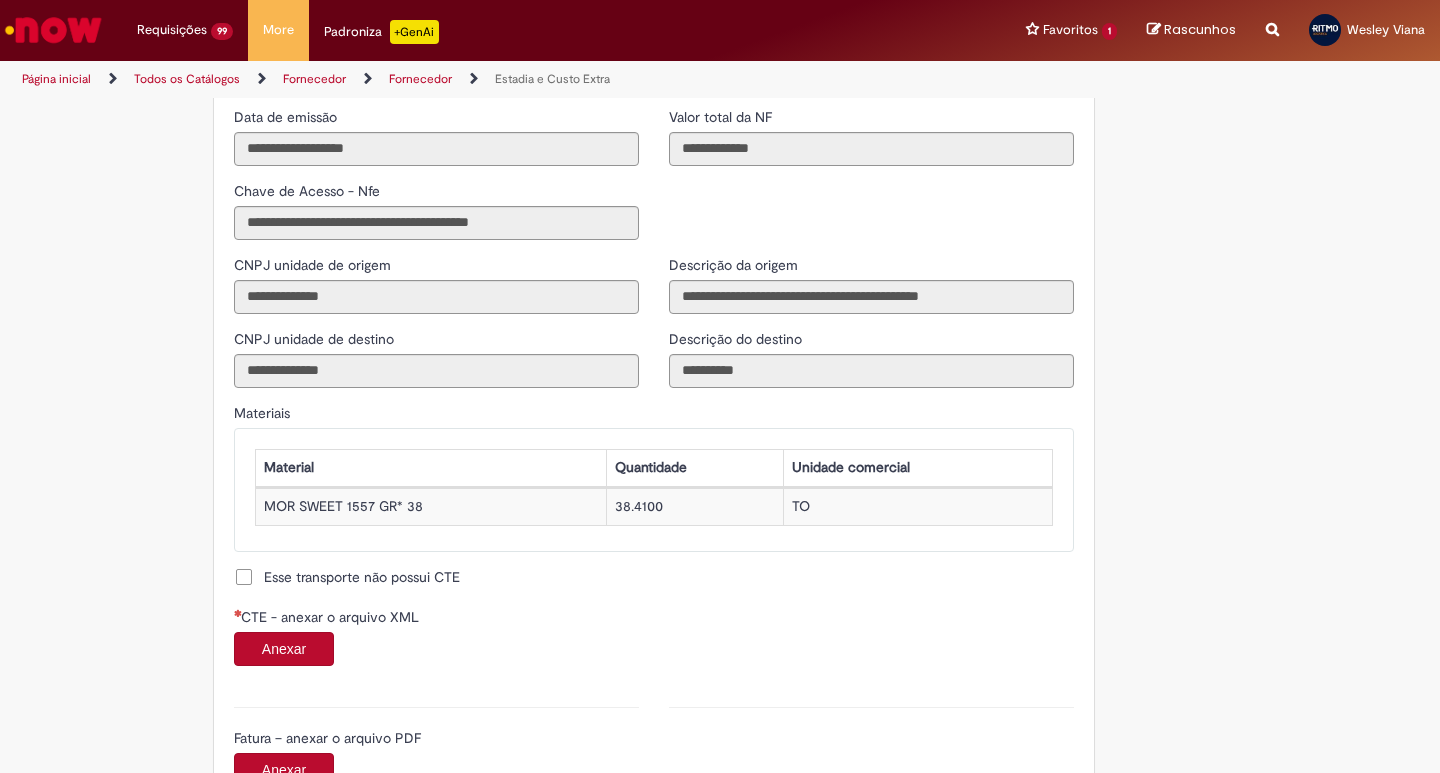 scroll, scrollTop: 1612, scrollLeft: 0, axis: vertical 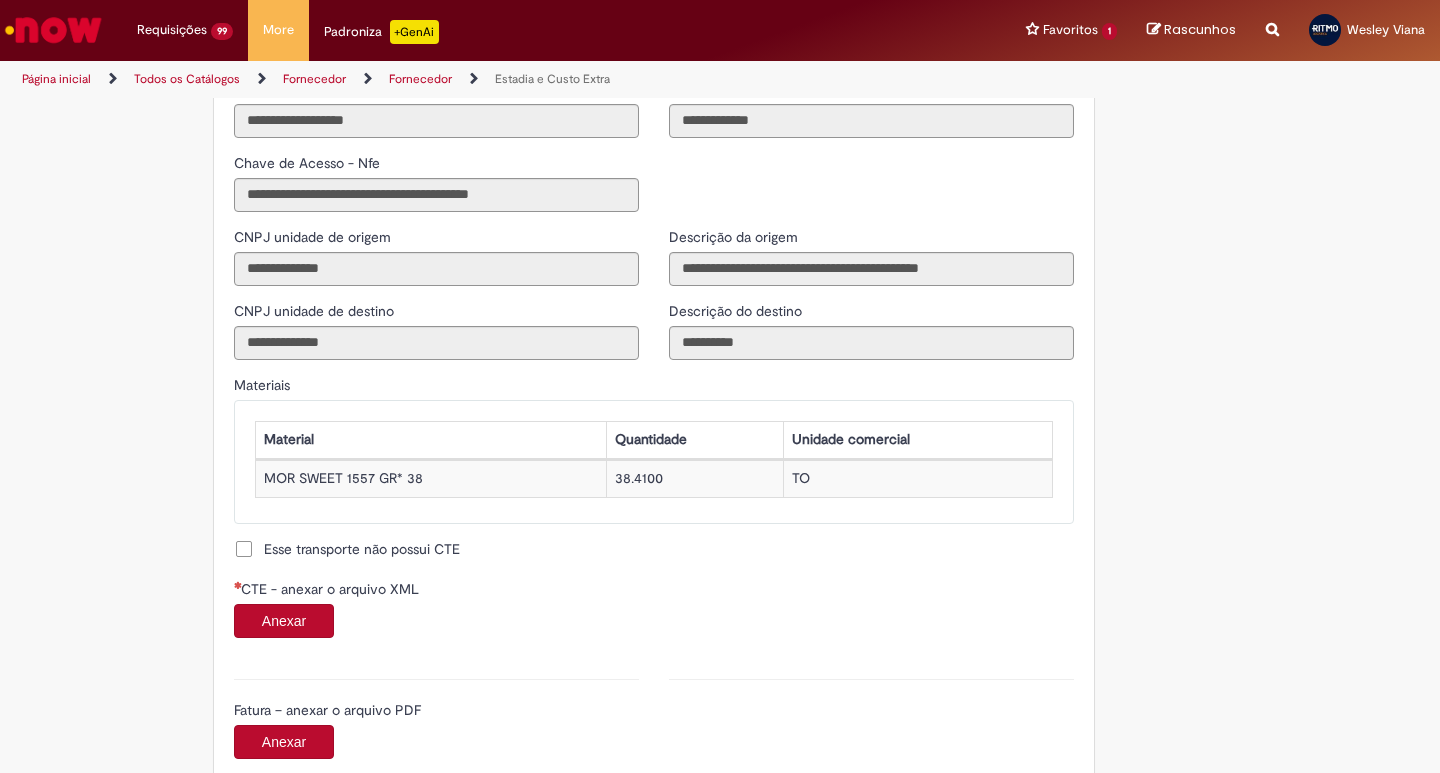click on "Anexar" at bounding box center [284, 621] 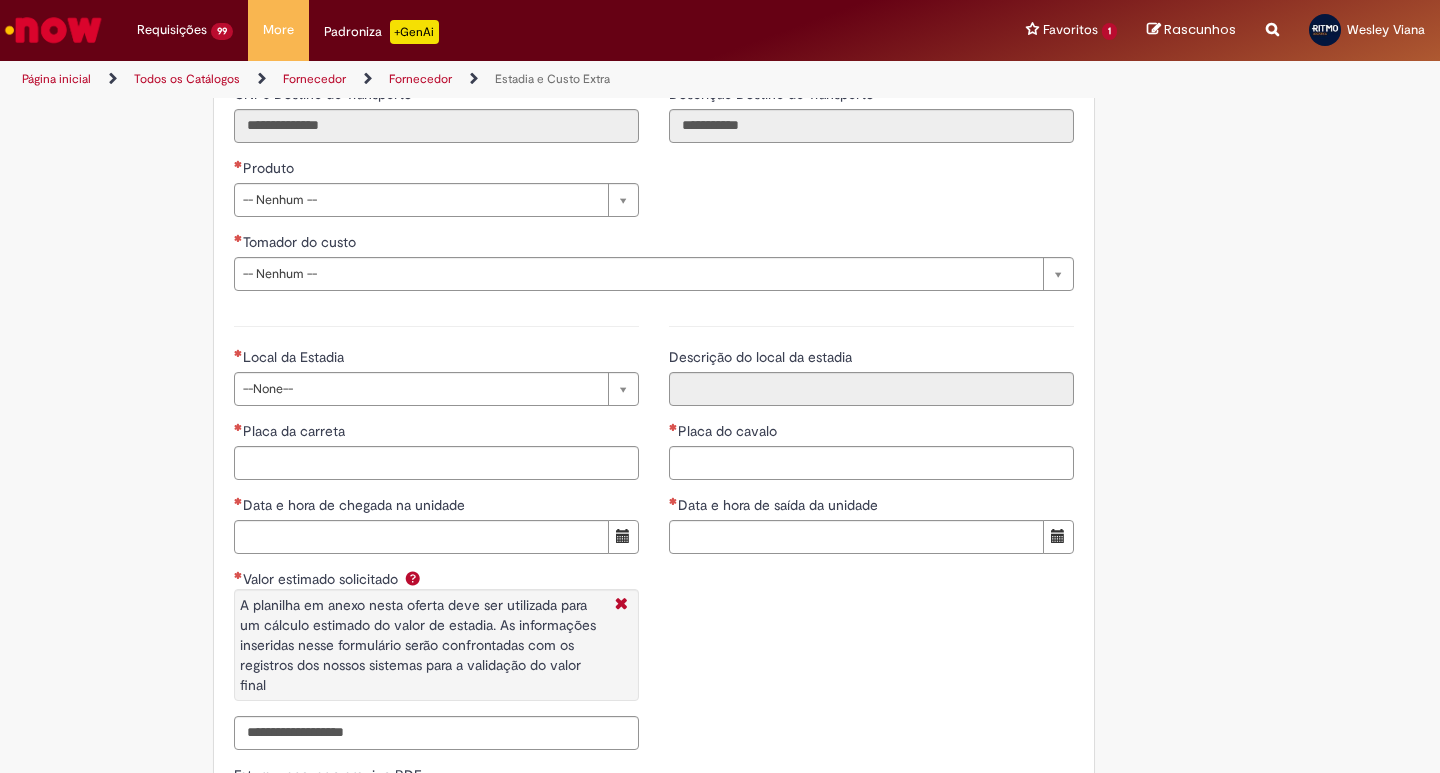 scroll, scrollTop: 2958, scrollLeft: 0, axis: vertical 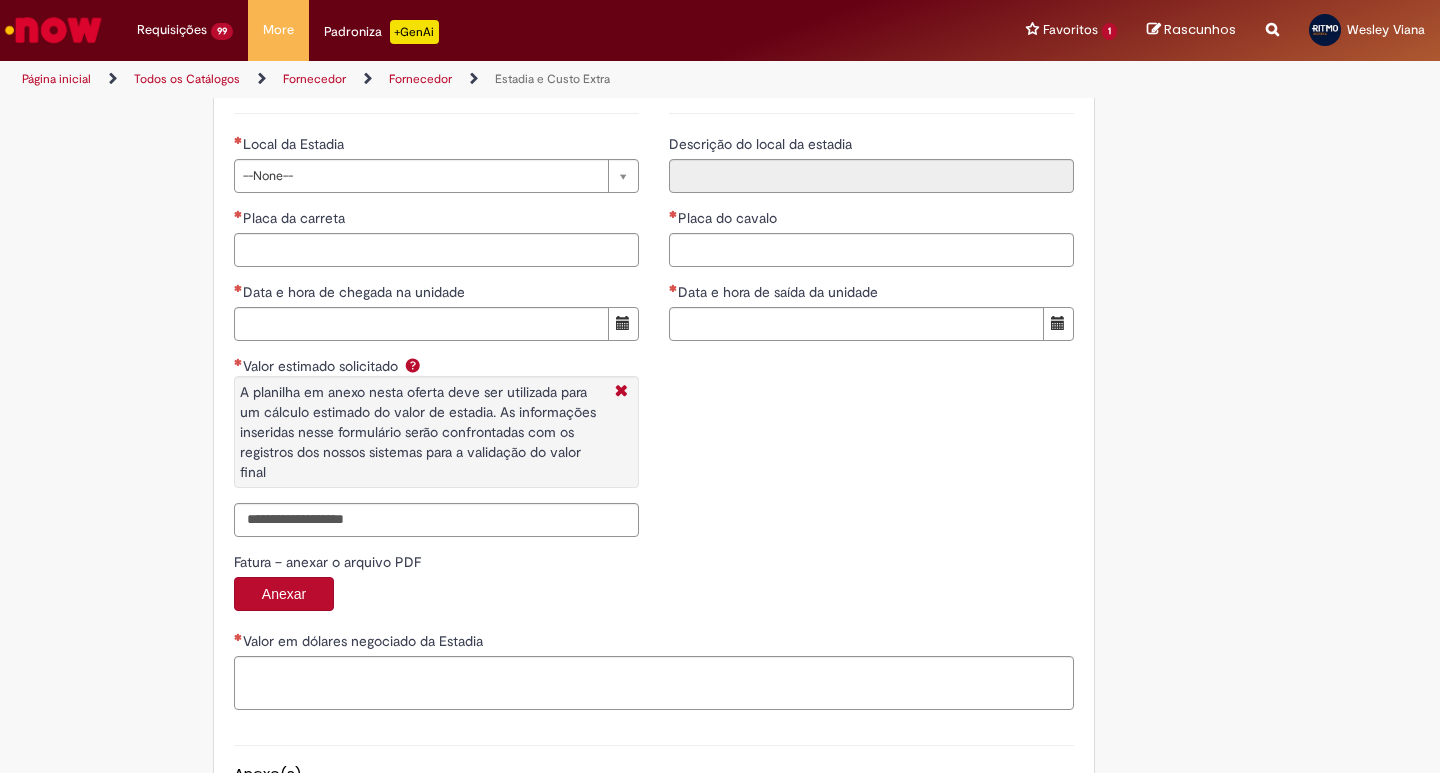 click on "Local da Estadia" at bounding box center (436, 146) 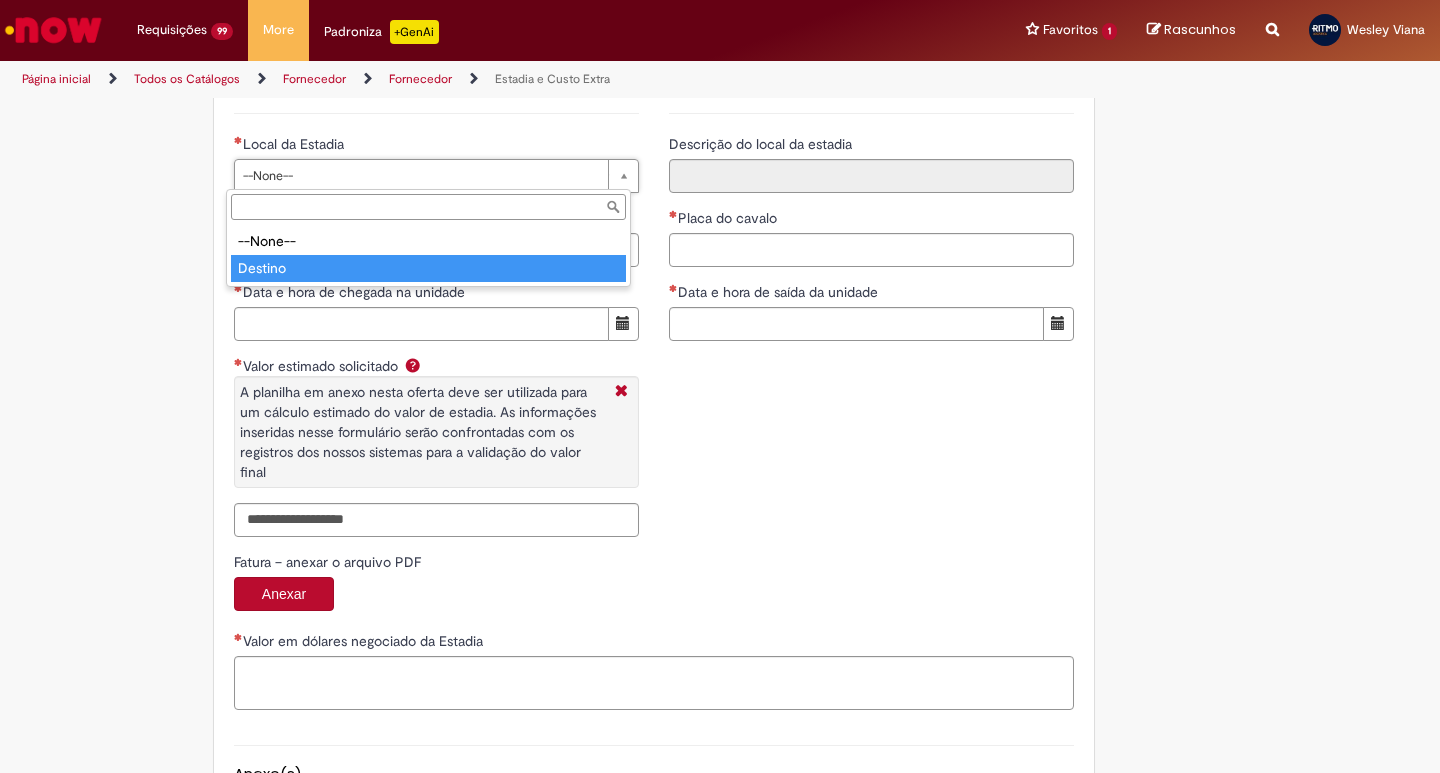 drag, startPoint x: 288, startPoint y: 258, endPoint x: 297, endPoint y: 233, distance: 26.57066 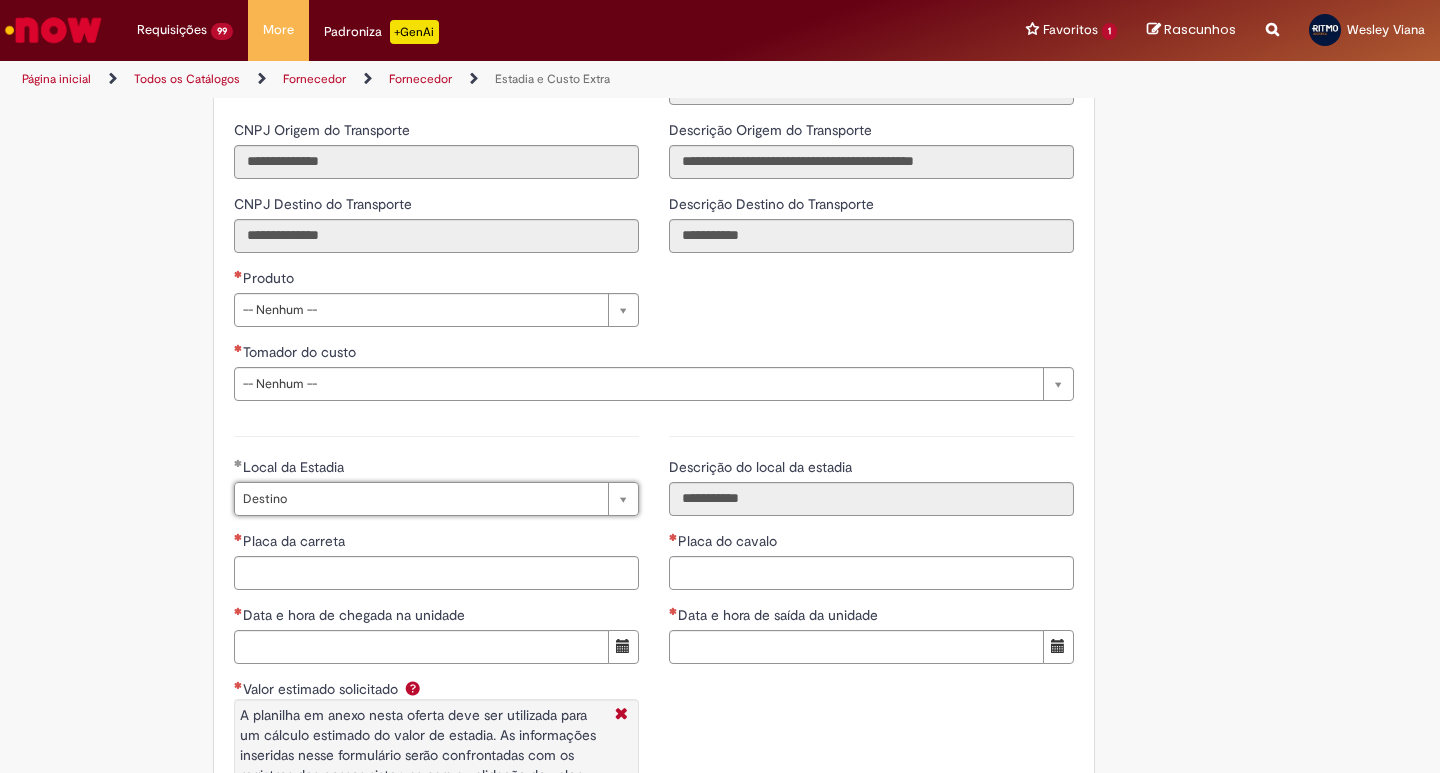 scroll, scrollTop: 2625, scrollLeft: 0, axis: vertical 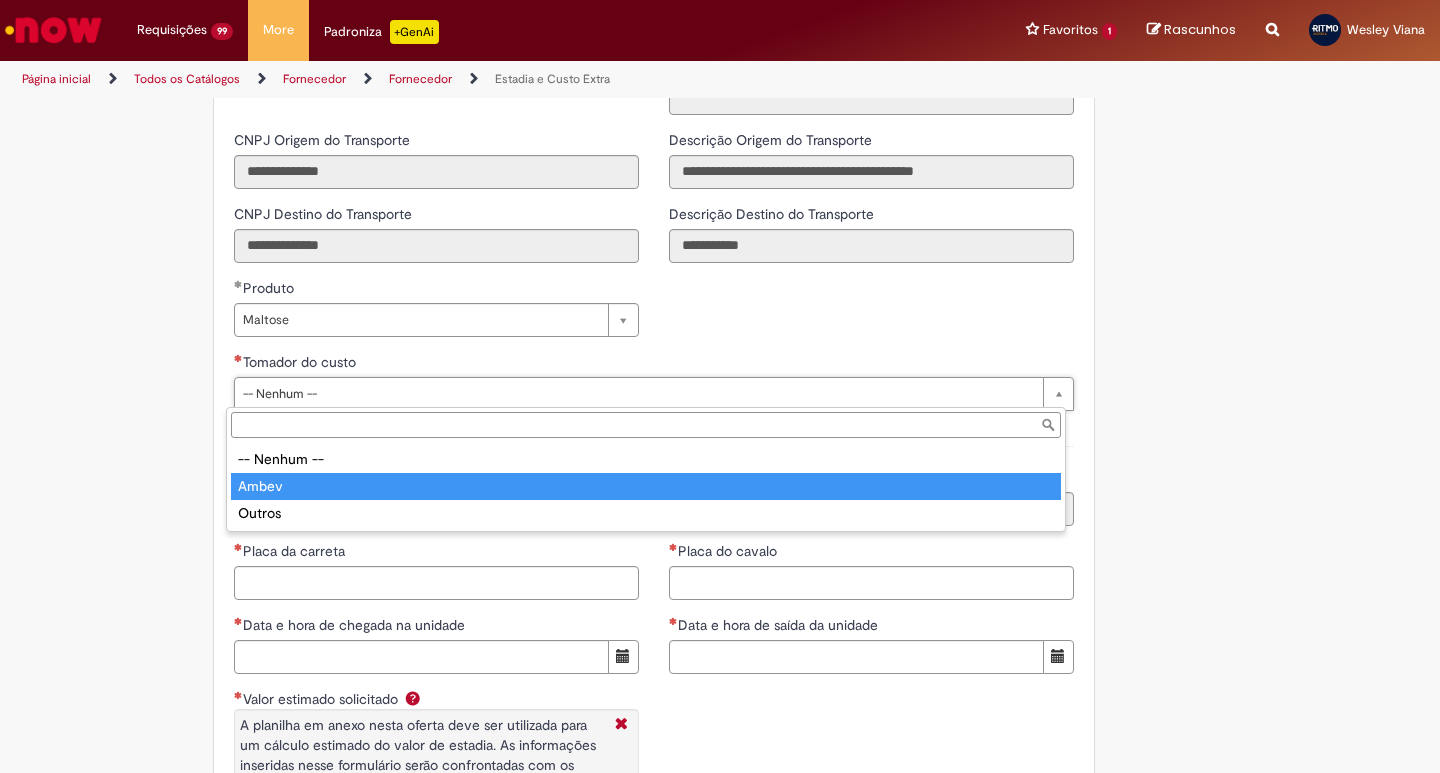 drag, startPoint x: 317, startPoint y: 479, endPoint x: 302, endPoint y: 490, distance: 18.601076 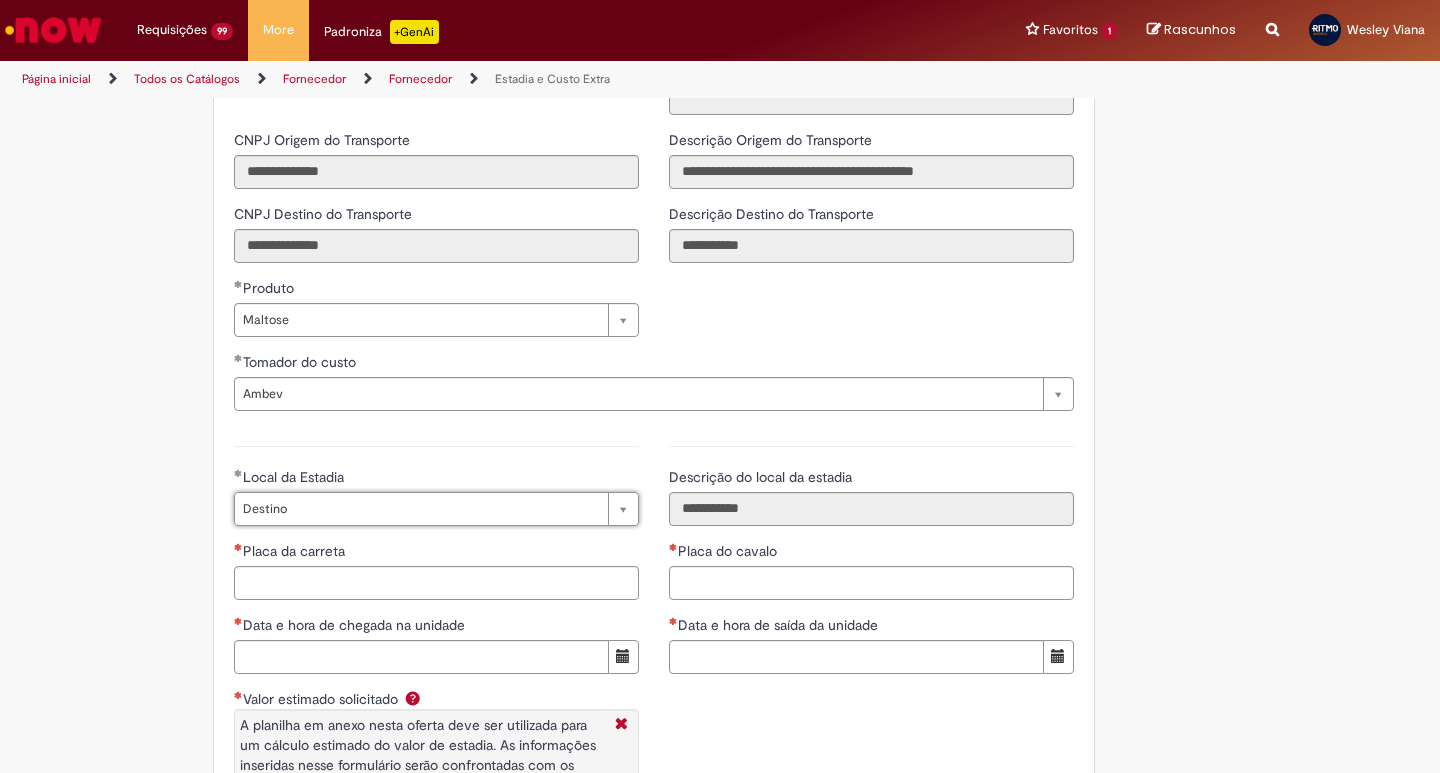 scroll, scrollTop: 0, scrollLeft: 46, axis: horizontal 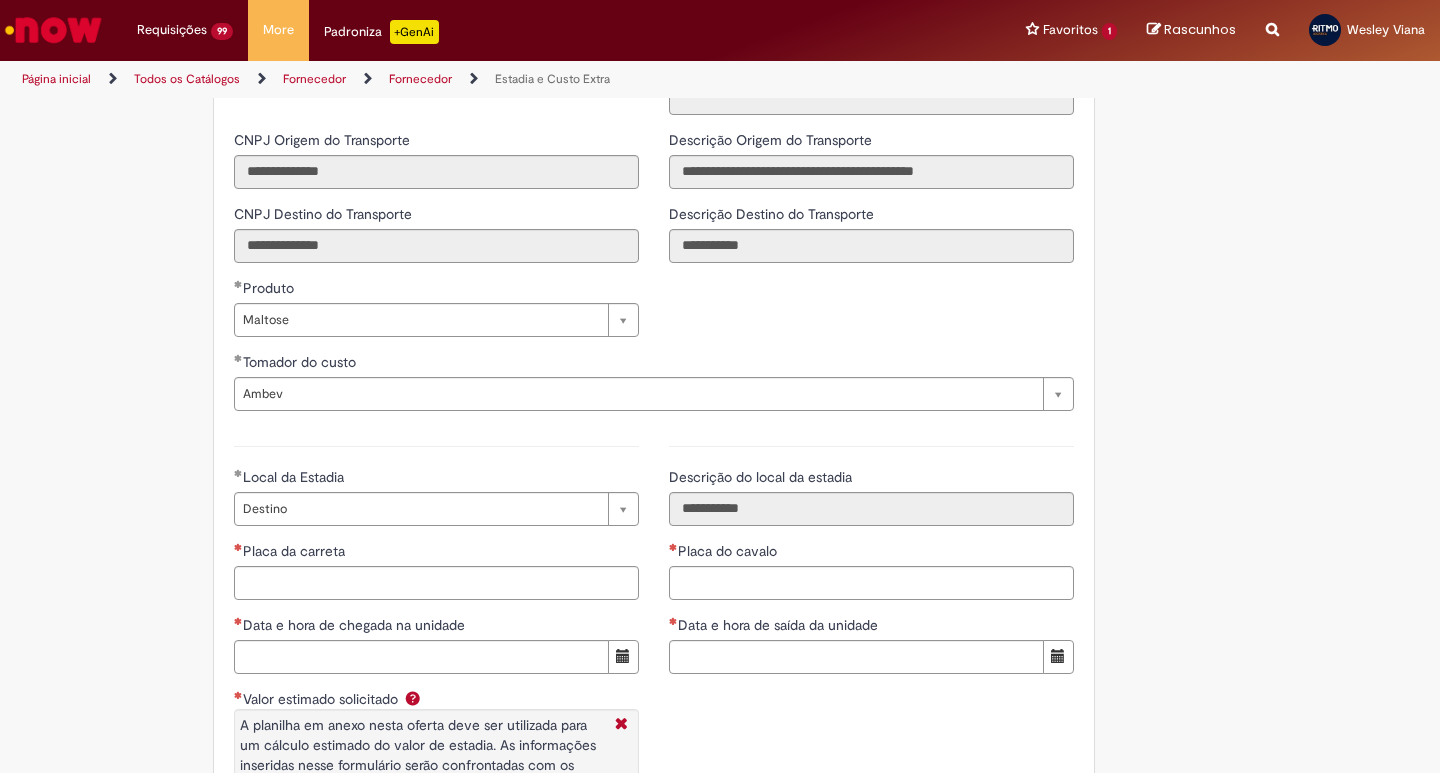 click on "**********" at bounding box center [436, 655] 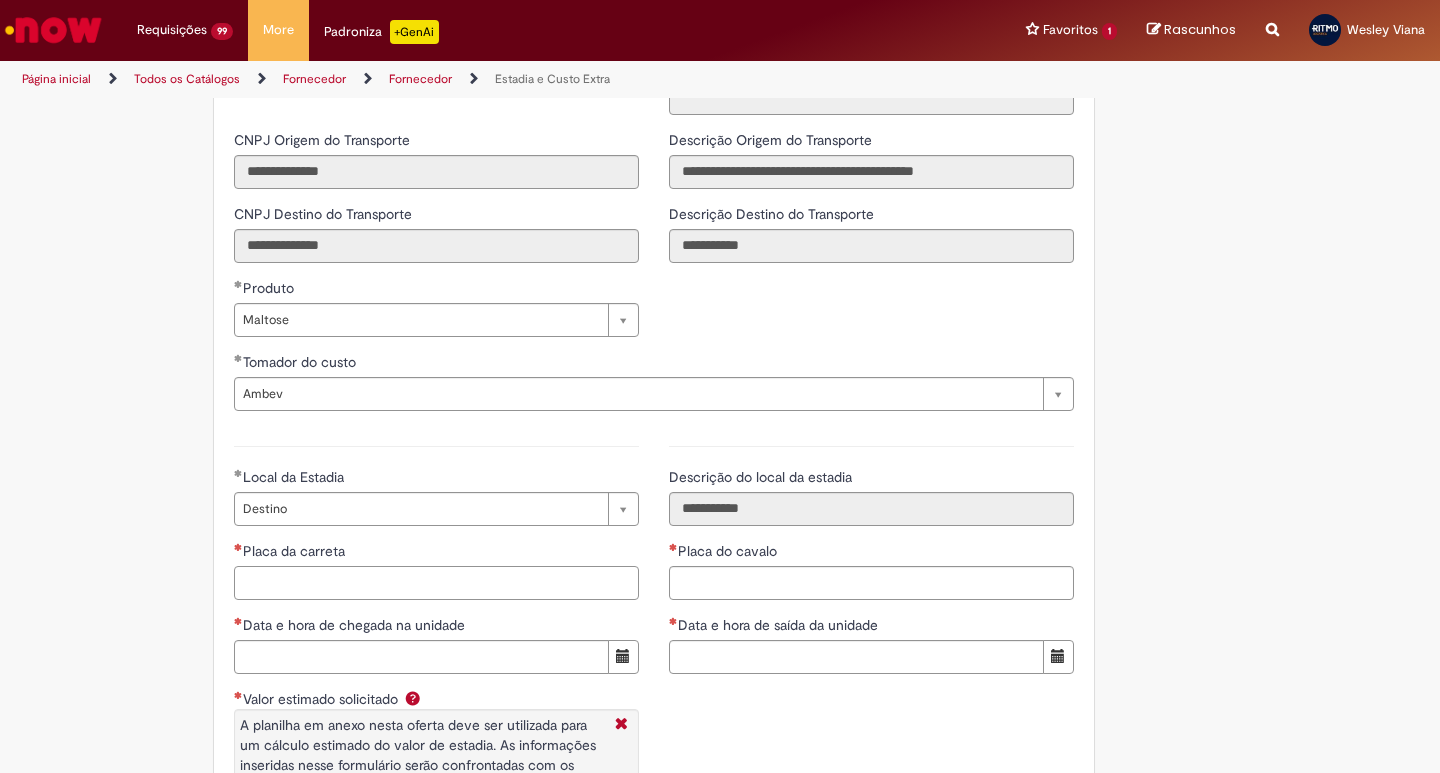 click on "Placa da carreta" at bounding box center (436, 583) 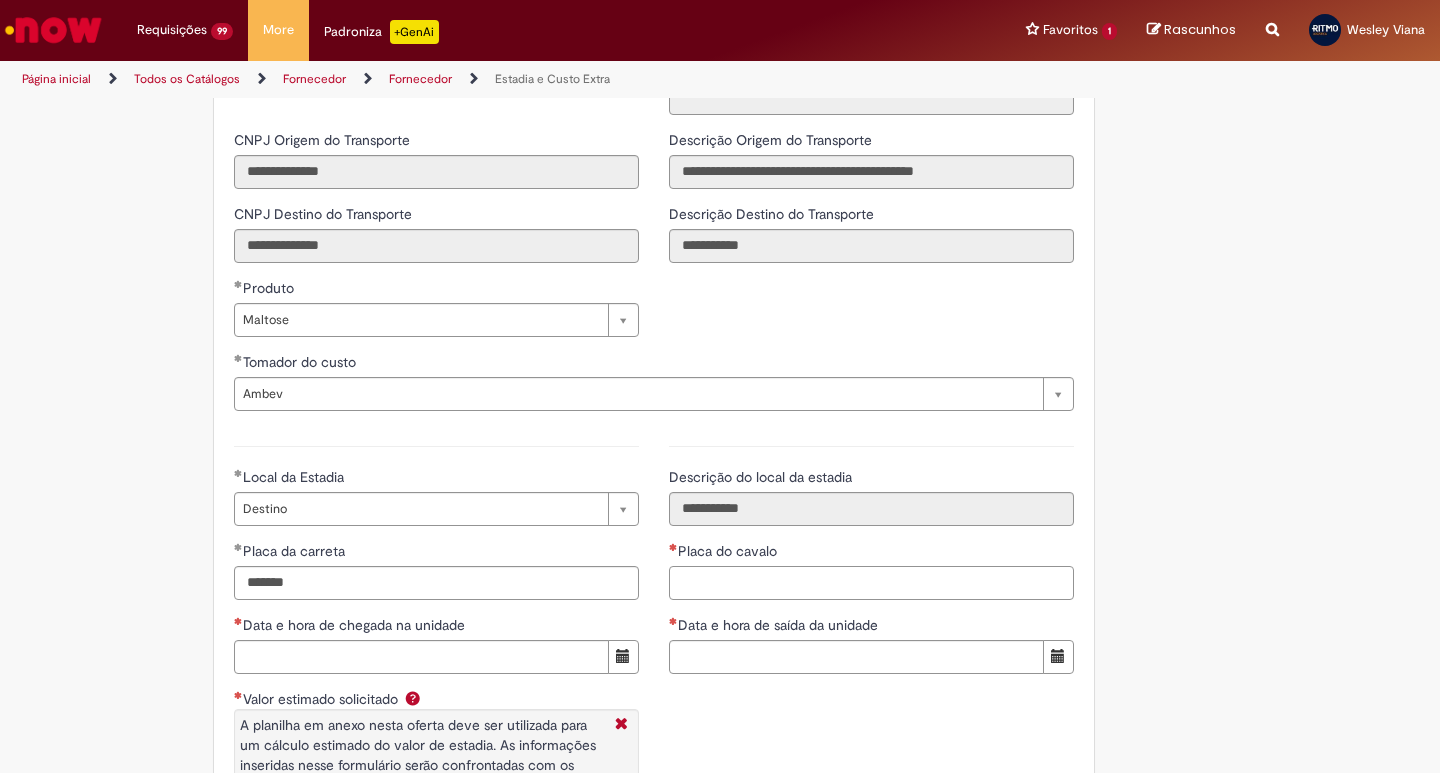 click on "Placa do cavalo" at bounding box center [871, 583] 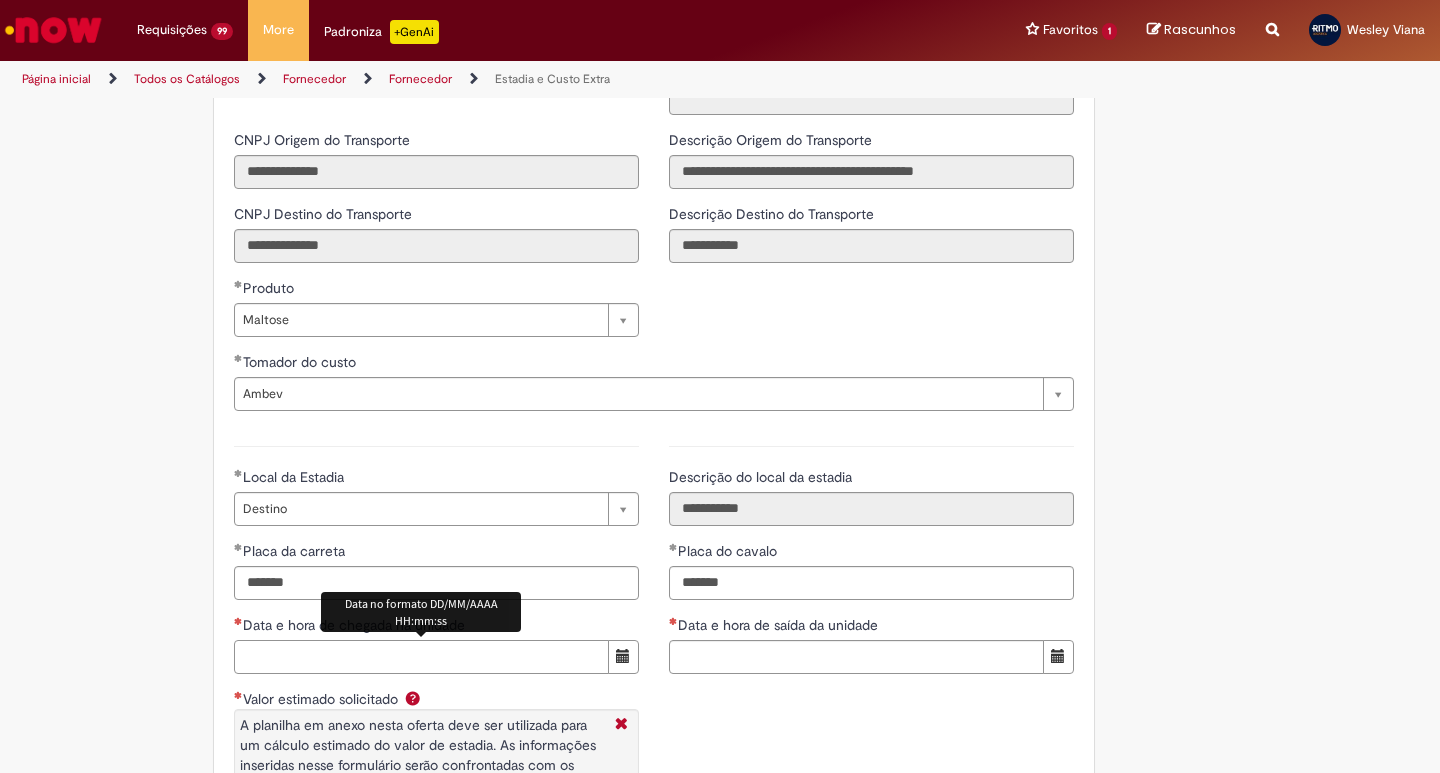 click on "Data e hora de chegada na unidade" at bounding box center (421, 657) 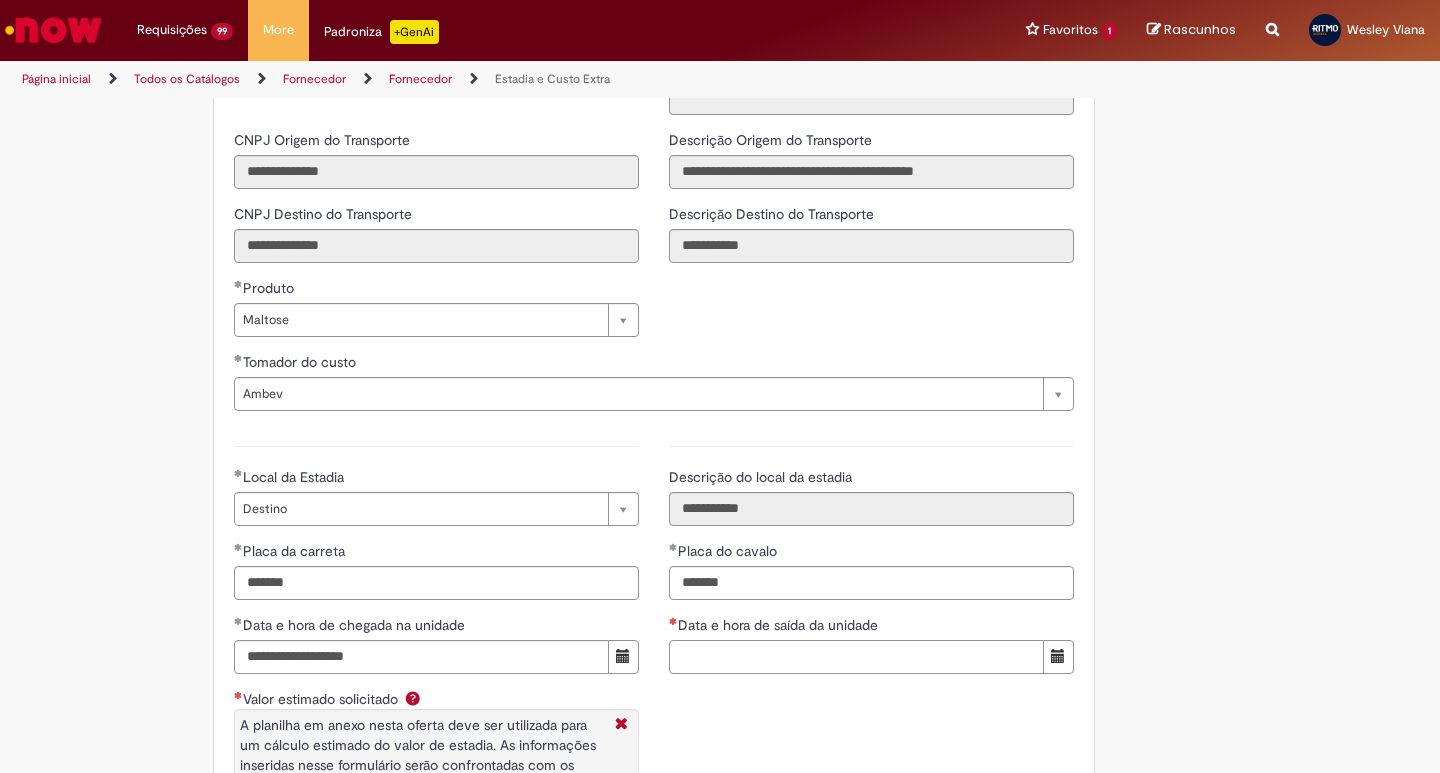 click on "Data e hora de saída da unidade" at bounding box center [856, 657] 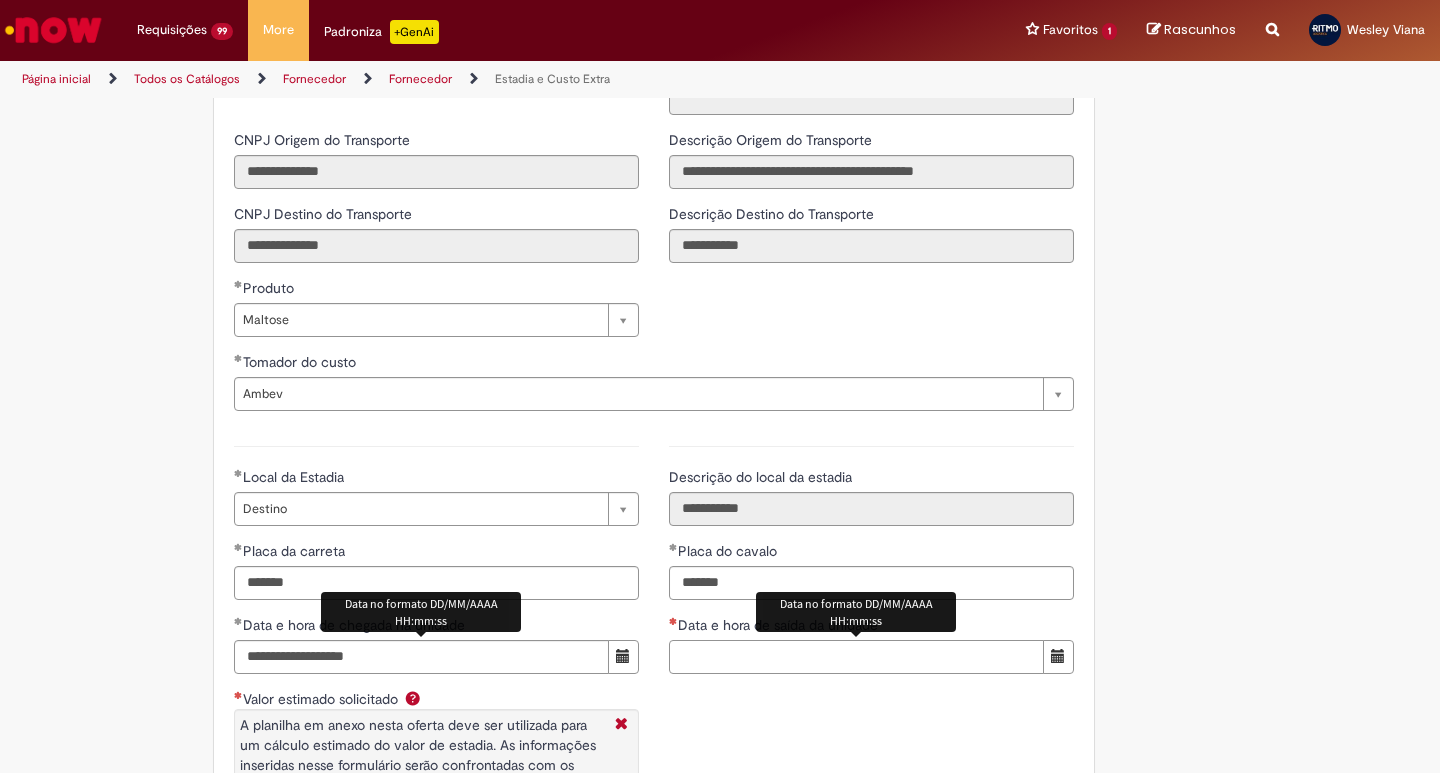 paste on "**********" 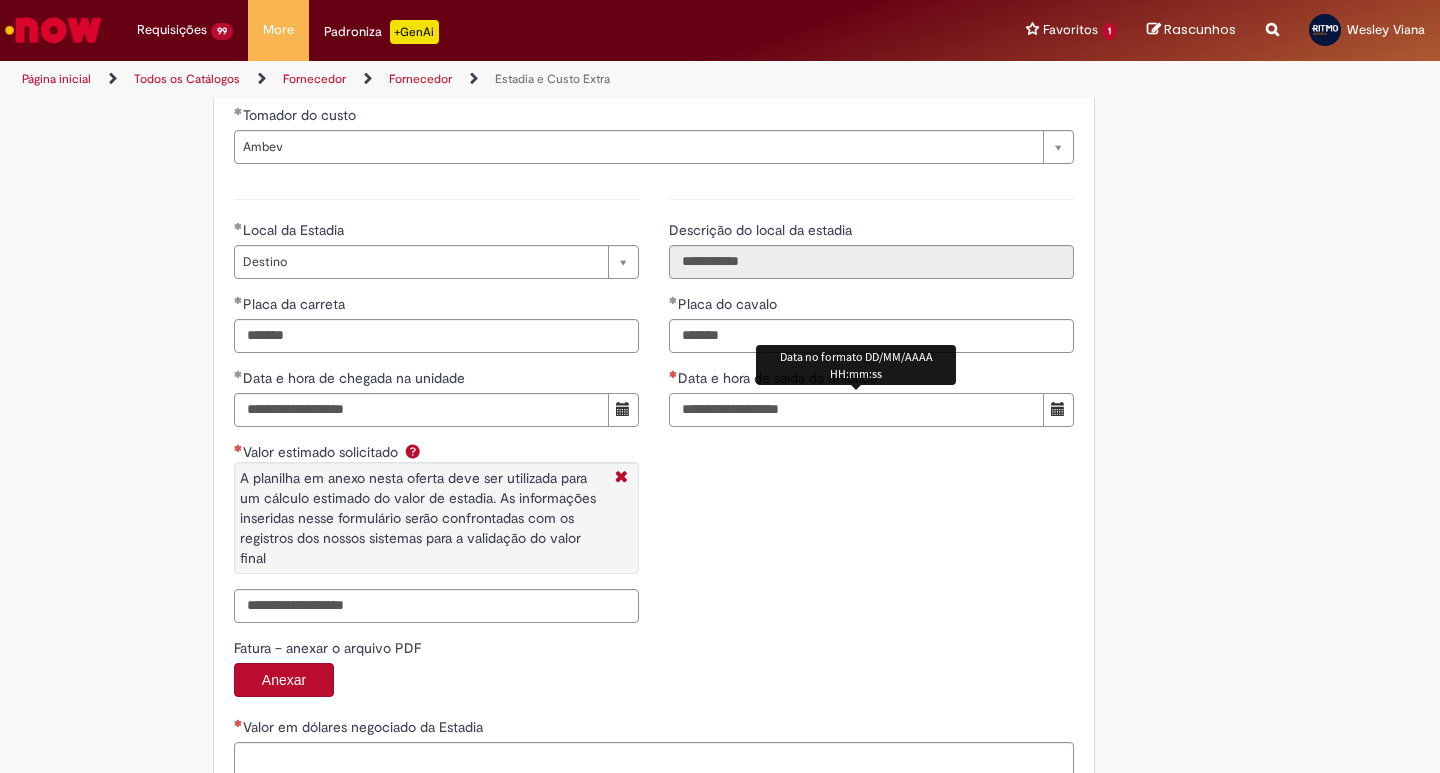 scroll, scrollTop: 3125, scrollLeft: 0, axis: vertical 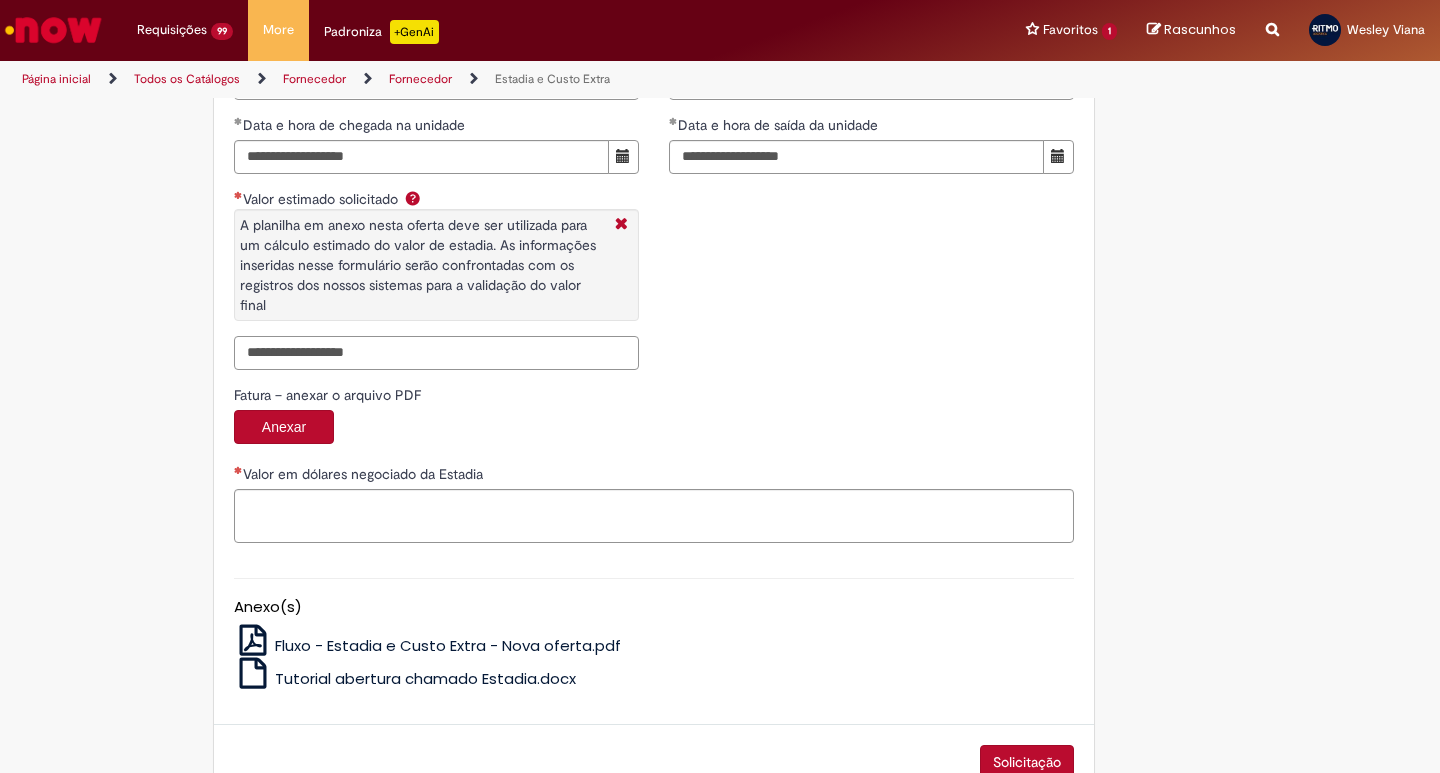 click on "Valor estimado solicitado A planilha em anexo nesta oferta deve ser utilizada para um cálculo estimado do valor de estadia. As informações inseridas nesse formulário serão confrontadas com os registros dos nossos sistemas para a validação do valor final" at bounding box center [436, 353] 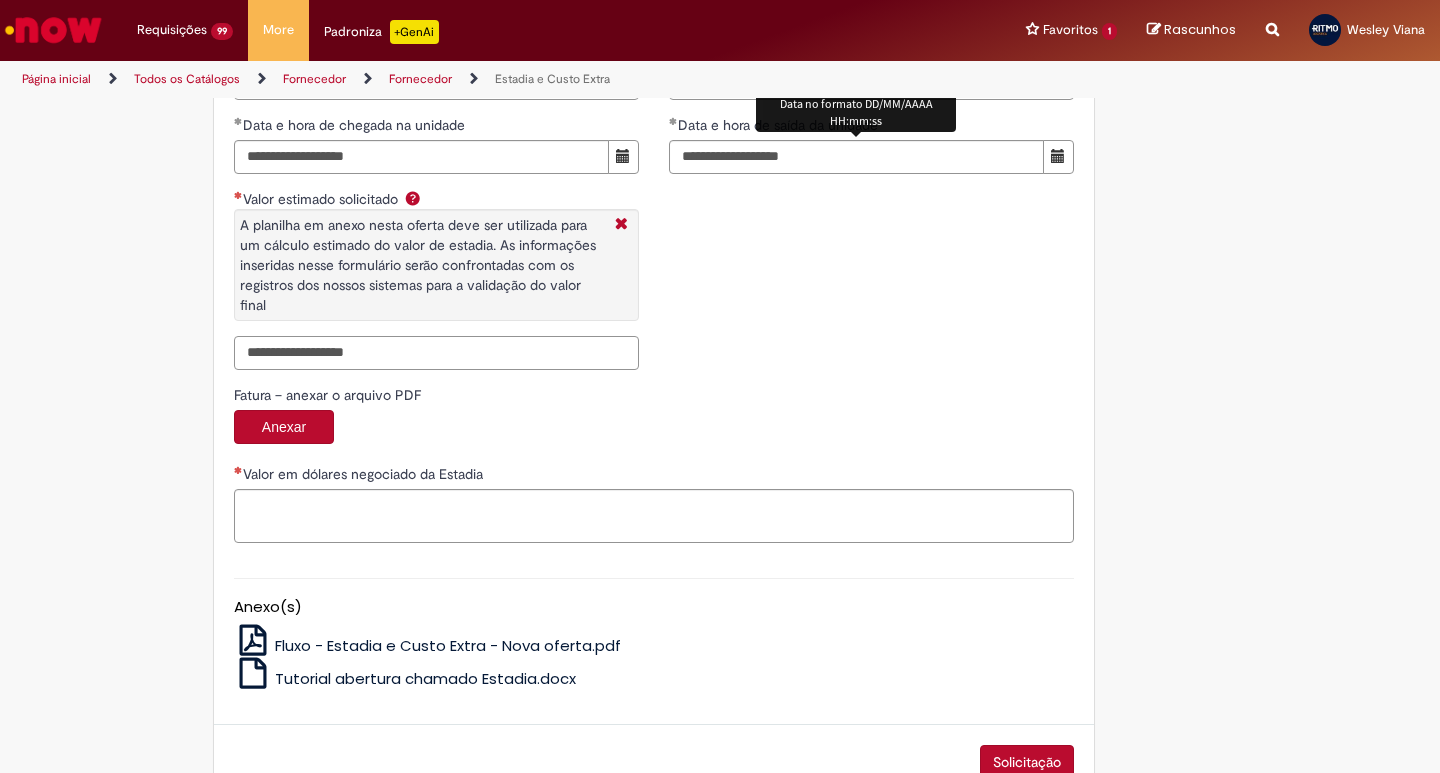 paste on "**********" 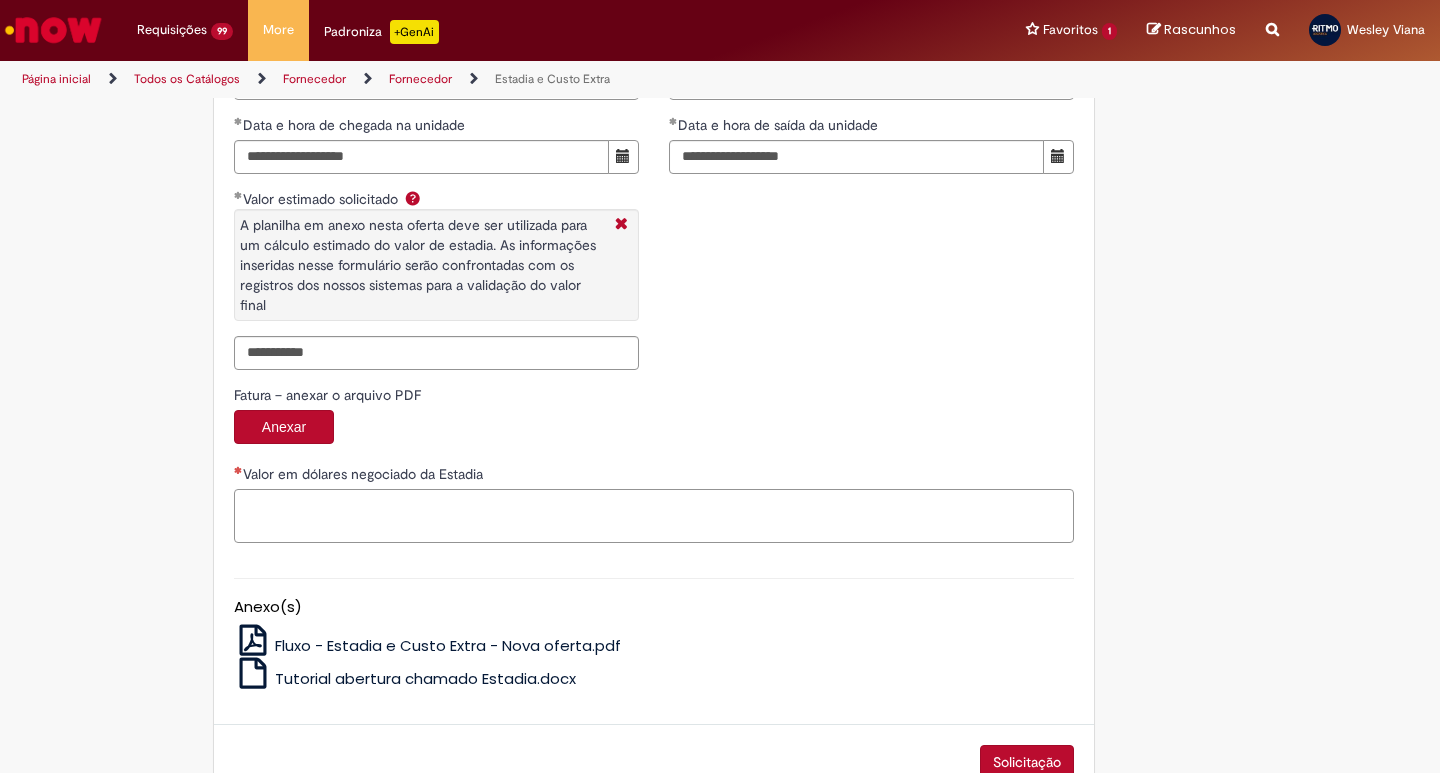 click on "Valor em dólares negociado da Estadia" at bounding box center (654, 516) 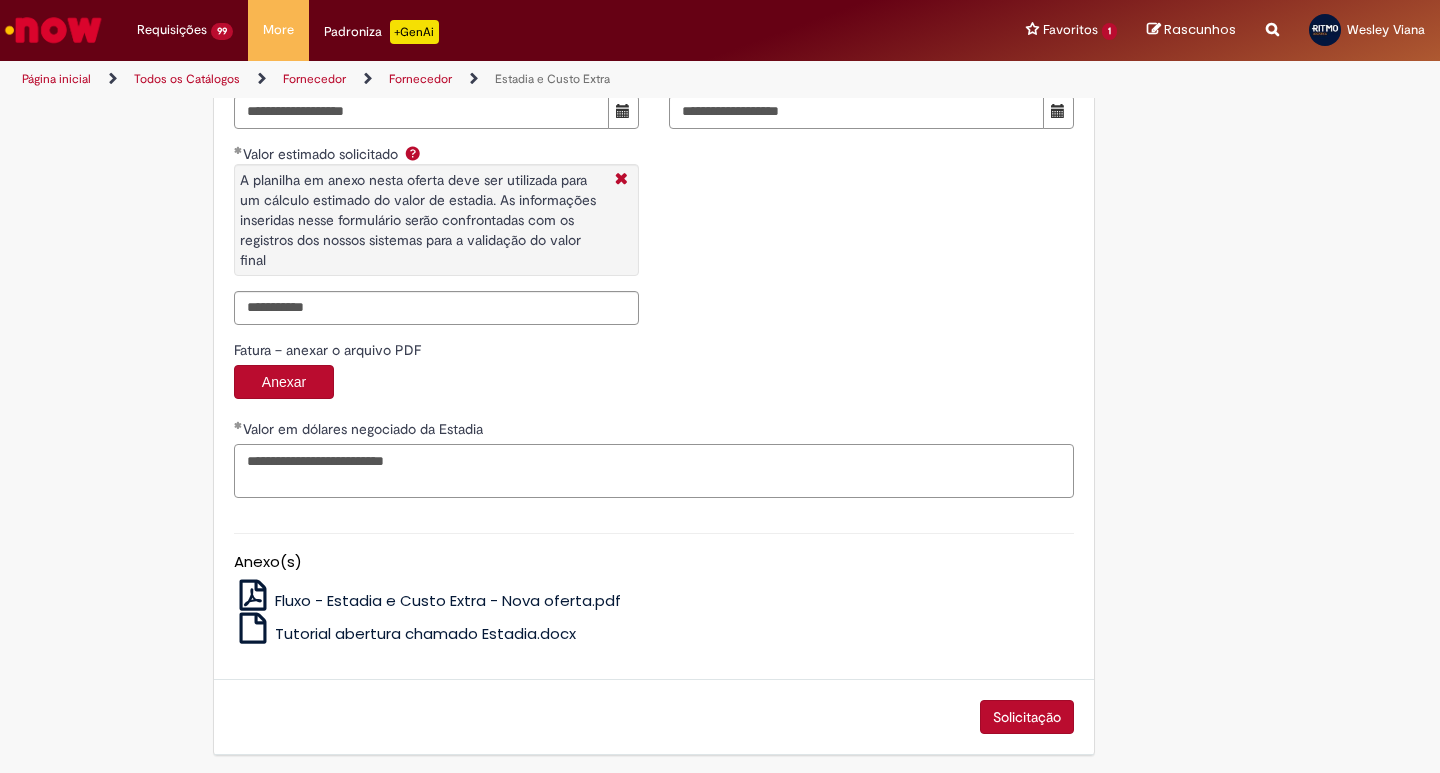 scroll, scrollTop: 3175, scrollLeft: 0, axis: vertical 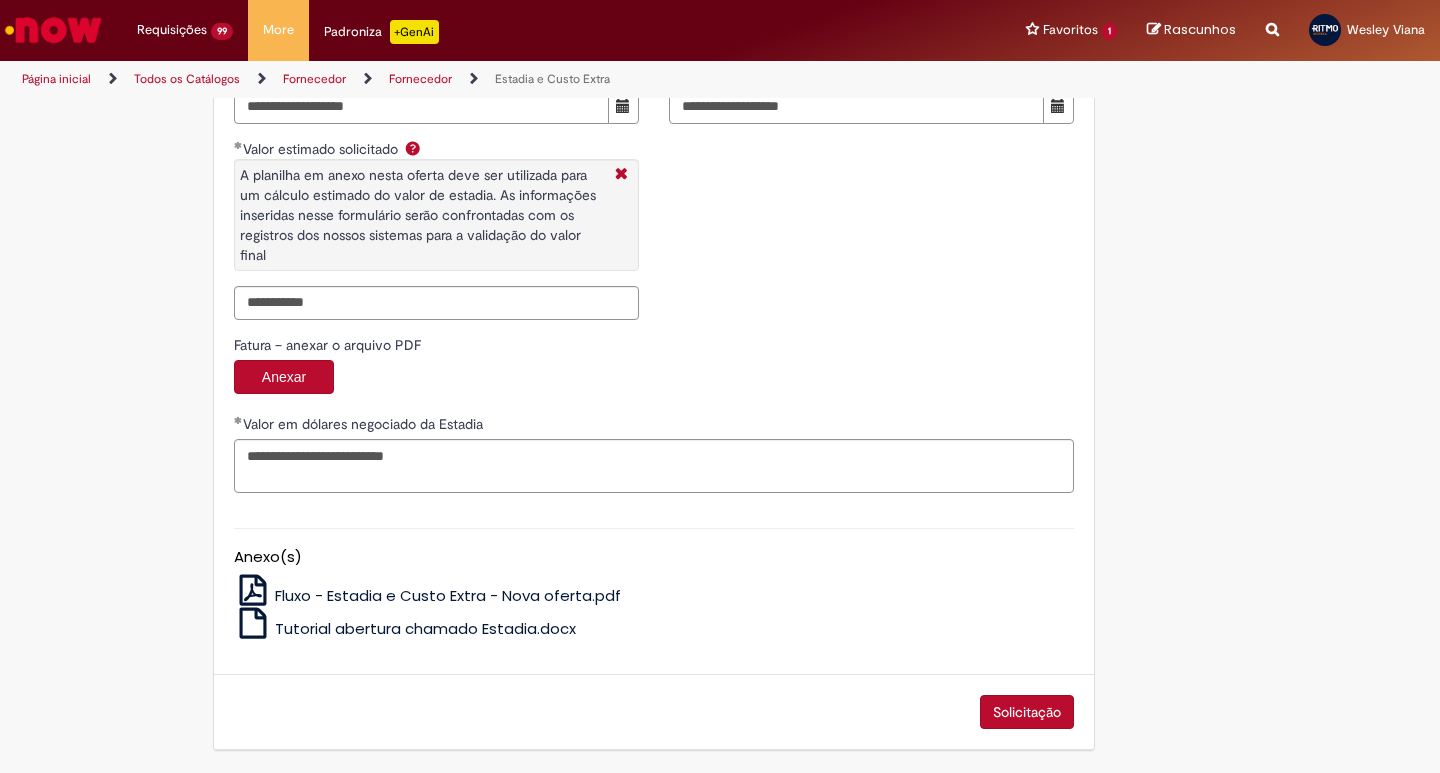 click on "Solicitação" at bounding box center (1027, 712) 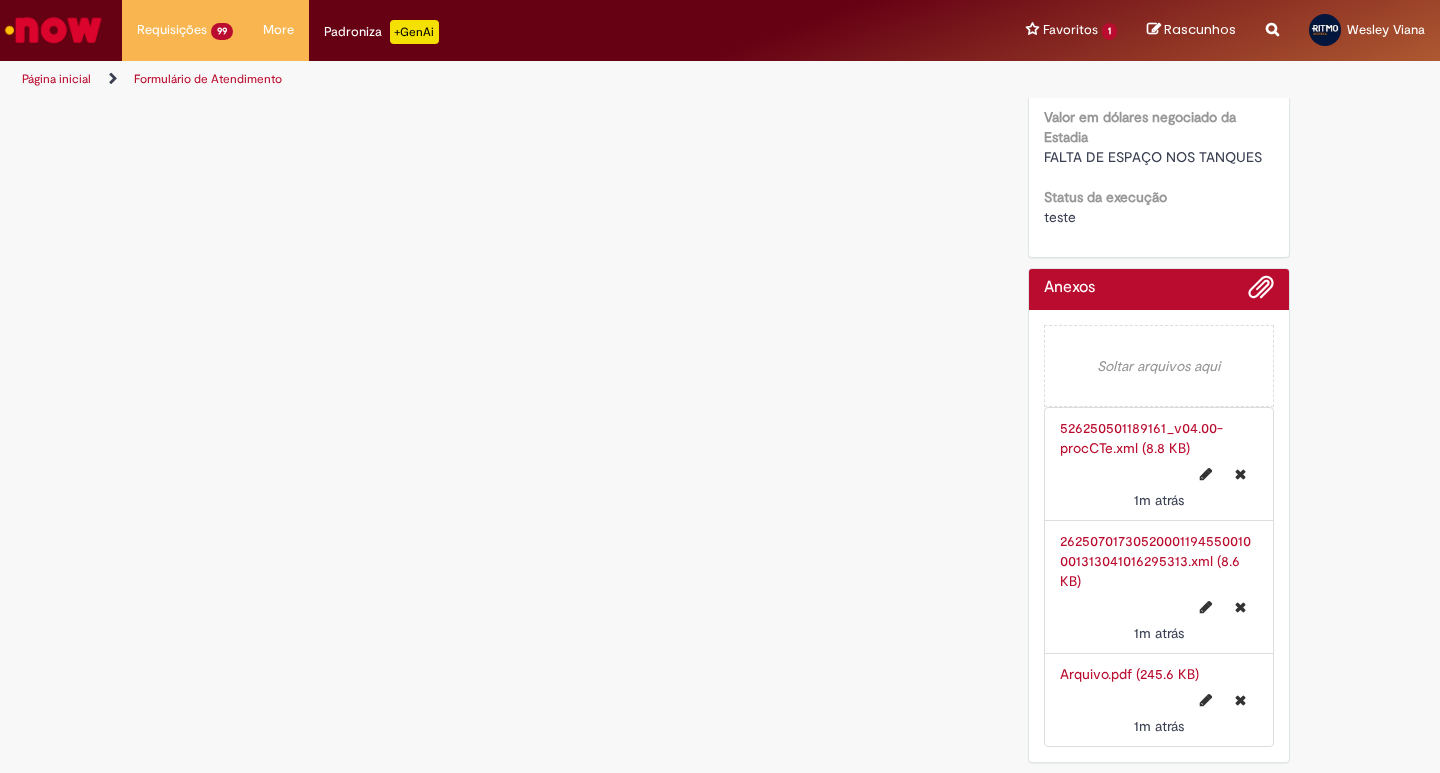 scroll, scrollTop: 0, scrollLeft: 0, axis: both 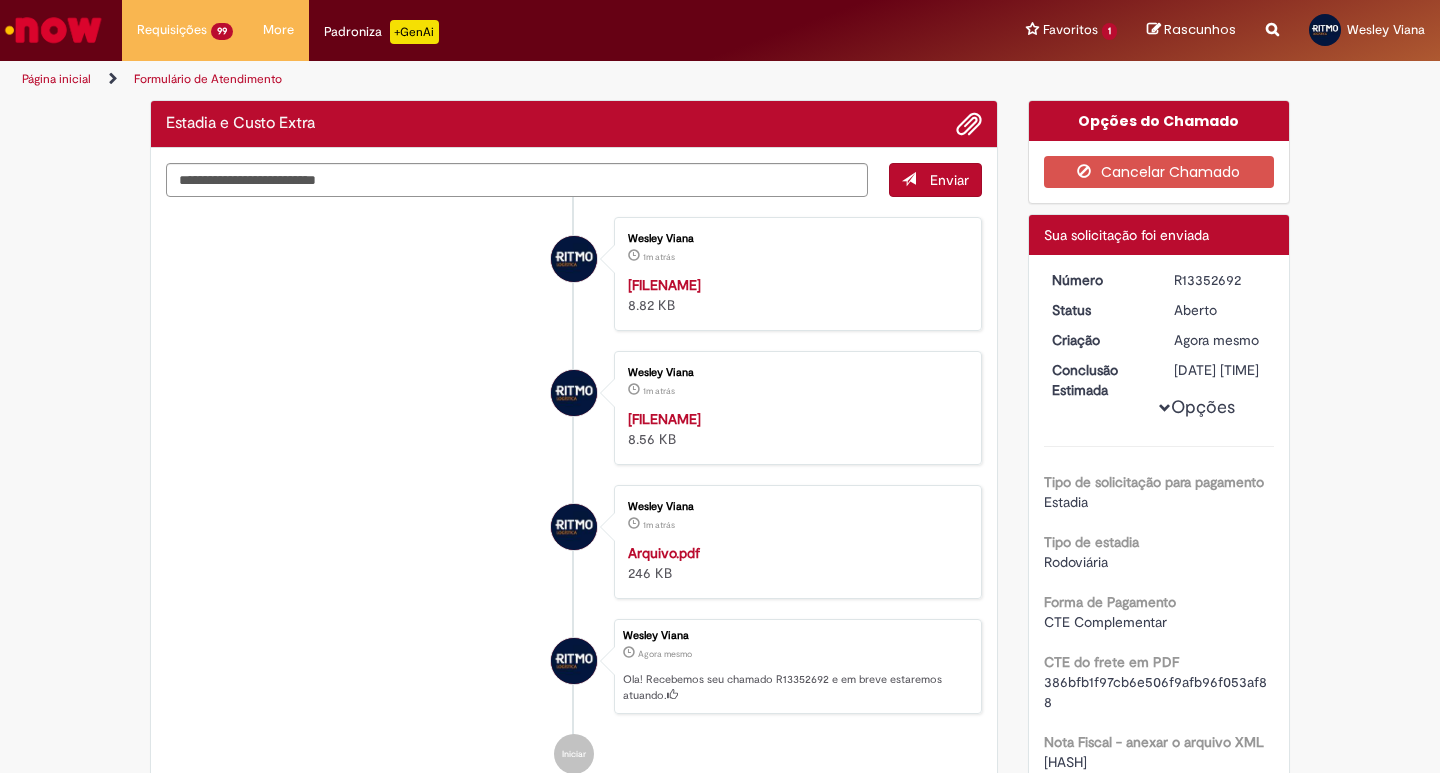 click on "R13352692" at bounding box center [1220, 280] 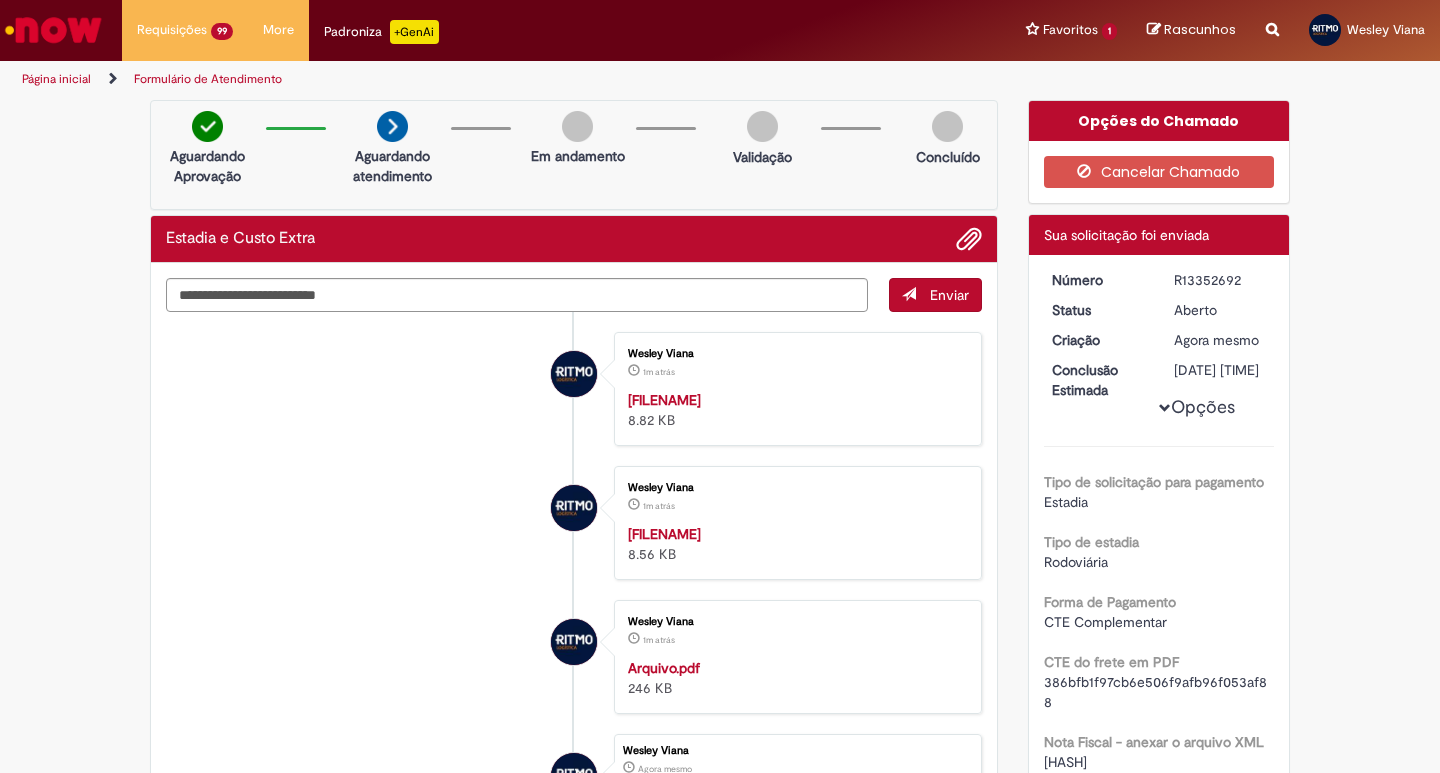 copy on "R13352692" 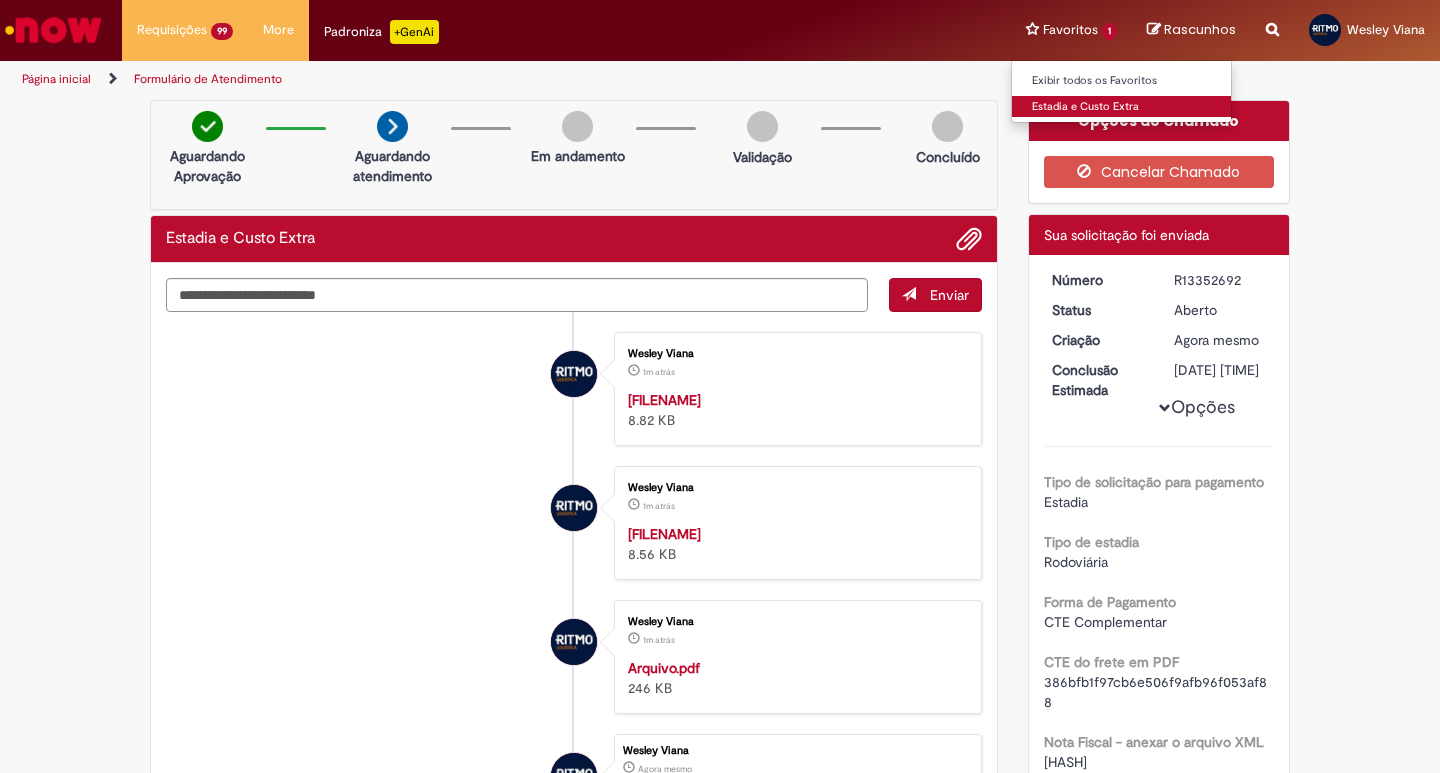 drag, startPoint x: 1082, startPoint y: 98, endPoint x: 1043, endPoint y: 113, distance: 41.785164 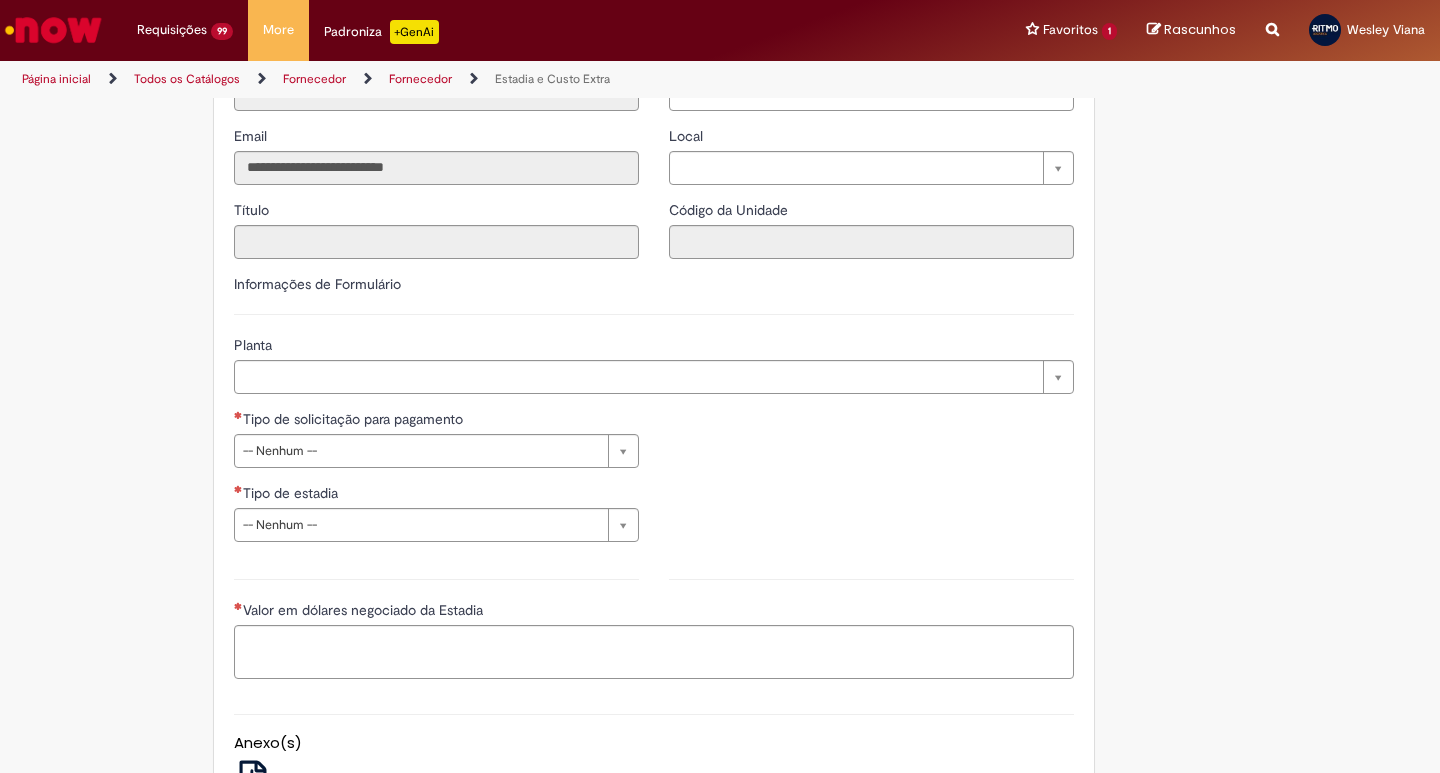 scroll, scrollTop: 500, scrollLeft: 0, axis: vertical 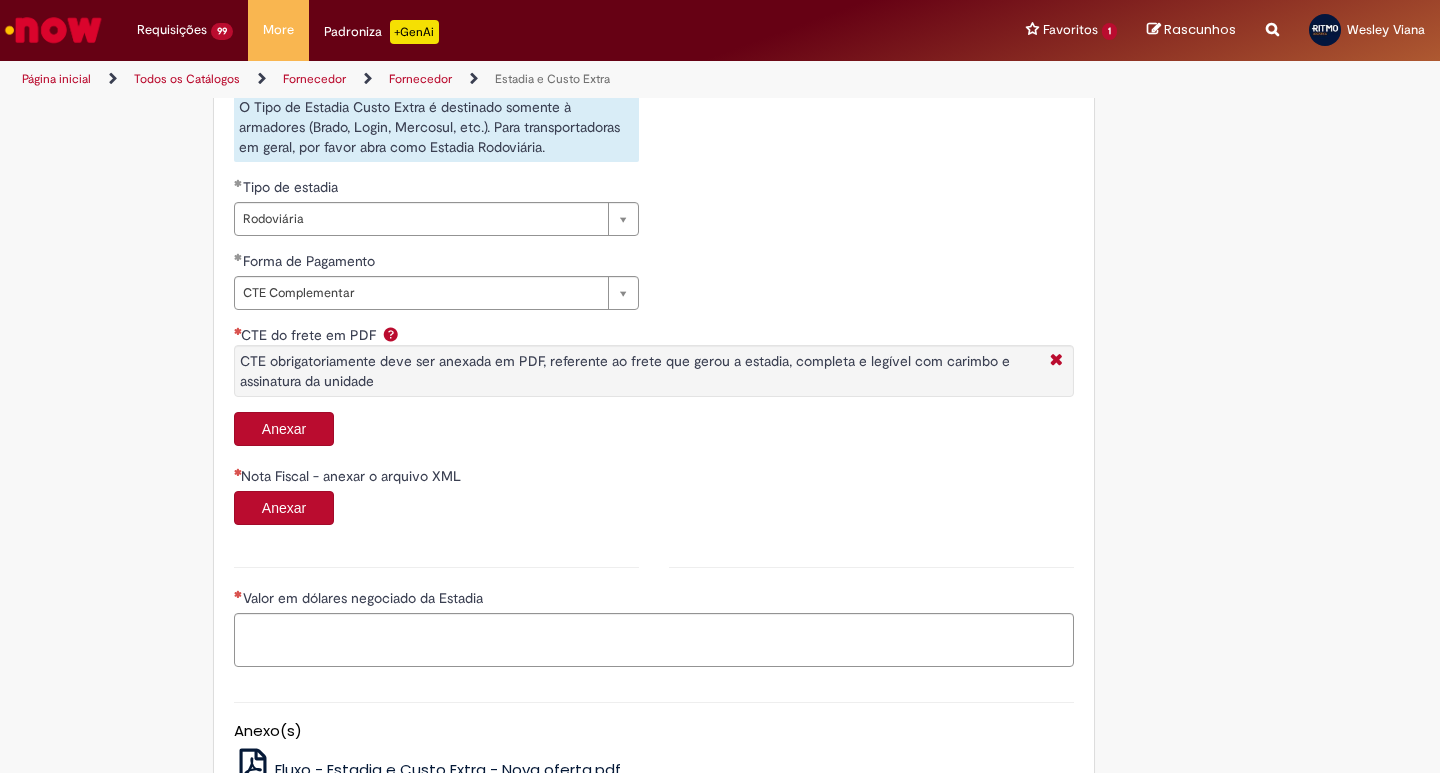 click on "Anexar" at bounding box center (284, 429) 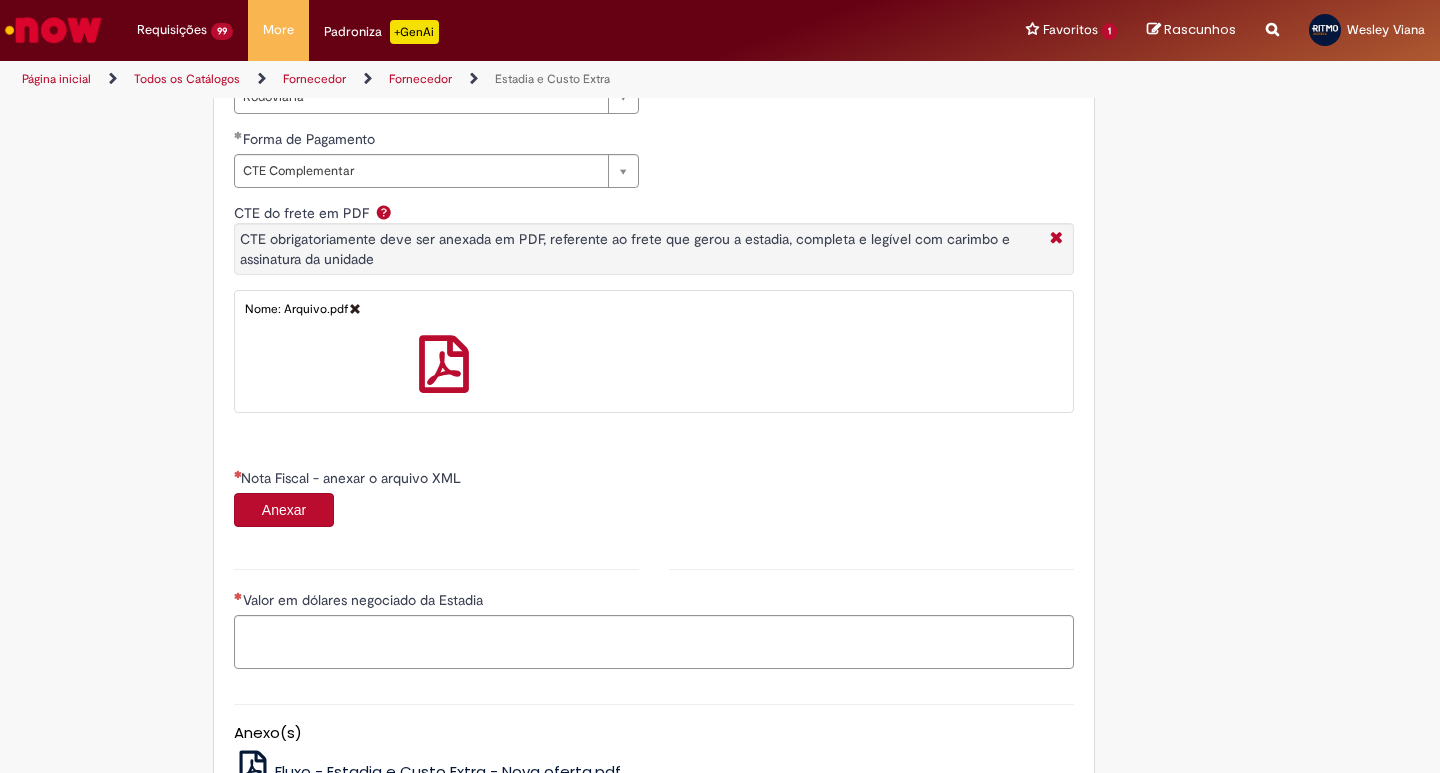 scroll, scrollTop: 1000, scrollLeft: 0, axis: vertical 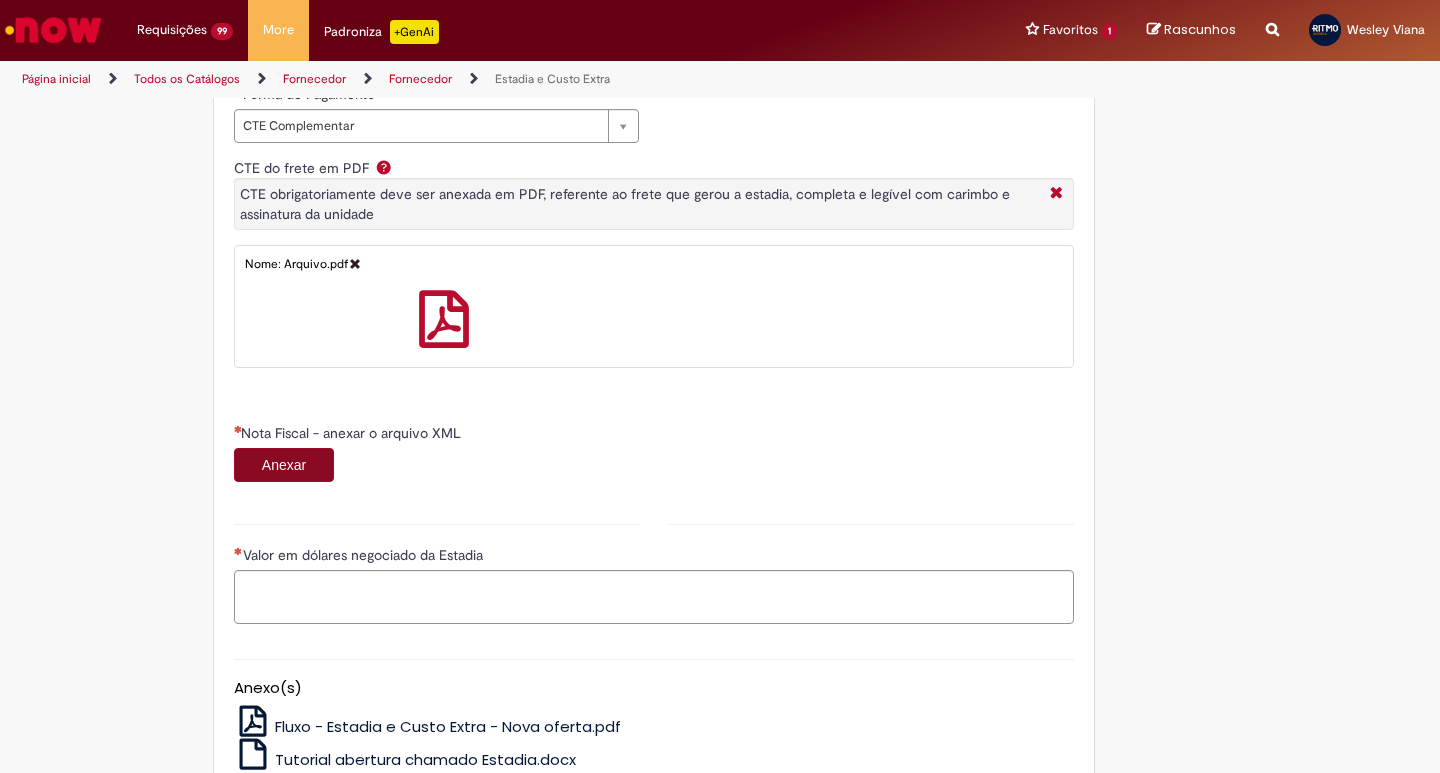 click on "Anexar" at bounding box center [284, 465] 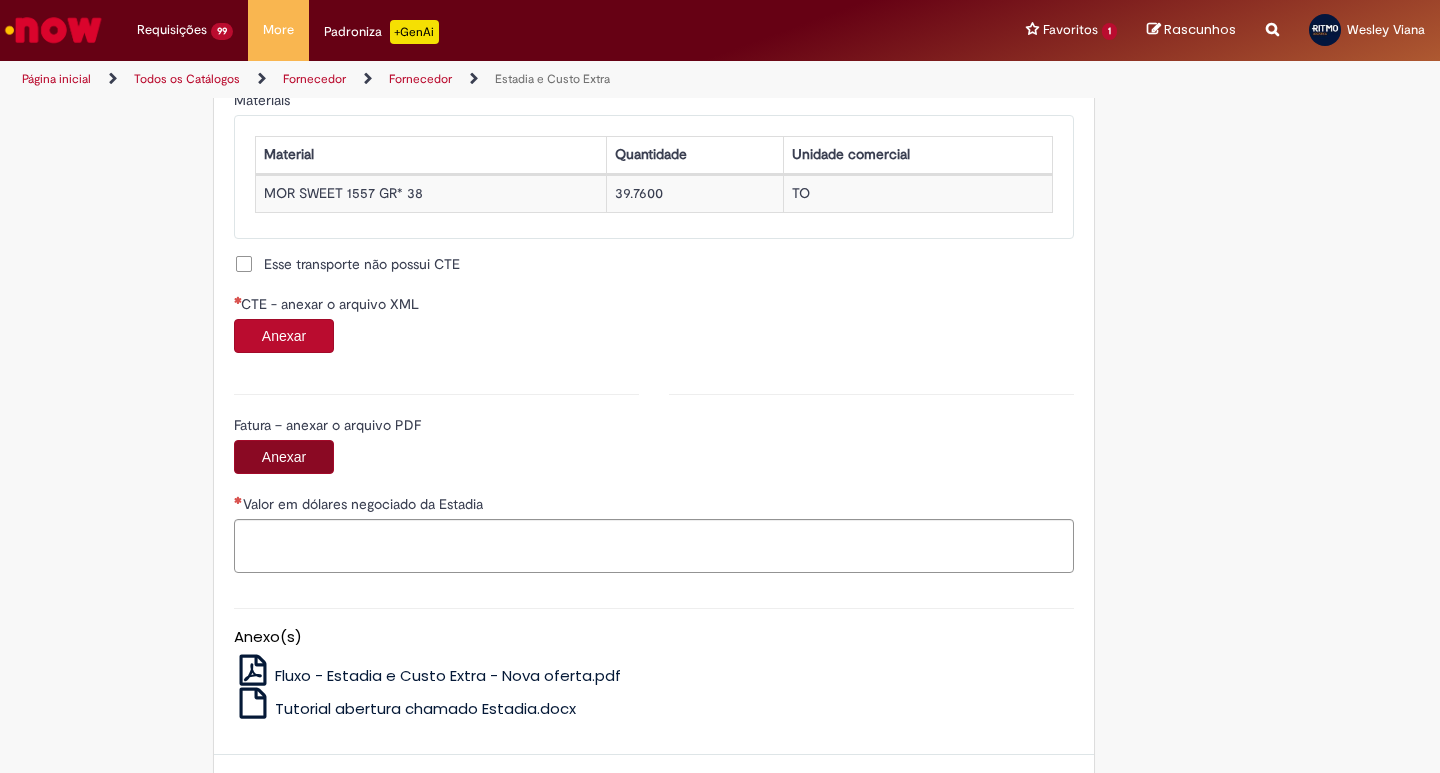scroll, scrollTop: 1945, scrollLeft: 0, axis: vertical 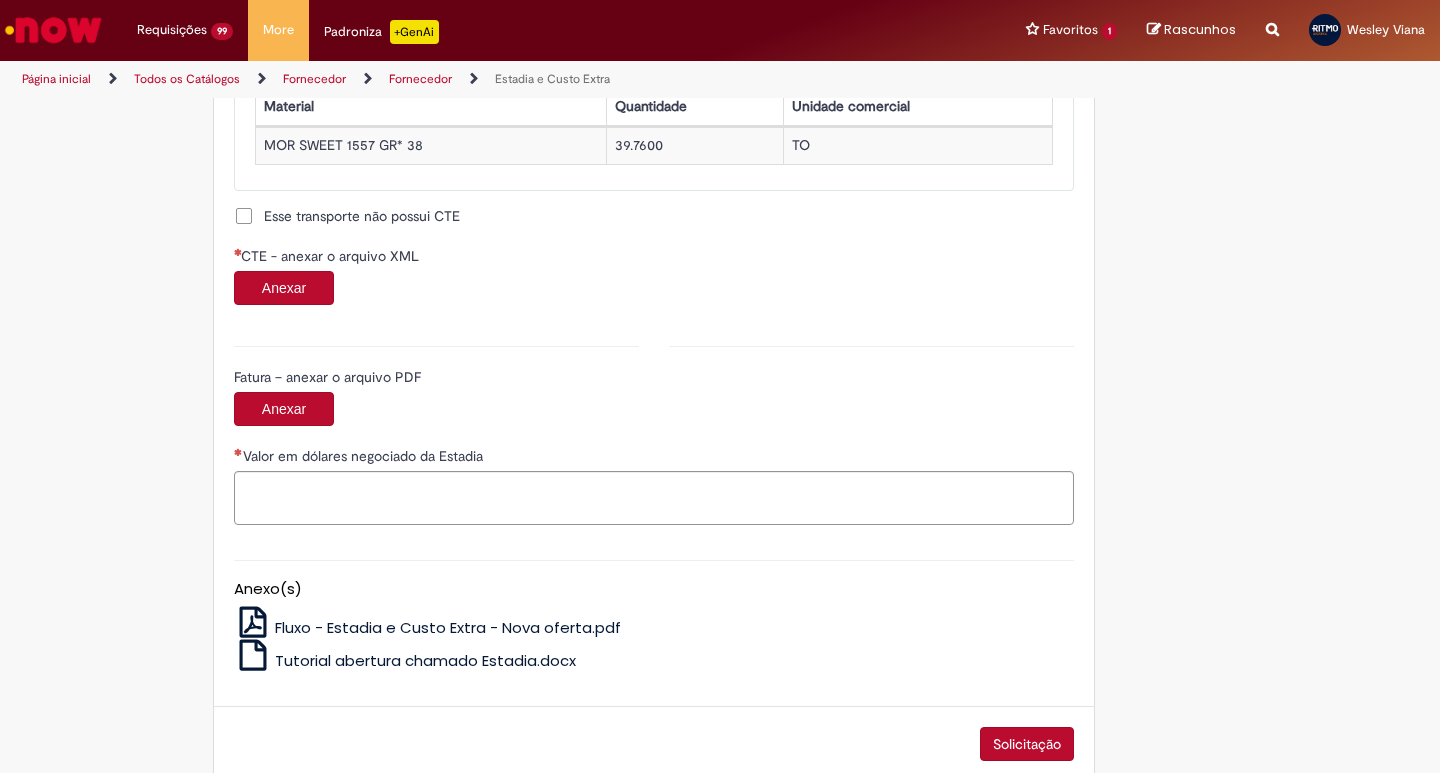 click on "Anexar" at bounding box center (654, 290) 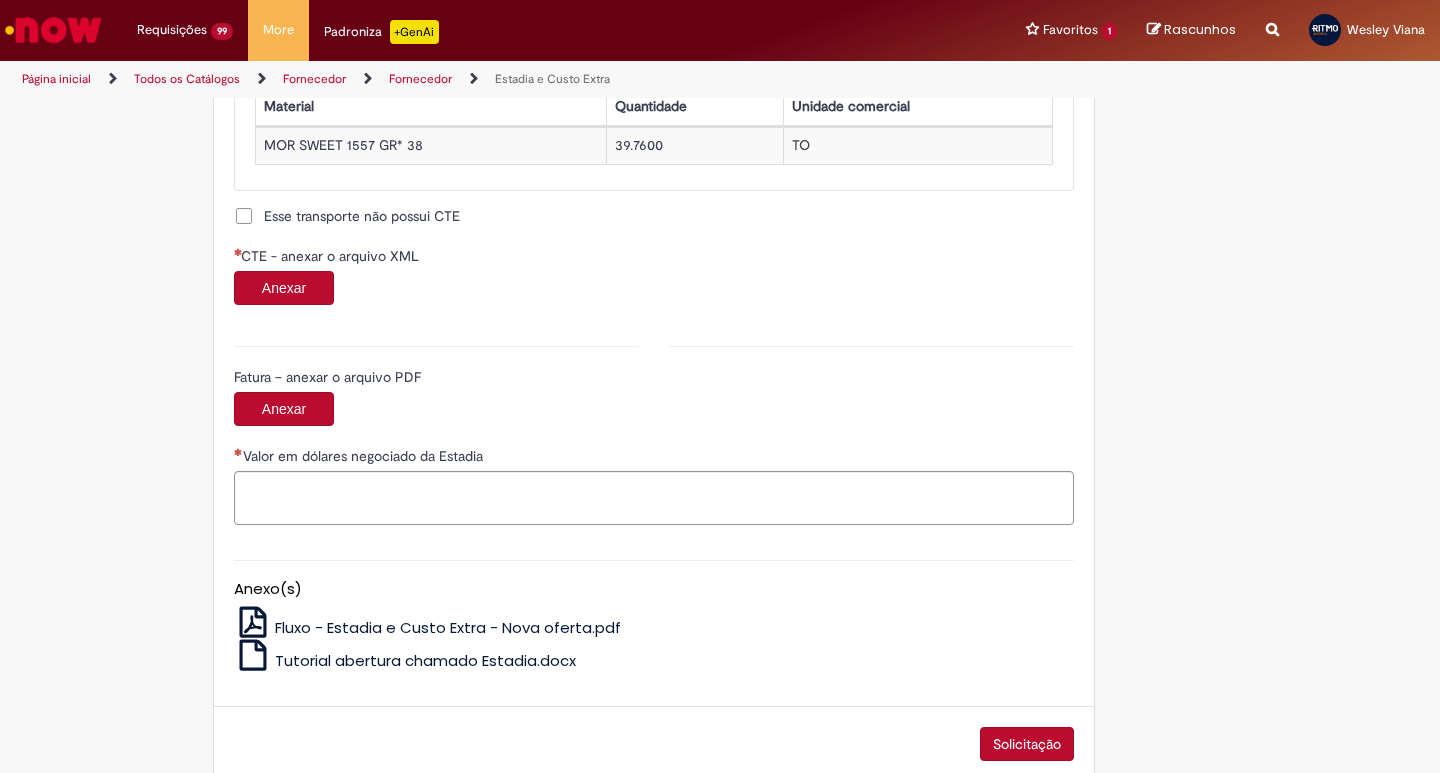 click on "Anexar" at bounding box center [284, 288] 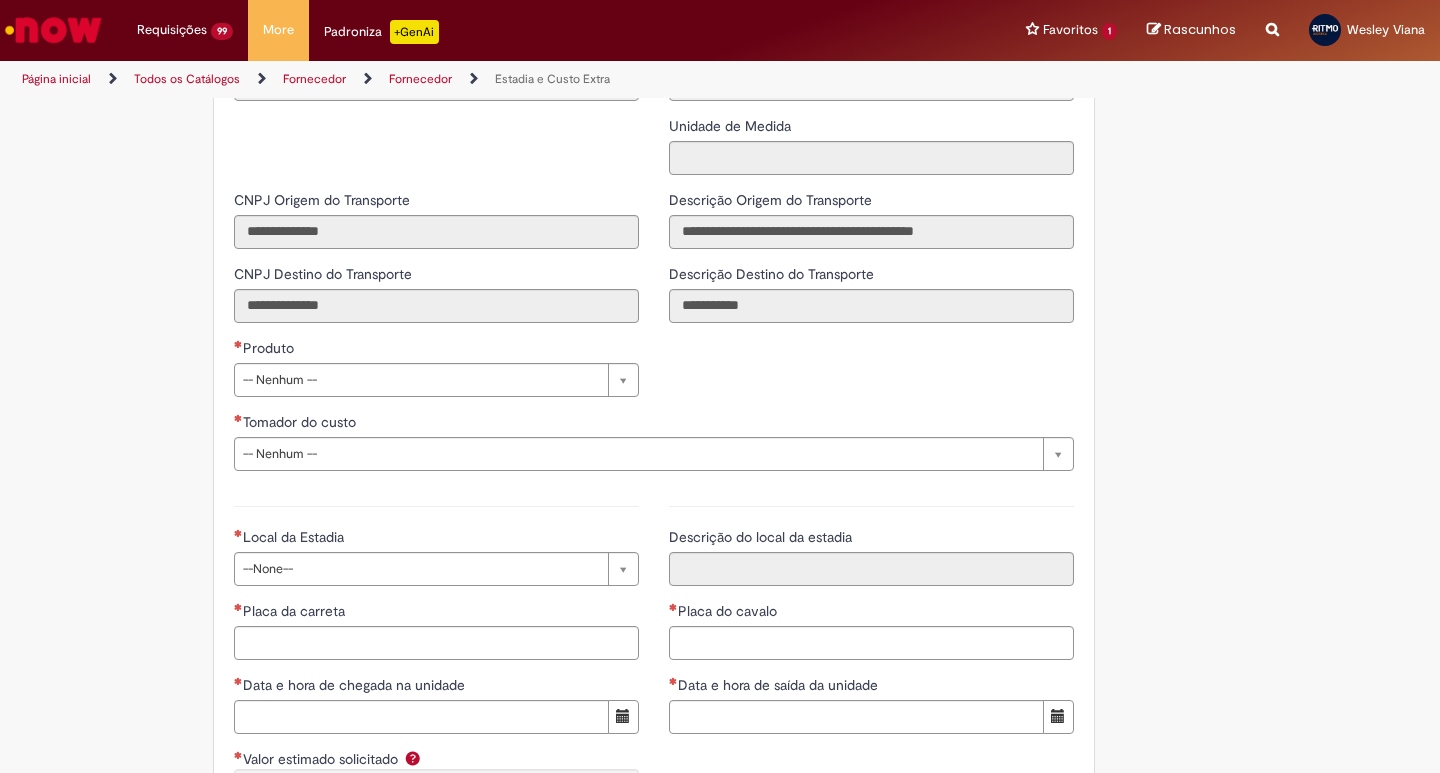 scroll, scrollTop: 2612, scrollLeft: 0, axis: vertical 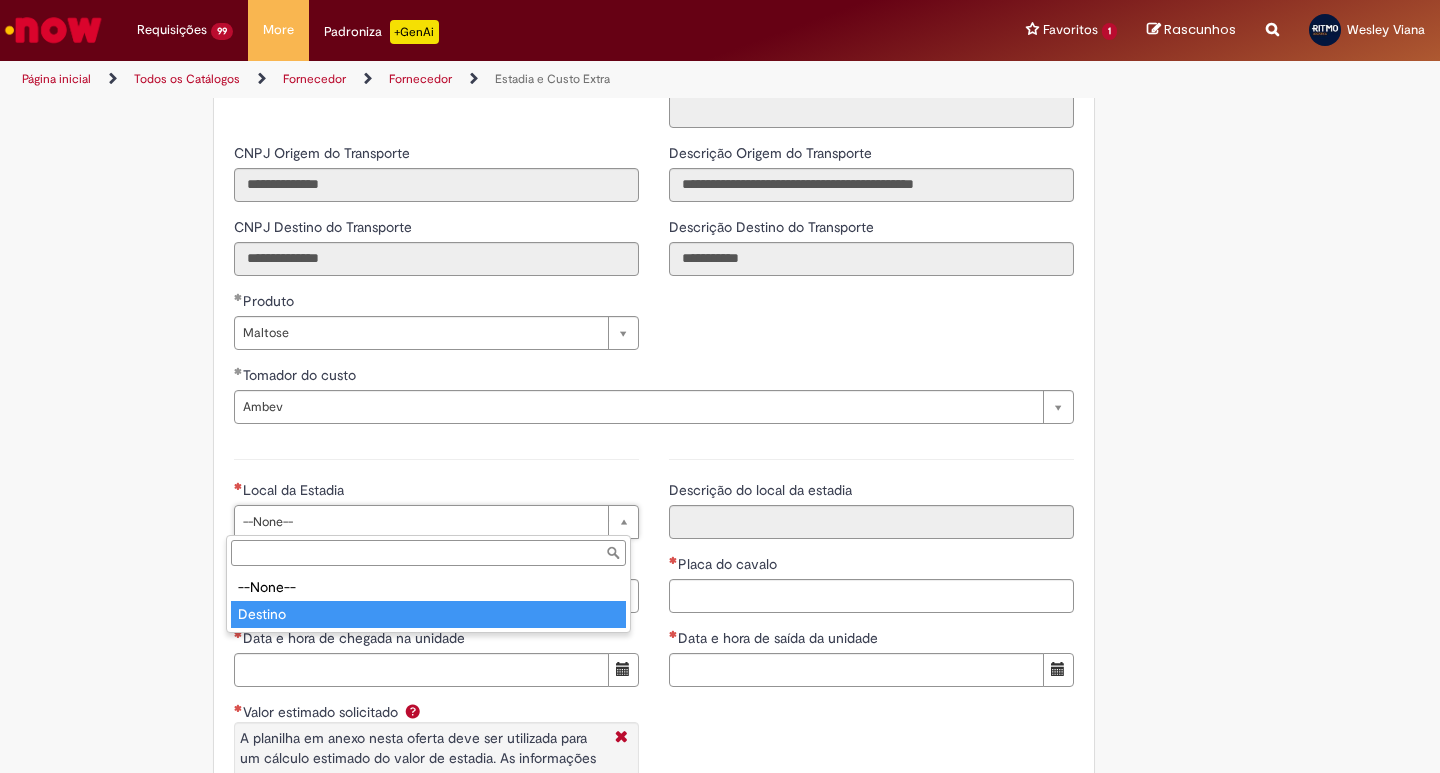 drag, startPoint x: 276, startPoint y: 618, endPoint x: 284, endPoint y: 610, distance: 11.313708 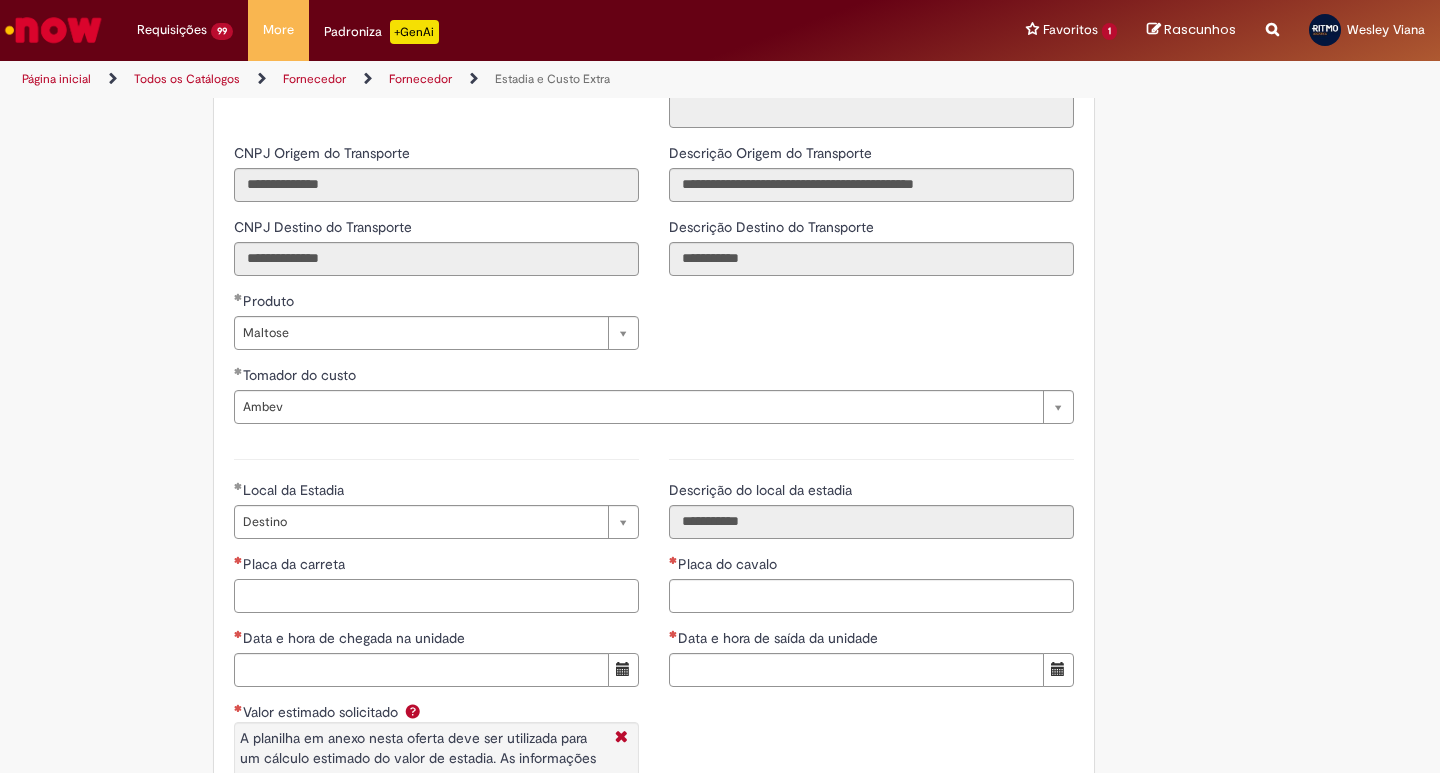 click on "Placa da carreta" at bounding box center (436, 596) 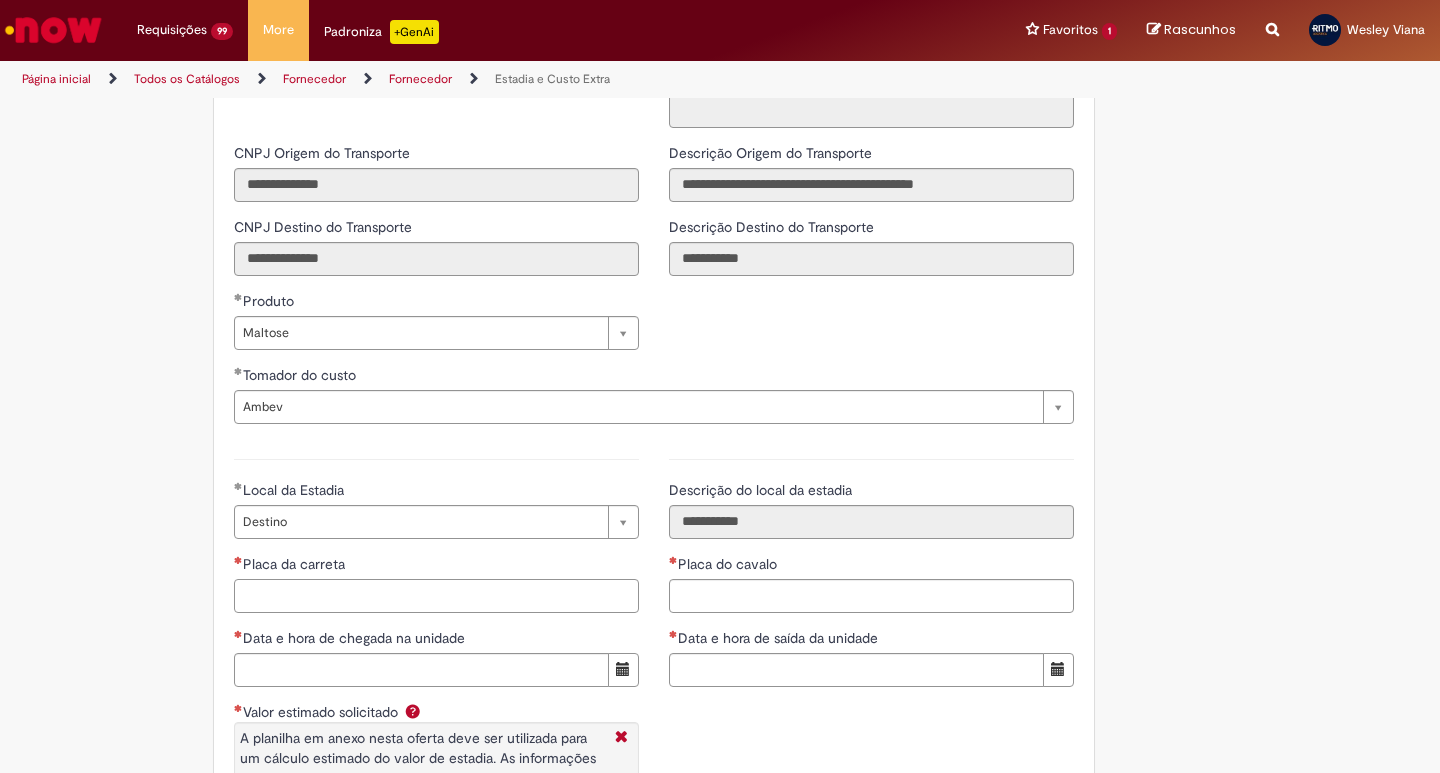 click on "Placa da carreta" at bounding box center [436, 596] 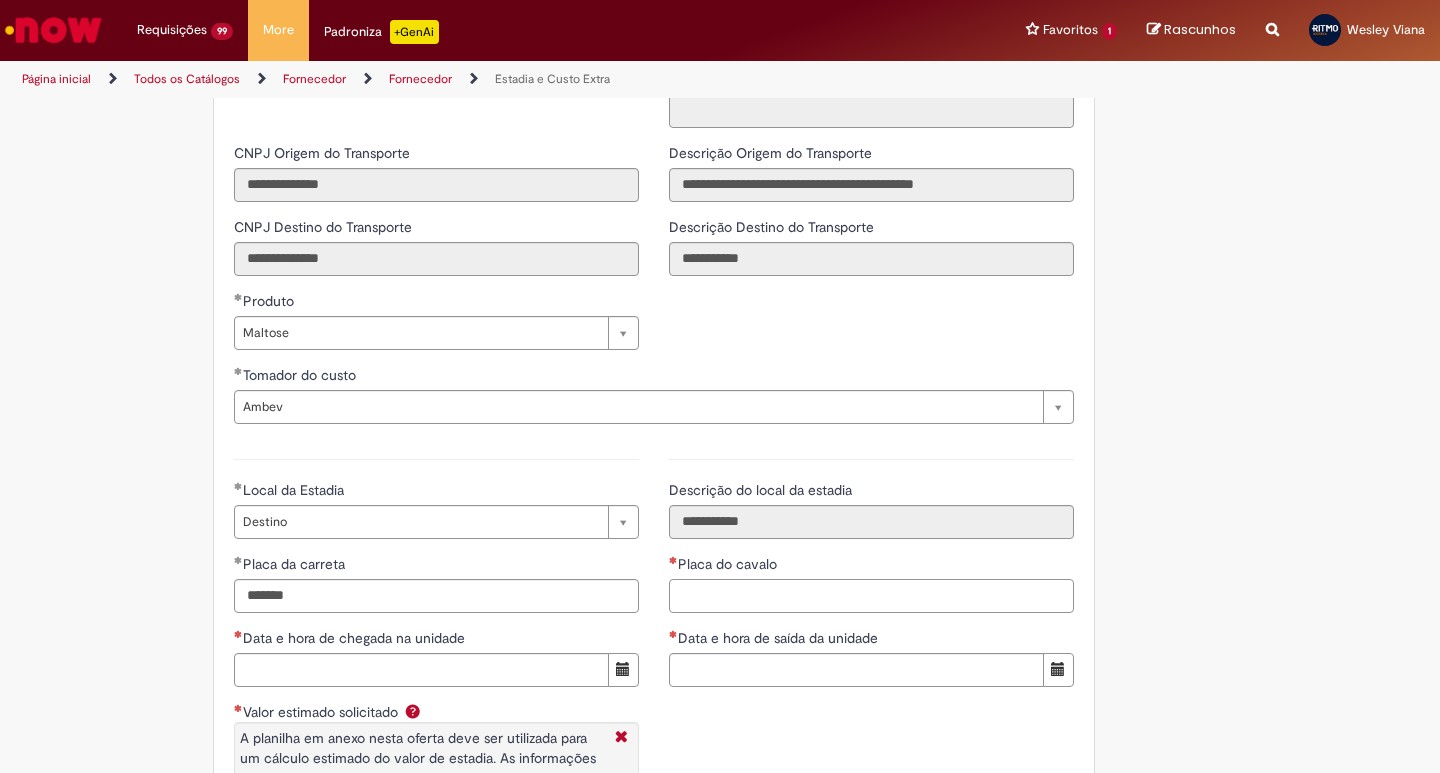 click on "Placa do cavalo" at bounding box center [871, 596] 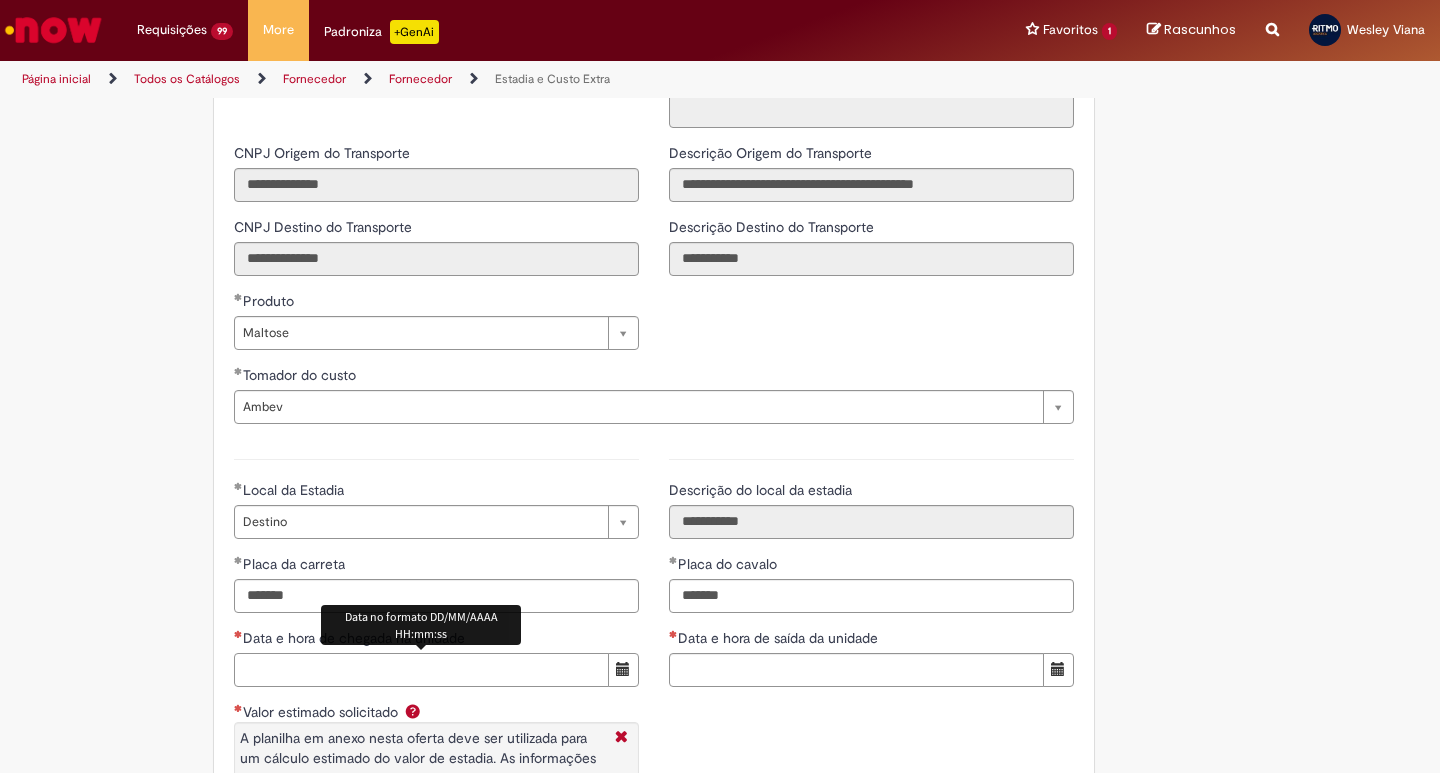 click on "Data e hora de chegada na unidade" at bounding box center (421, 670) 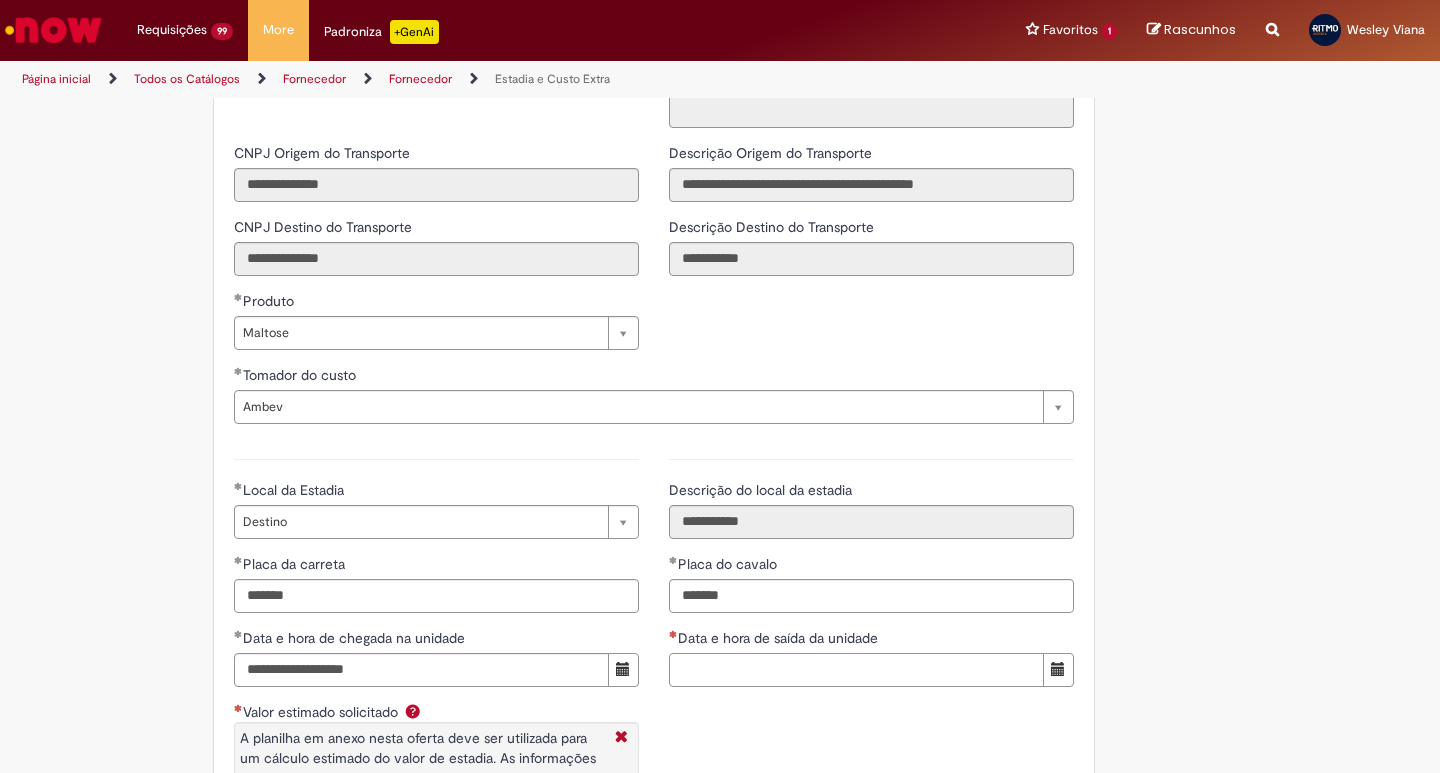 click on "Data e hora de saída da unidade" at bounding box center [856, 670] 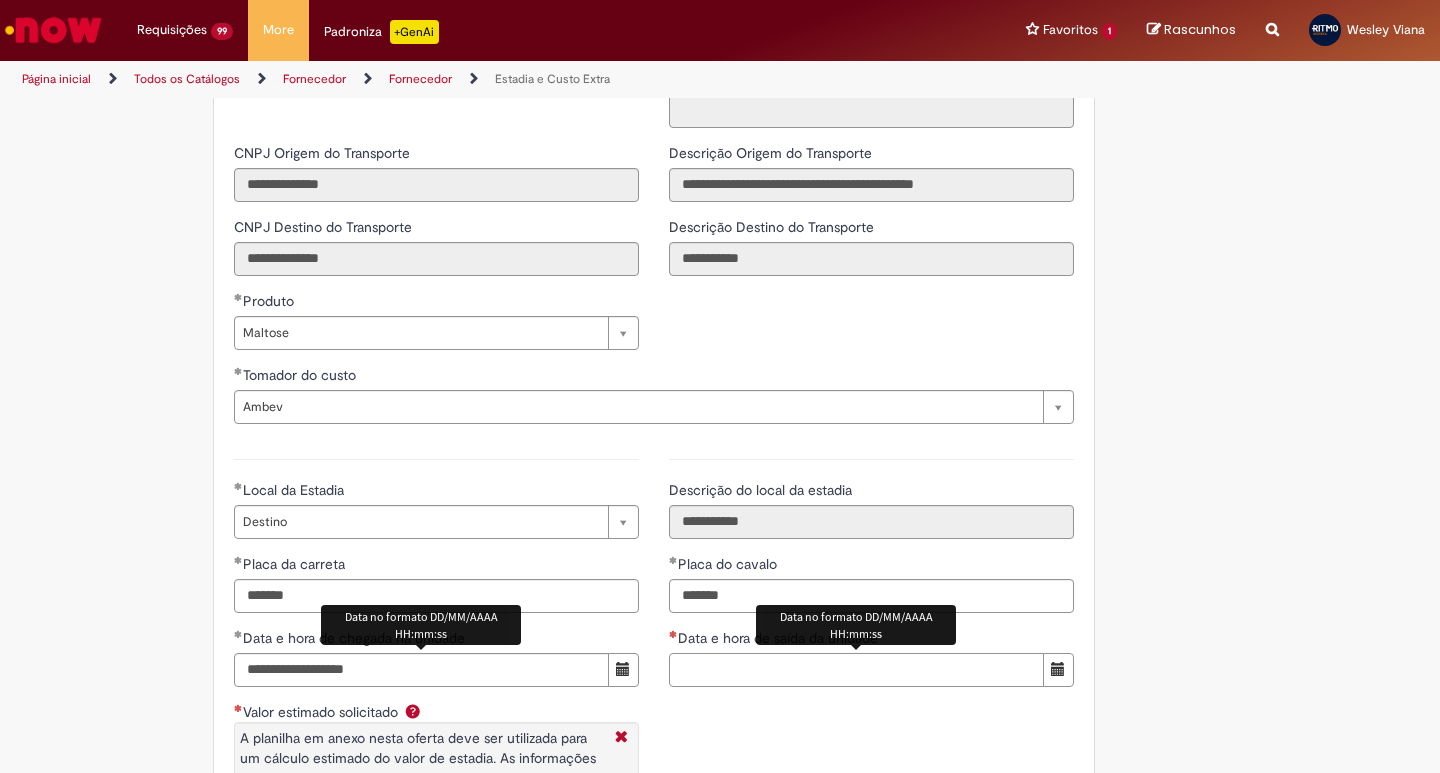 paste on "**********" 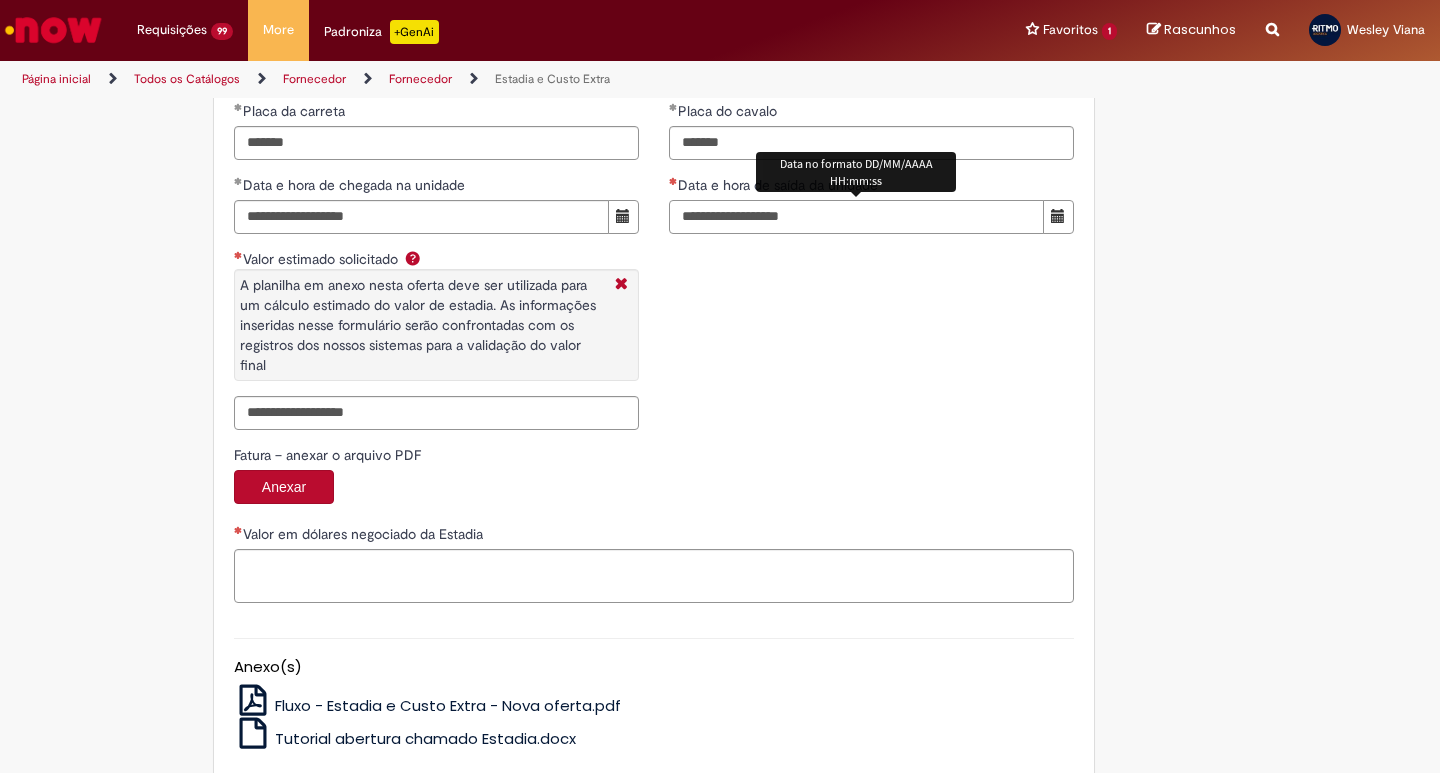 scroll, scrollTop: 3112, scrollLeft: 0, axis: vertical 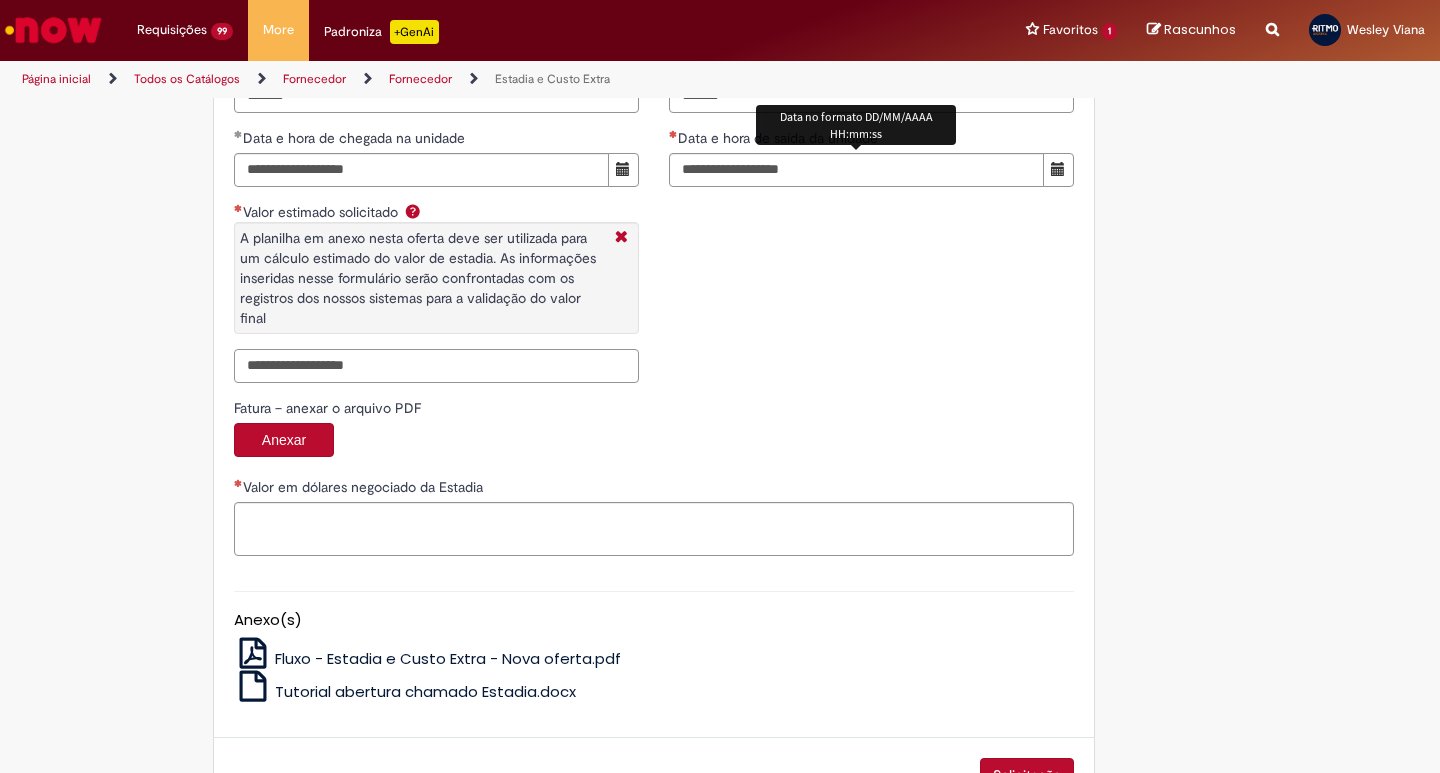 click on "Valor estimado solicitado A planilha em anexo nesta oferta deve ser utilizada para um cálculo estimado do valor de estadia. As informações inseridas nesse formulário serão confrontadas com os registros dos nossos sistemas para a validação do valor final" at bounding box center [436, 366] 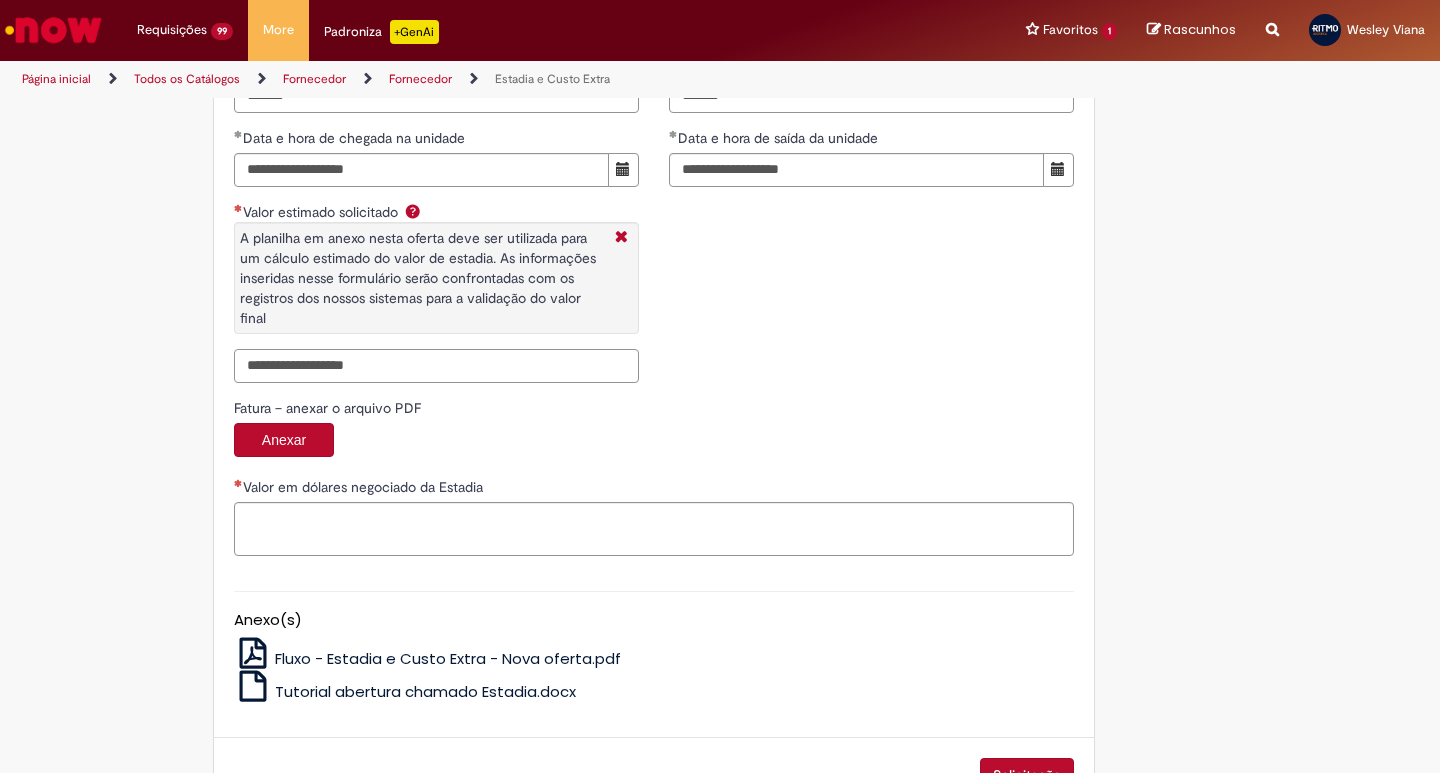 click on "Valor estimado solicitado A planilha em anexo nesta oferta deve ser utilizada para um cálculo estimado do valor de estadia. As informações inseridas nesse formulário serão confrontadas com os registros dos nossos sistemas para a validação do valor final" at bounding box center [436, 366] 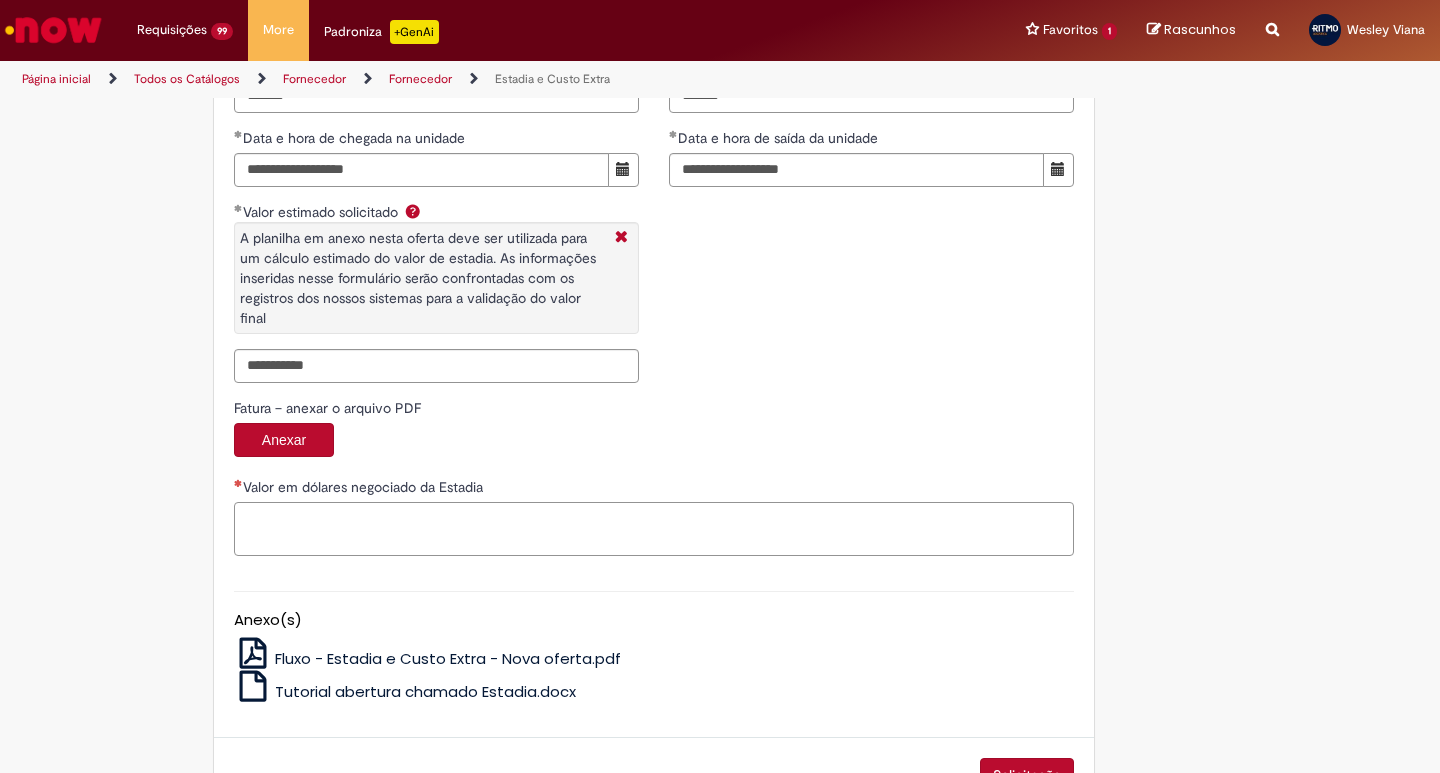 click on "Valor em dólares negociado da Estadia" at bounding box center (654, 529) 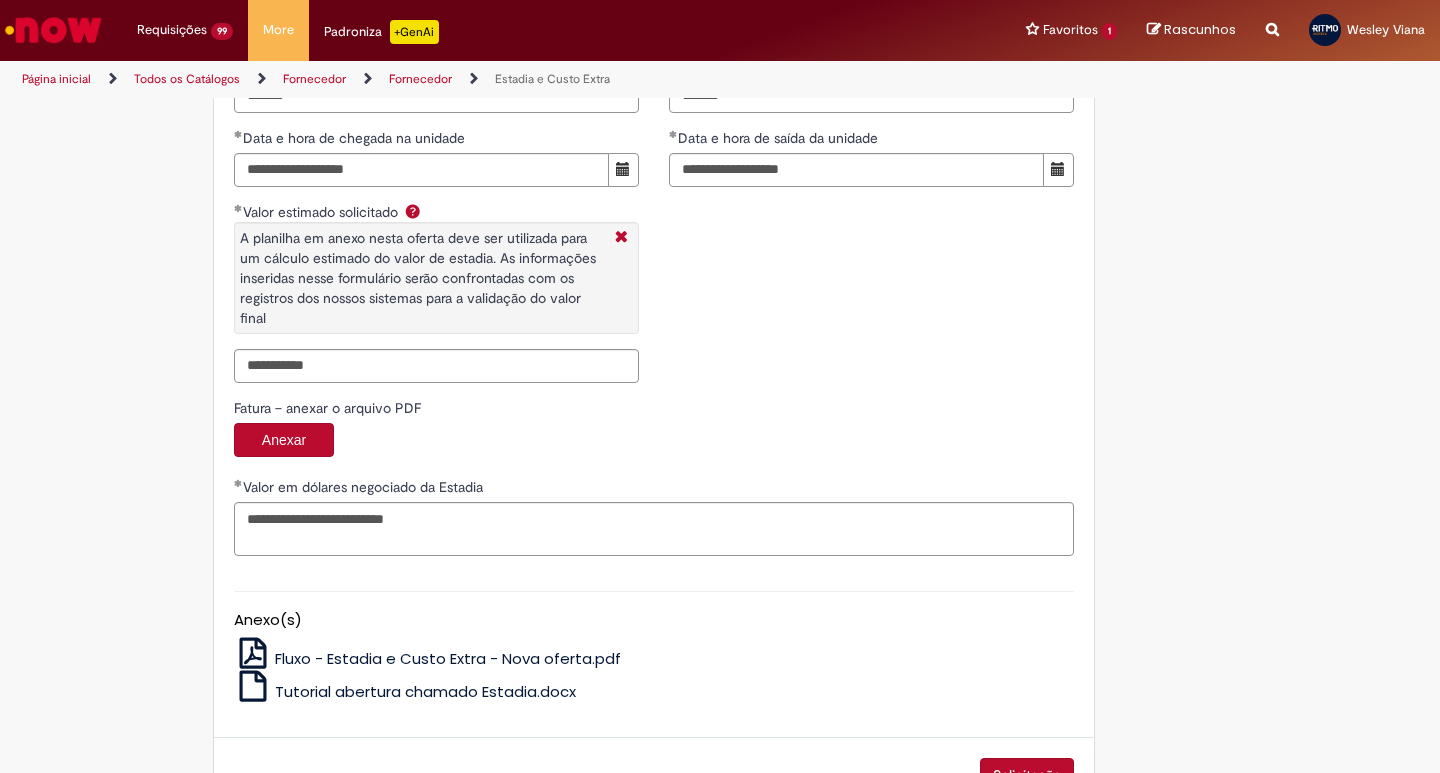 click on "Solicitação" at bounding box center (1027, 775) 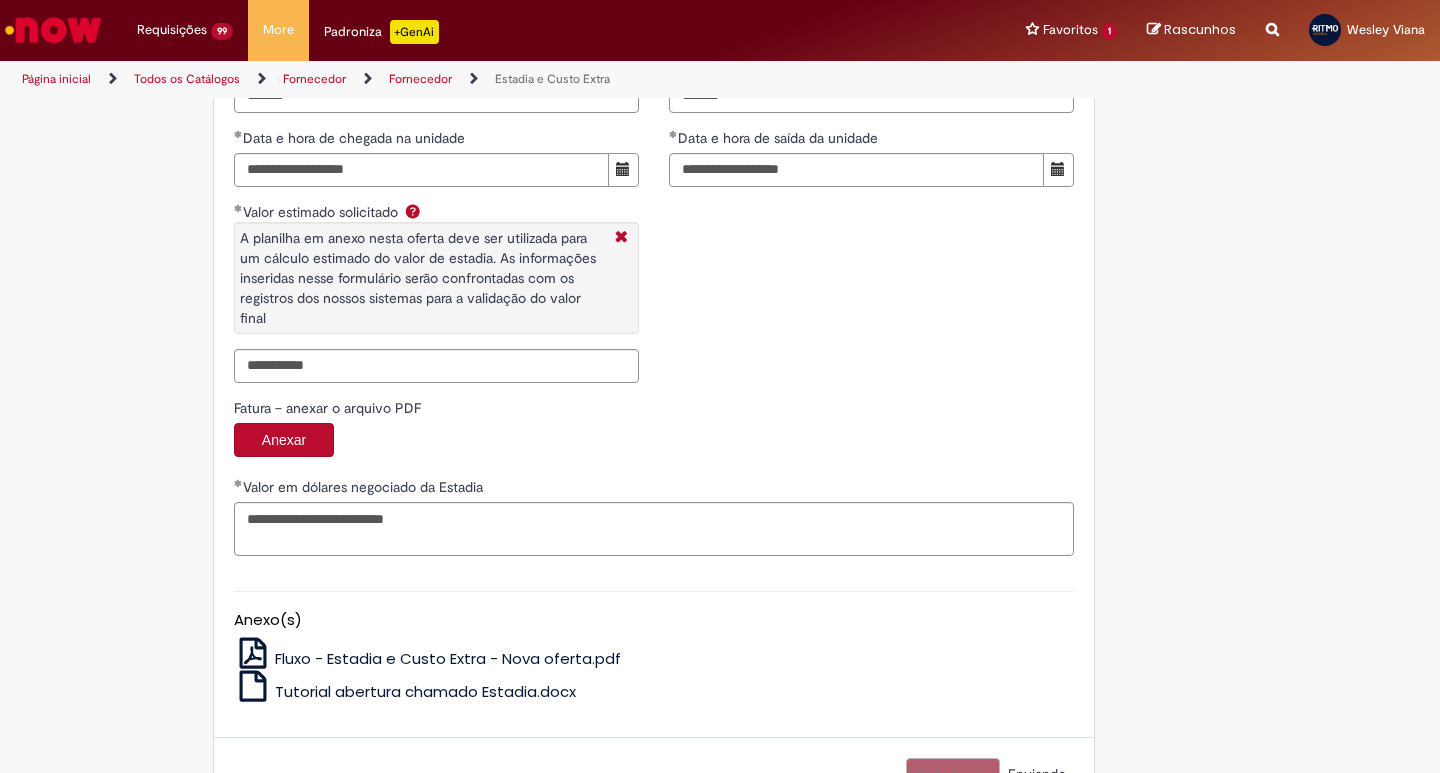 scroll, scrollTop: 3131, scrollLeft: 0, axis: vertical 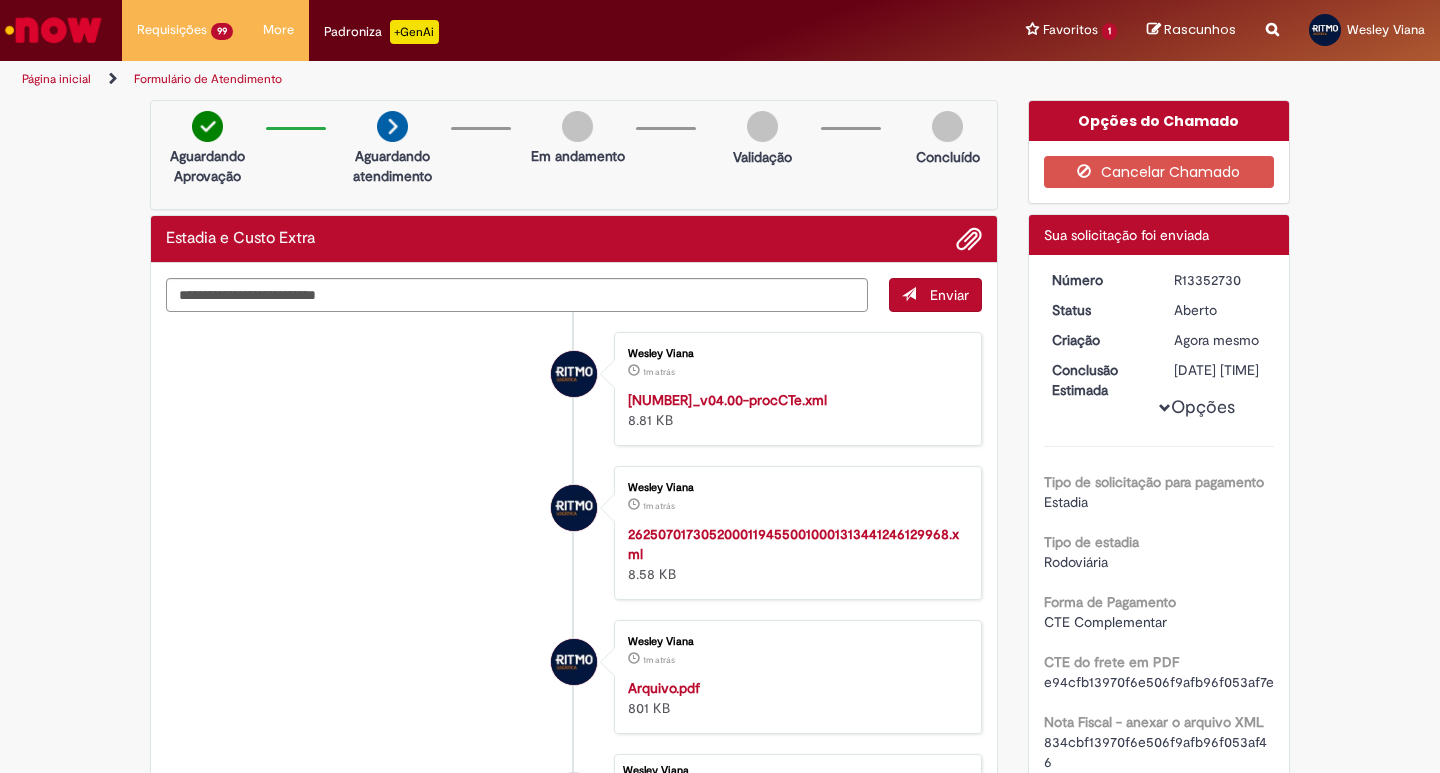 click on "R13352730" at bounding box center [1220, 280] 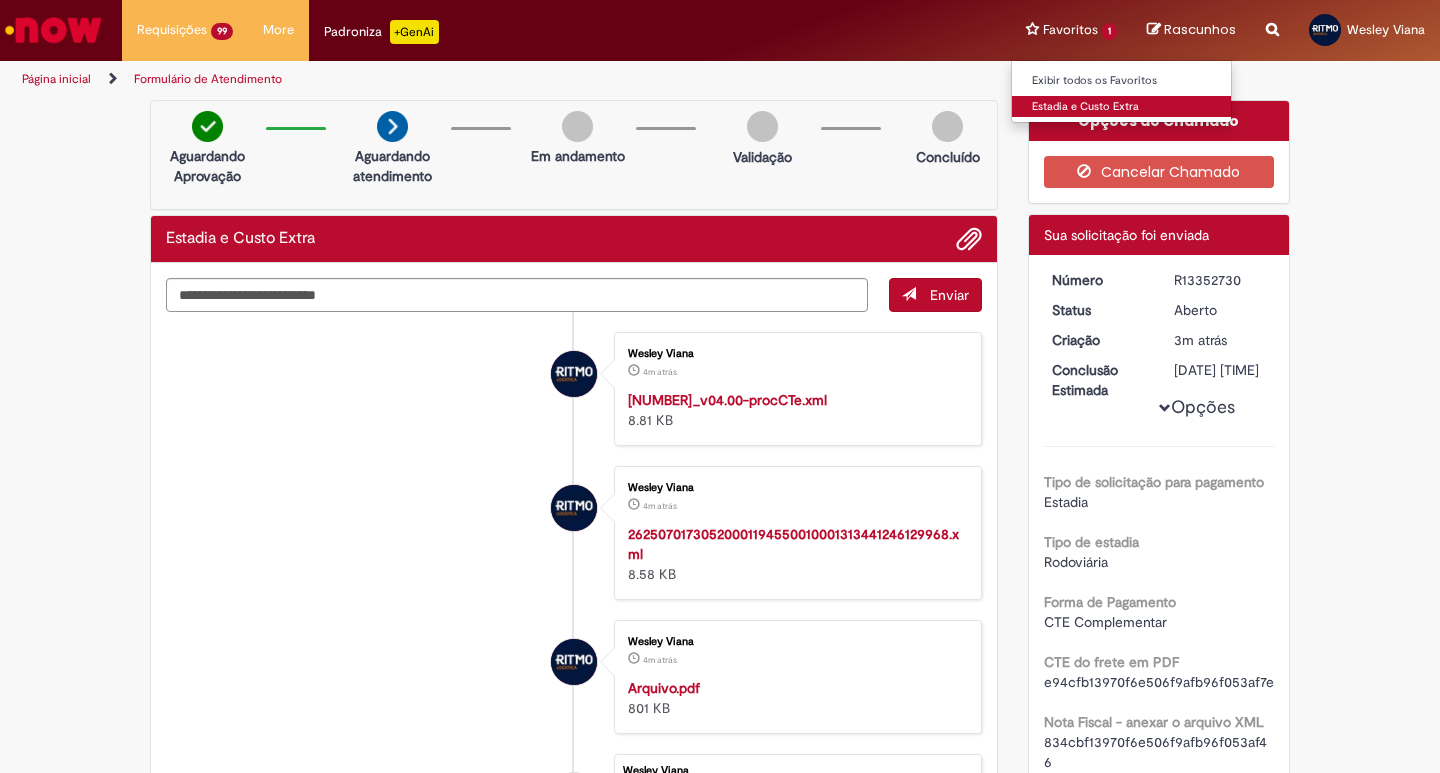 click on "Estadia e Custo Extra" at bounding box center (1122, 107) 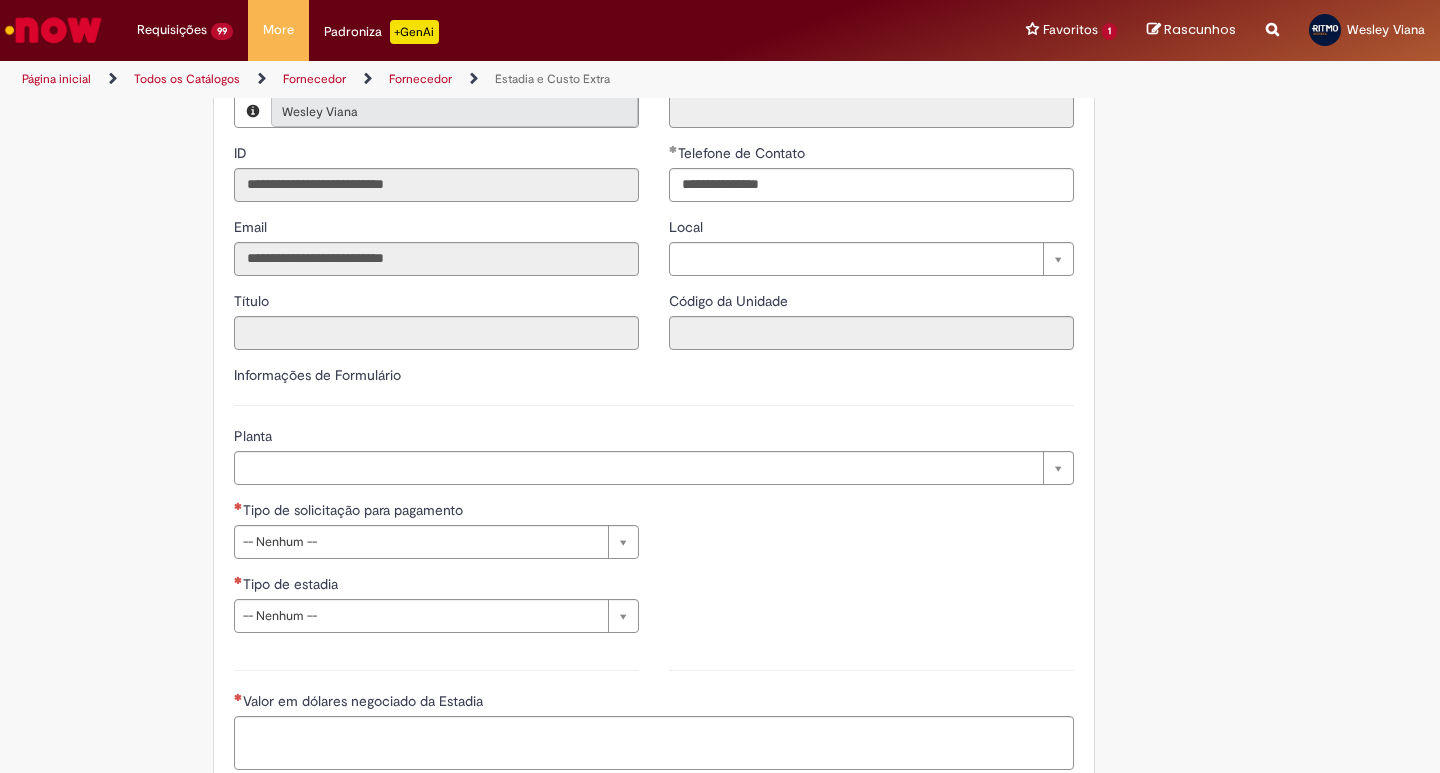 scroll, scrollTop: 305, scrollLeft: 0, axis: vertical 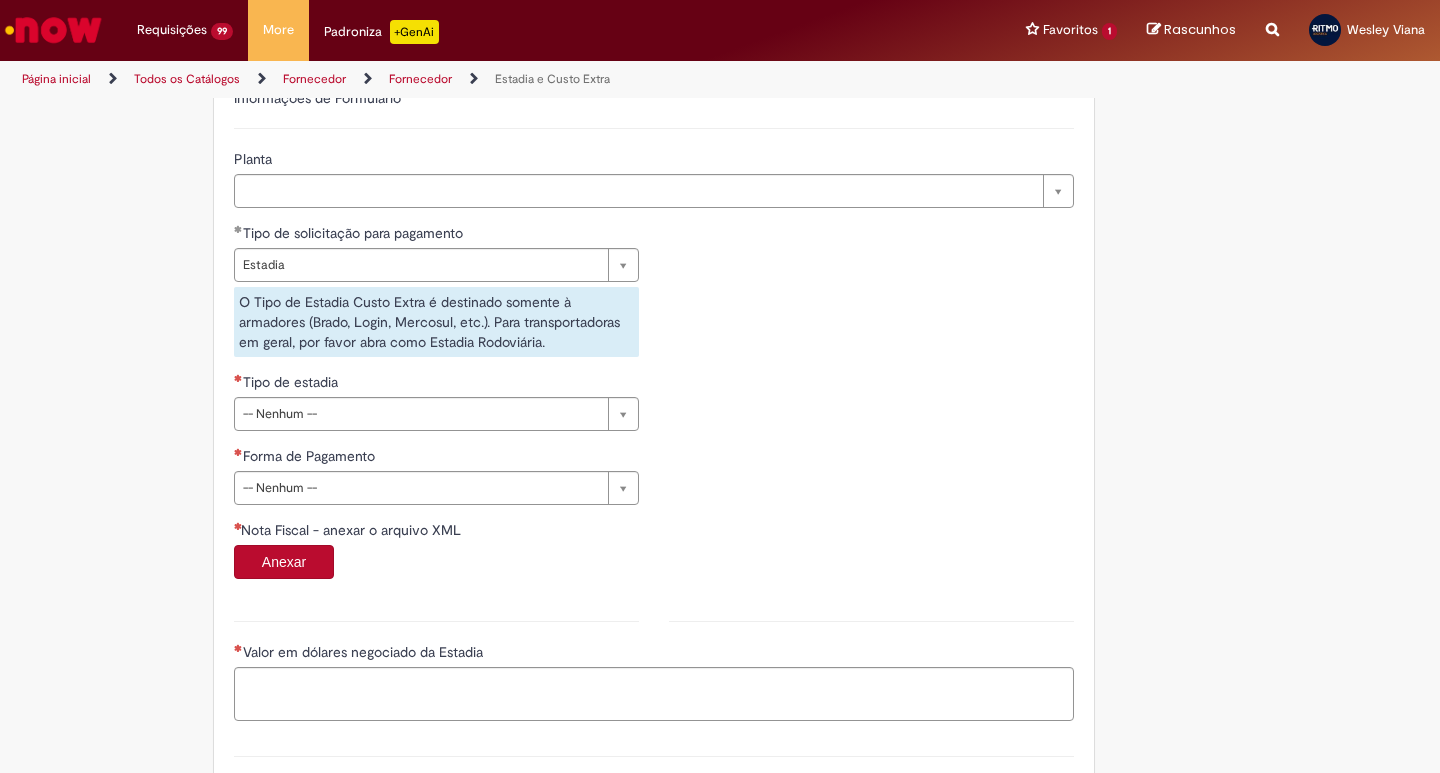 click on "**********" at bounding box center [436, 401] 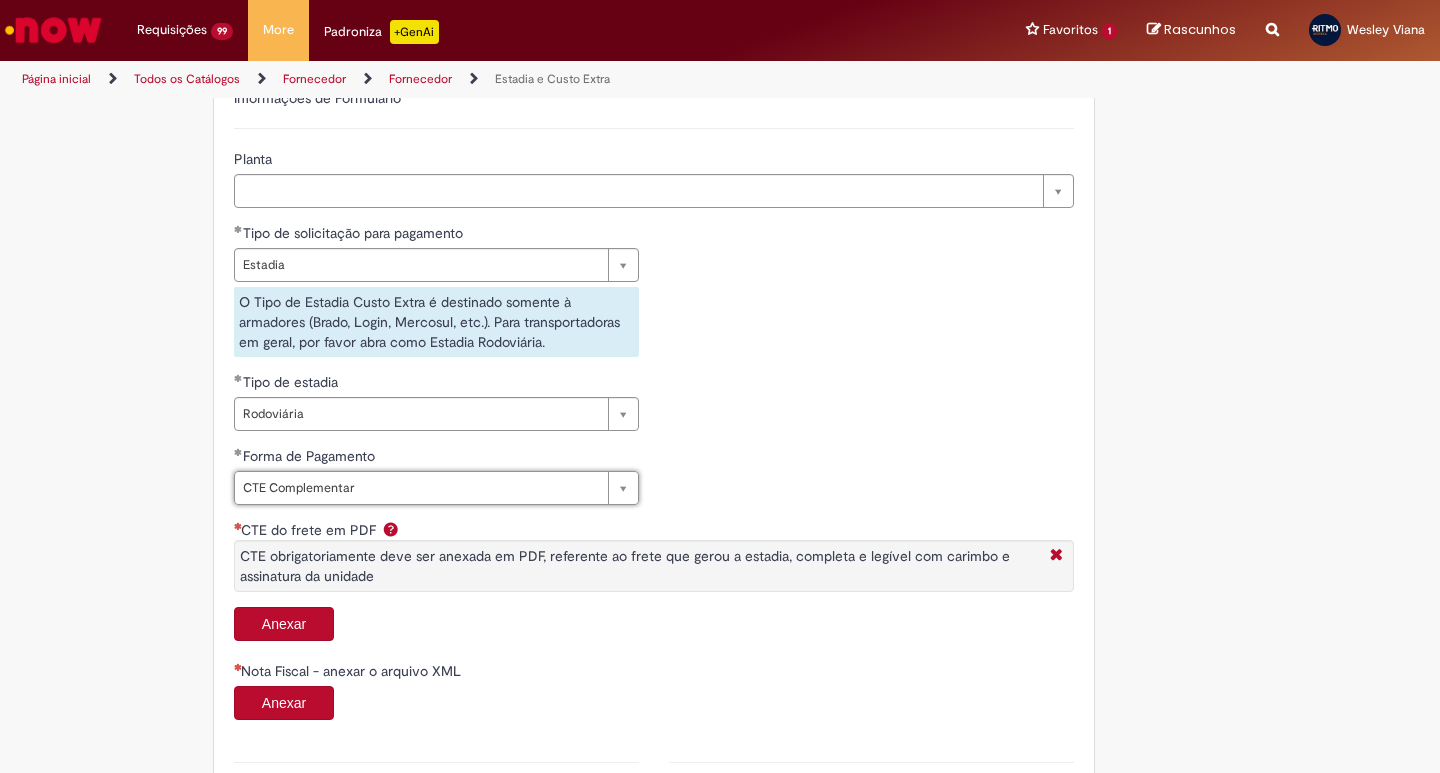 click on "Anexar" at bounding box center (654, 626) 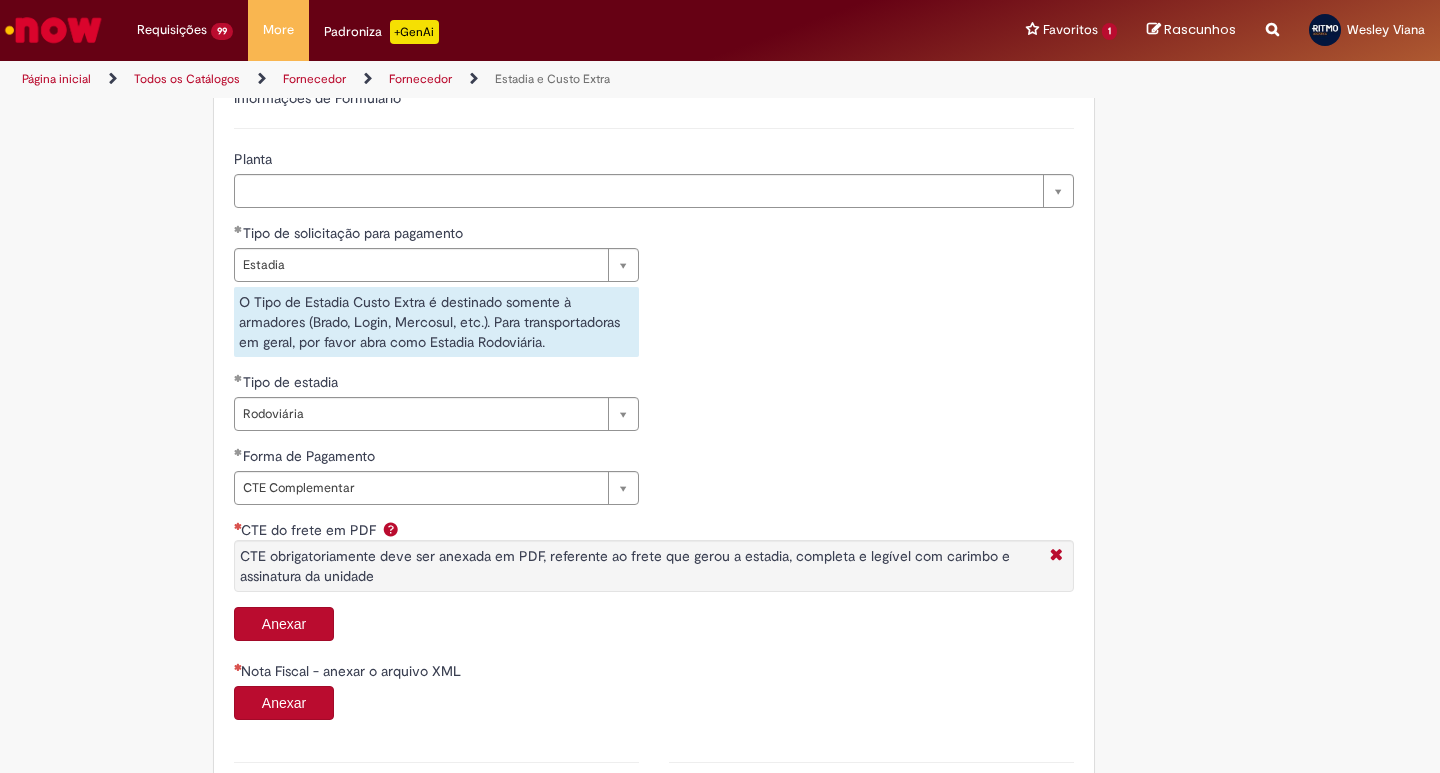 click on "Anexar" at bounding box center (284, 624) 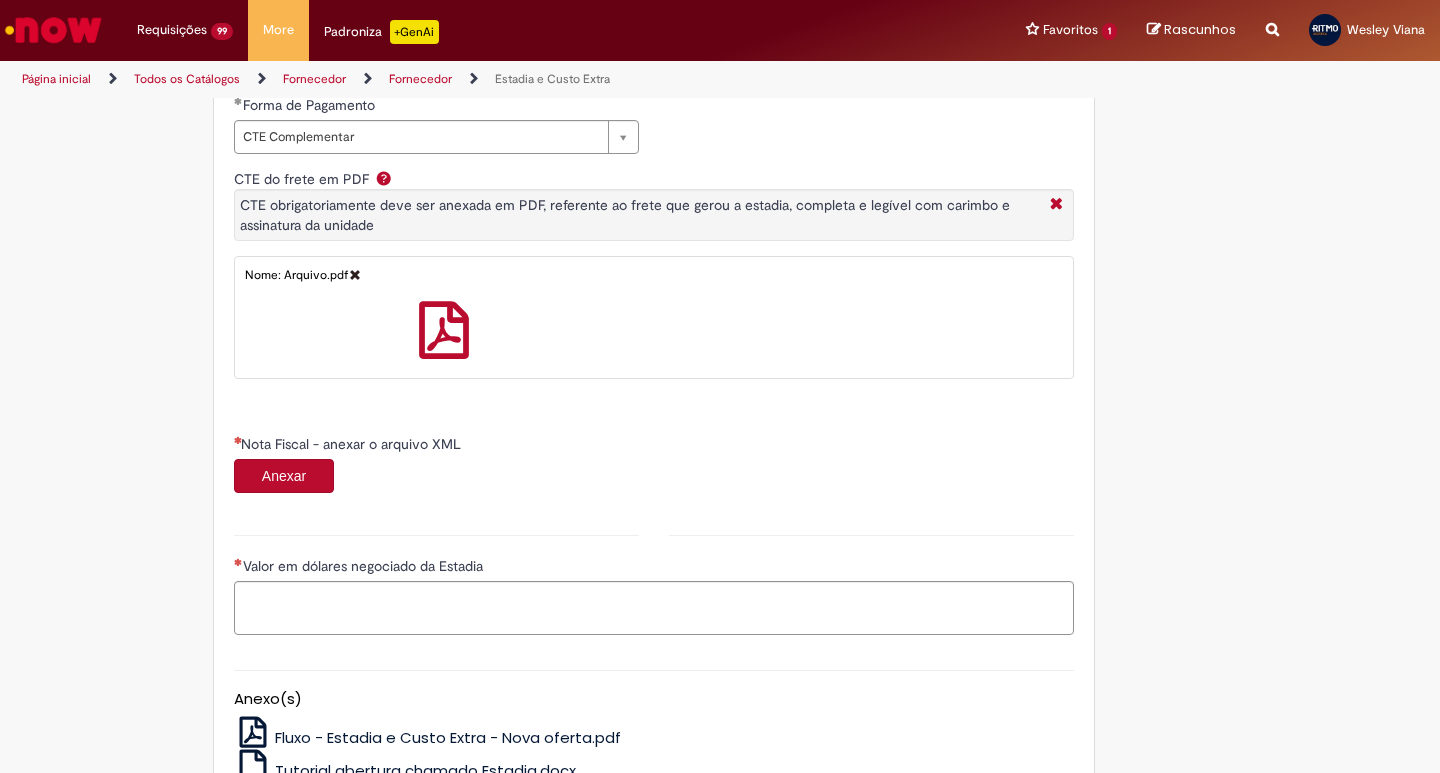 click on "Nome: Arquivo.pdf" at bounding box center [654, 317] 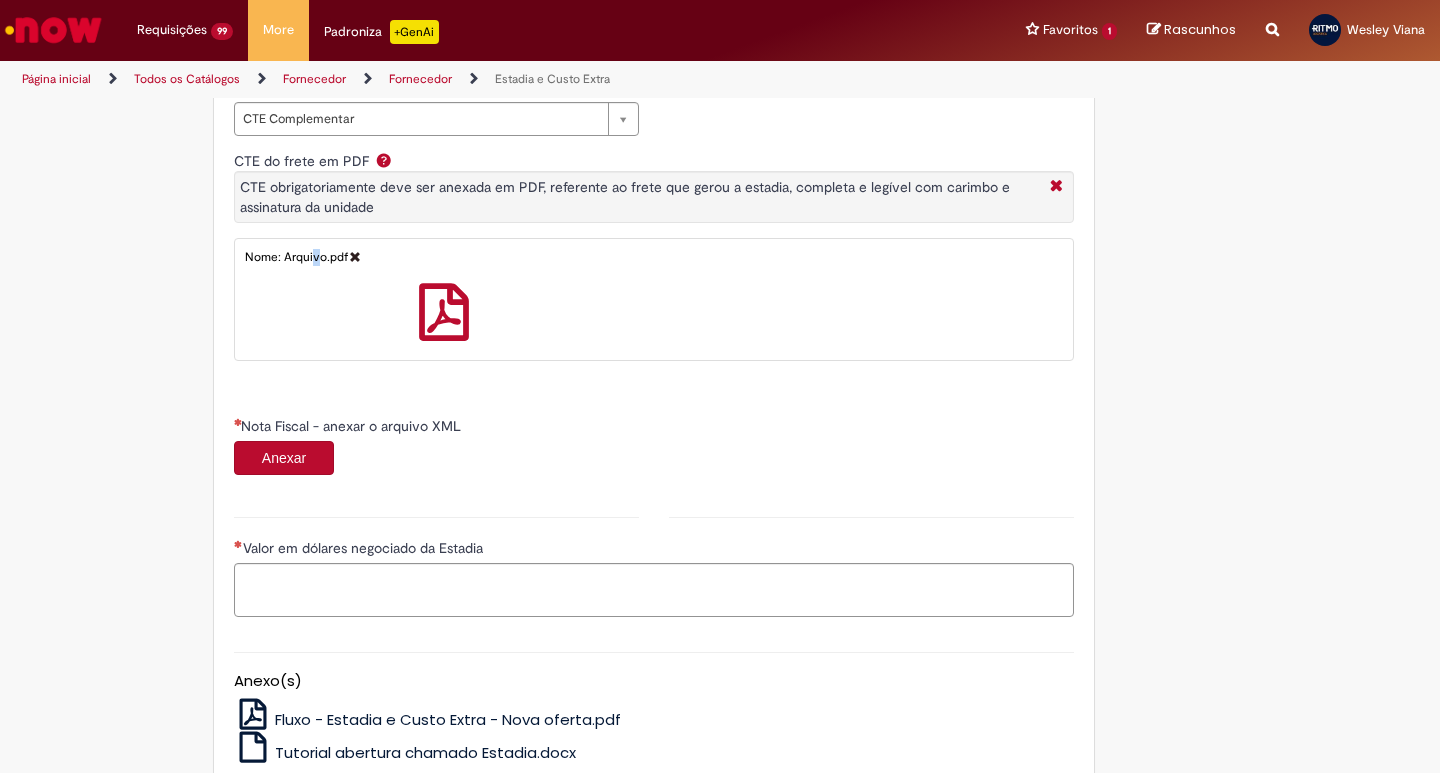 click on "Anexar" at bounding box center (284, 458) 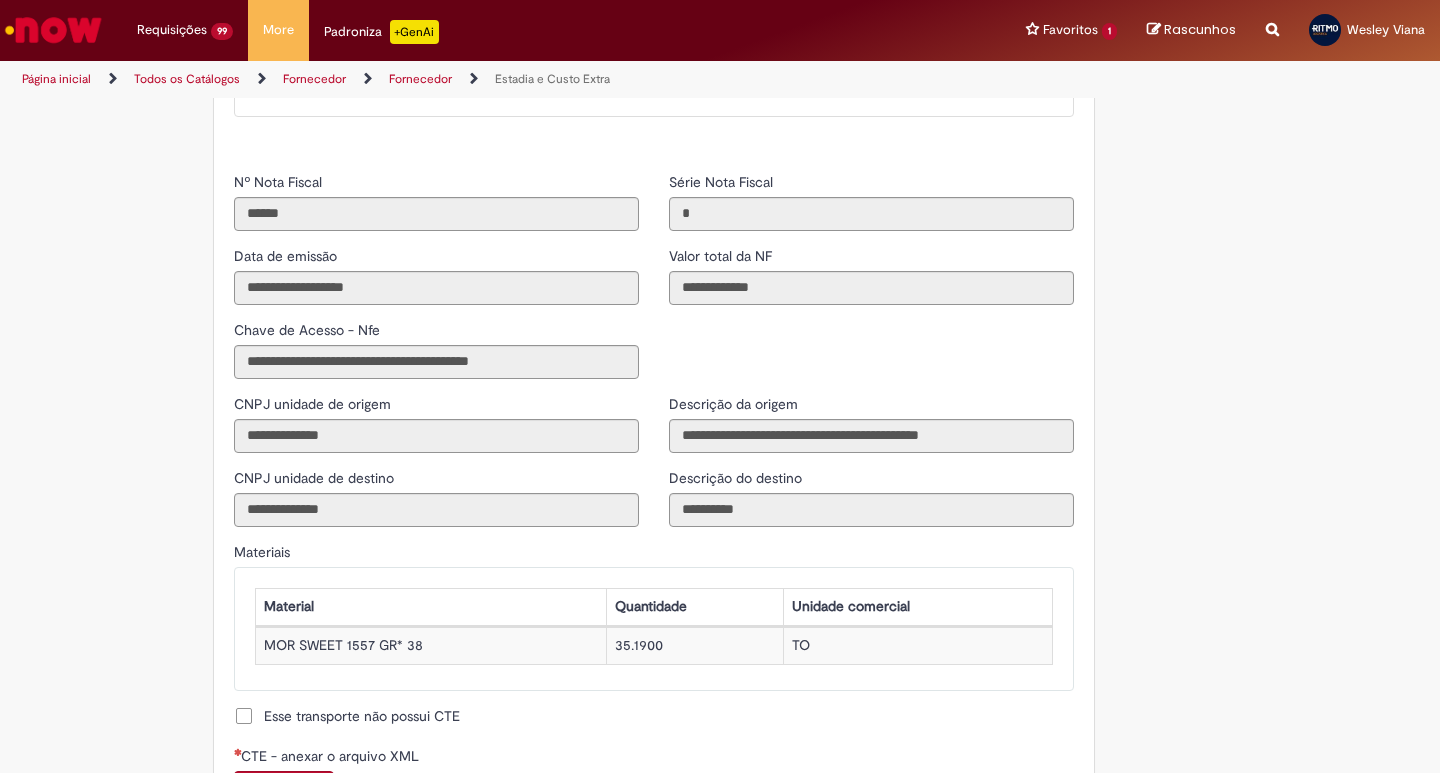 scroll, scrollTop: 1977, scrollLeft: 0, axis: vertical 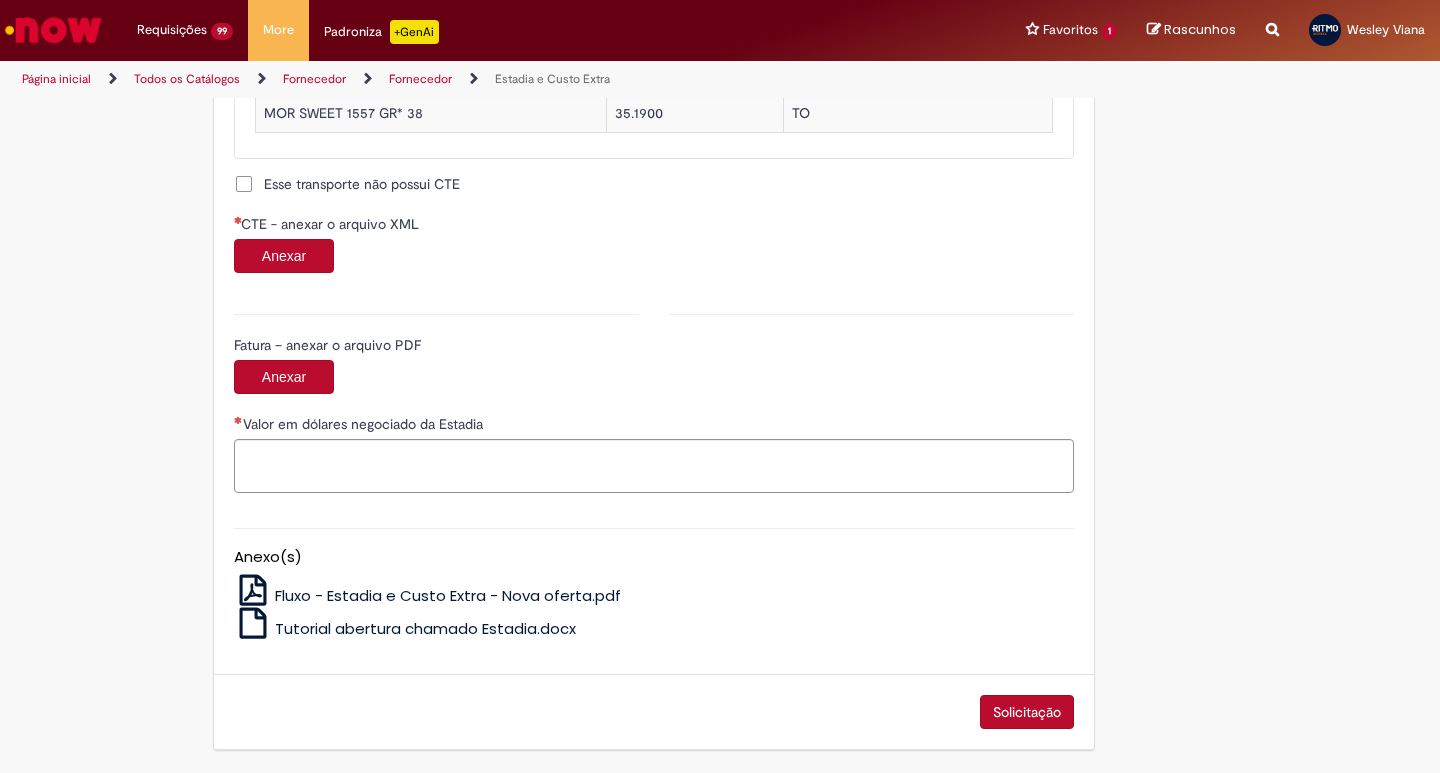 click on "Anexar" at bounding box center [284, 256] 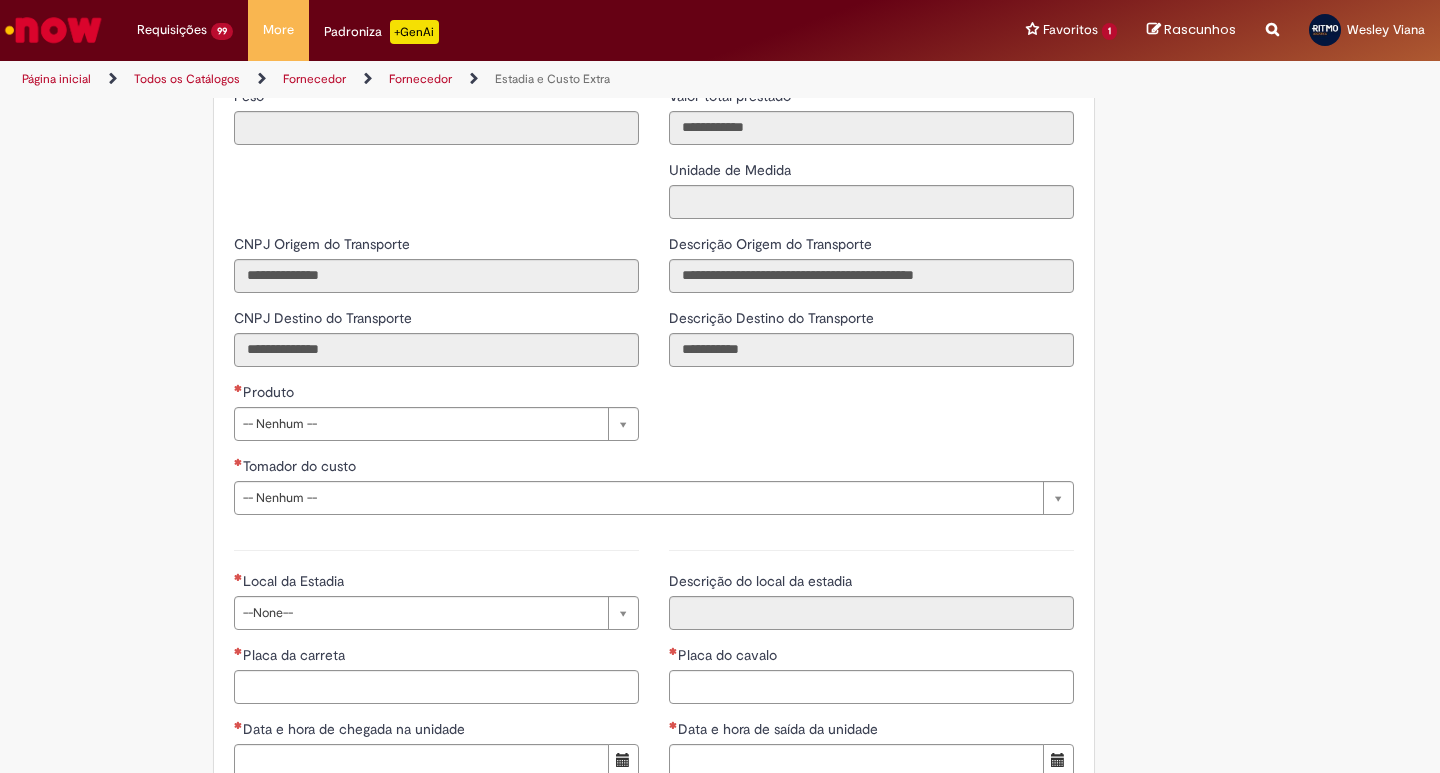 scroll, scrollTop: 2508, scrollLeft: 0, axis: vertical 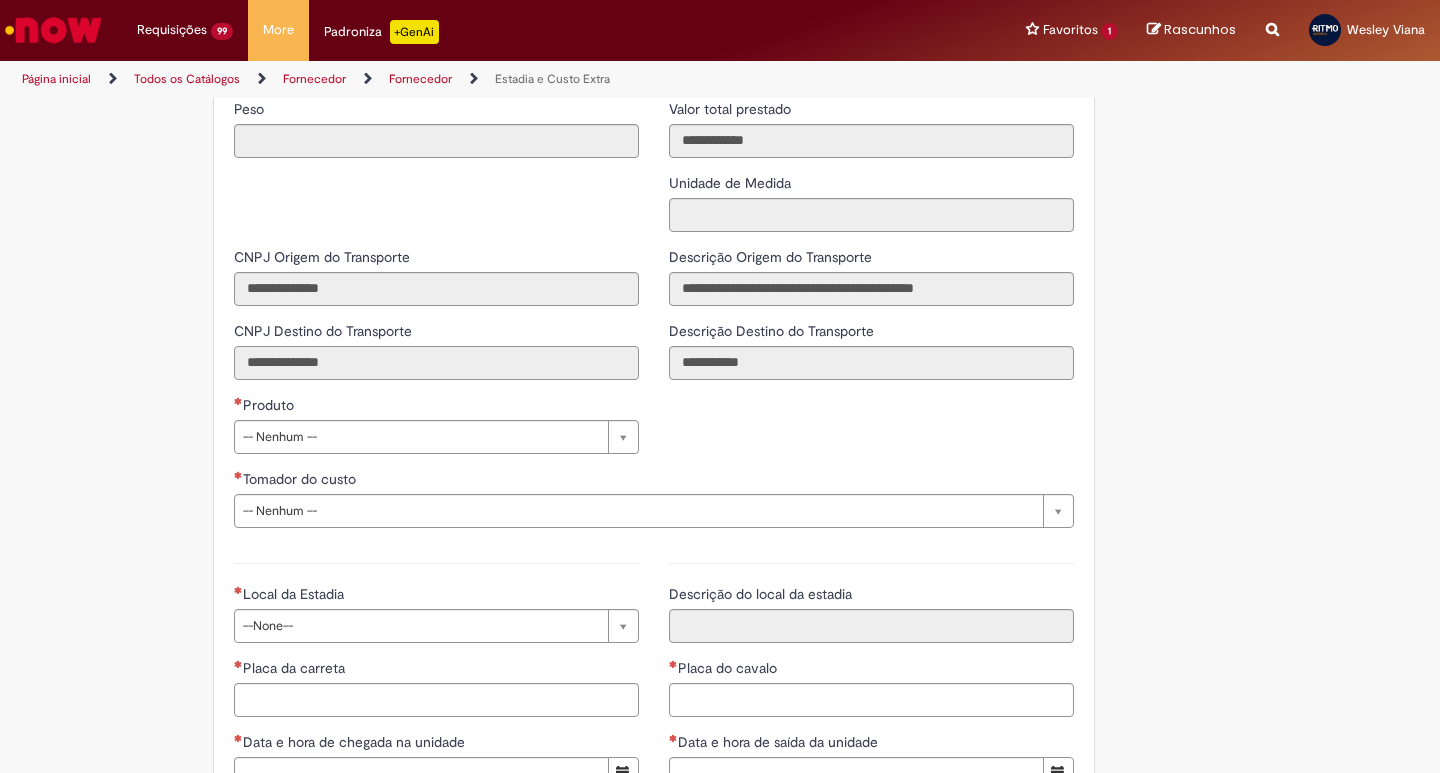 drag, startPoint x: 337, startPoint y: 370, endPoint x: 325, endPoint y: 393, distance: 25.942244 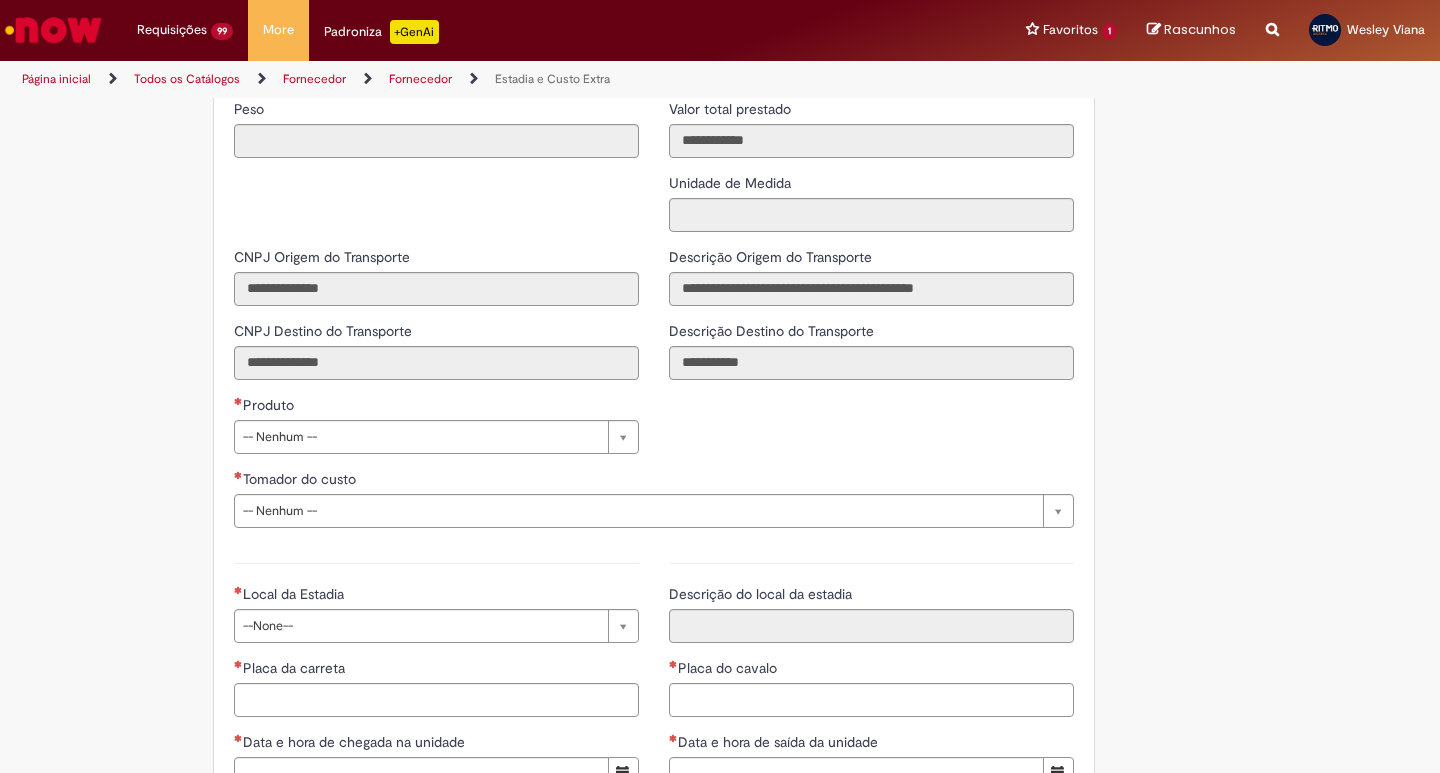 click on "Produto" at bounding box center [436, 407] 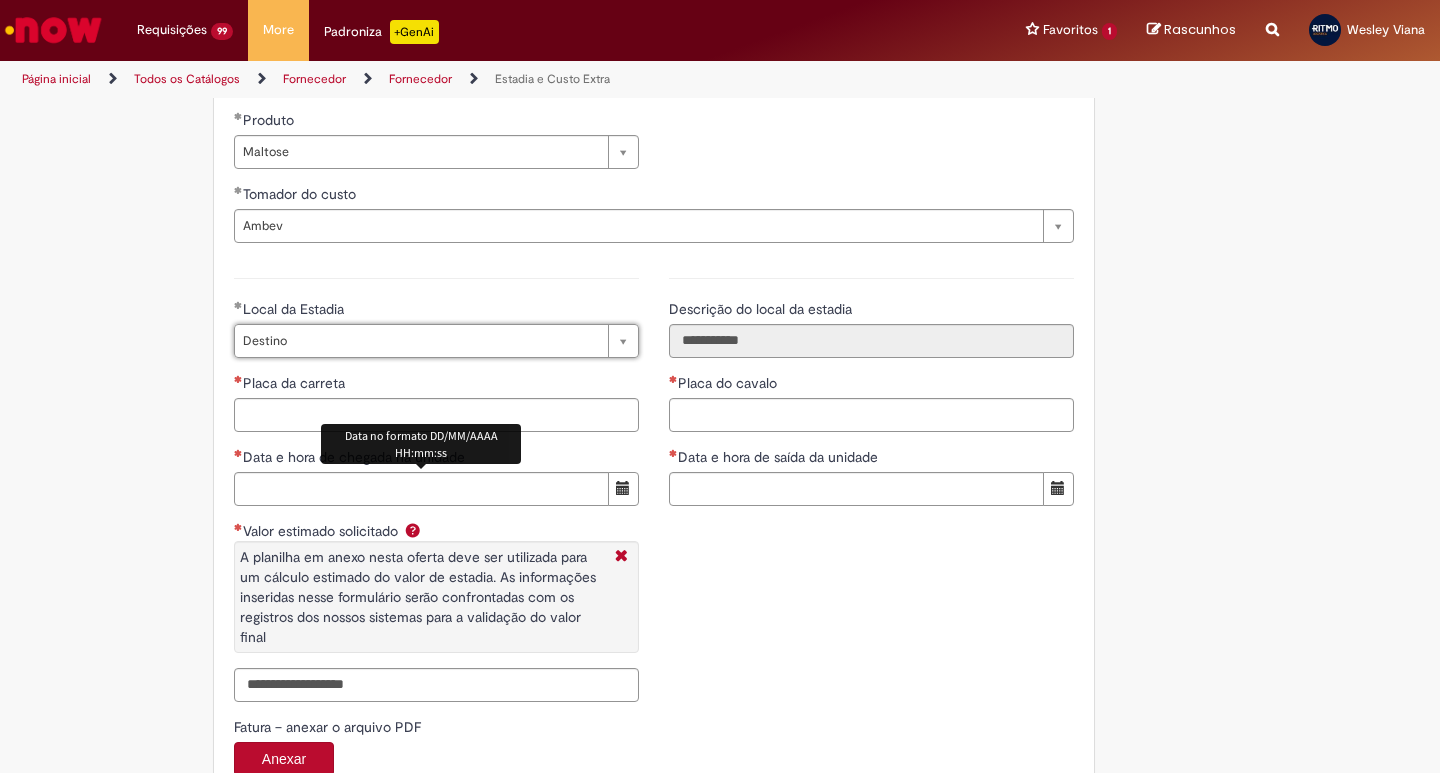 scroll, scrollTop: 2842, scrollLeft: 0, axis: vertical 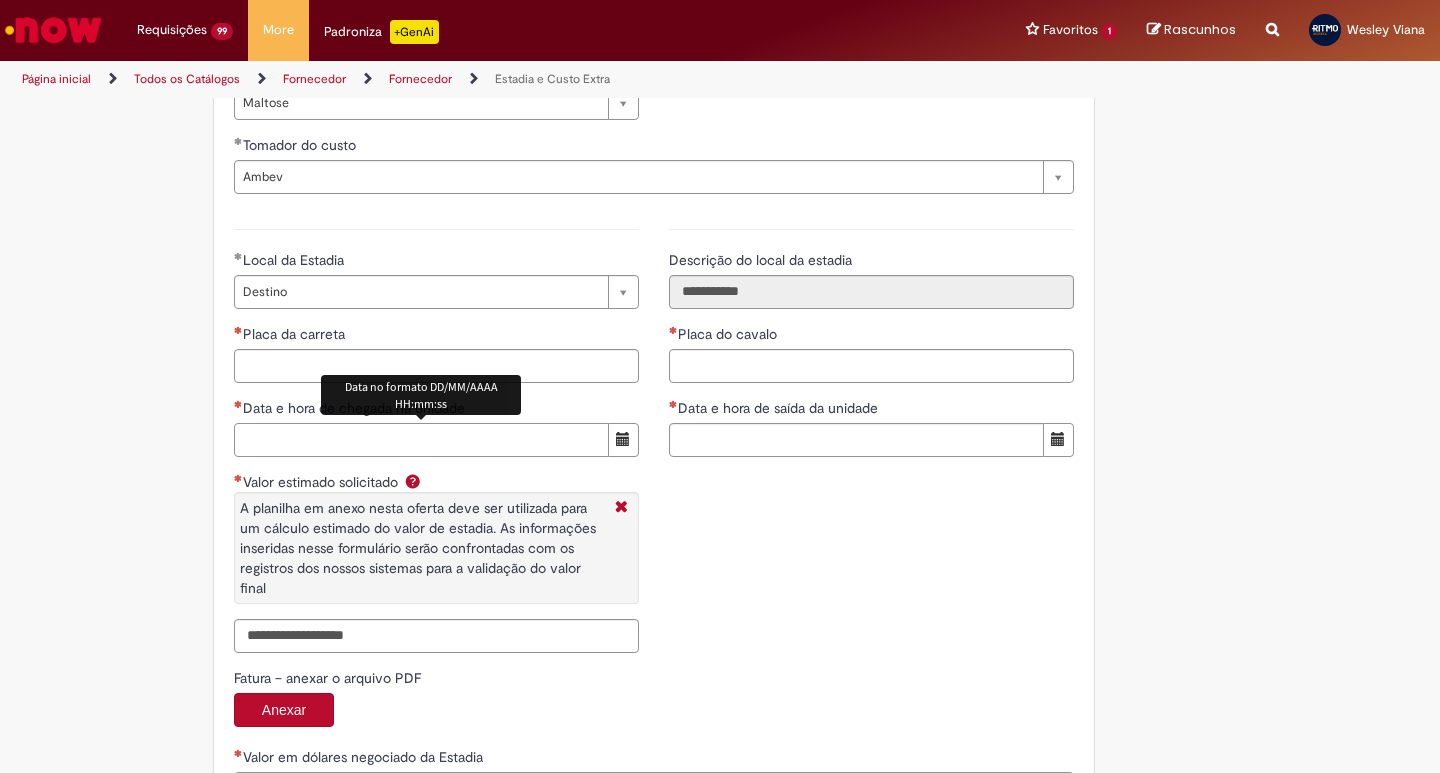 drag, startPoint x: 313, startPoint y: 443, endPoint x: 312, endPoint y: 424, distance: 19.026299 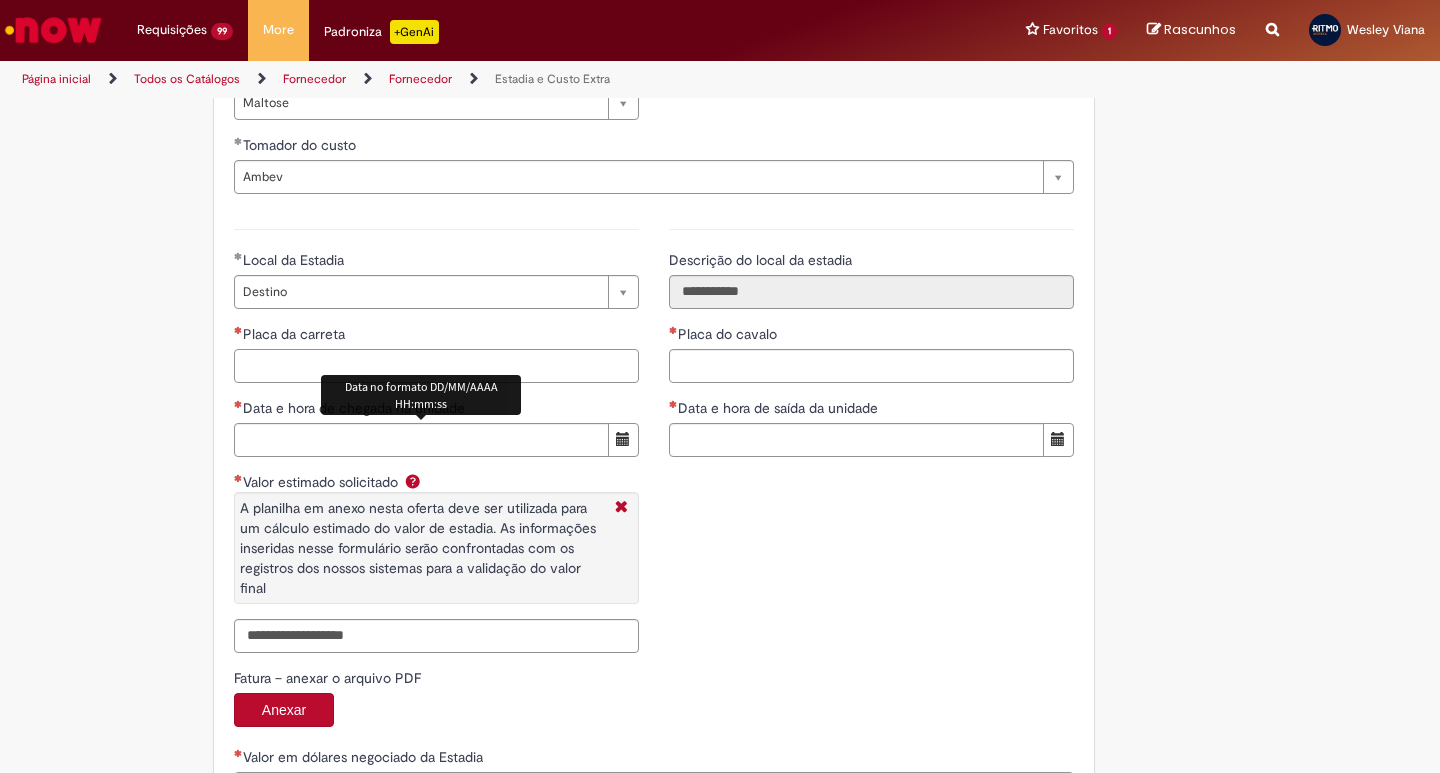 click on "Placa da carreta" at bounding box center [436, 366] 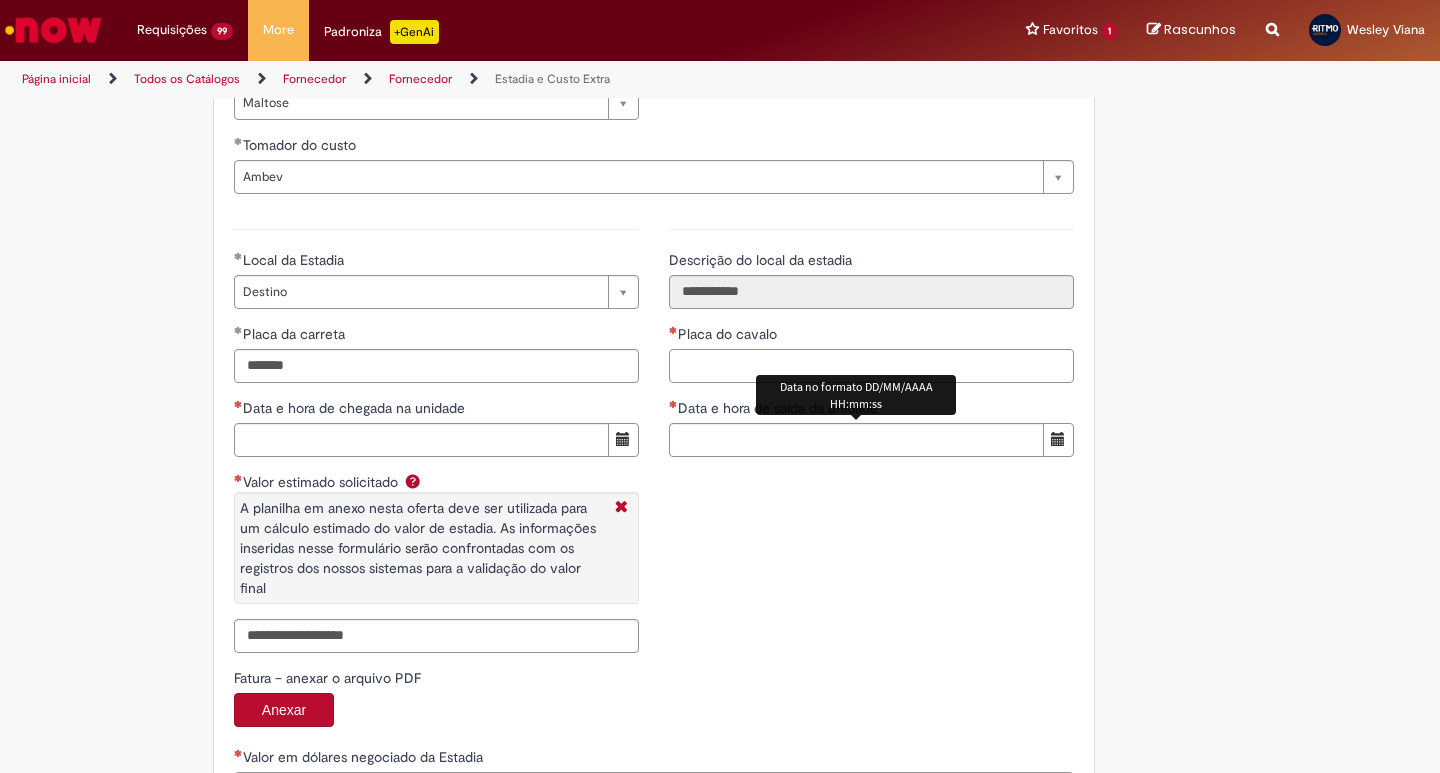 click on "Placa do cavalo" at bounding box center (871, 366) 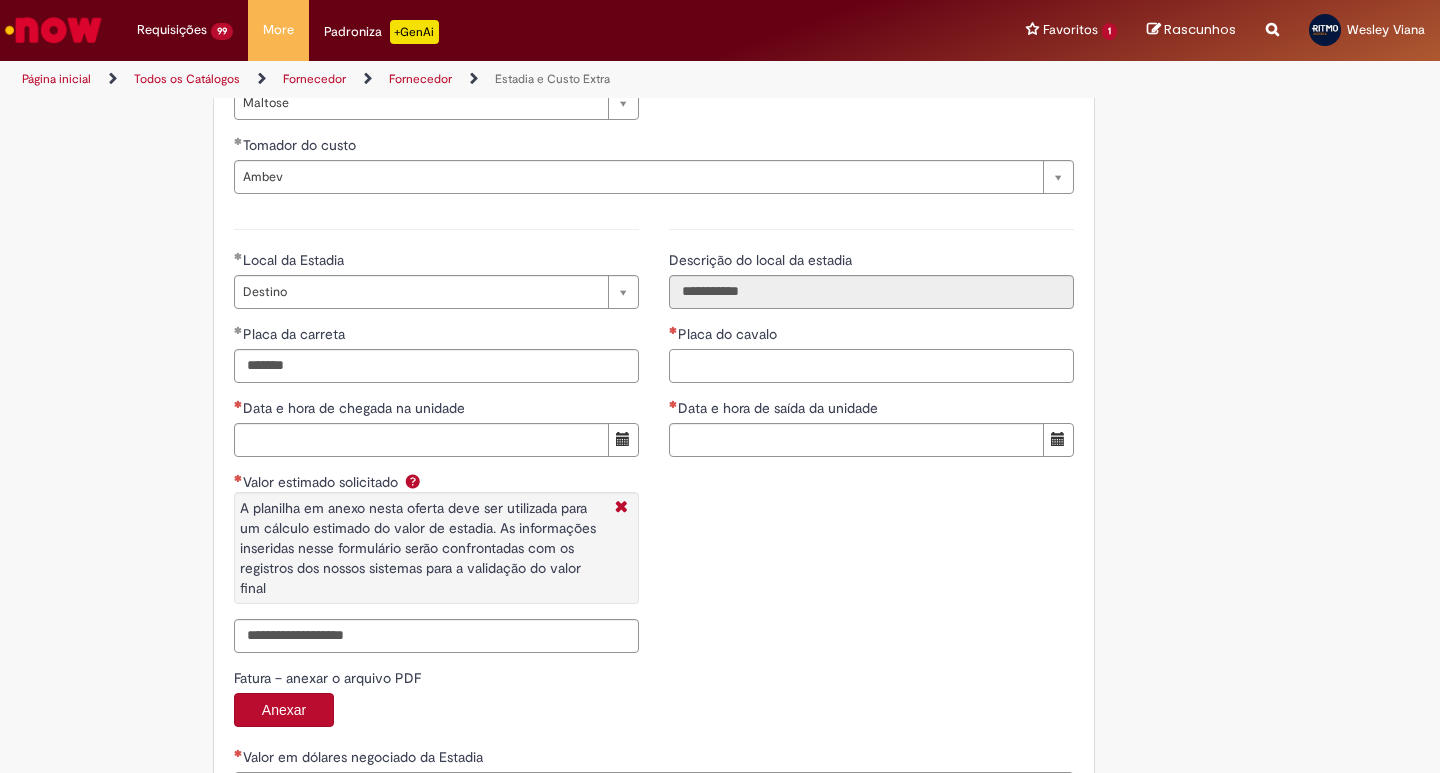paste on "*******" 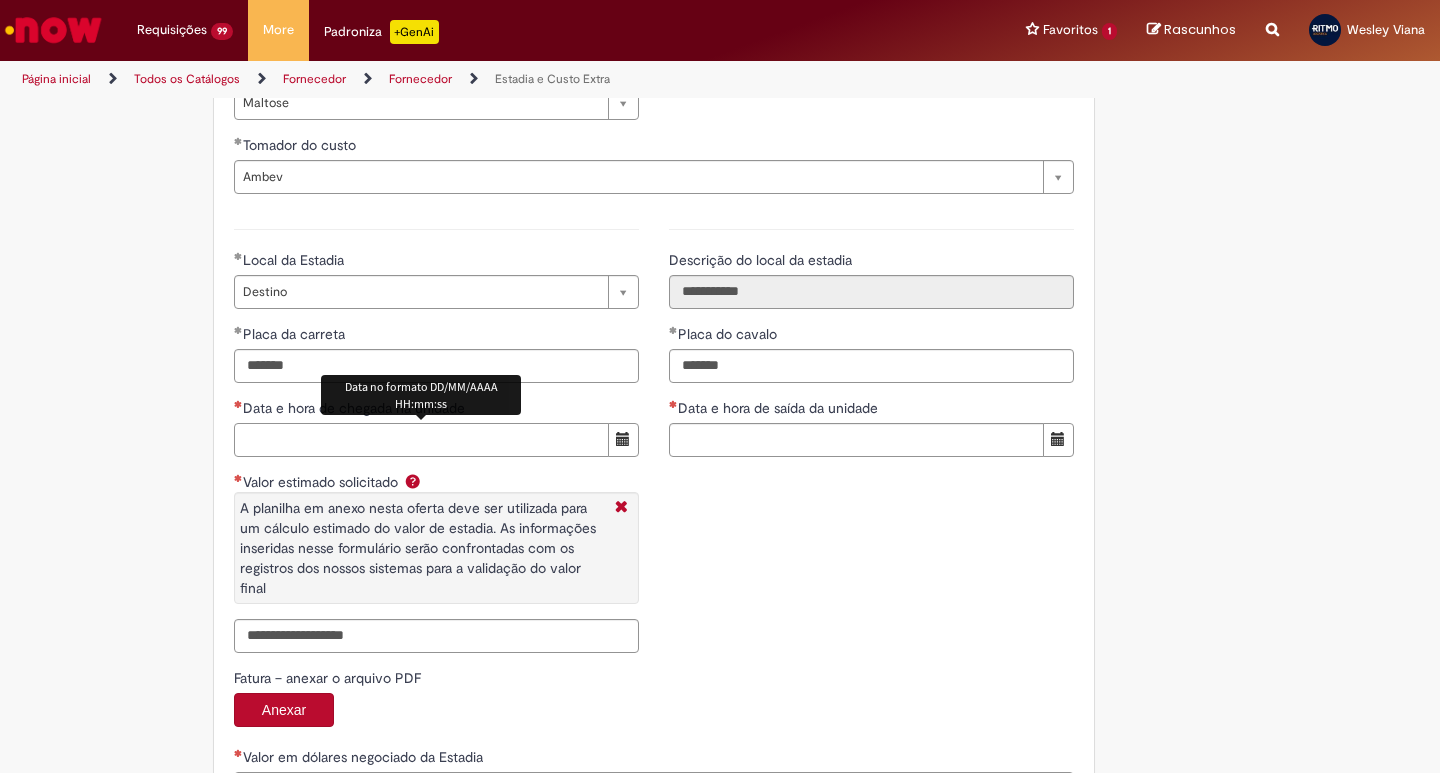 click on "Data e hora de chegada na unidade" at bounding box center (421, 440) 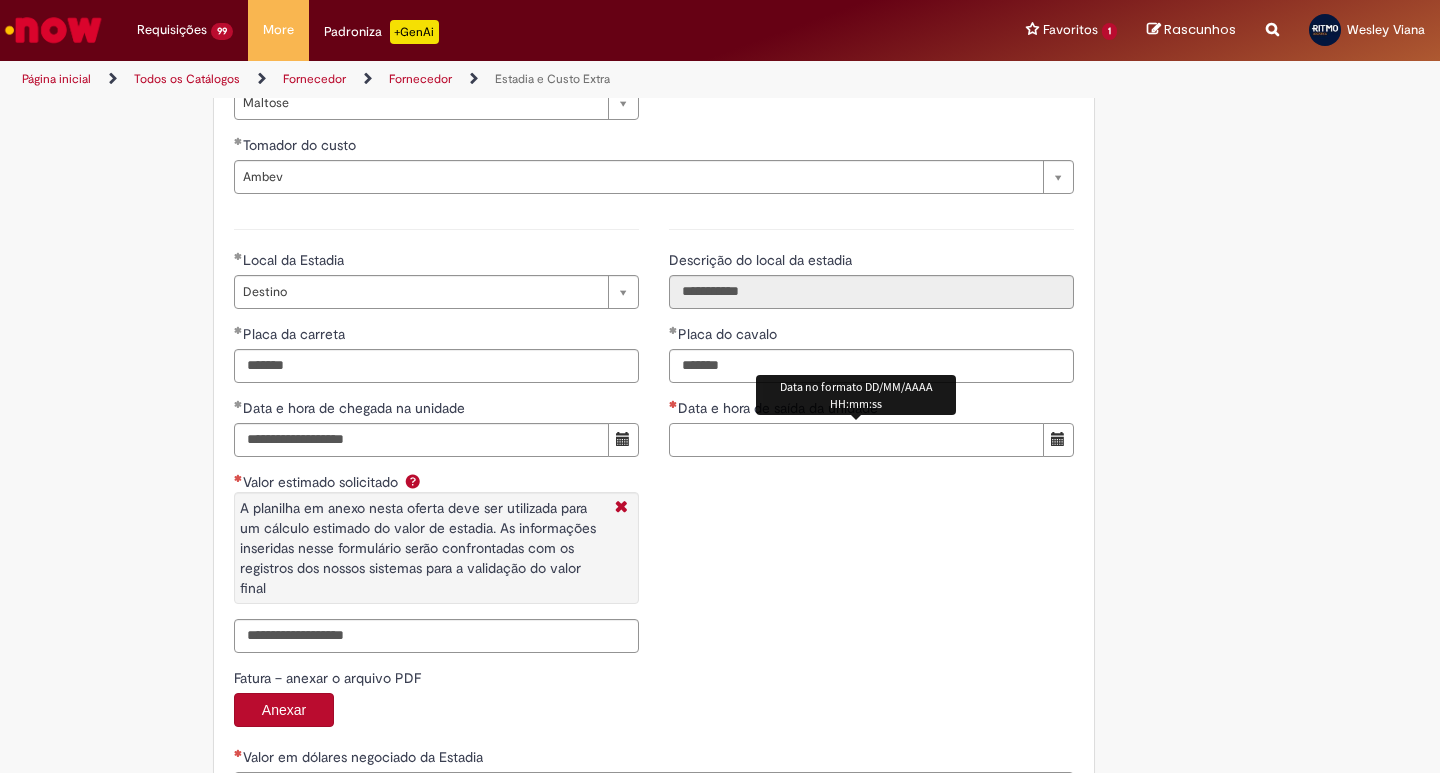 click on "Data e hora de saída da unidade" at bounding box center (856, 440) 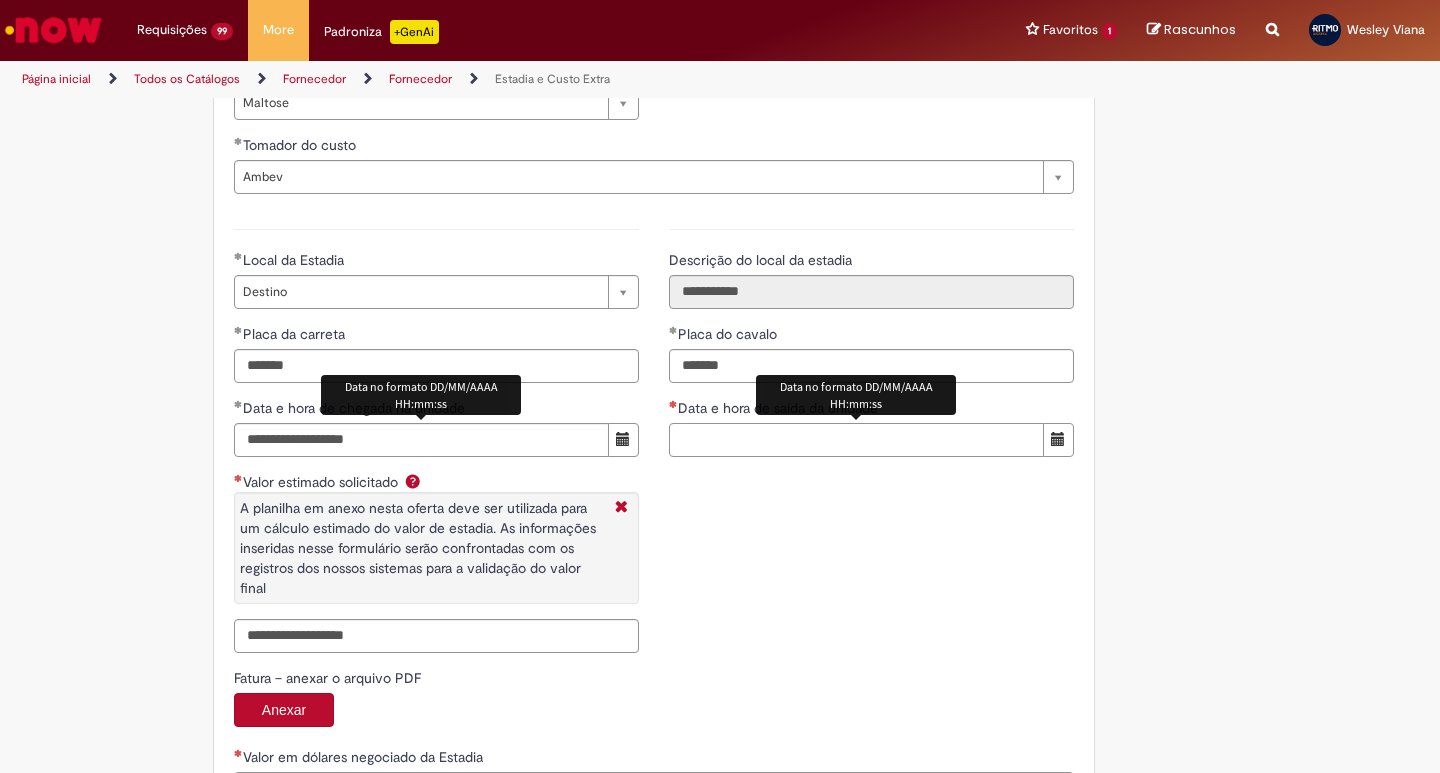 paste on "**********" 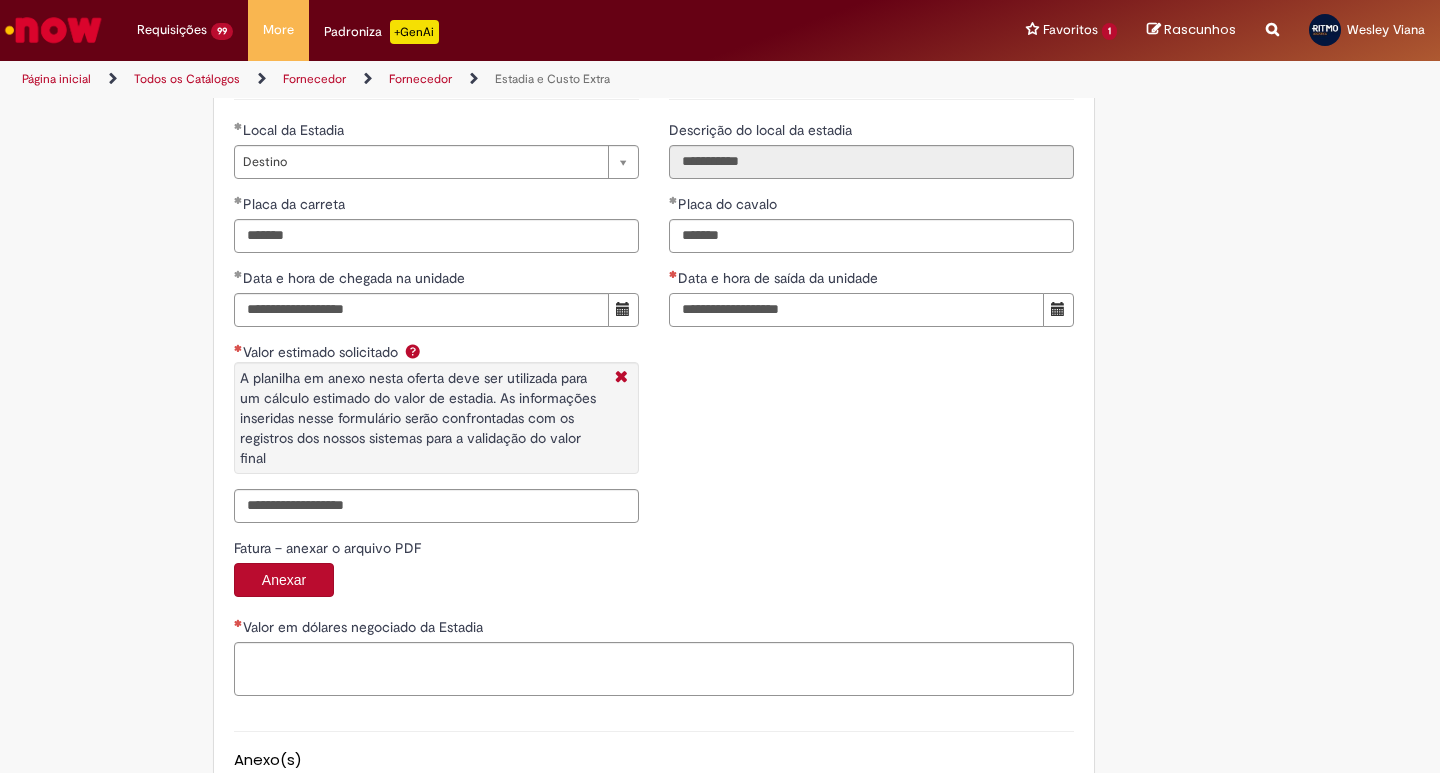 scroll, scrollTop: 3175, scrollLeft: 0, axis: vertical 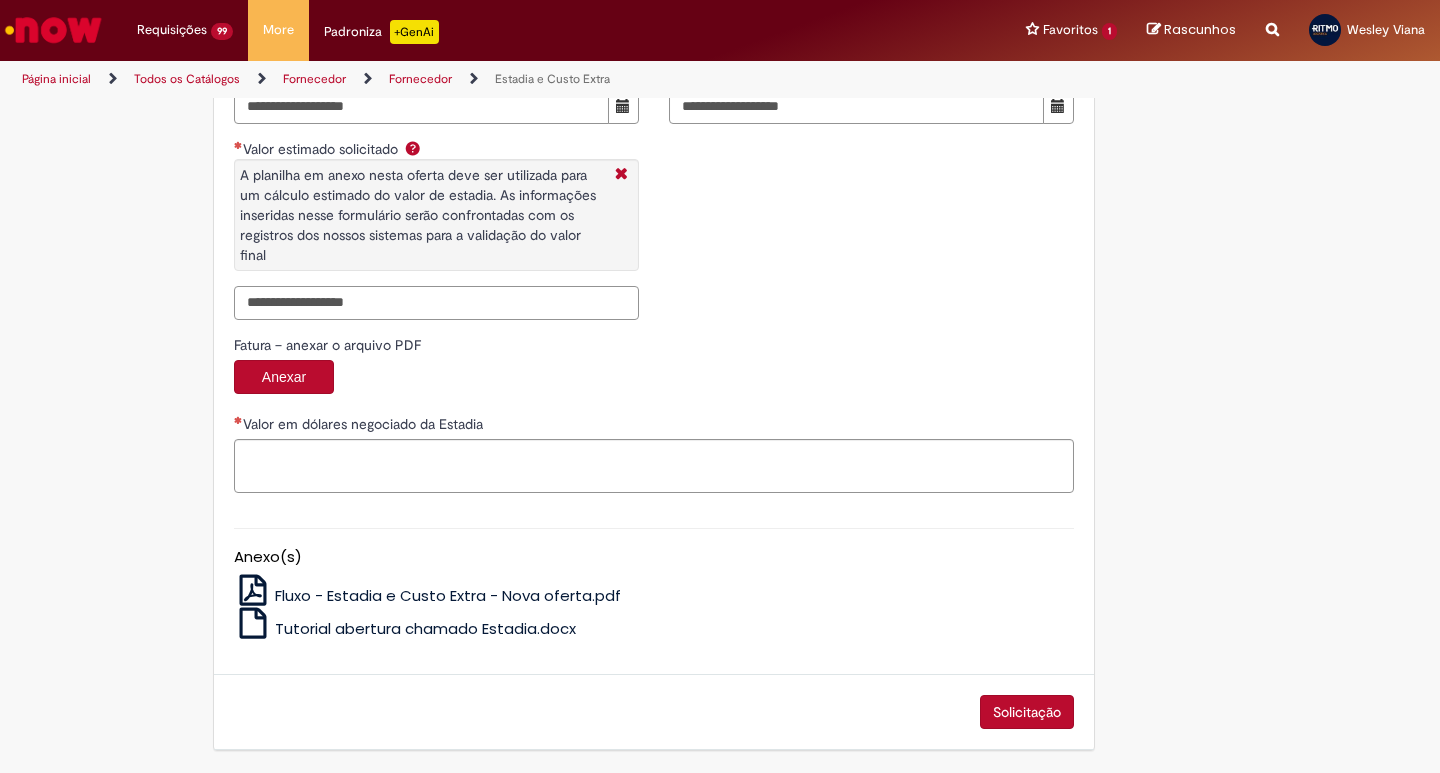 click on "Valor estimado solicitado A planilha em anexo nesta oferta deve ser utilizada para um cálculo estimado do valor de estadia. As informações inseridas nesse formulário serão confrontadas com os registros dos nossos sistemas para a validação do valor final" at bounding box center [436, 303] 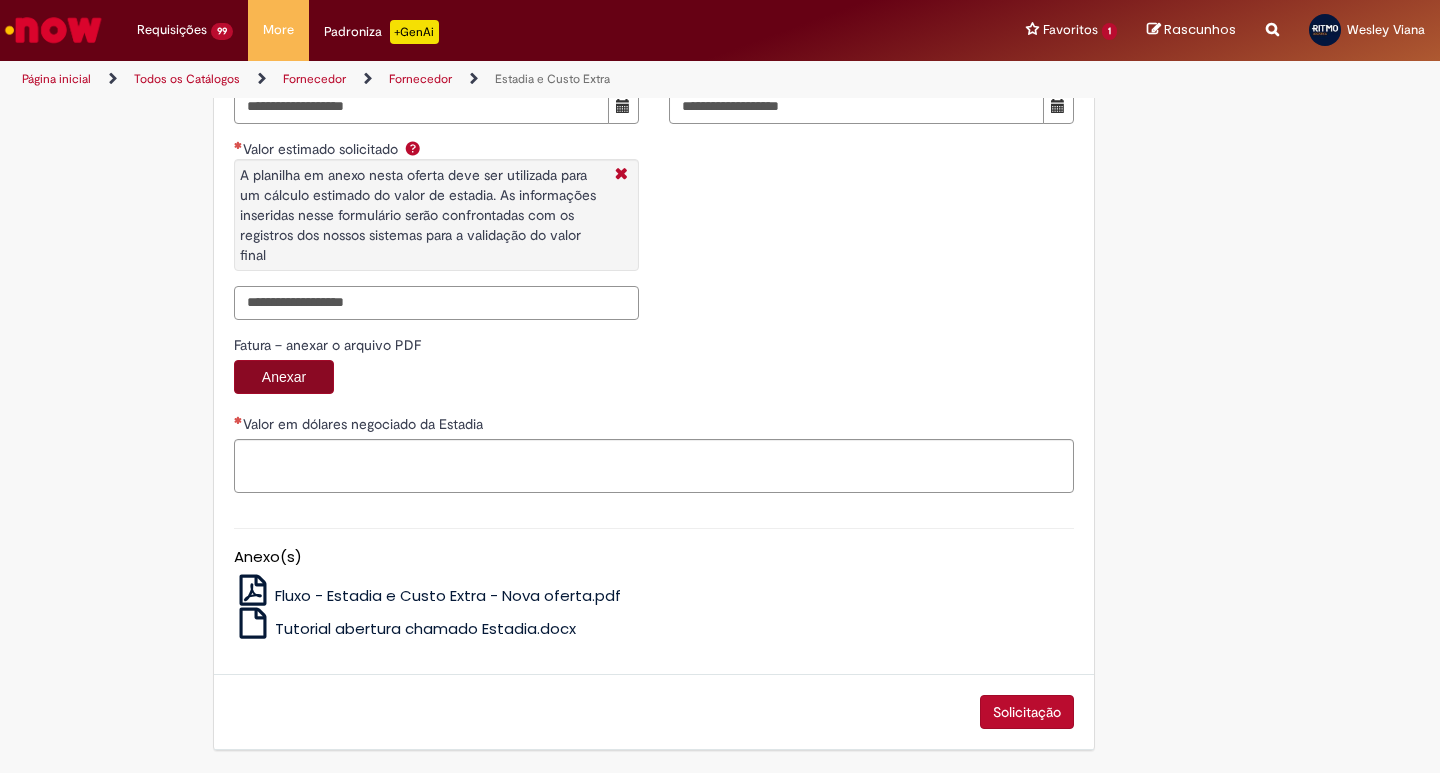 paste on "**********" 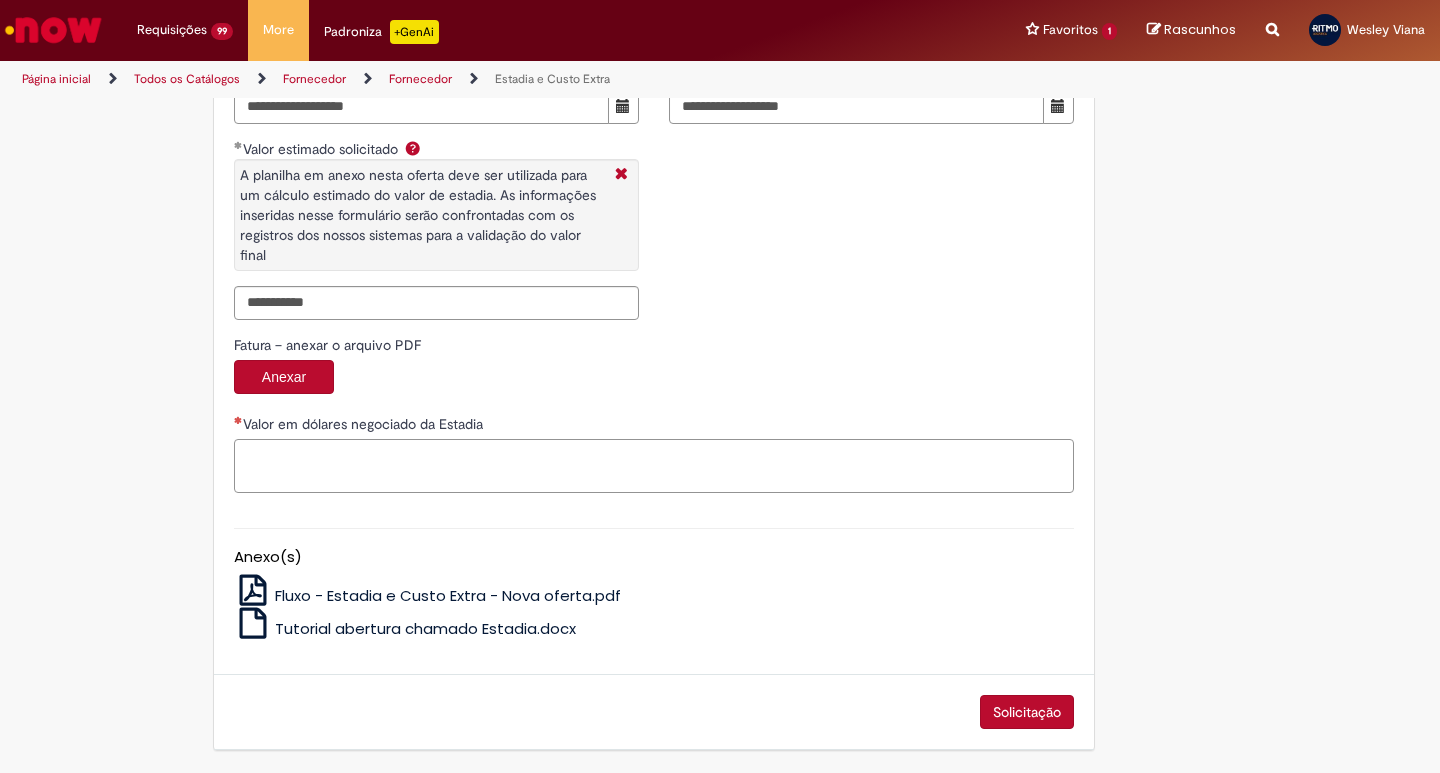 click on "Valor em dólares negociado da Estadia" at bounding box center (654, 466) 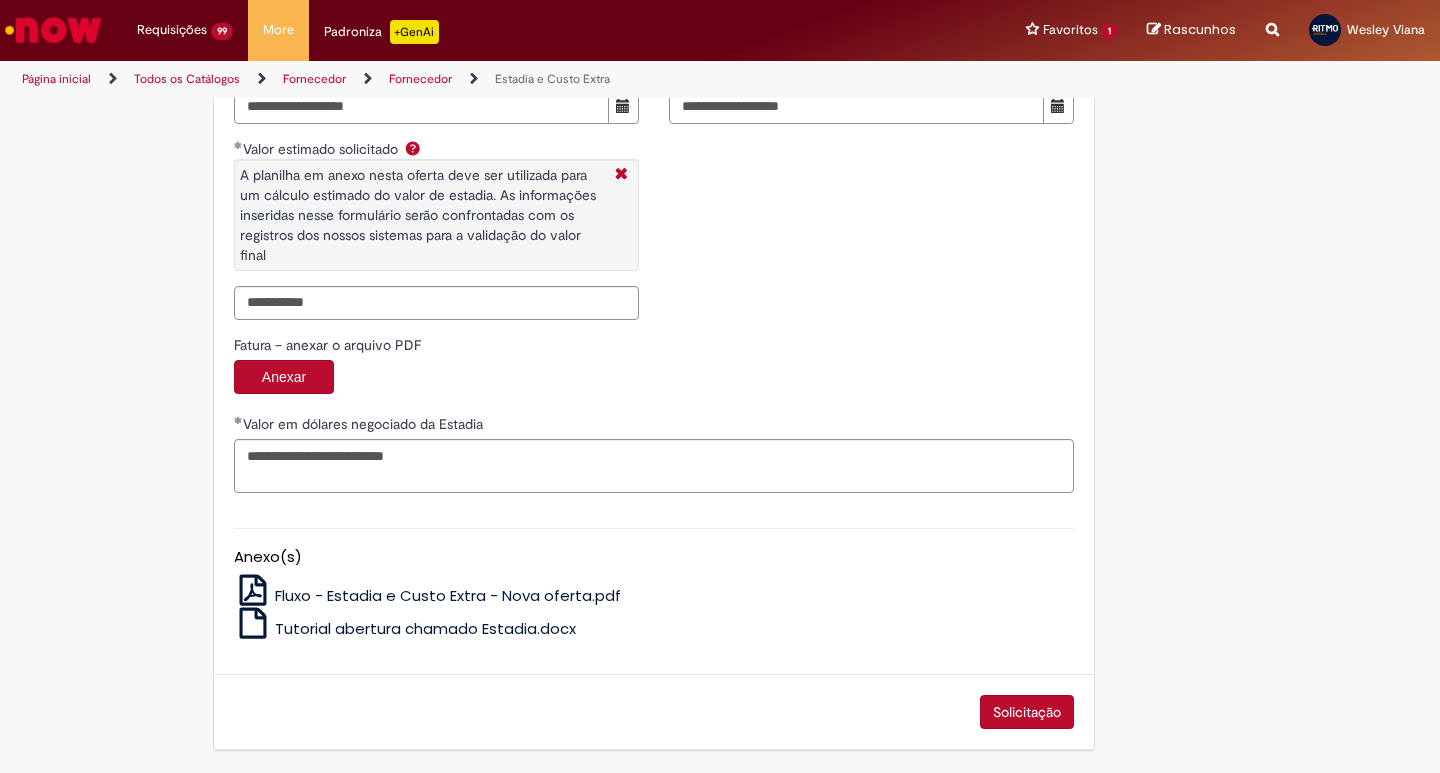 click on "Solicitação" at bounding box center (1027, 712) 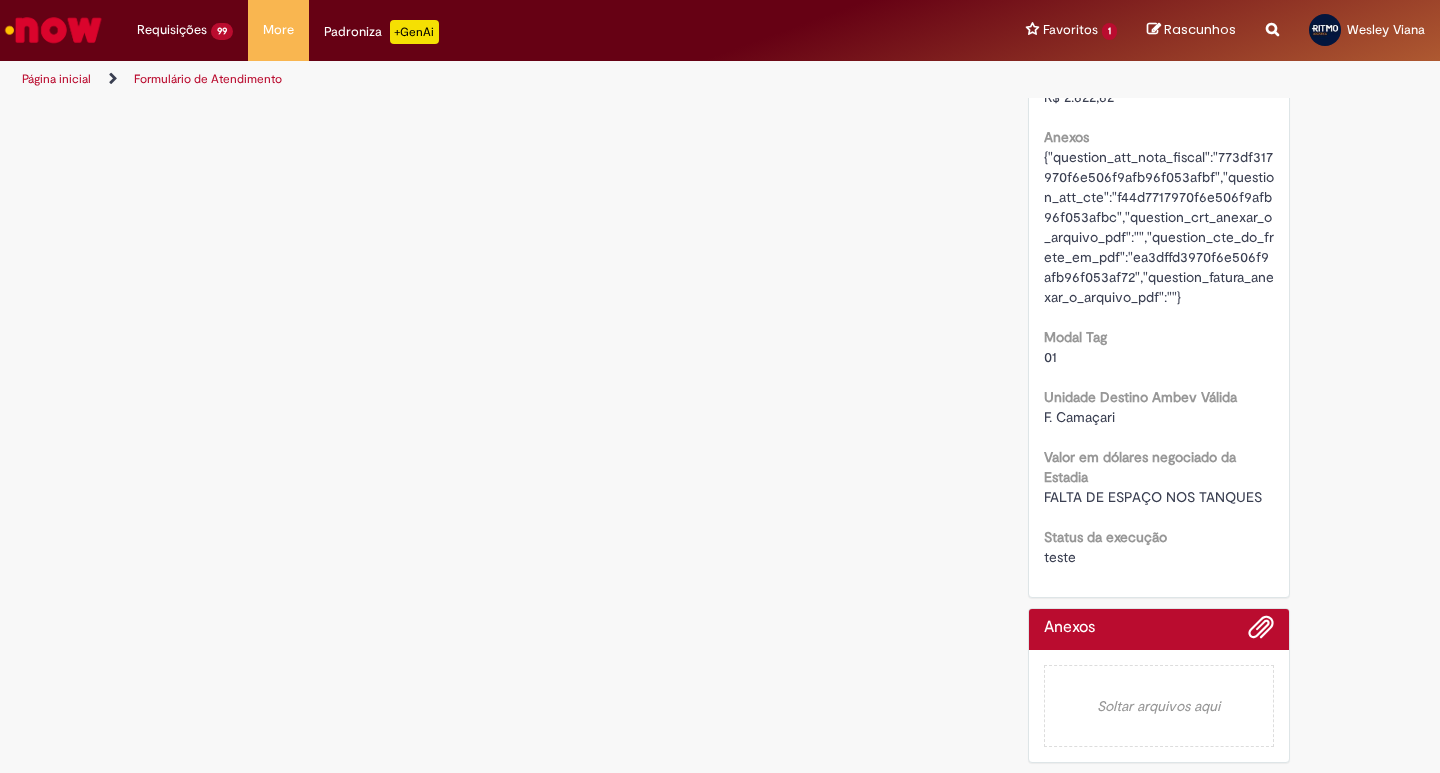 scroll, scrollTop: 0, scrollLeft: 0, axis: both 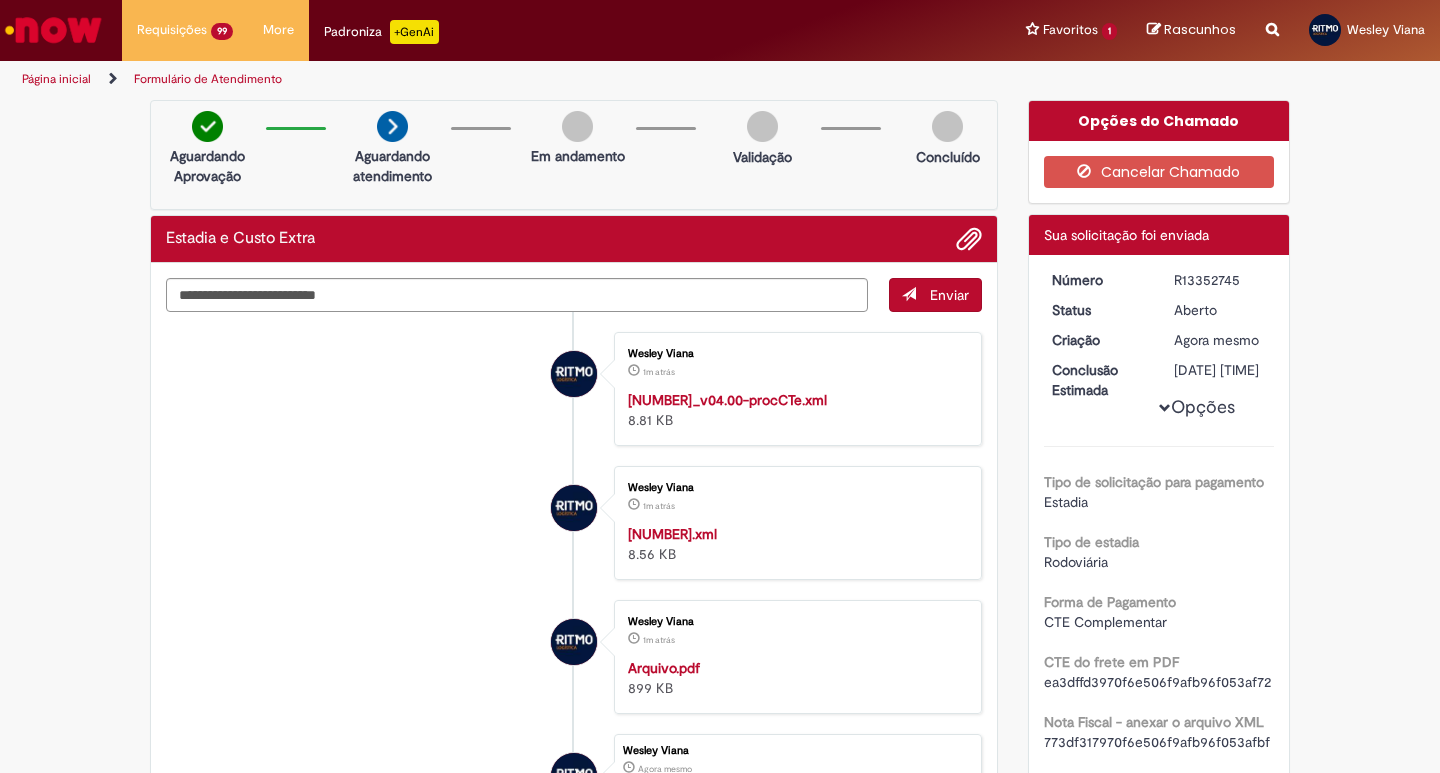 click on "R13352745" at bounding box center (1220, 280) 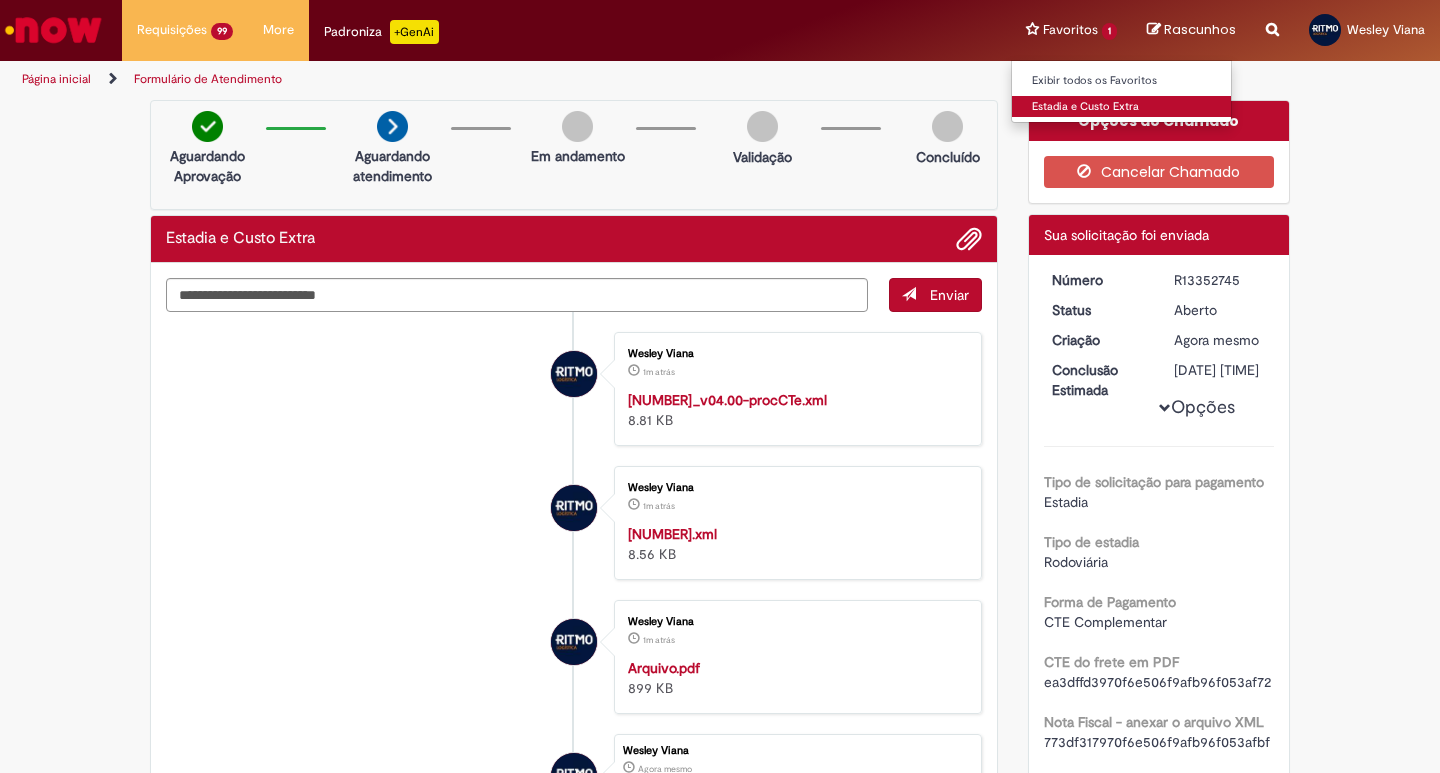 click on "Estadia e Custo Extra" at bounding box center [1122, 107] 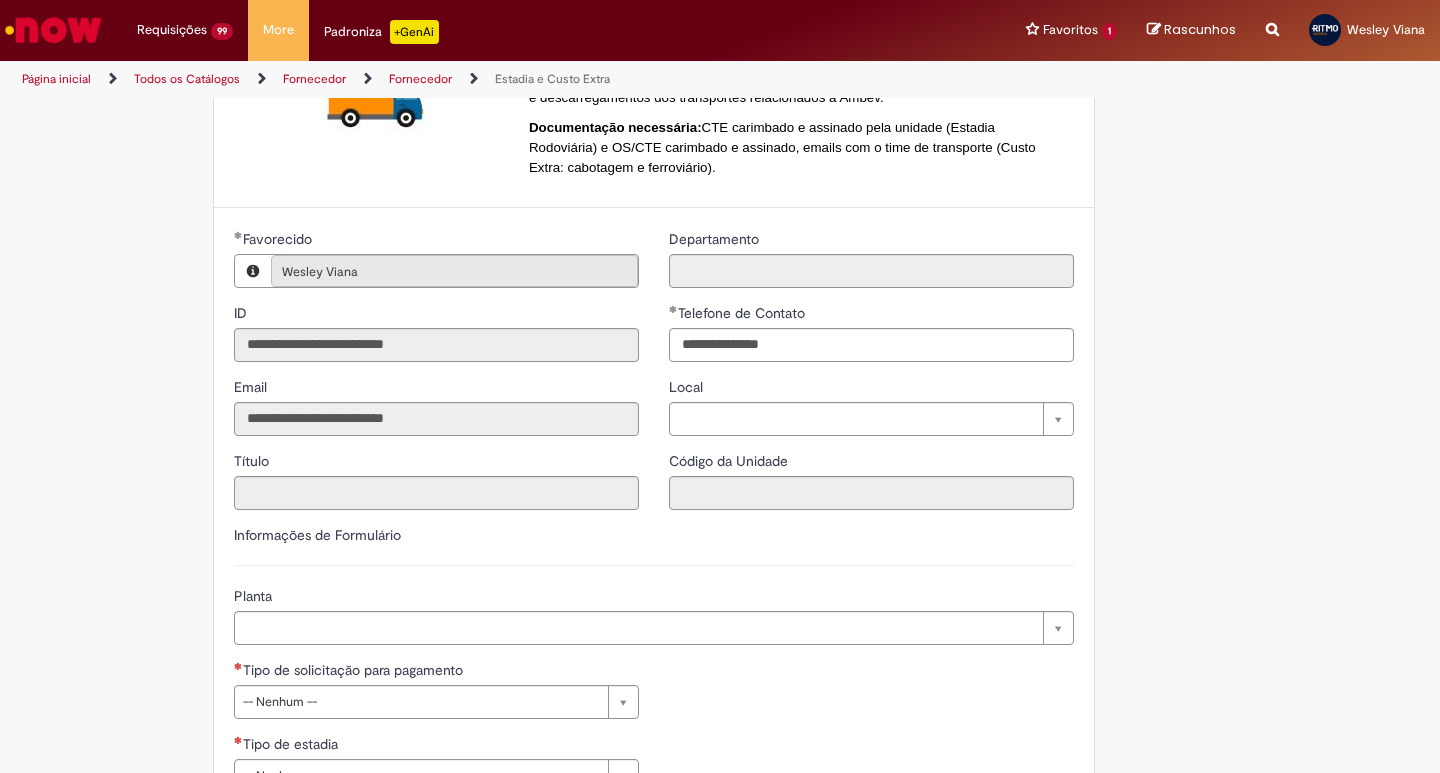 scroll, scrollTop: 333, scrollLeft: 0, axis: vertical 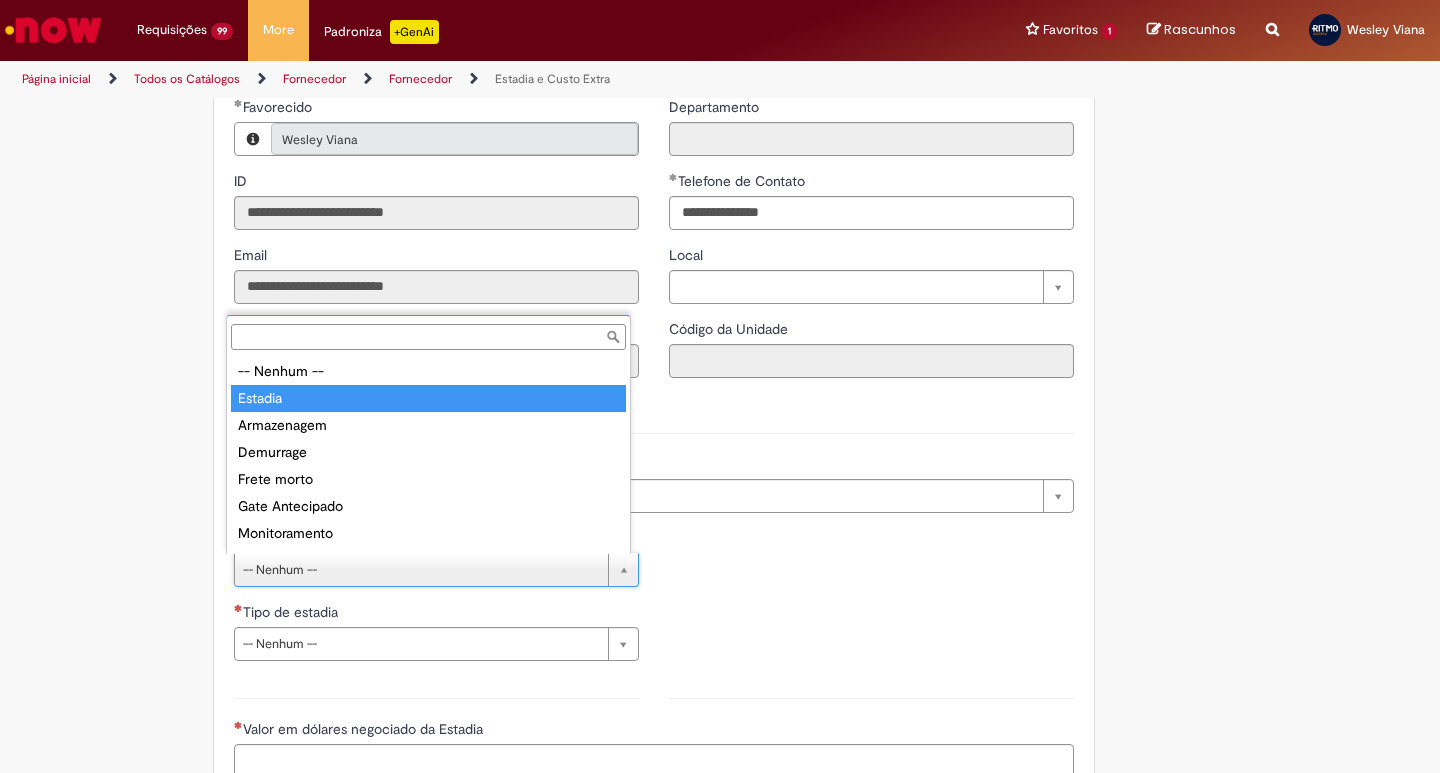 drag, startPoint x: 278, startPoint y: 401, endPoint x: 266, endPoint y: 548, distance: 147.48898 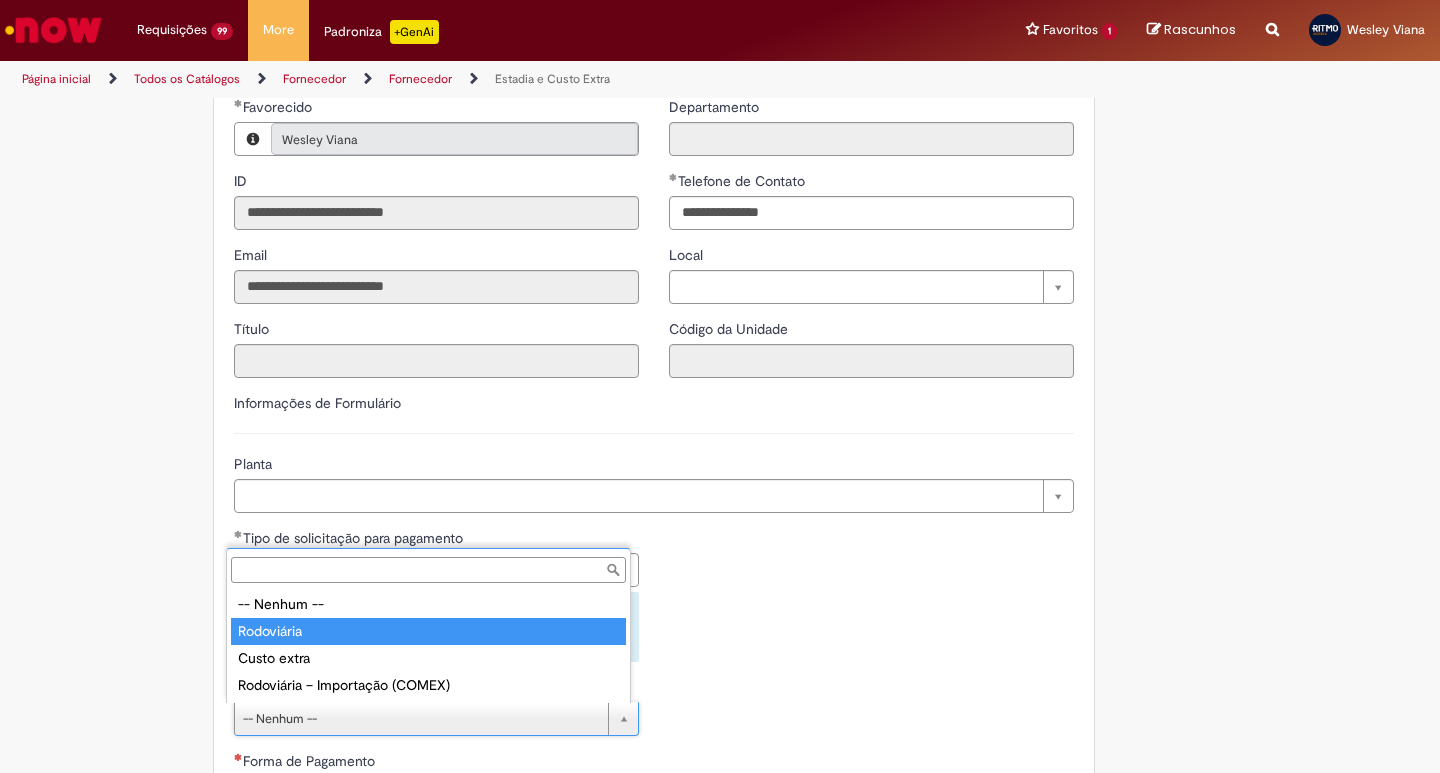 drag, startPoint x: 291, startPoint y: 636, endPoint x: 353, endPoint y: 579, distance: 84.21995 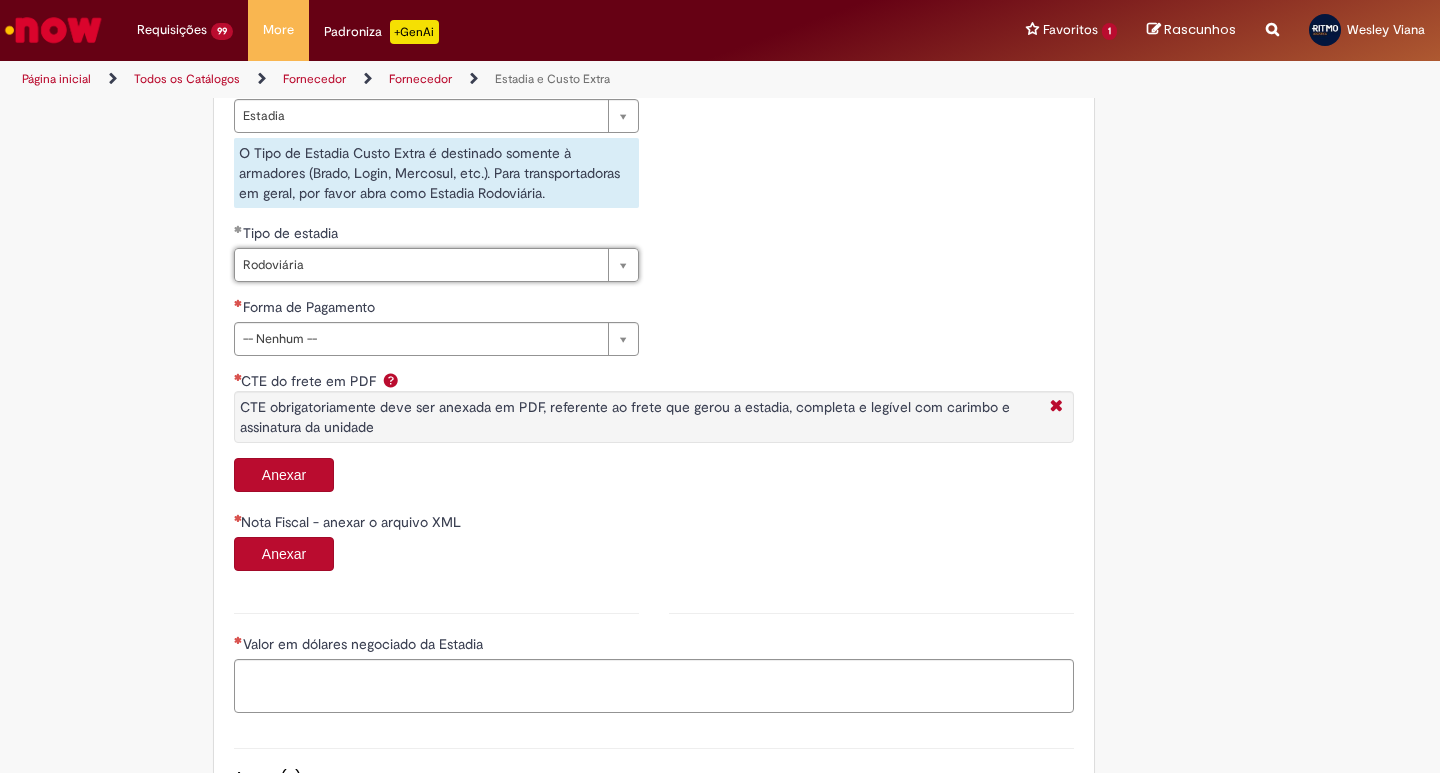scroll, scrollTop: 833, scrollLeft: 0, axis: vertical 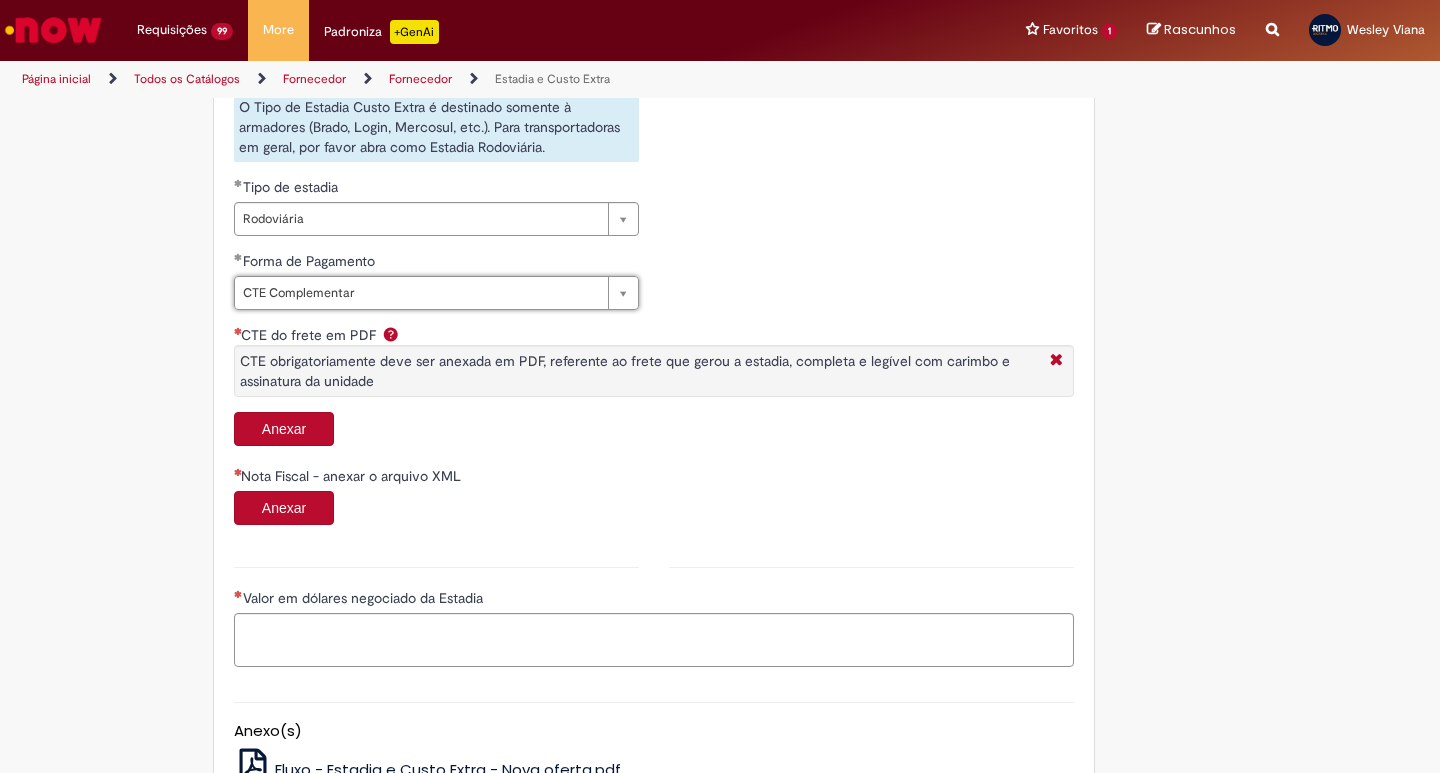click on "Anexar" at bounding box center (654, 431) 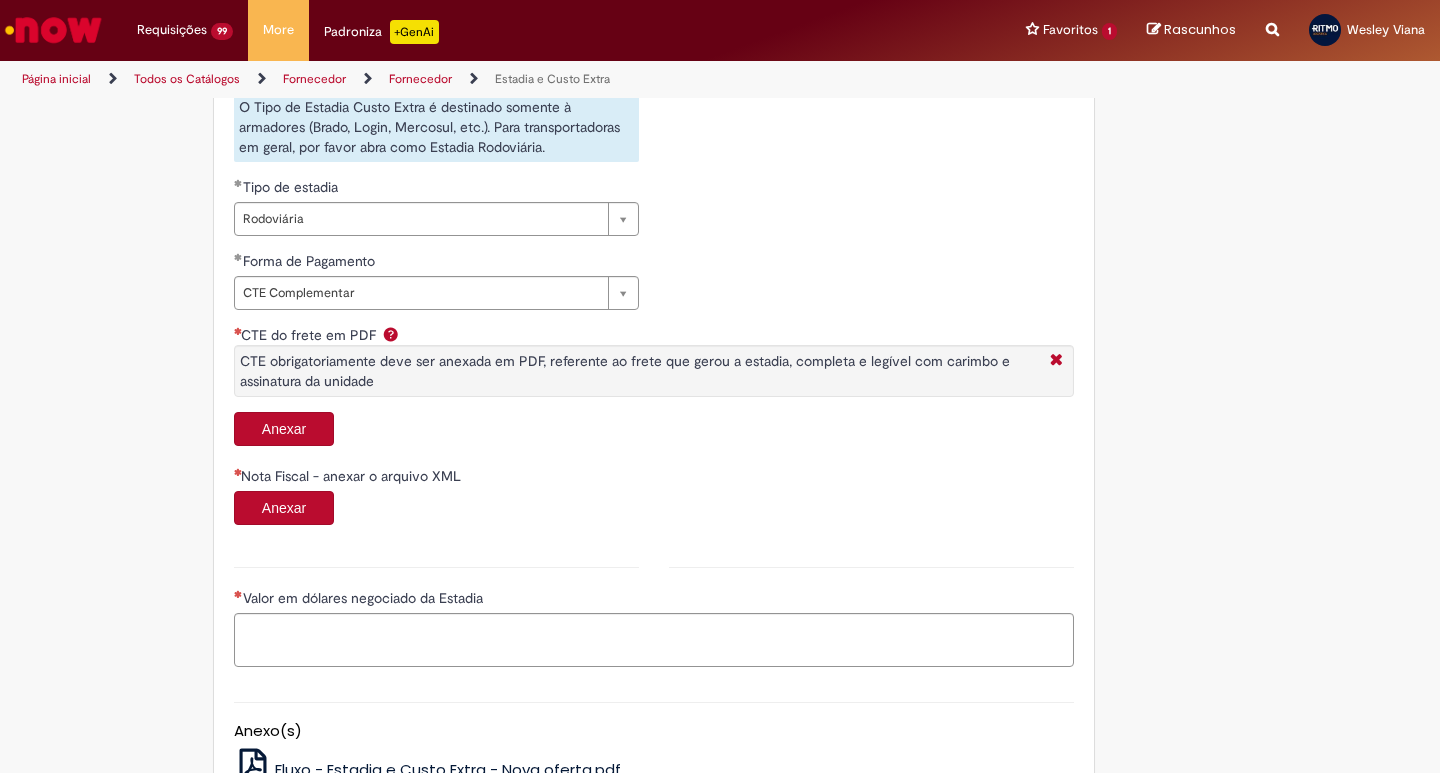 click on "Anexar" at bounding box center [284, 429] 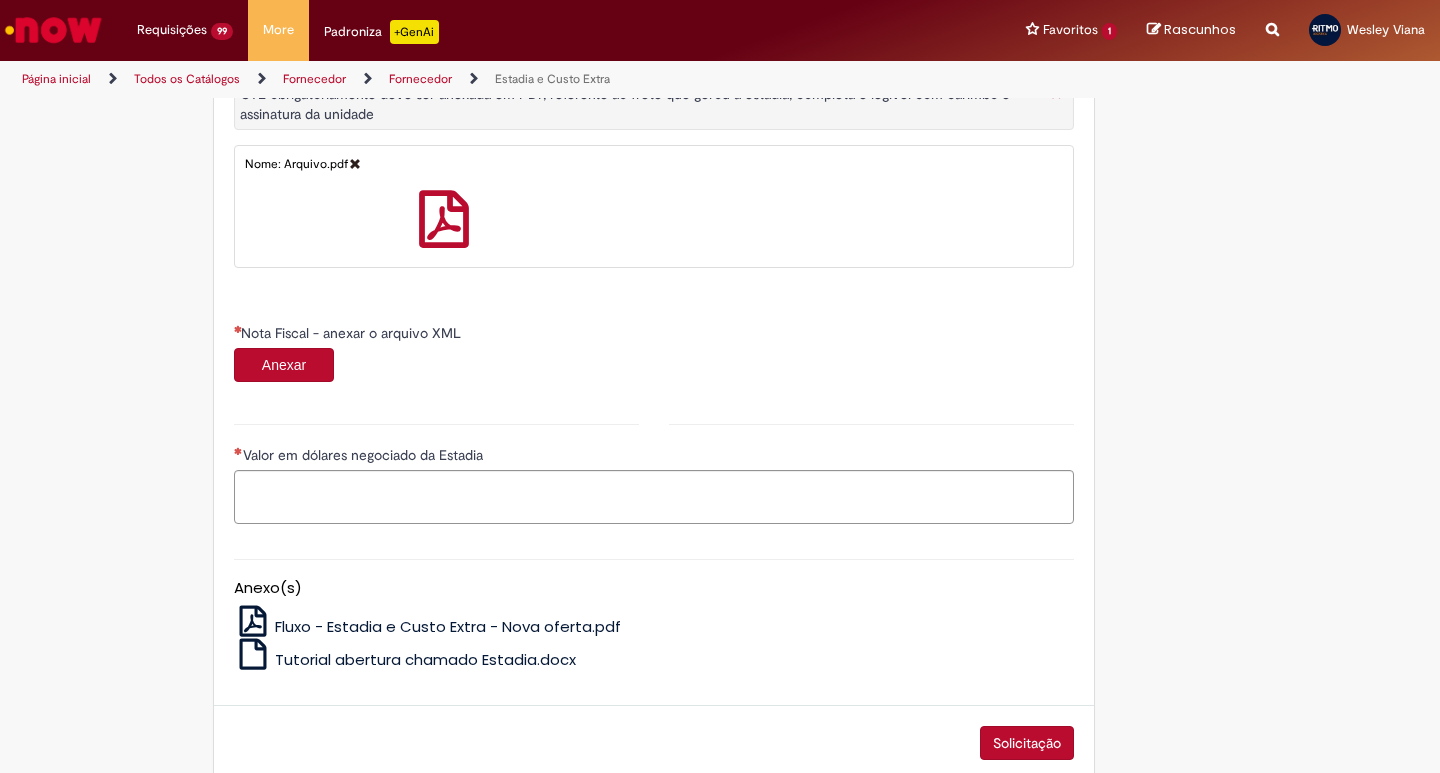 scroll, scrollTop: 1131, scrollLeft: 0, axis: vertical 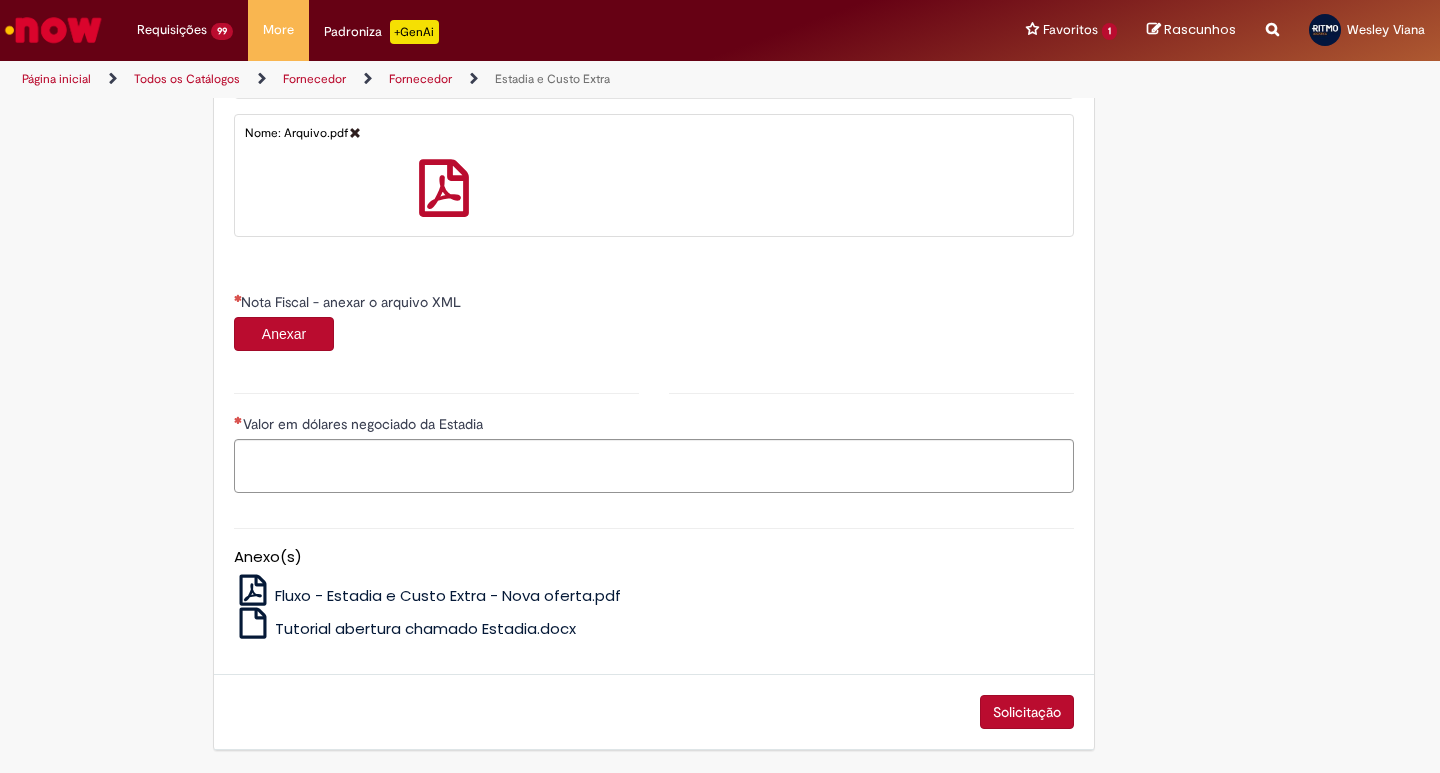 click on "Anexar" at bounding box center (284, 334) 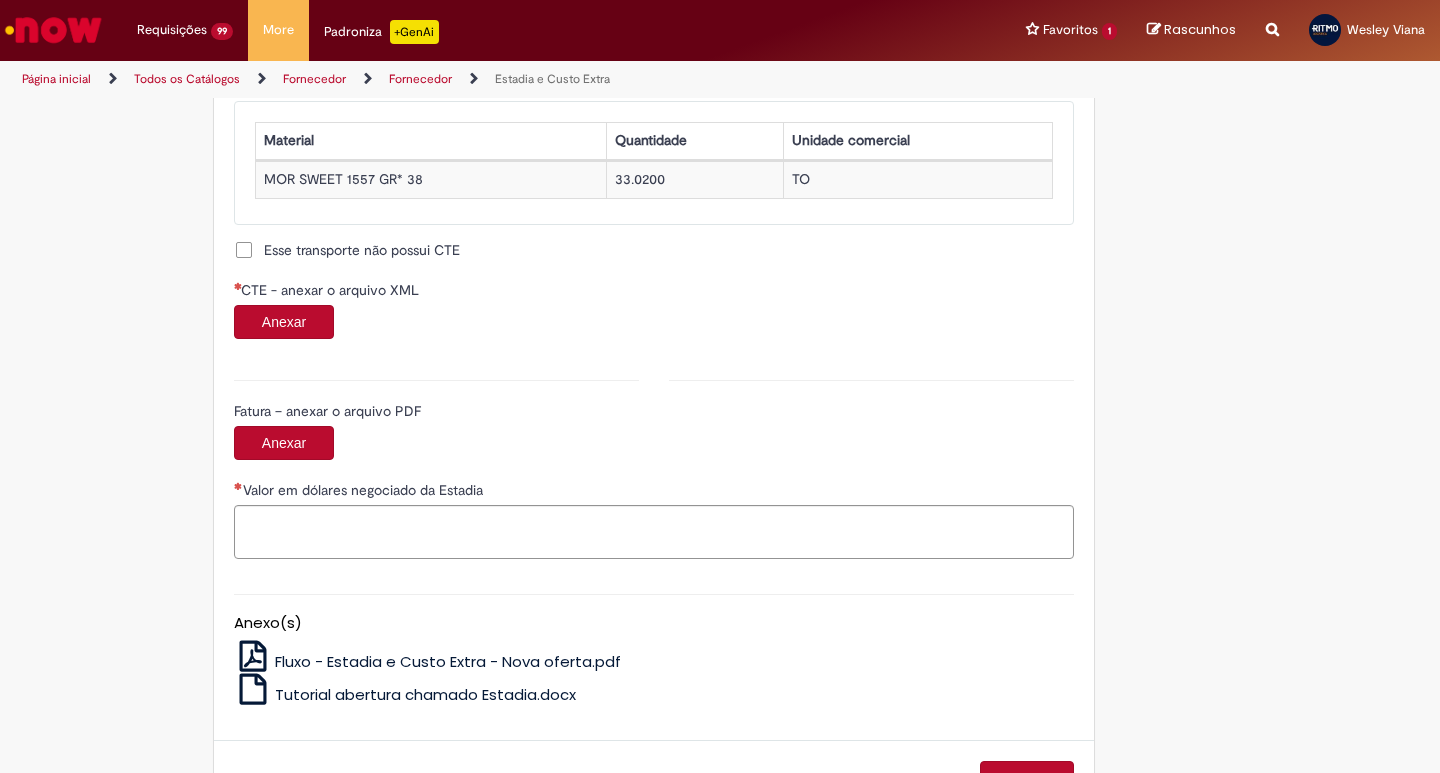 scroll, scrollTop: 1977, scrollLeft: 0, axis: vertical 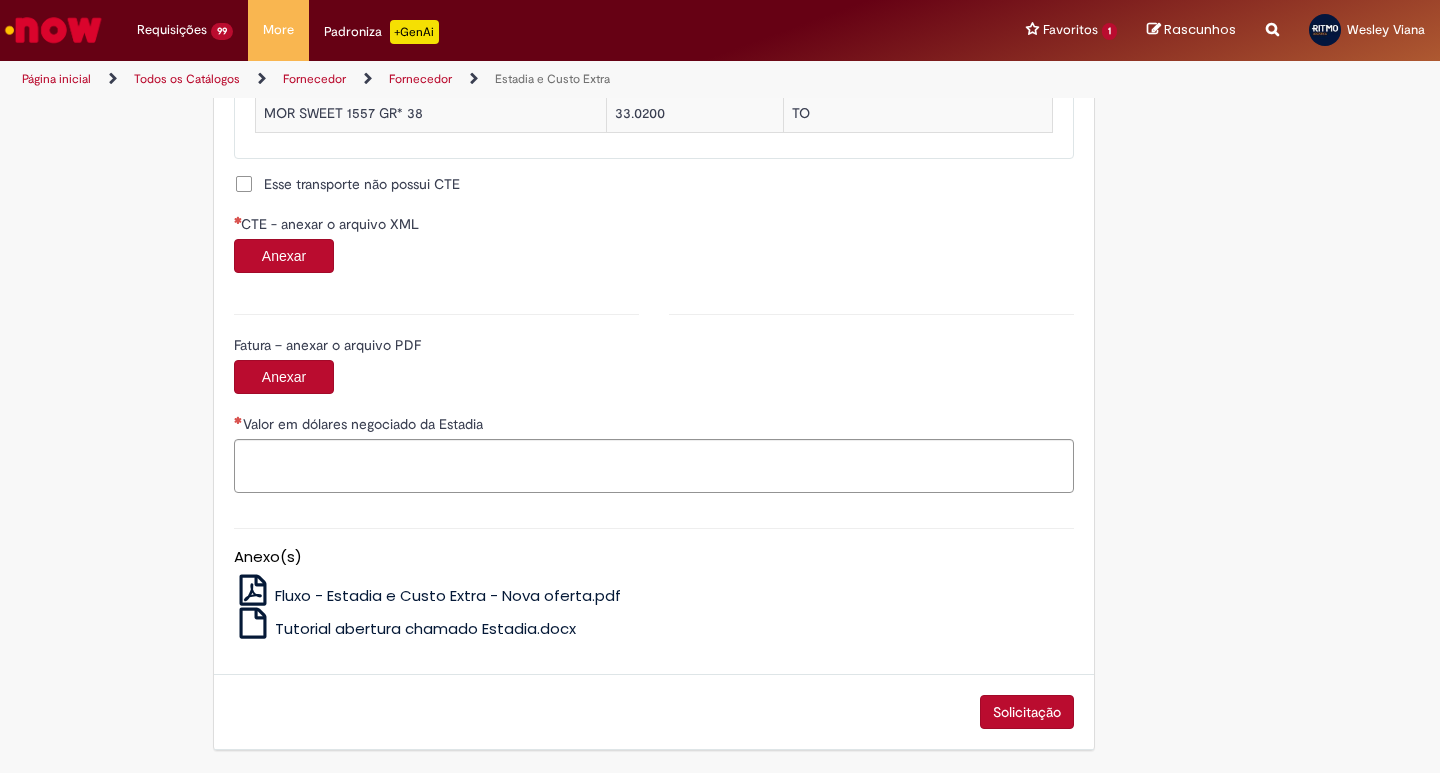click on "CTE - anexar o arquivo XML" at bounding box center [654, 226] 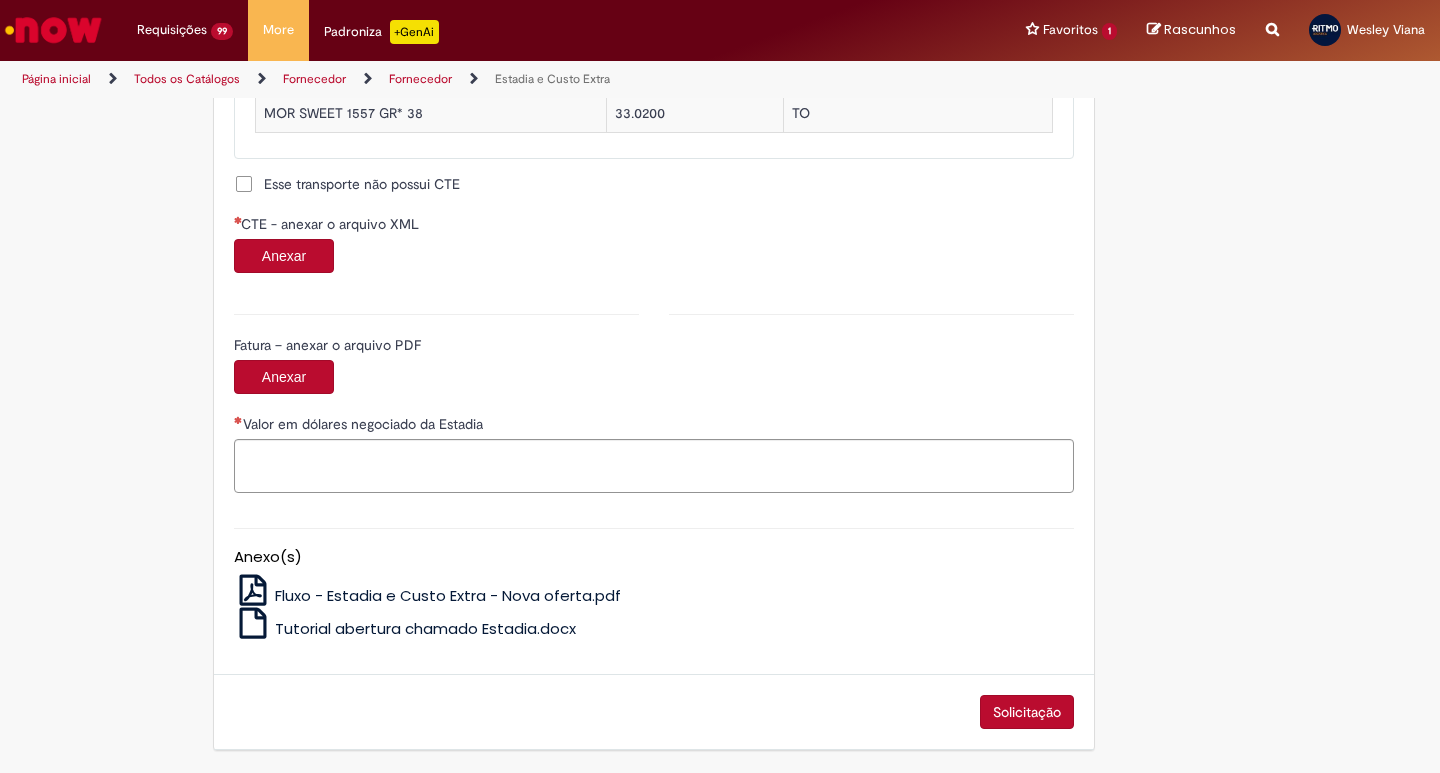 click on "Anexar" at bounding box center [284, 256] 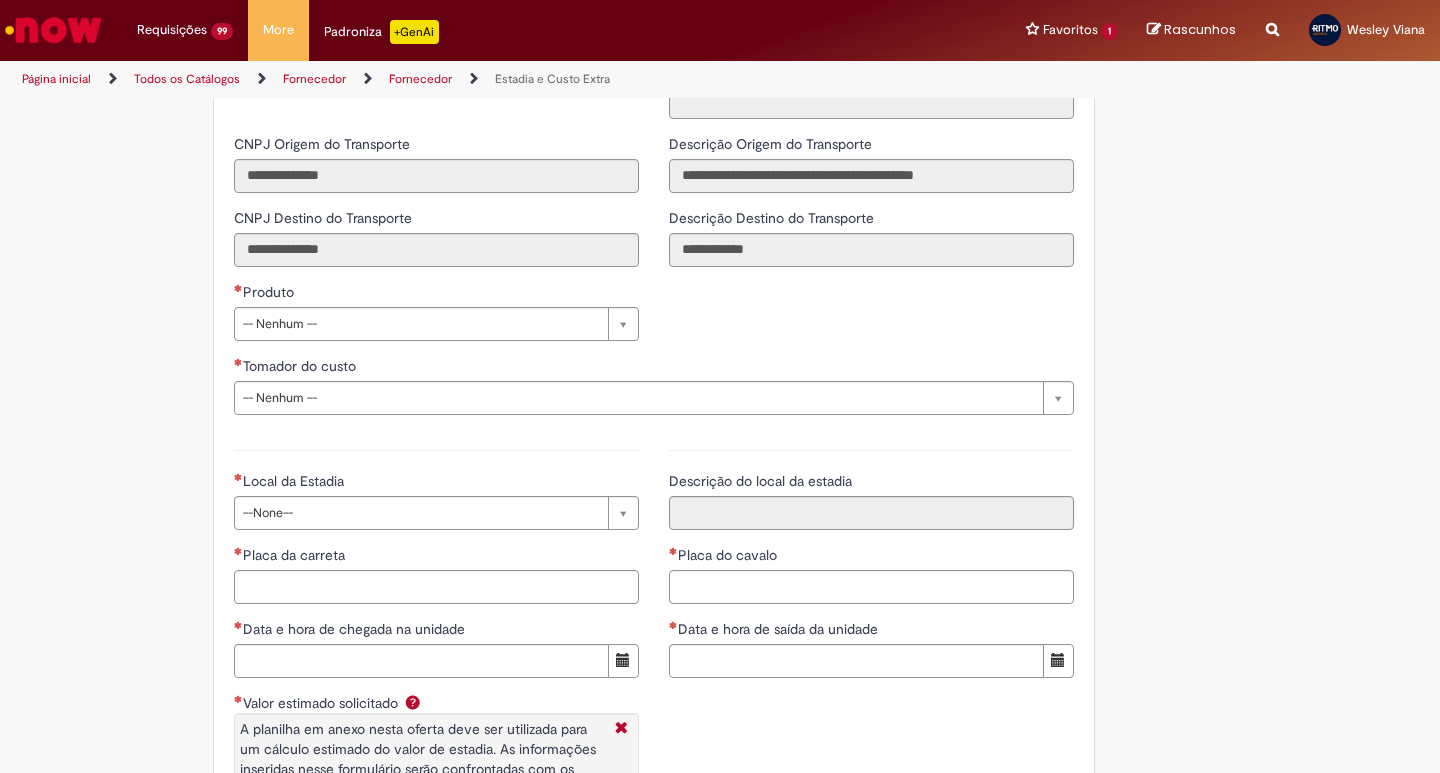 scroll, scrollTop: 2644, scrollLeft: 0, axis: vertical 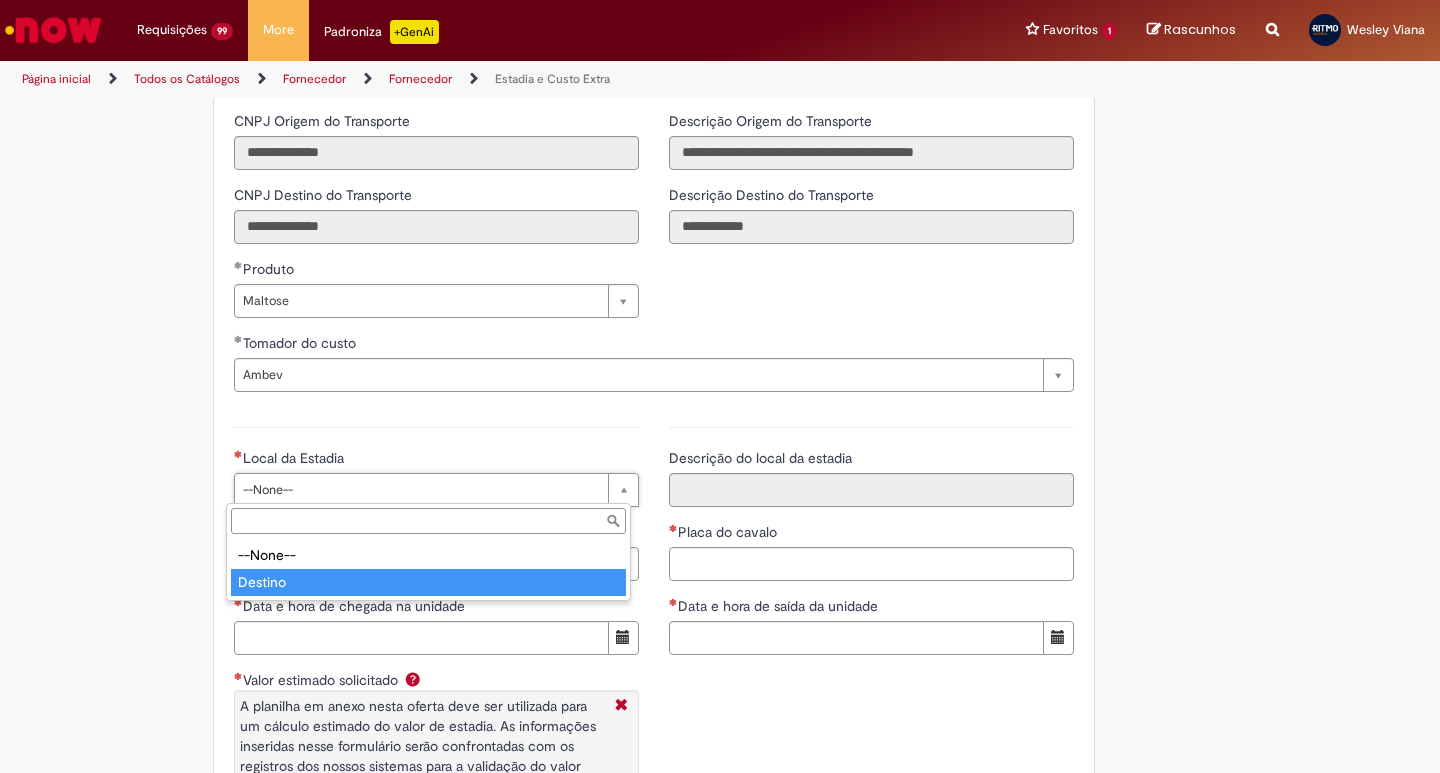 drag, startPoint x: 282, startPoint y: 586, endPoint x: 273, endPoint y: 581, distance: 10.29563 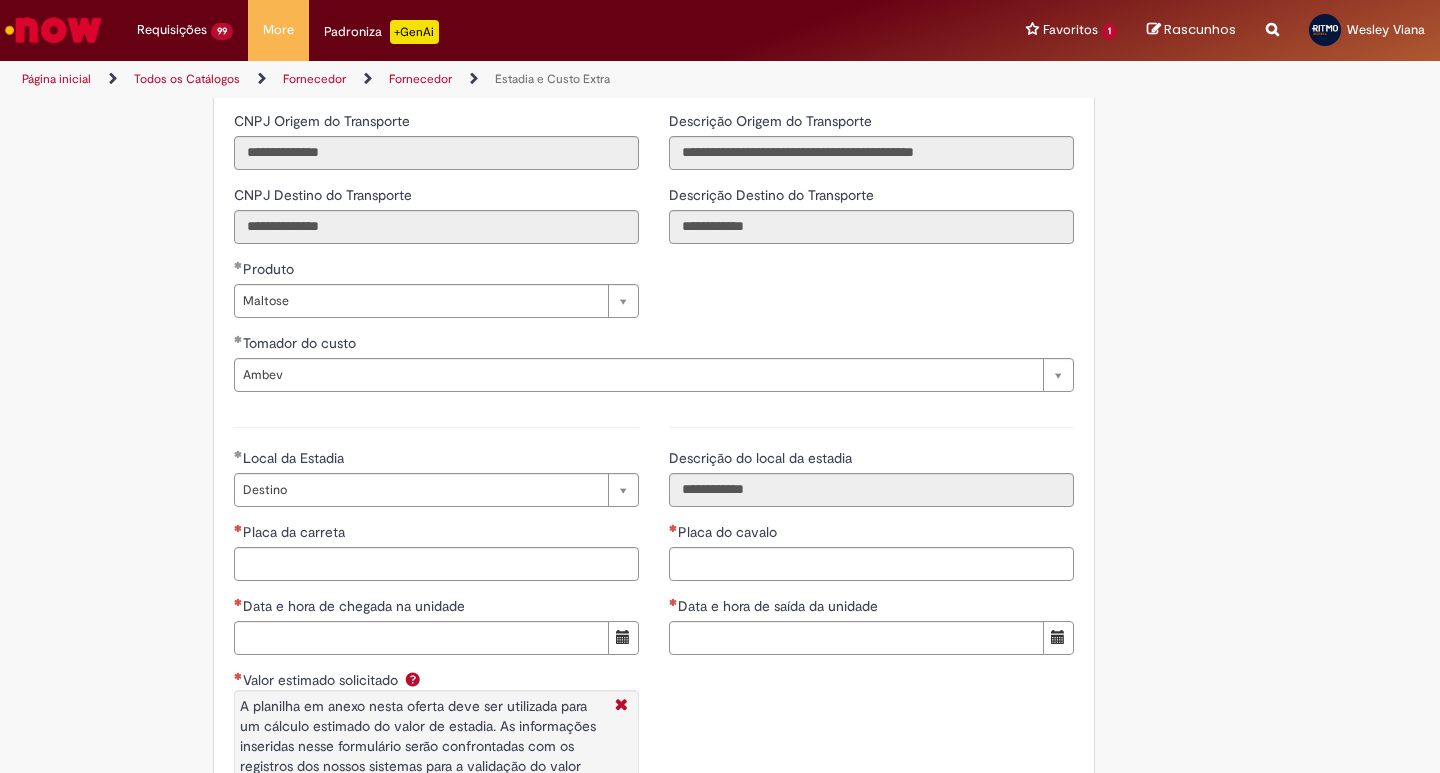 click on "Placa da carreta" at bounding box center (436, 534) 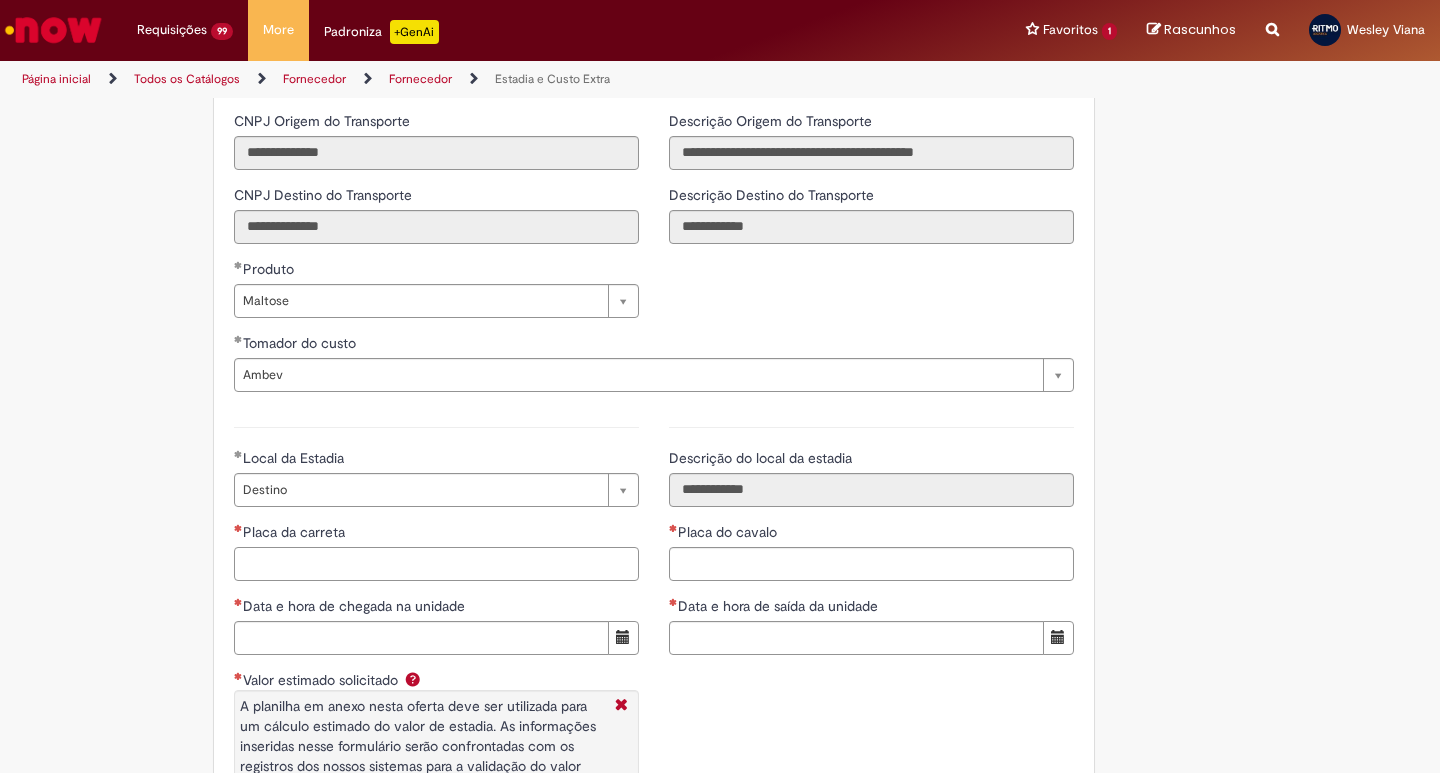 click on "Placa da carreta" at bounding box center [436, 564] 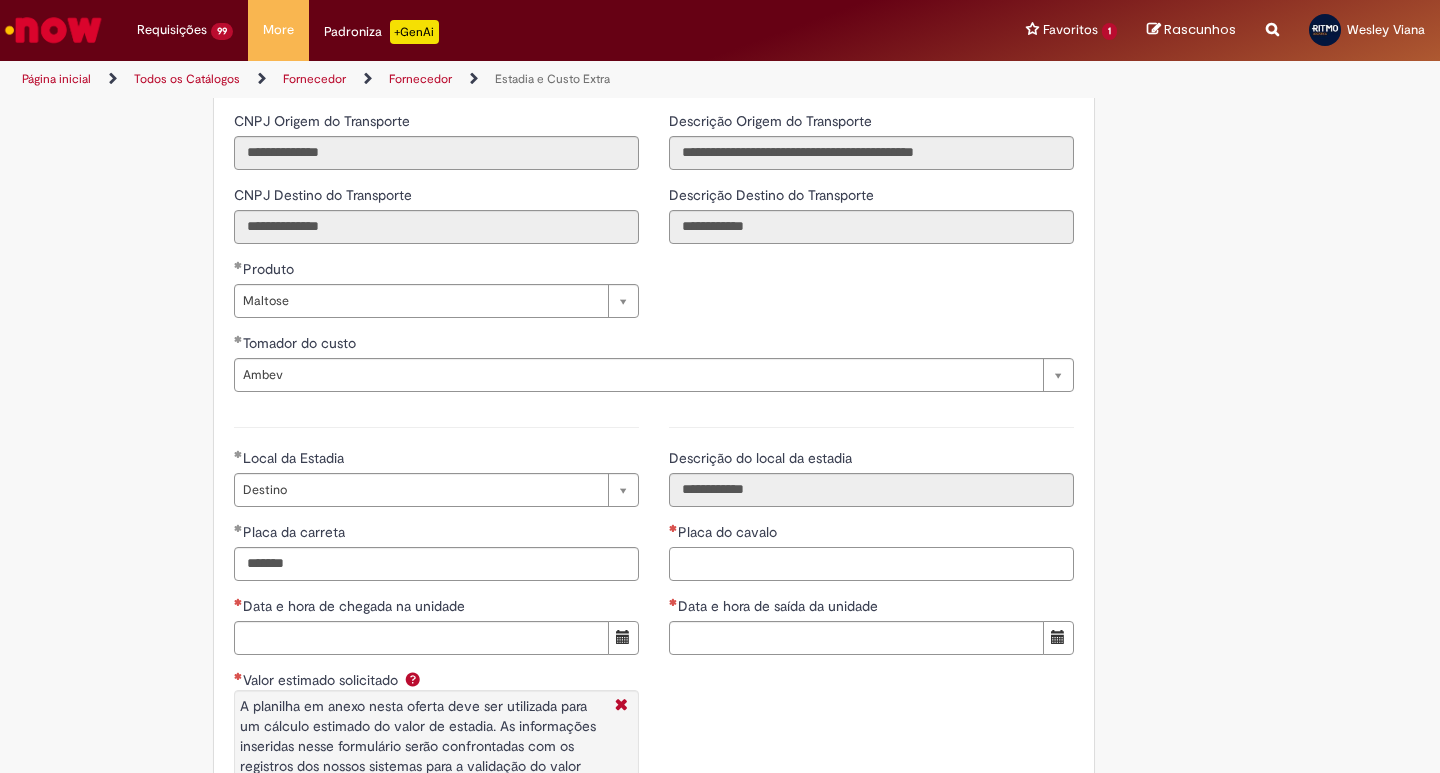 click on "Placa do cavalo" at bounding box center (871, 564) 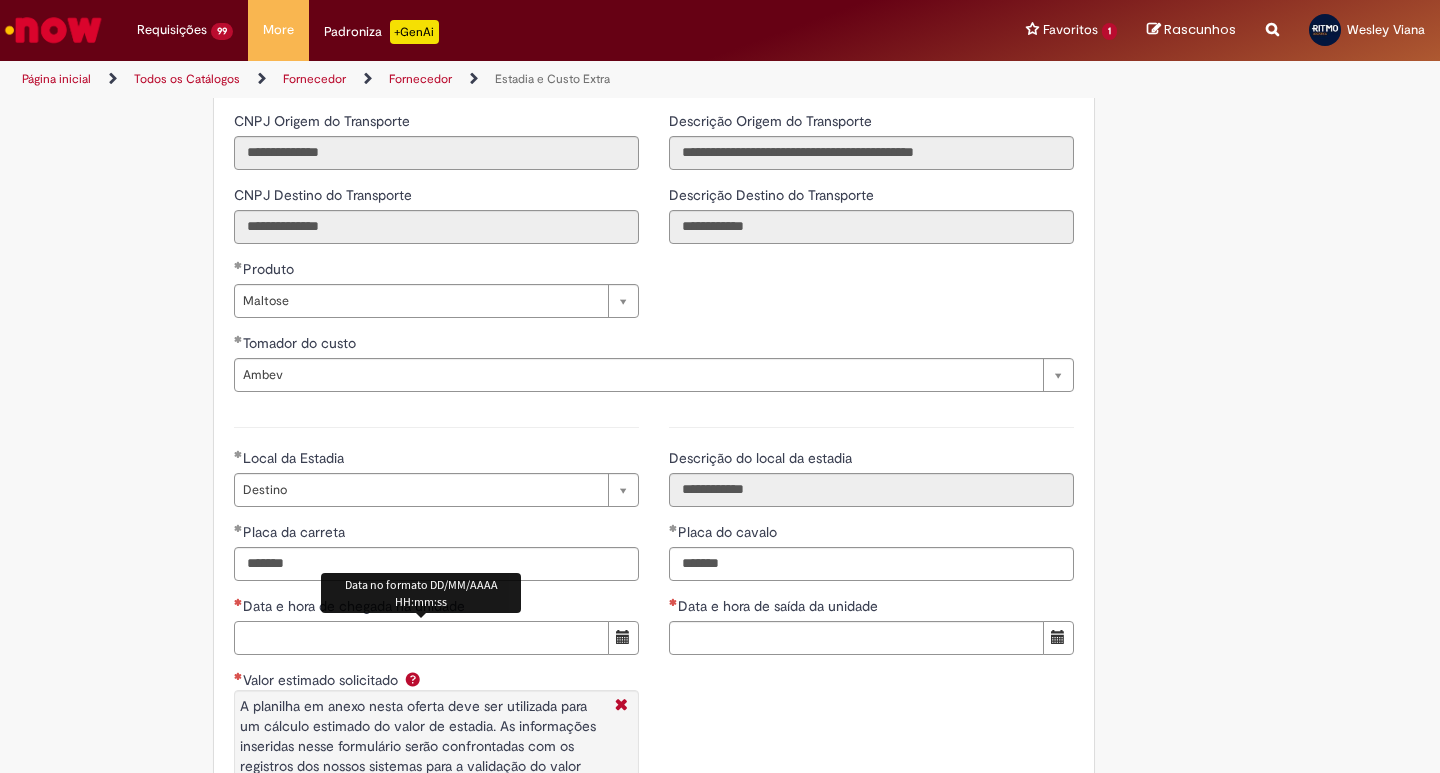 click on "Data e hora de chegada na unidade" at bounding box center [421, 638] 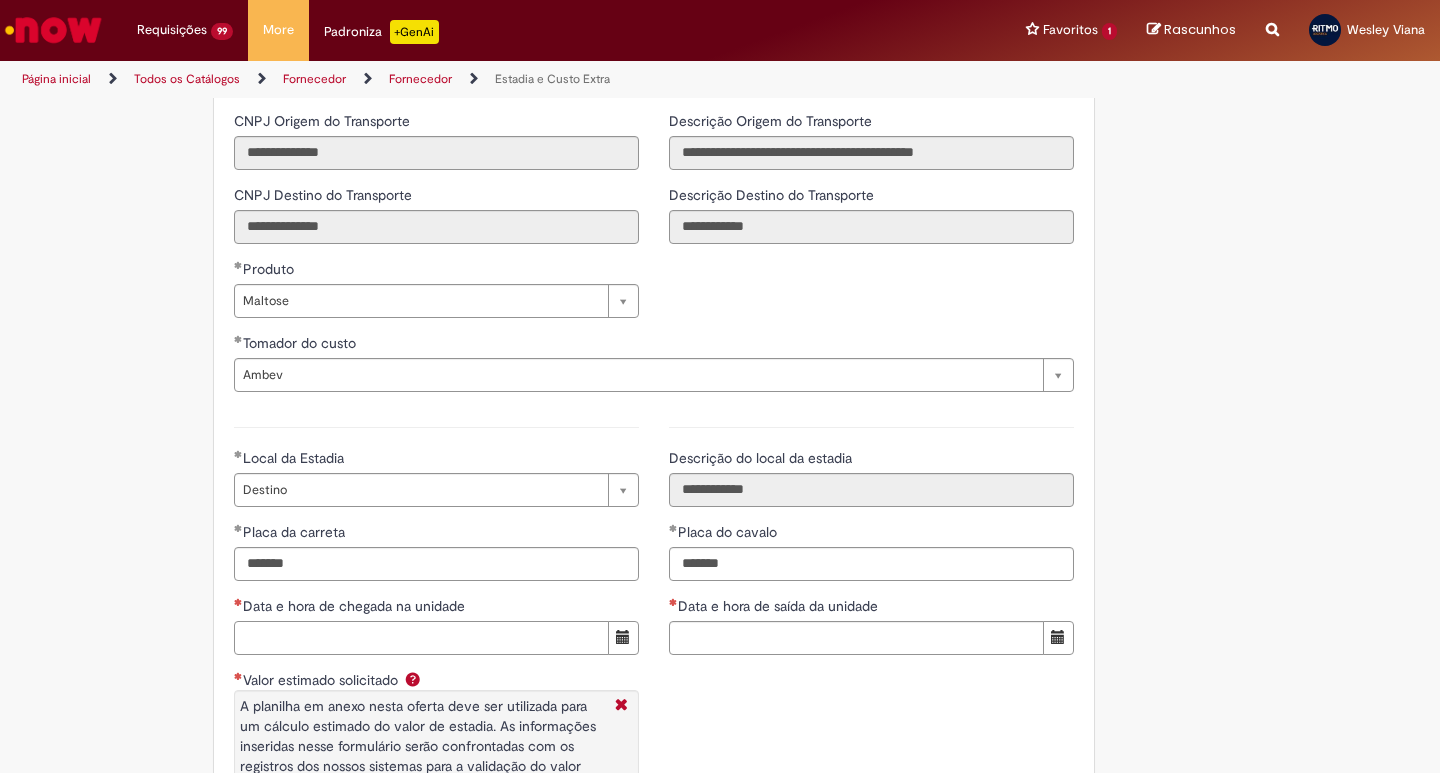 paste on "**********" 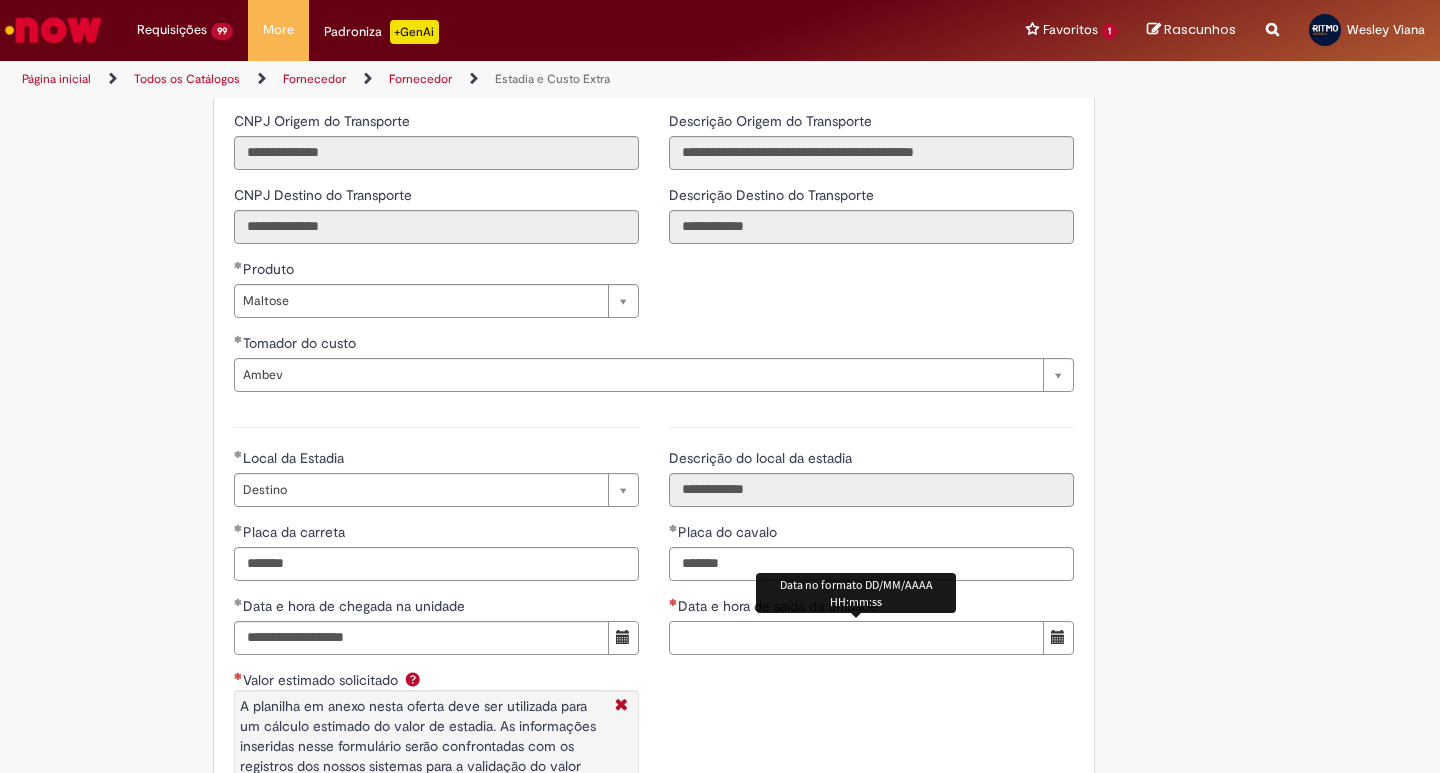 click on "Data e hora de saída da unidade" at bounding box center (856, 638) 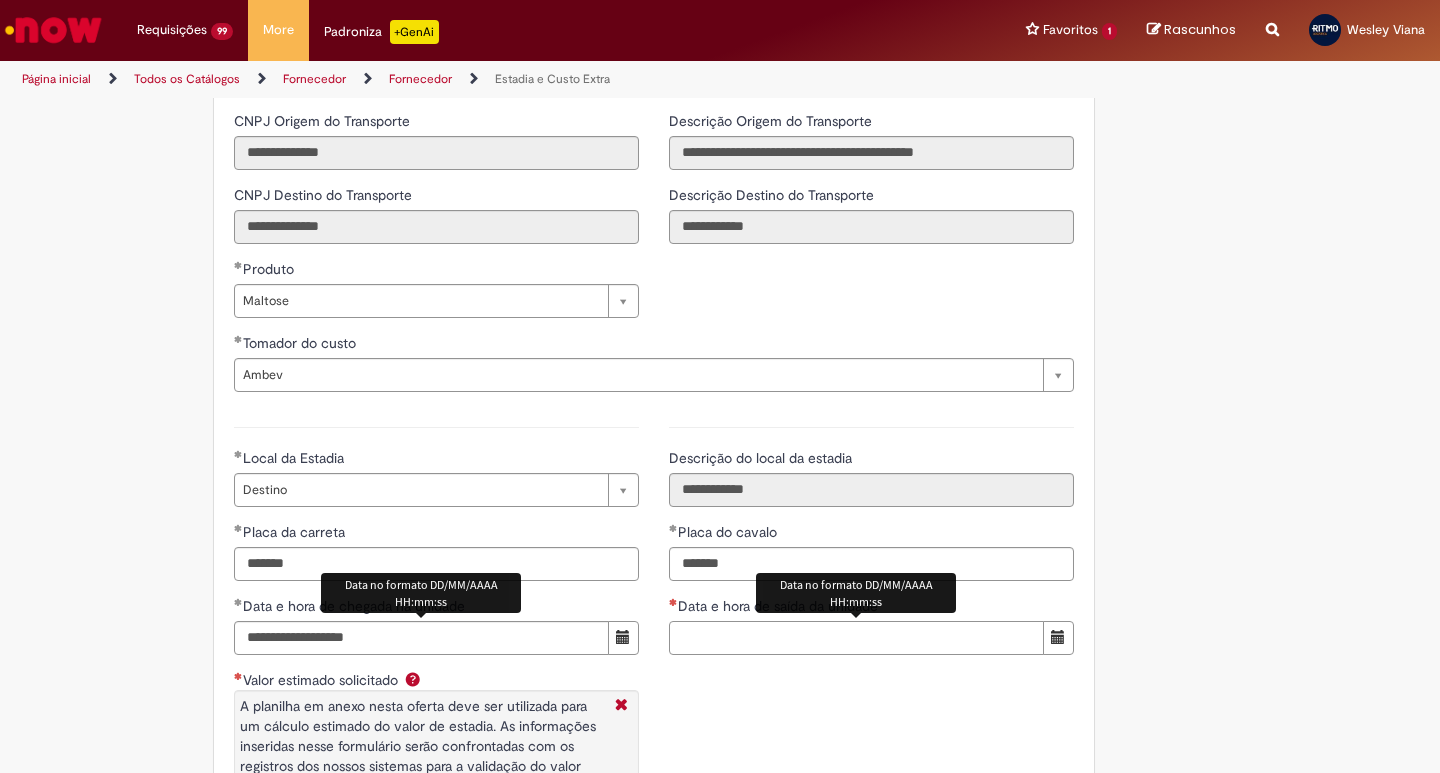 paste on "**********" 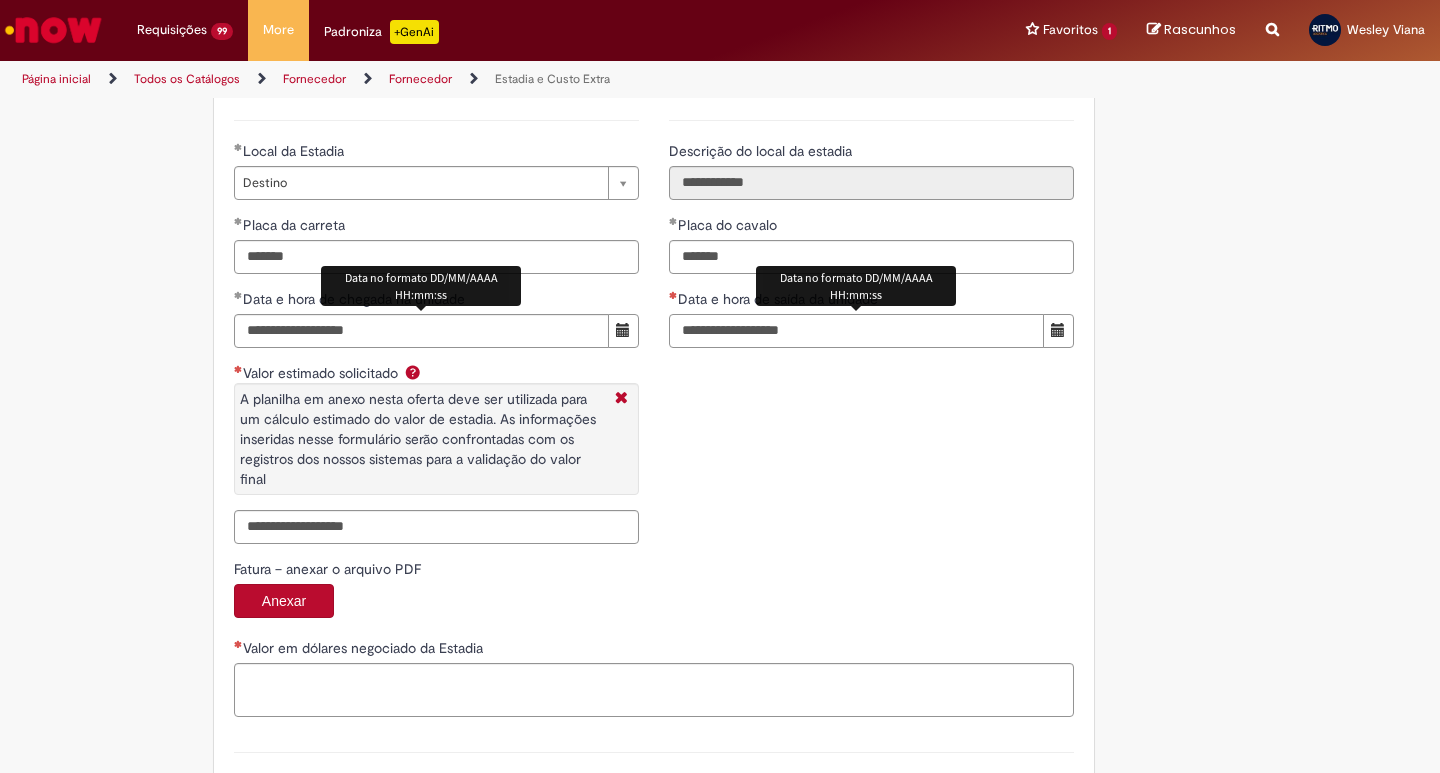 scroll, scrollTop: 2977, scrollLeft: 0, axis: vertical 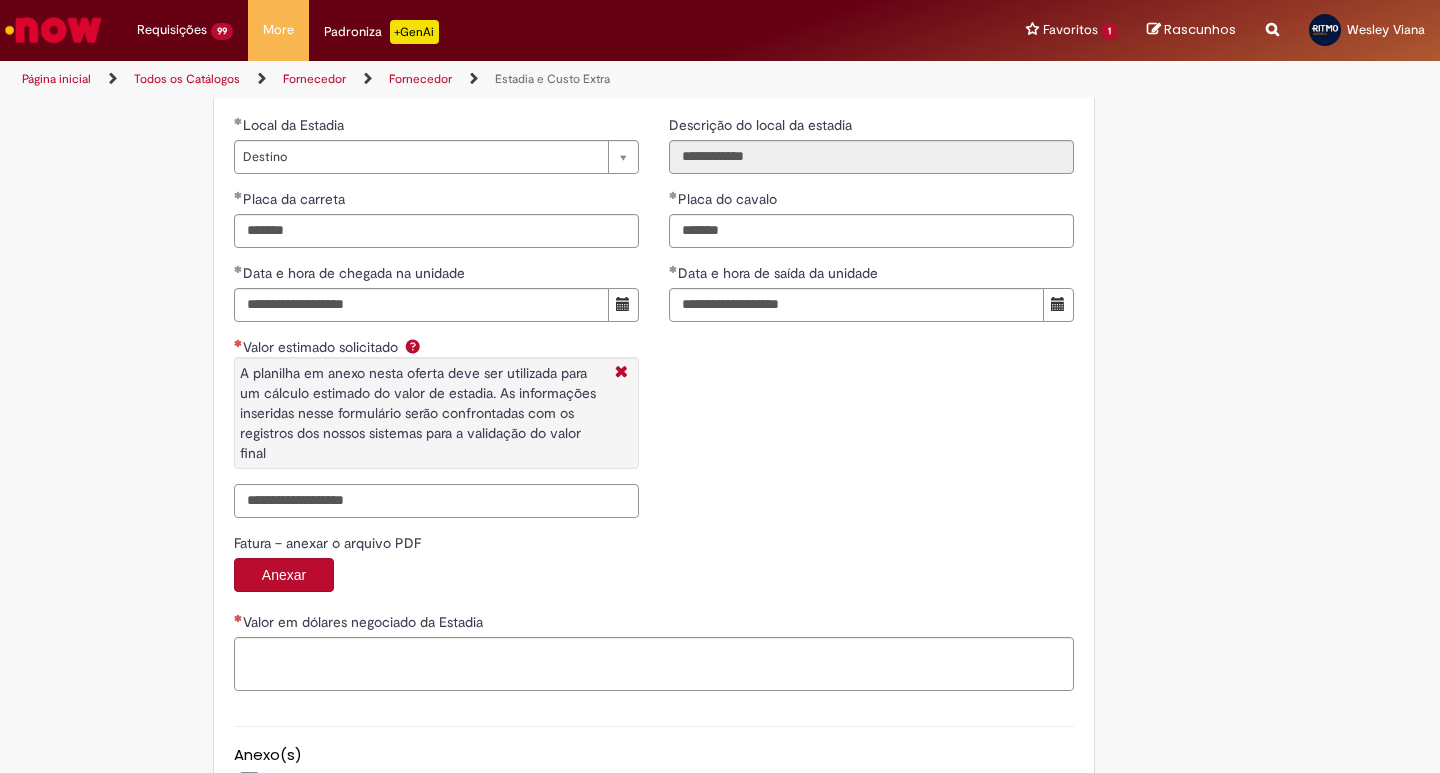 click on "Valor estimado solicitado A planilha em anexo nesta oferta deve ser utilizada para um cálculo estimado do valor de estadia. As informações inseridas nesse formulário serão confrontadas com os registros dos nossos sistemas para a validação do valor final" at bounding box center (436, 501) 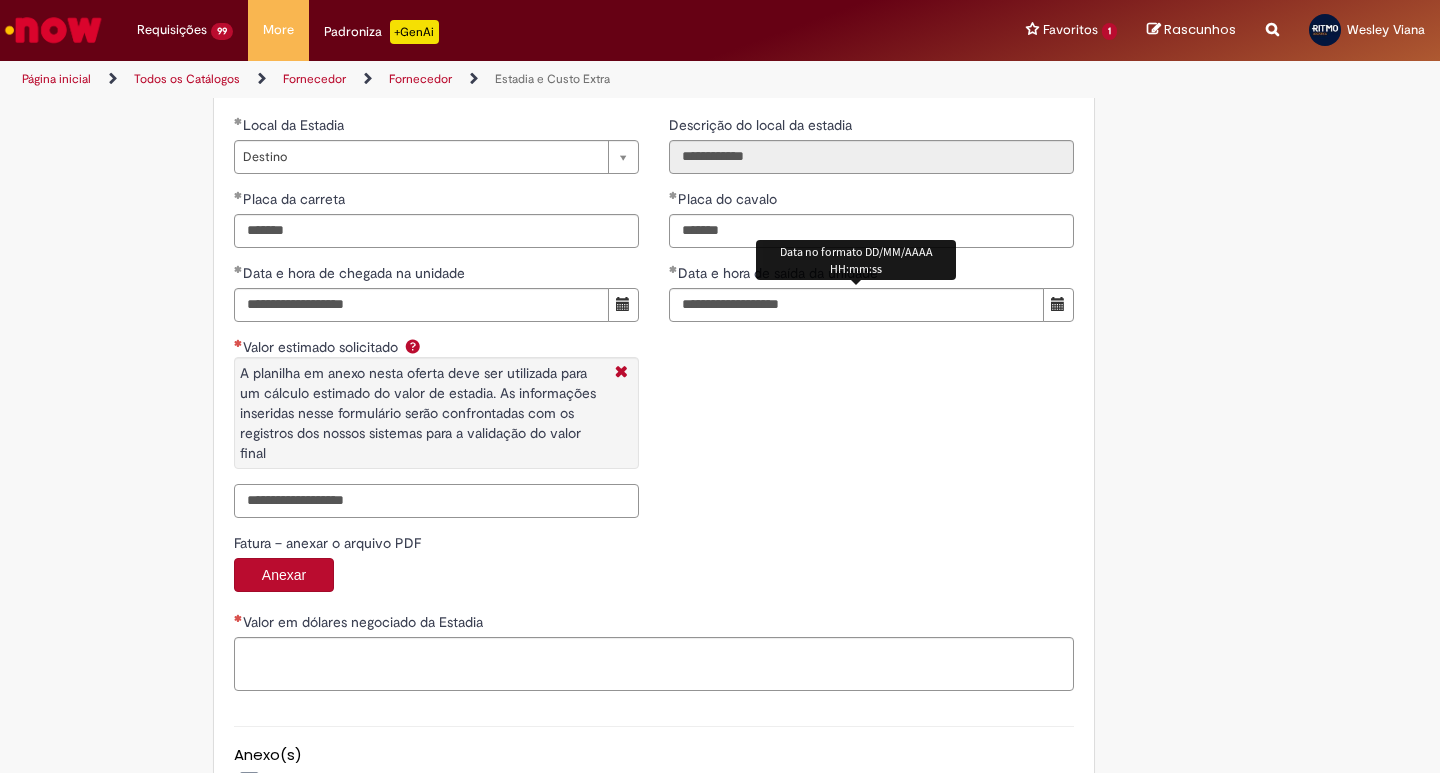 paste on "**********" 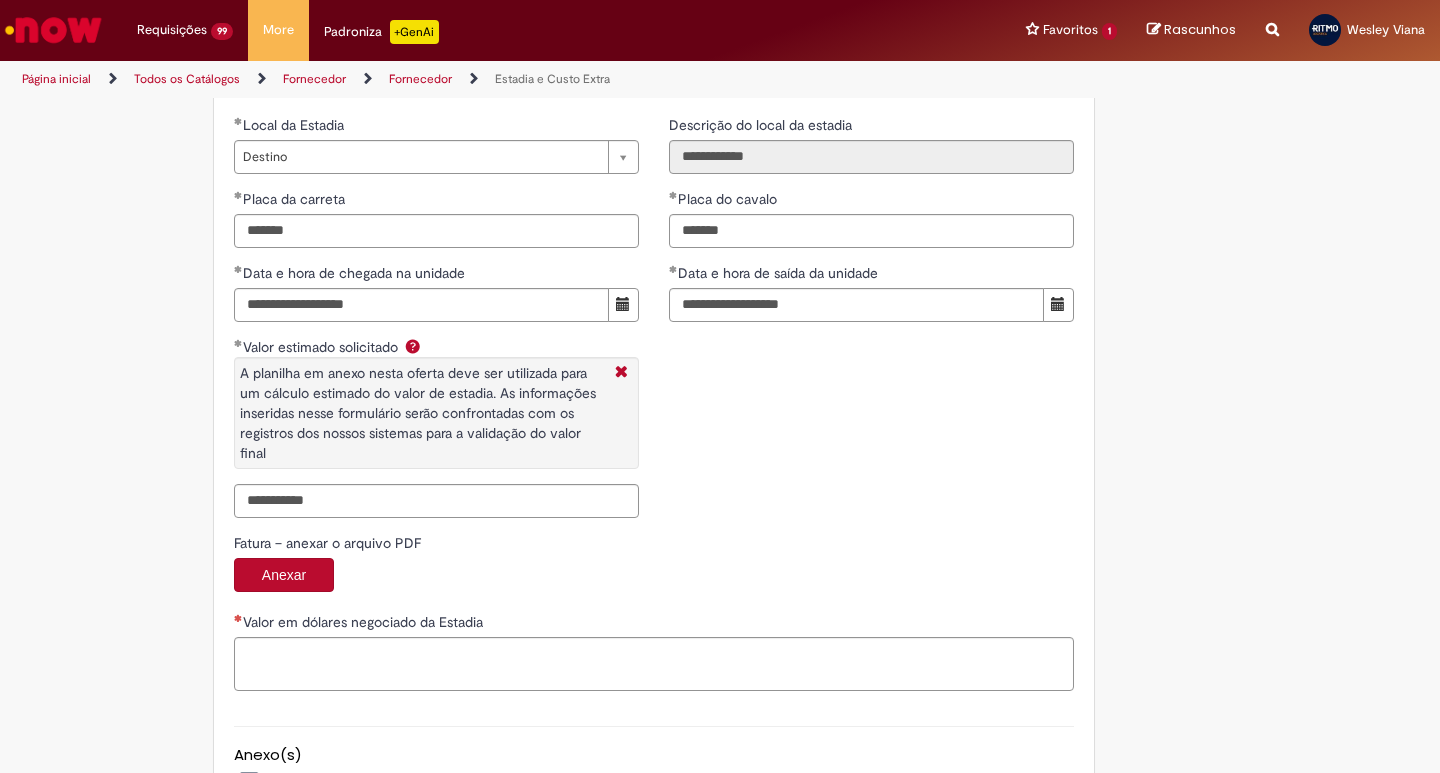click on "Valor em dólares negociado da Estadia" at bounding box center [654, 624] 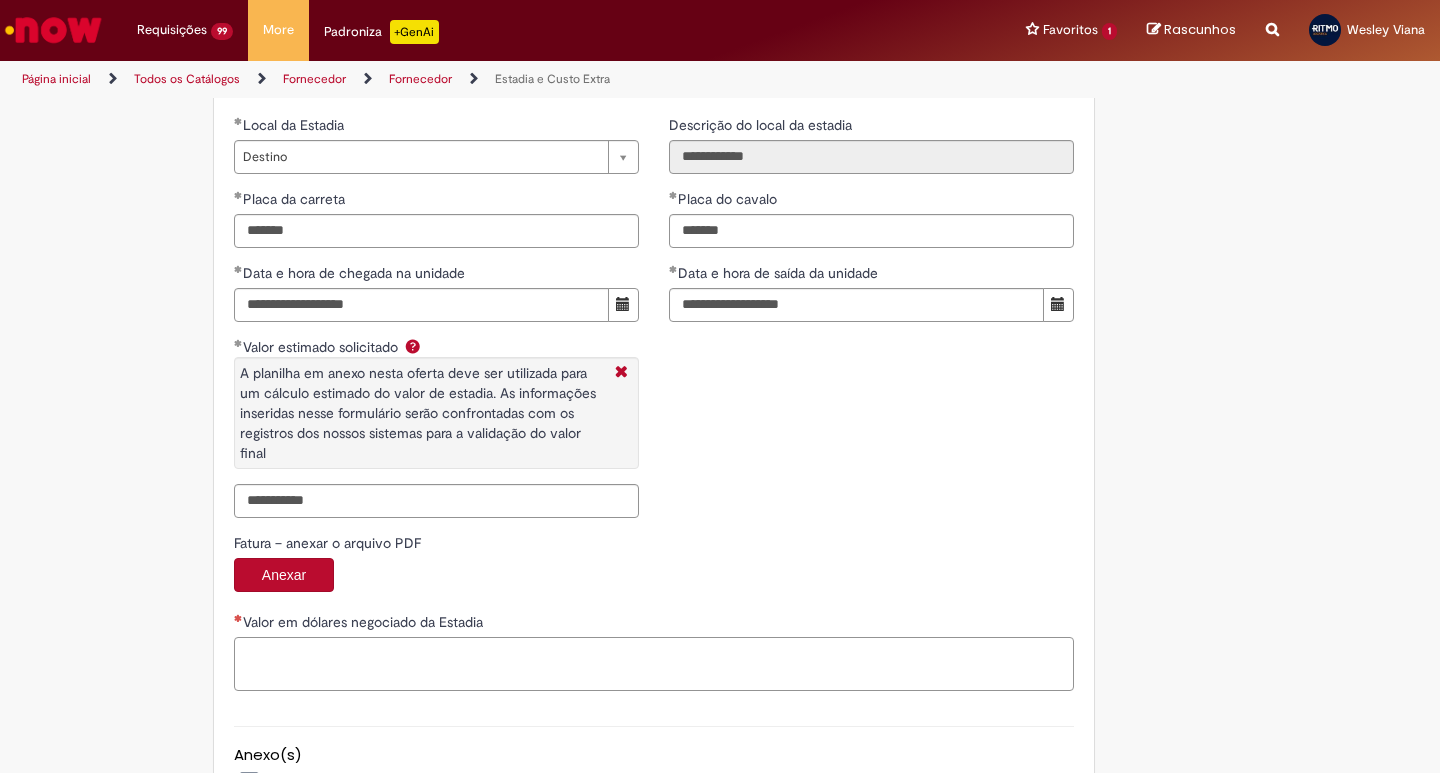 click on "Valor em dólares negociado da Estadia" at bounding box center [654, 664] 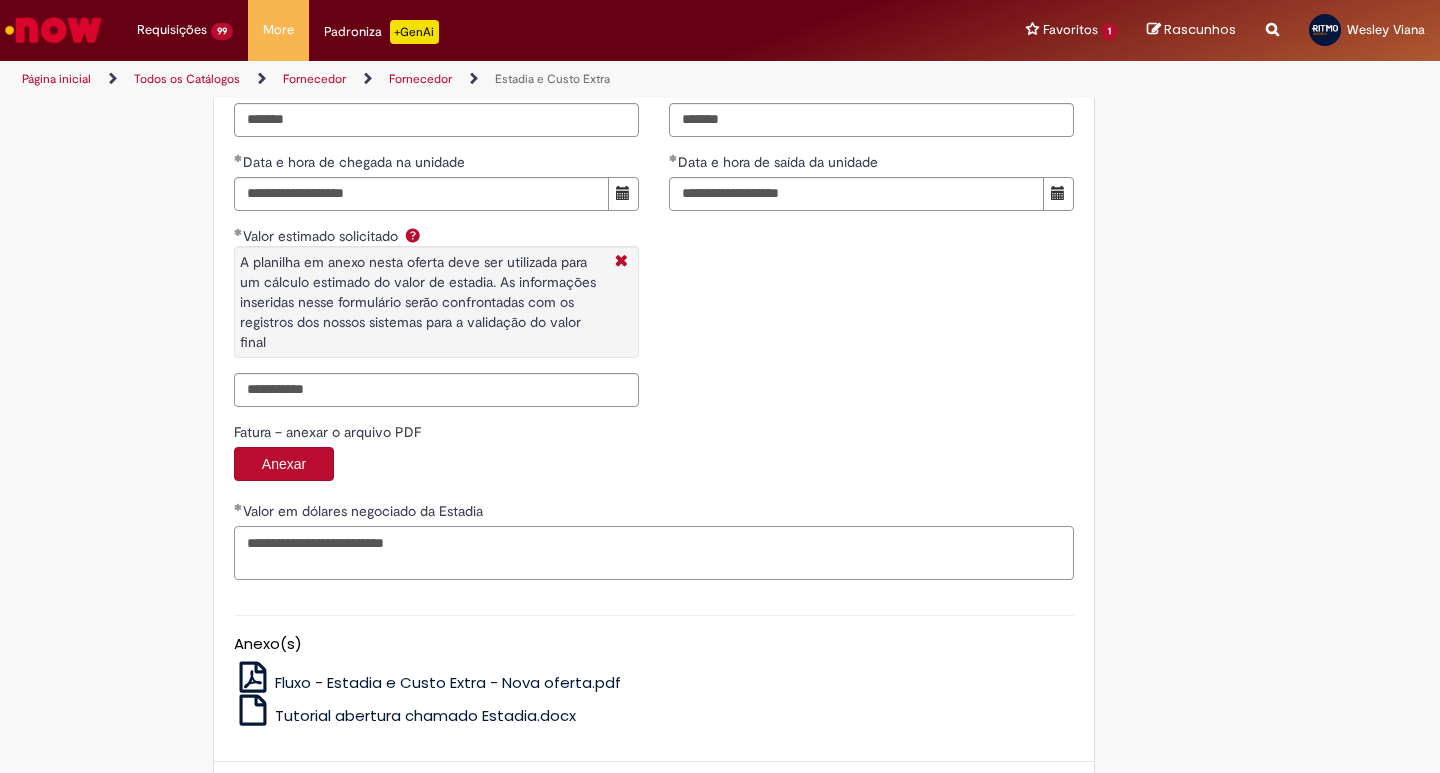 scroll, scrollTop: 3175, scrollLeft: 0, axis: vertical 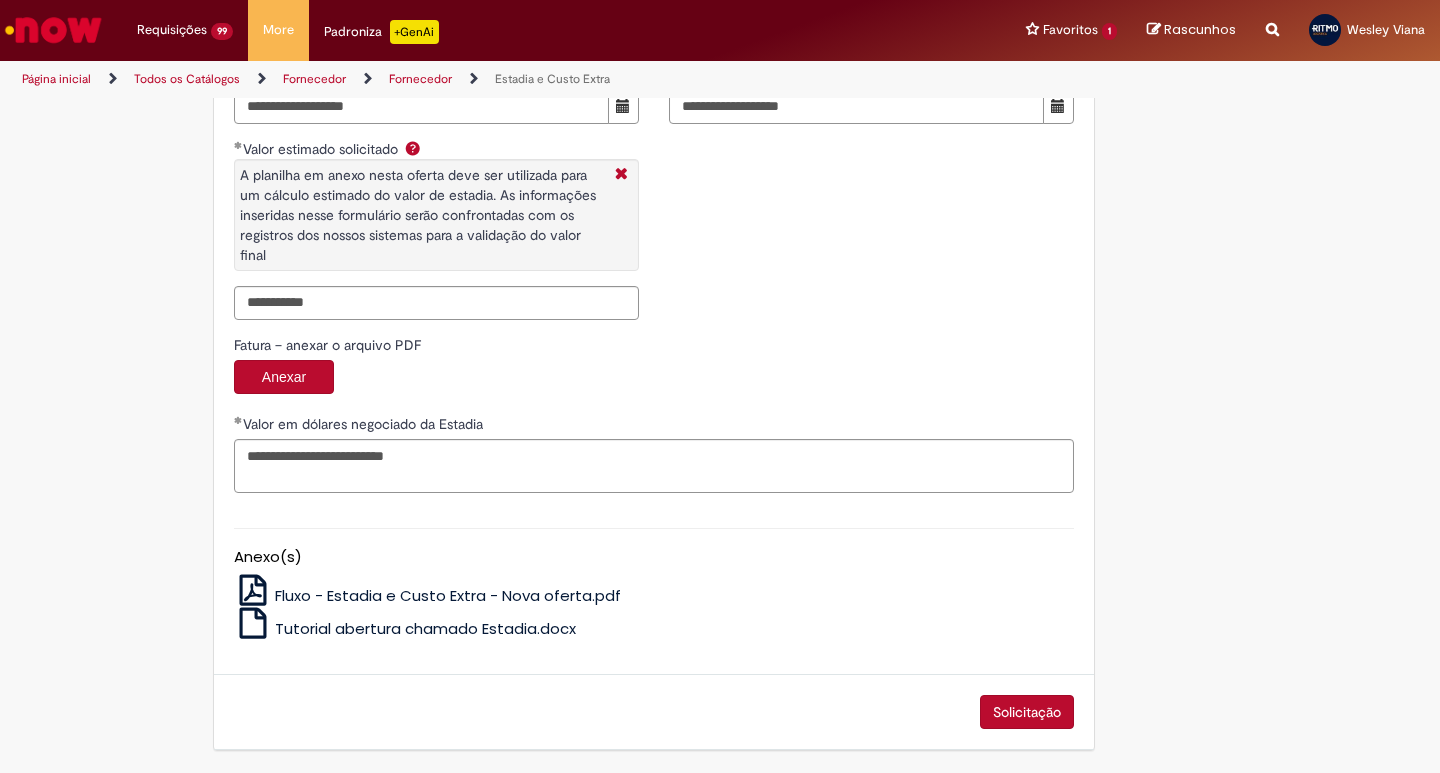 click on "Solicitação" at bounding box center [1027, 712] 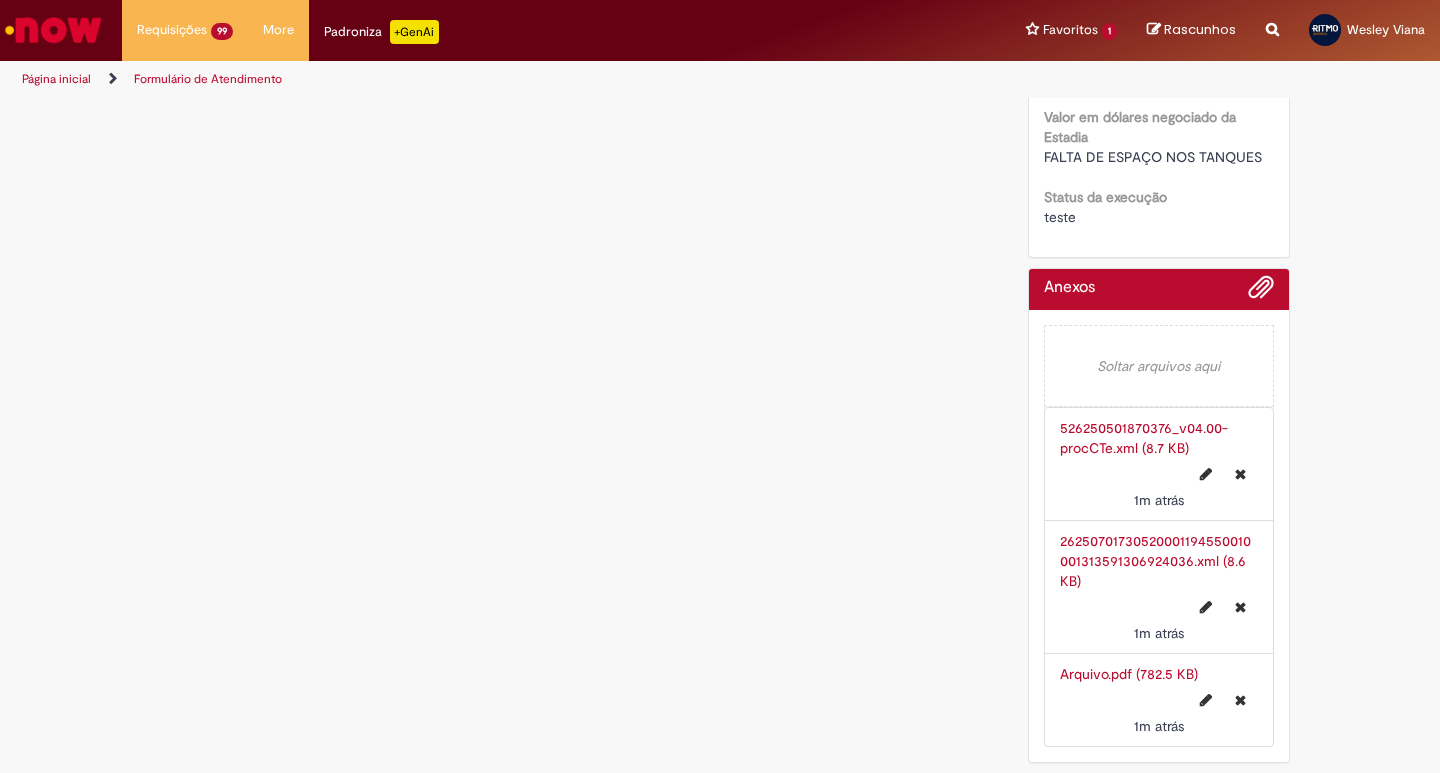 scroll, scrollTop: 0, scrollLeft: 0, axis: both 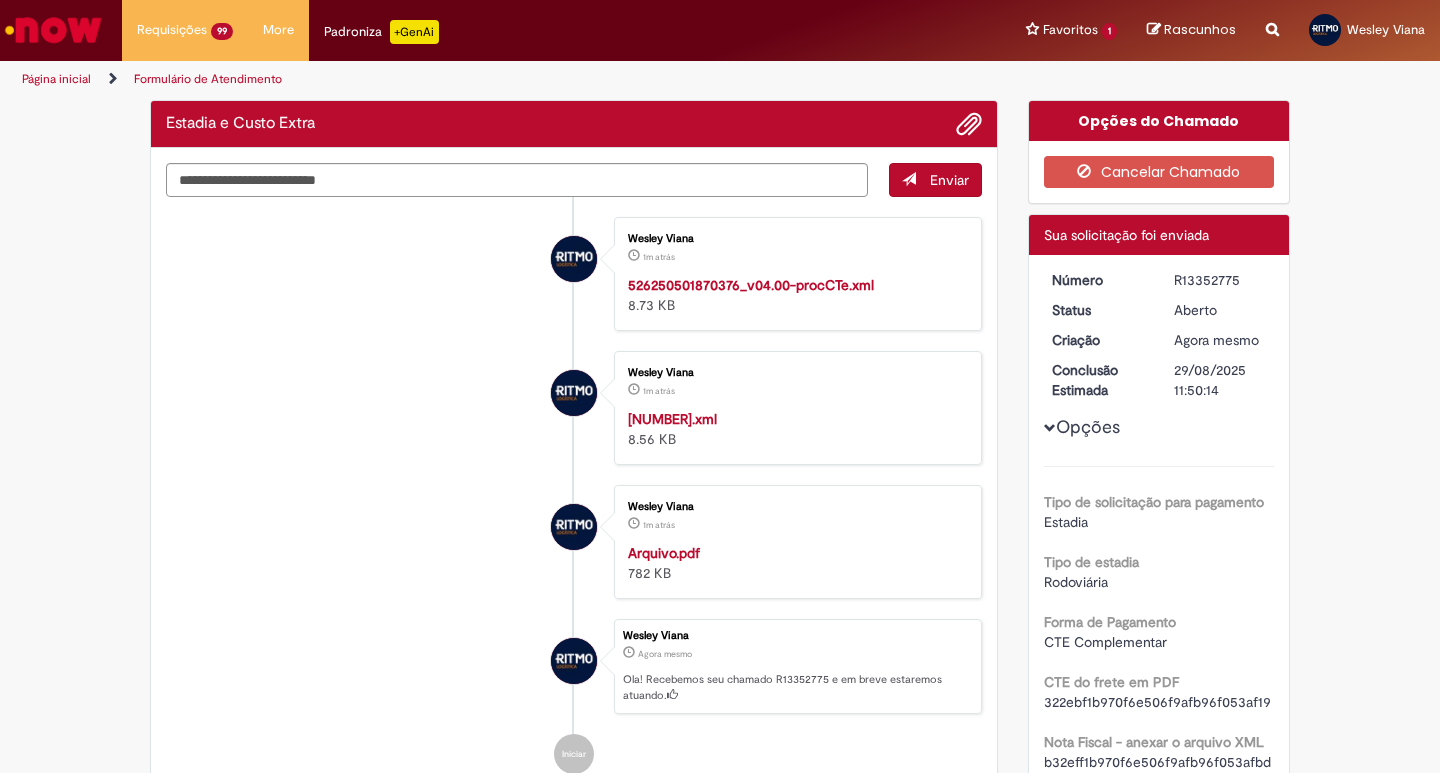click on "R13352775" at bounding box center (1220, 280) 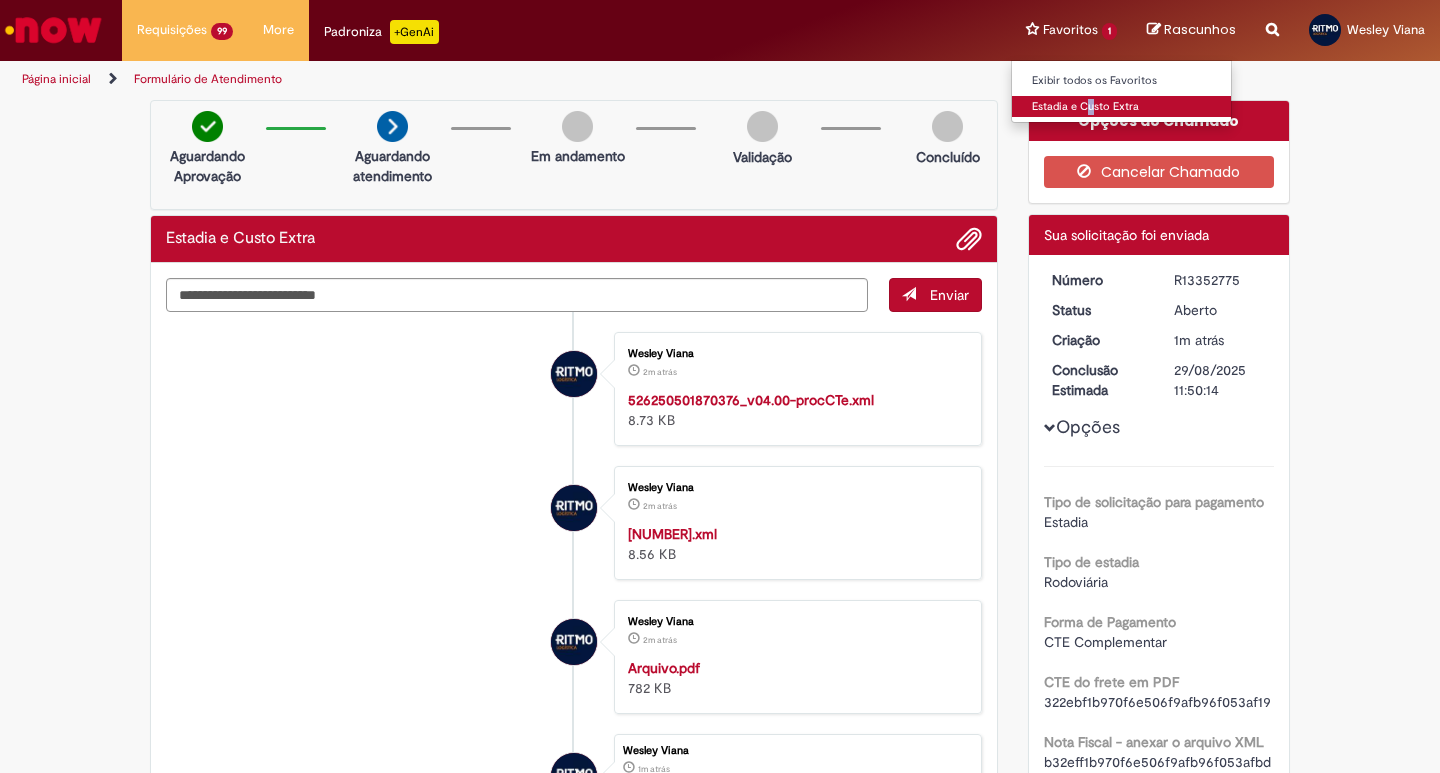drag, startPoint x: 1087, startPoint y: 93, endPoint x: 1091, endPoint y: 112, distance: 19.416489 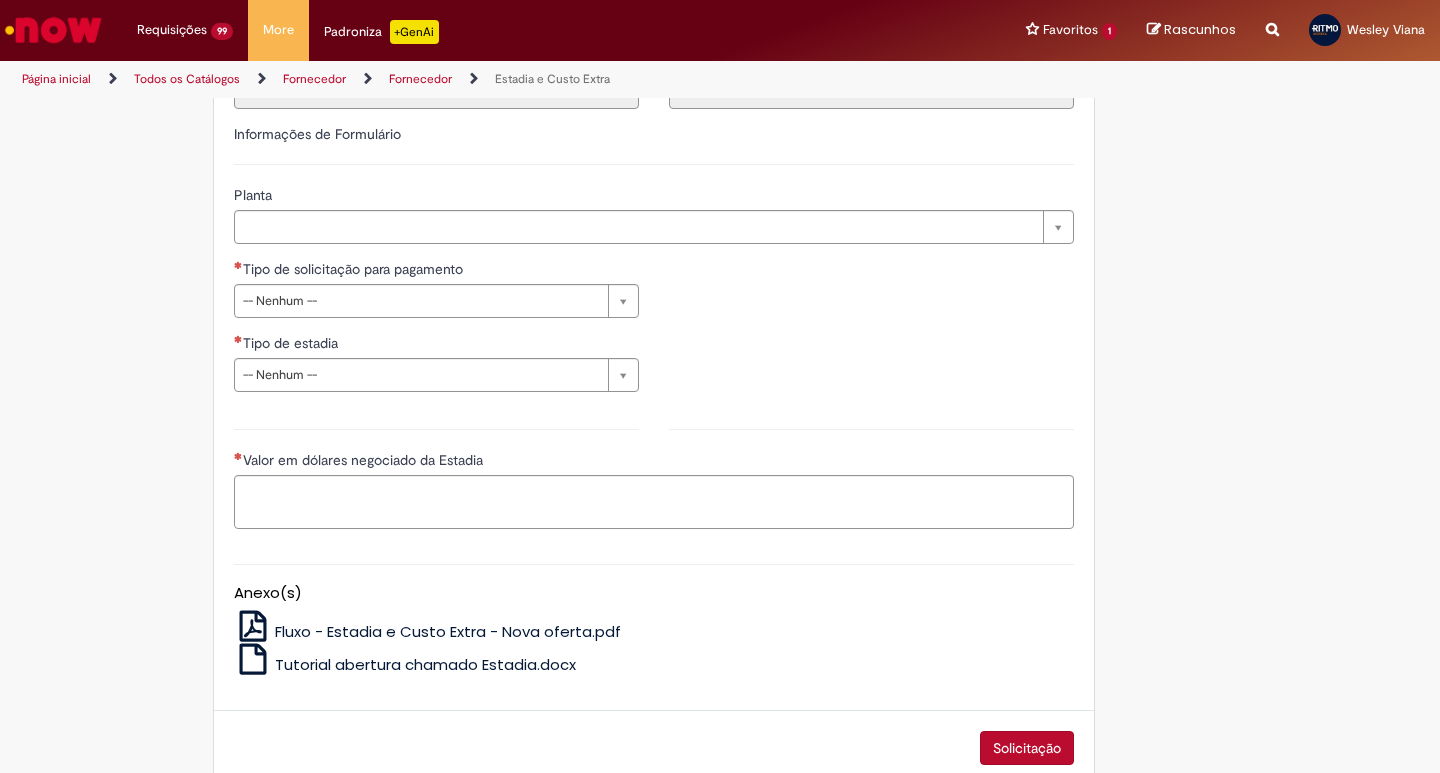 scroll, scrollTop: 638, scrollLeft: 0, axis: vertical 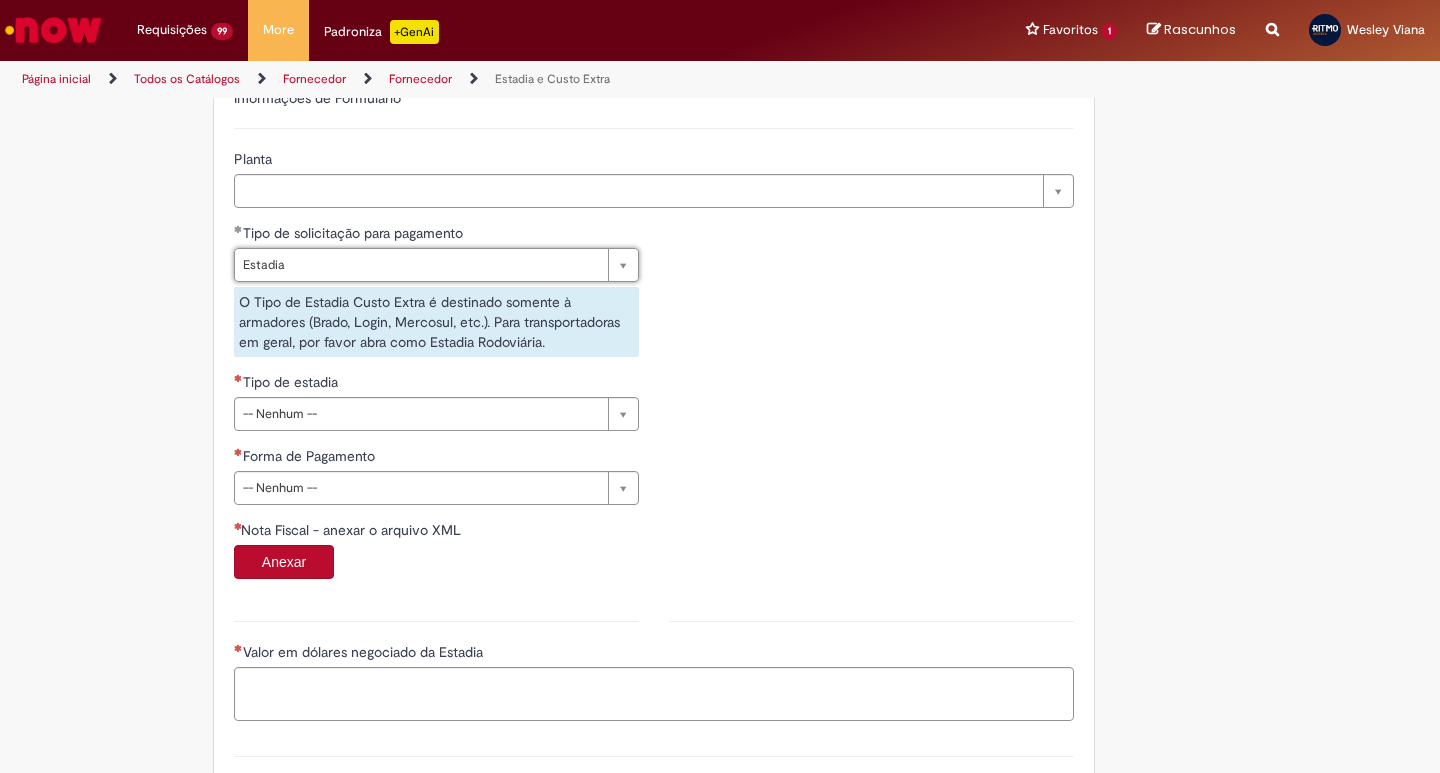 drag, startPoint x: 274, startPoint y: 414, endPoint x: 276, endPoint y: 432, distance: 18.110771 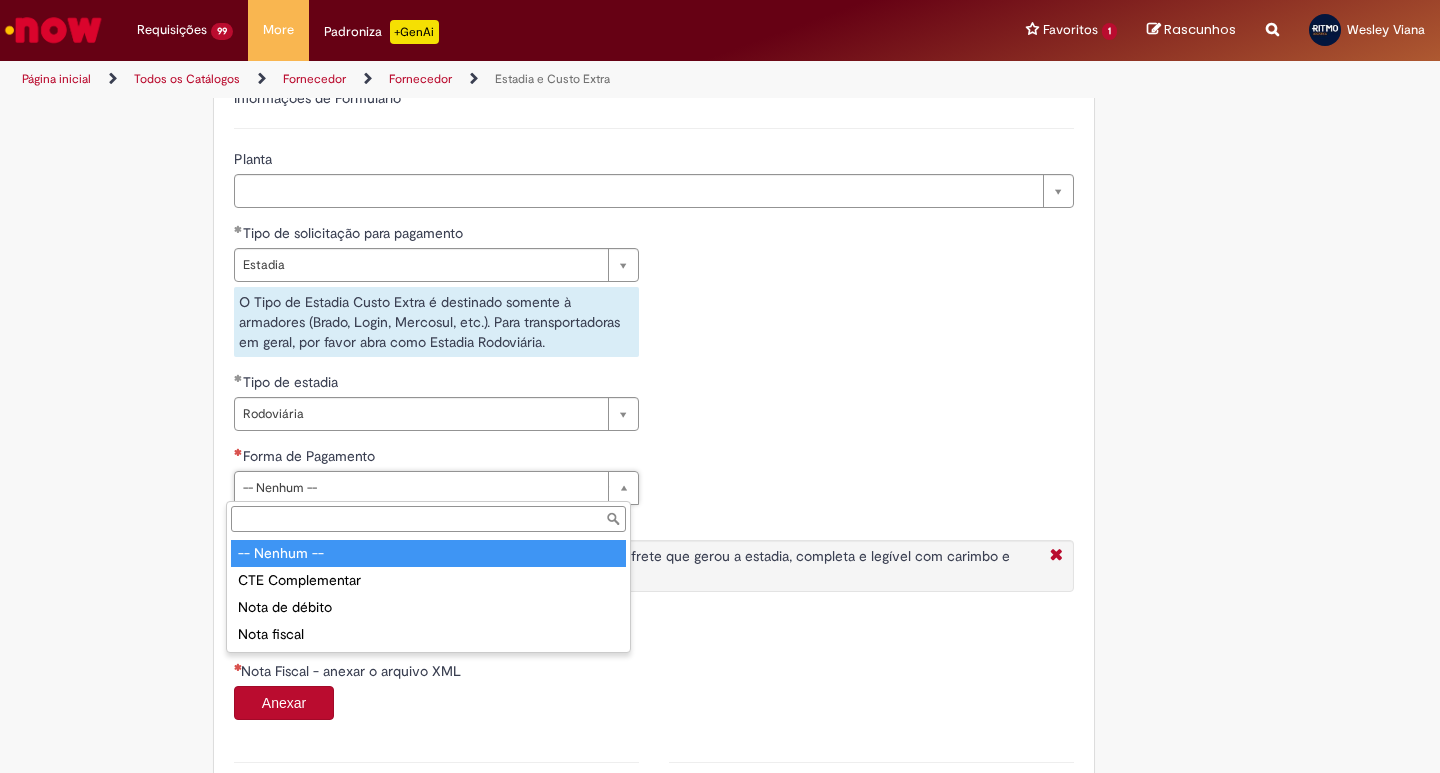 drag, startPoint x: 283, startPoint y: 482, endPoint x: 283, endPoint y: 509, distance: 27 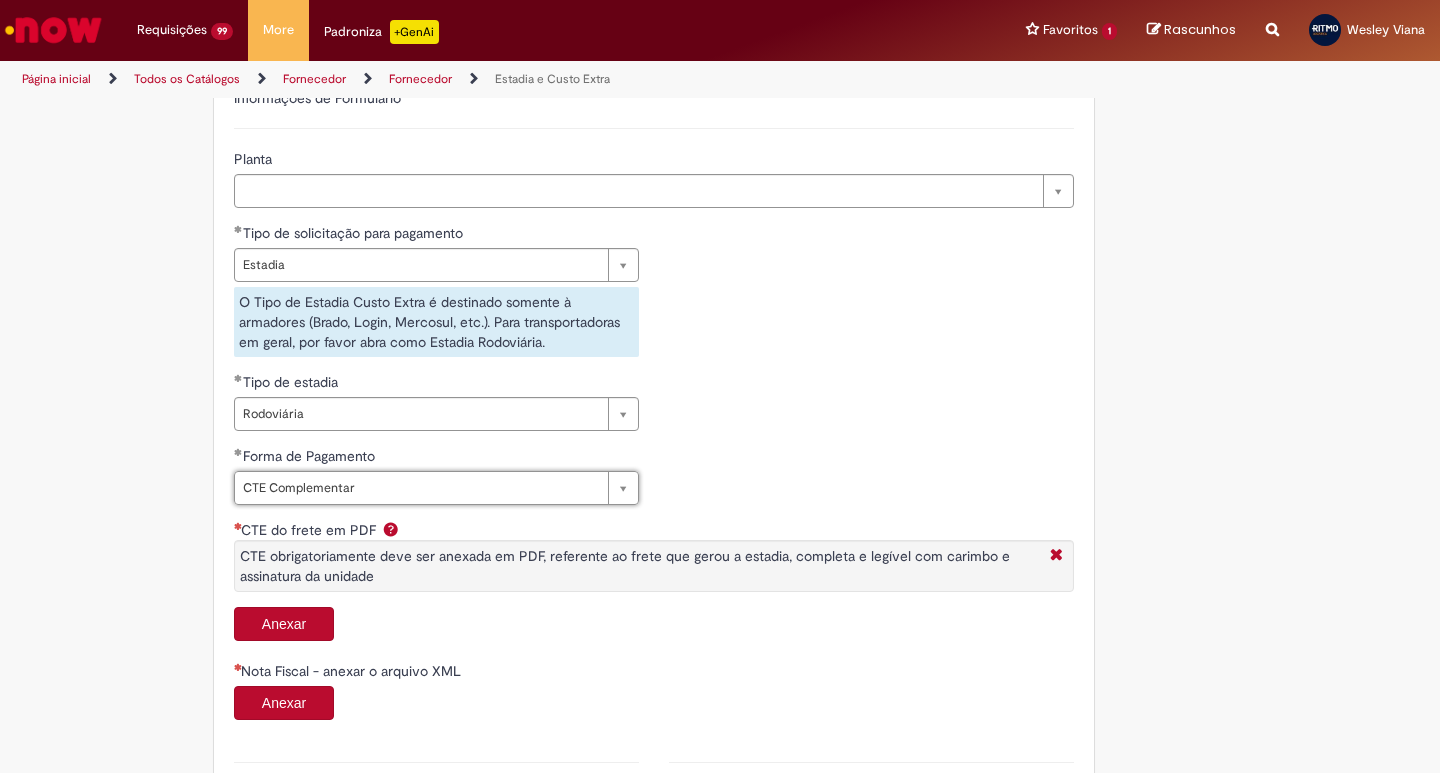 click on "Anexar" at bounding box center [284, 624] 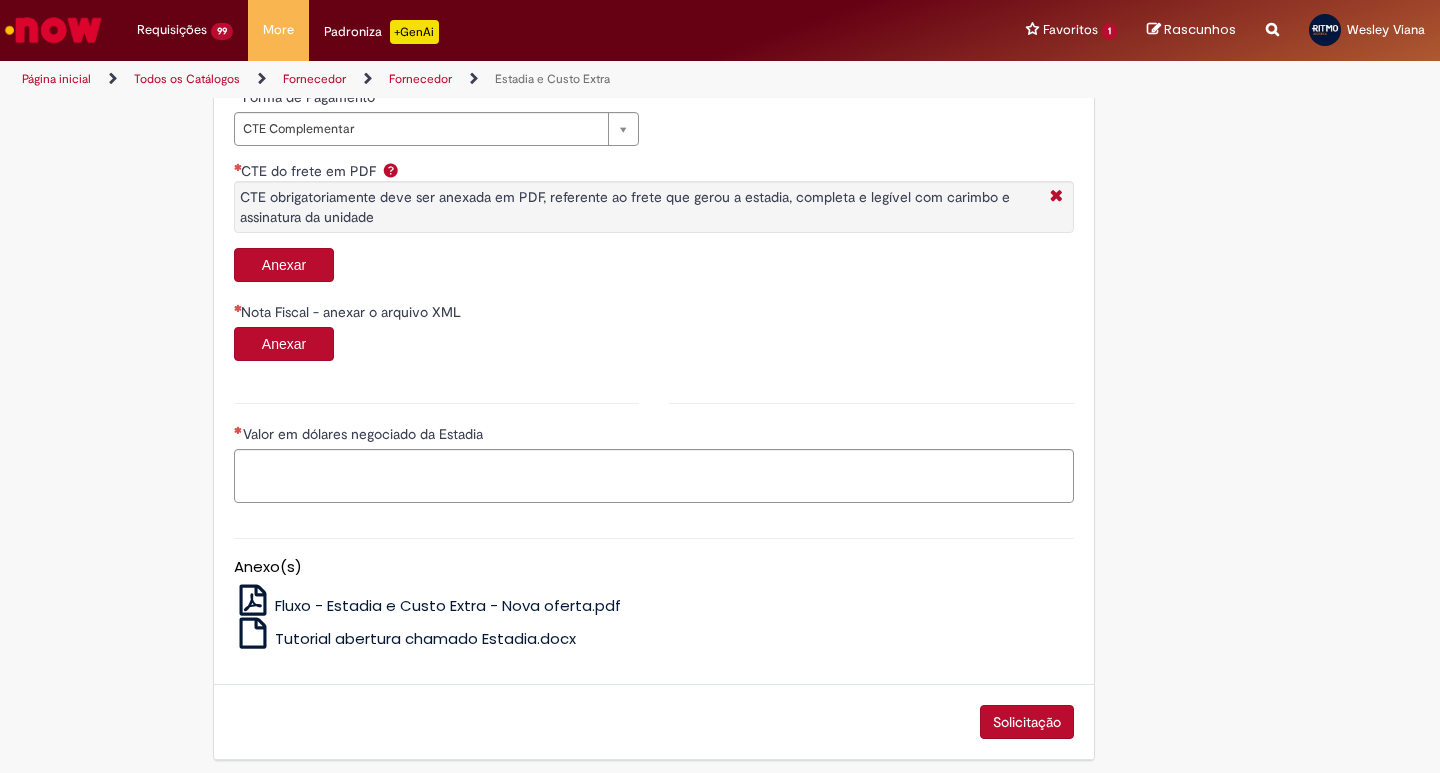 scroll, scrollTop: 1007, scrollLeft: 0, axis: vertical 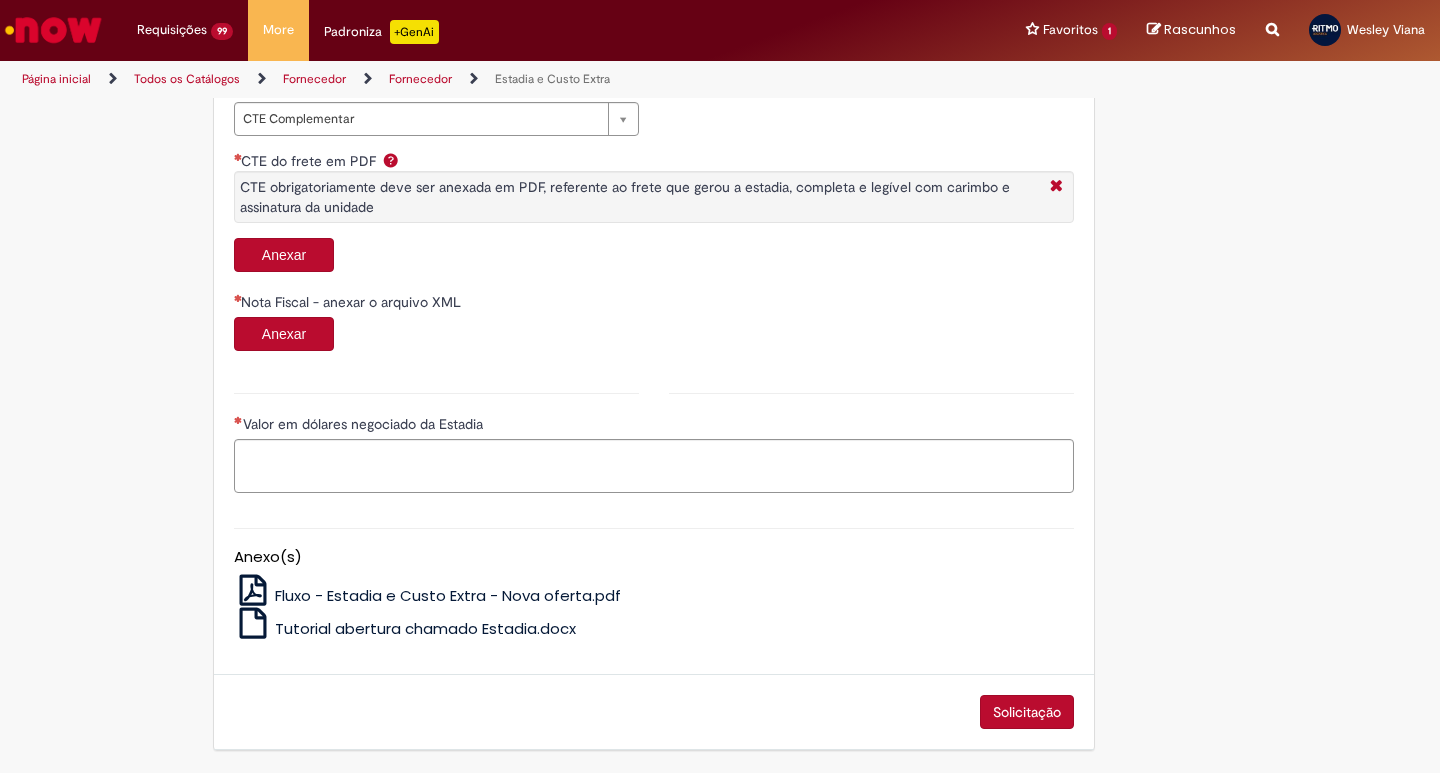 click on "Anexar" at bounding box center [284, 334] 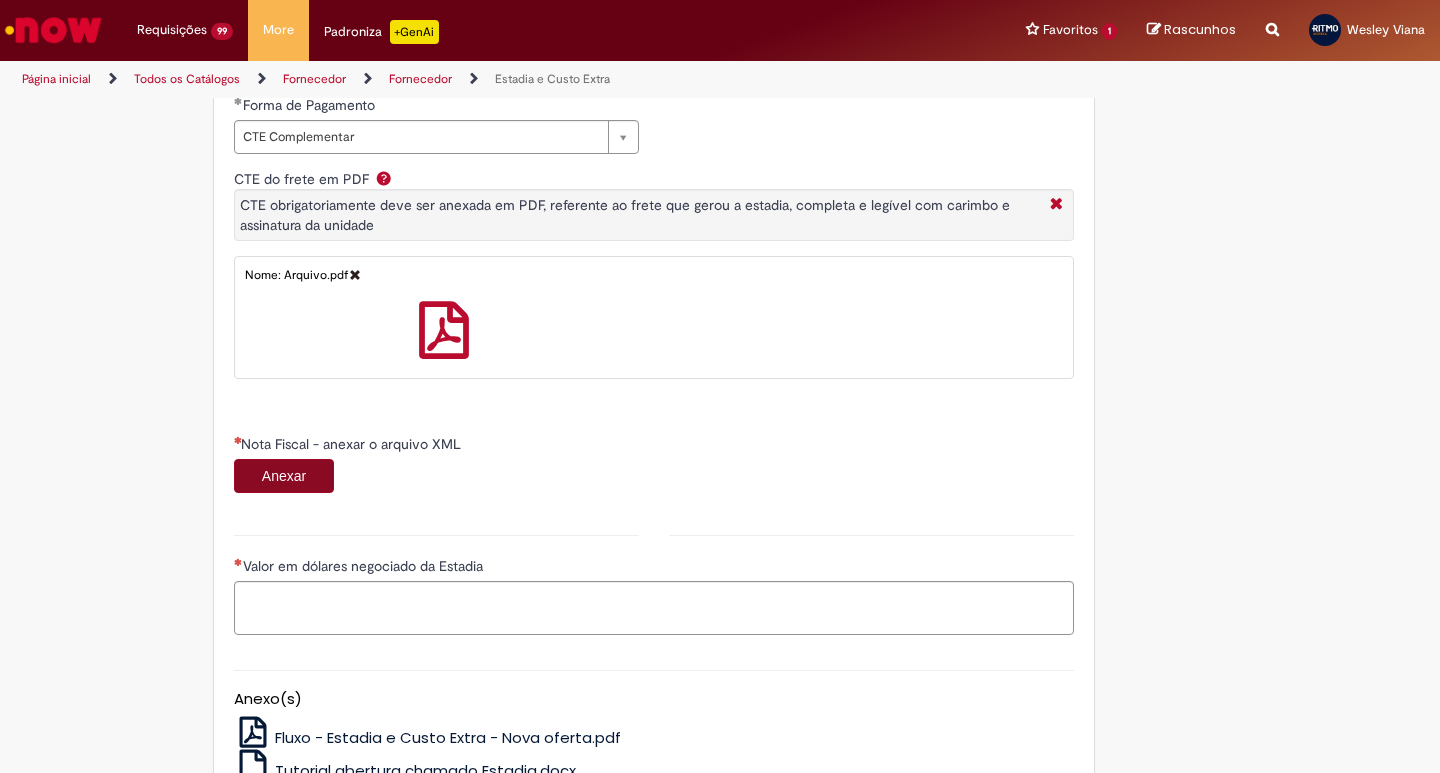 scroll, scrollTop: 1007, scrollLeft: 0, axis: vertical 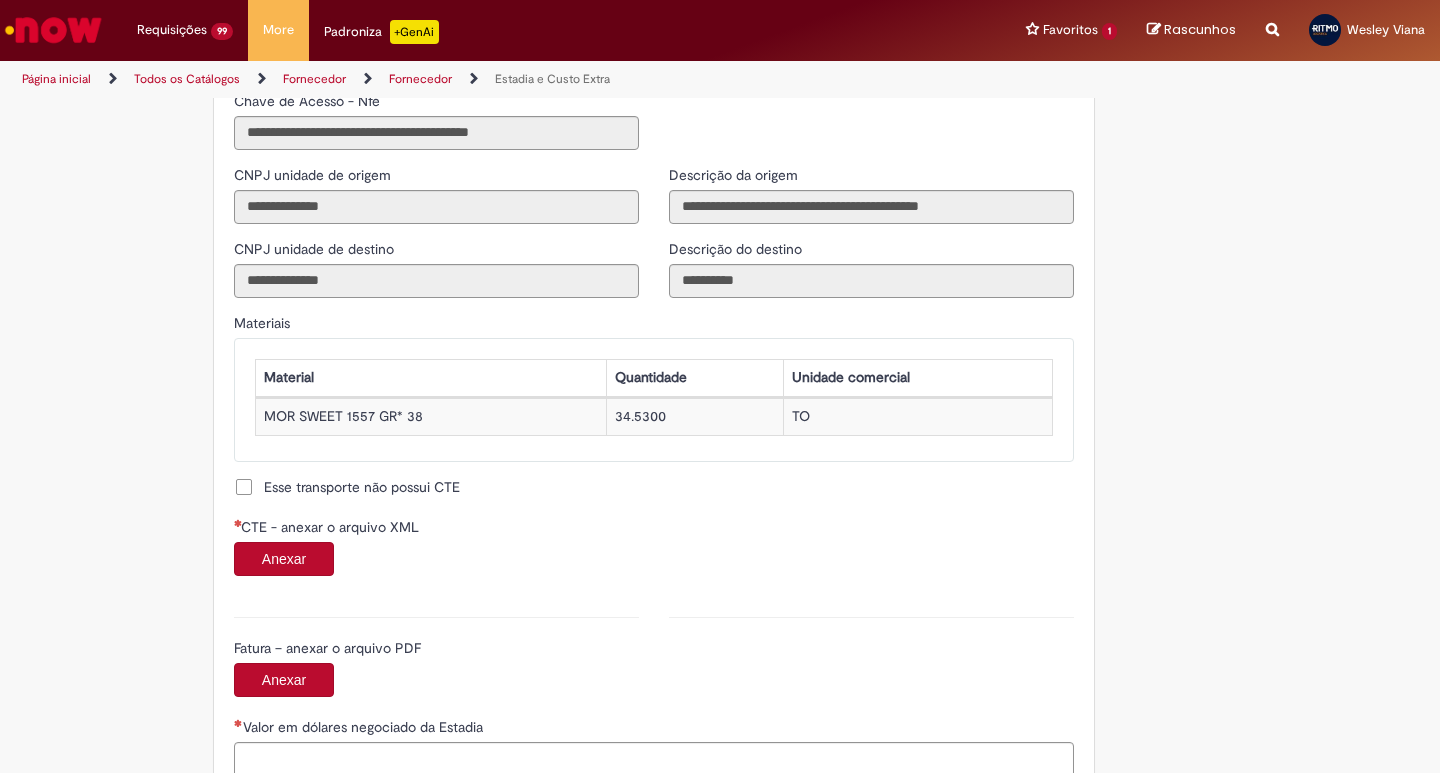 click on "Anexar" at bounding box center [654, 561] 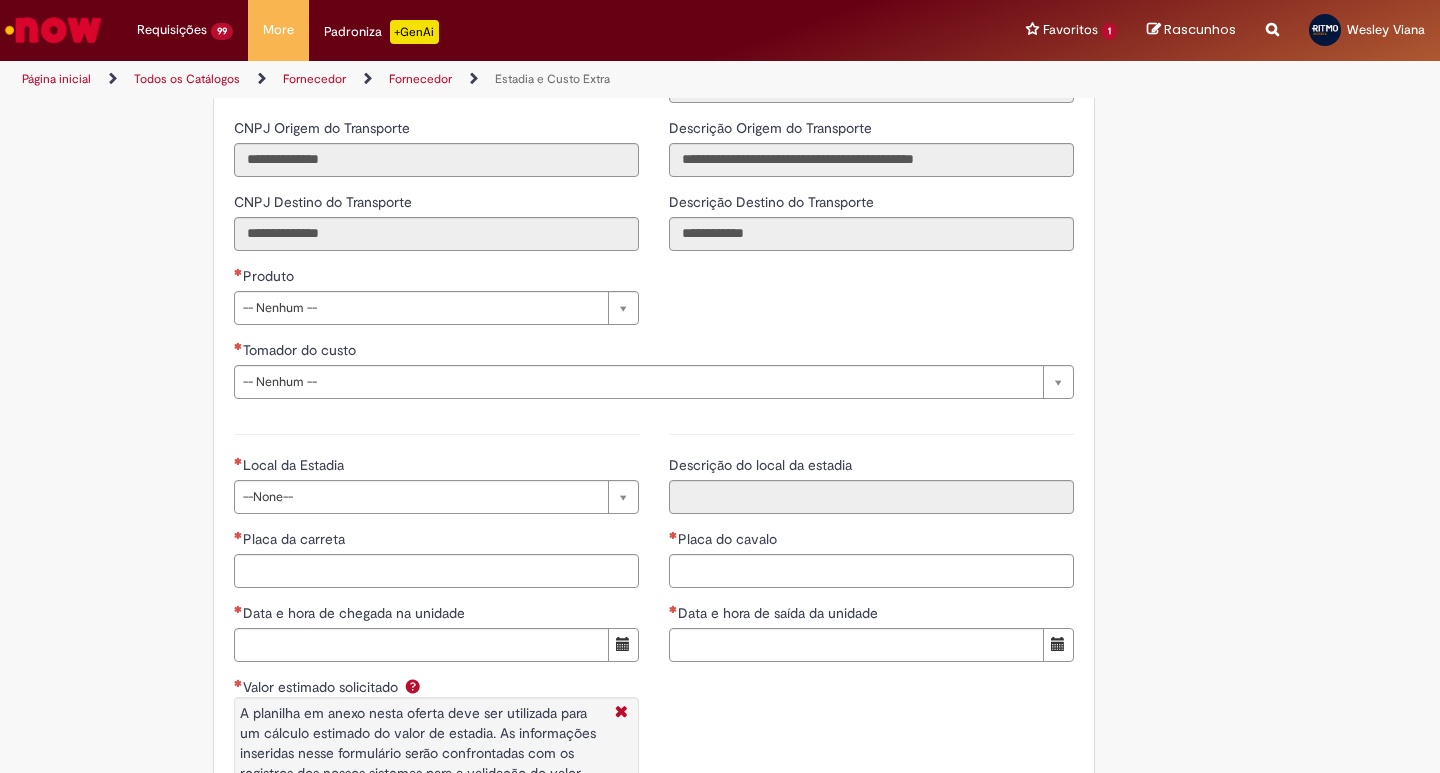 scroll, scrollTop: 2674, scrollLeft: 0, axis: vertical 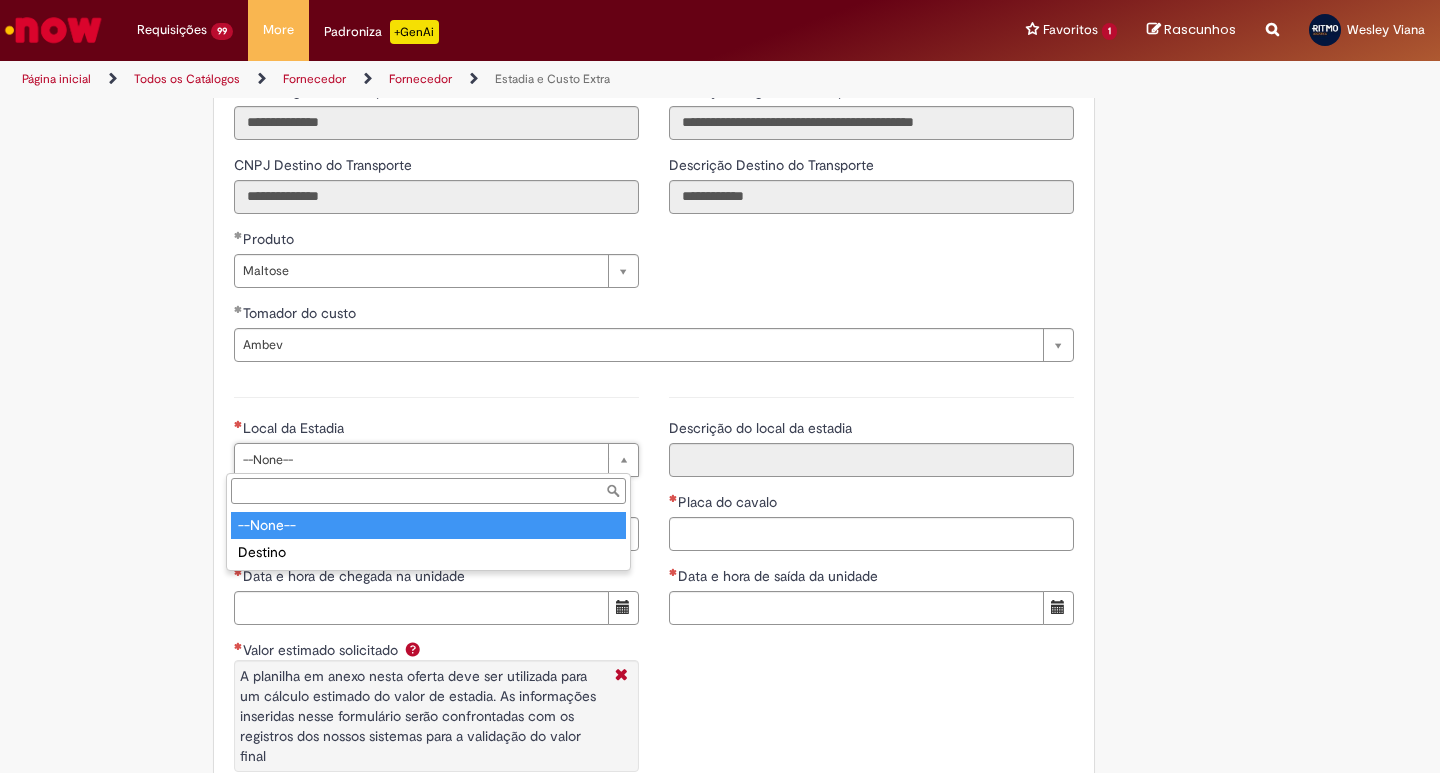 drag, startPoint x: 281, startPoint y: 459, endPoint x: 277, endPoint y: 496, distance: 37.215588 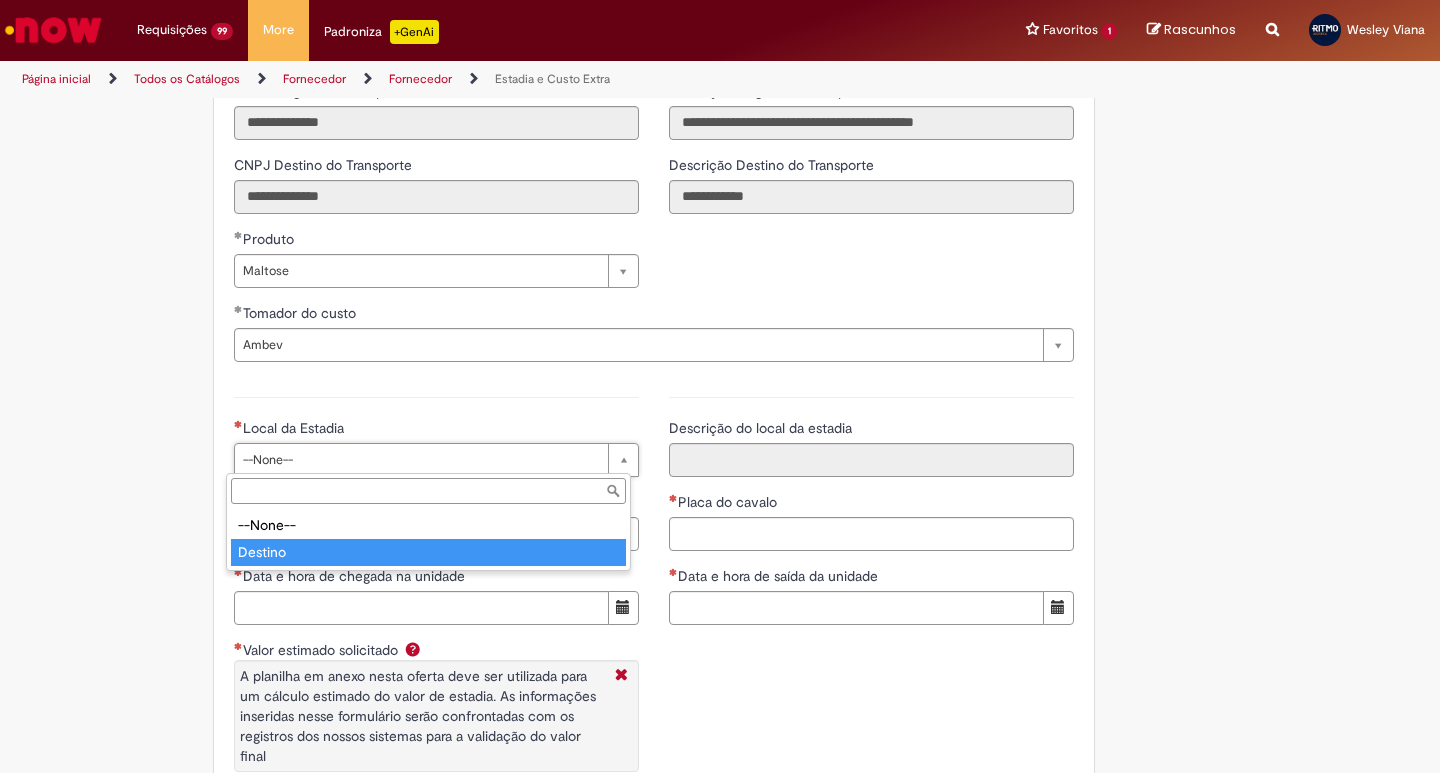 drag, startPoint x: 275, startPoint y: 545, endPoint x: 59, endPoint y: 582, distance: 219.14607 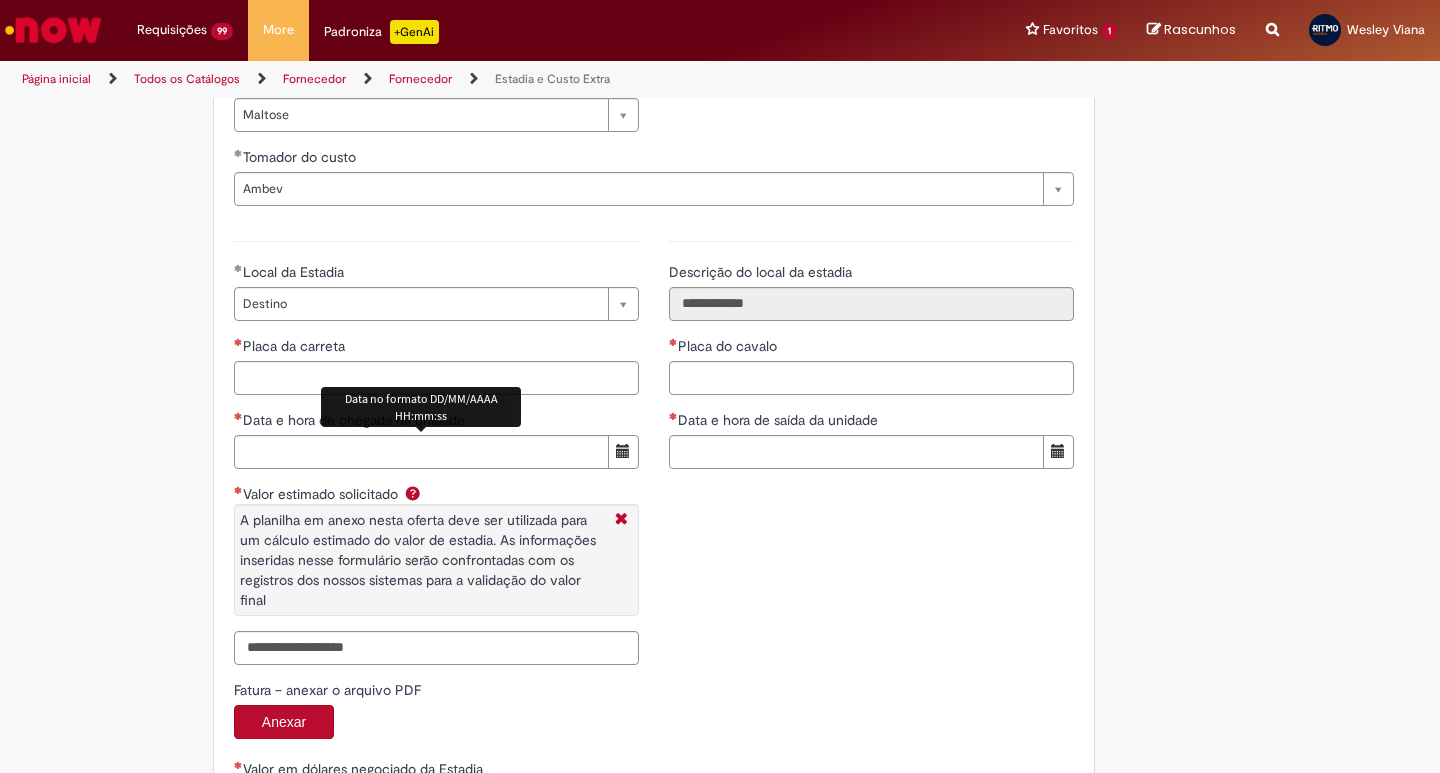 scroll, scrollTop: 2840, scrollLeft: 0, axis: vertical 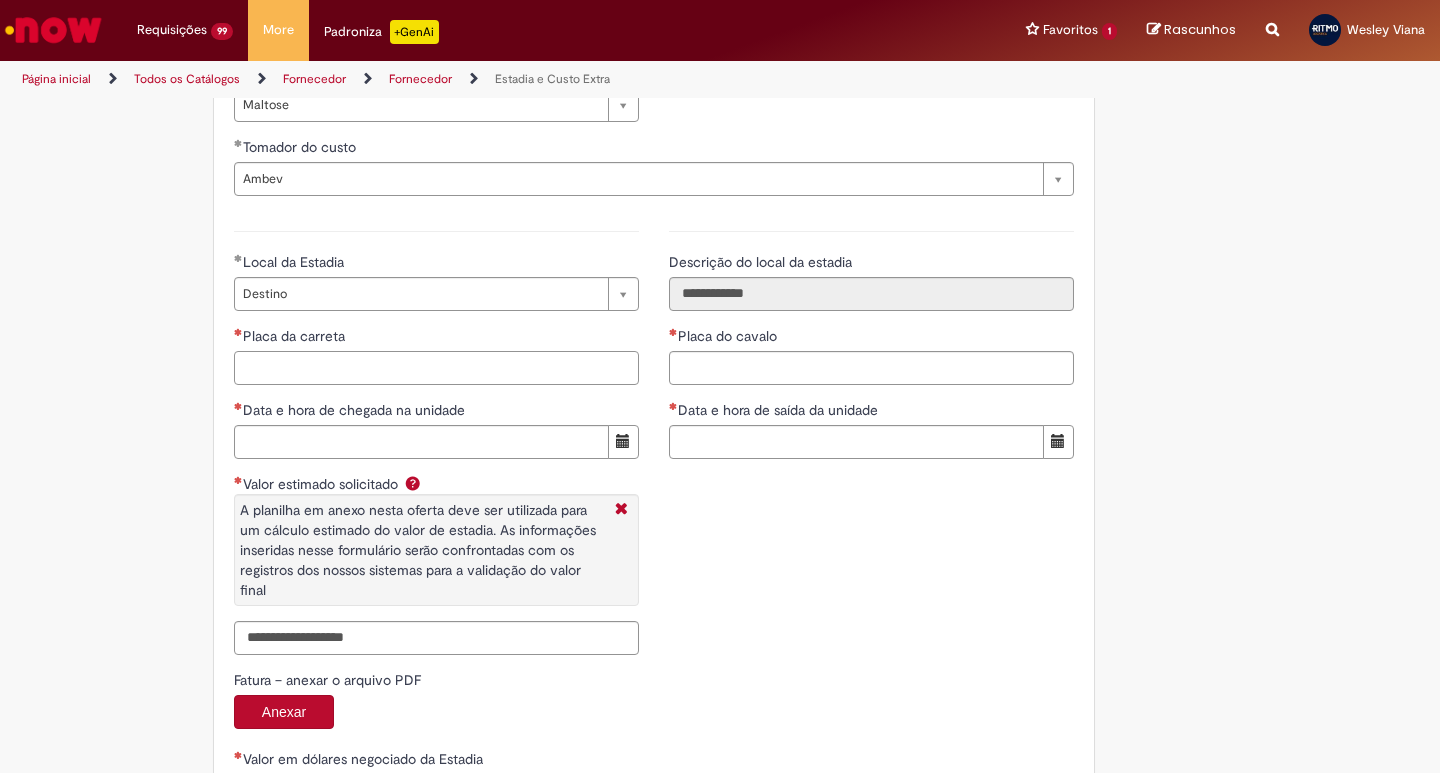 click on "Placa da carreta" at bounding box center (436, 368) 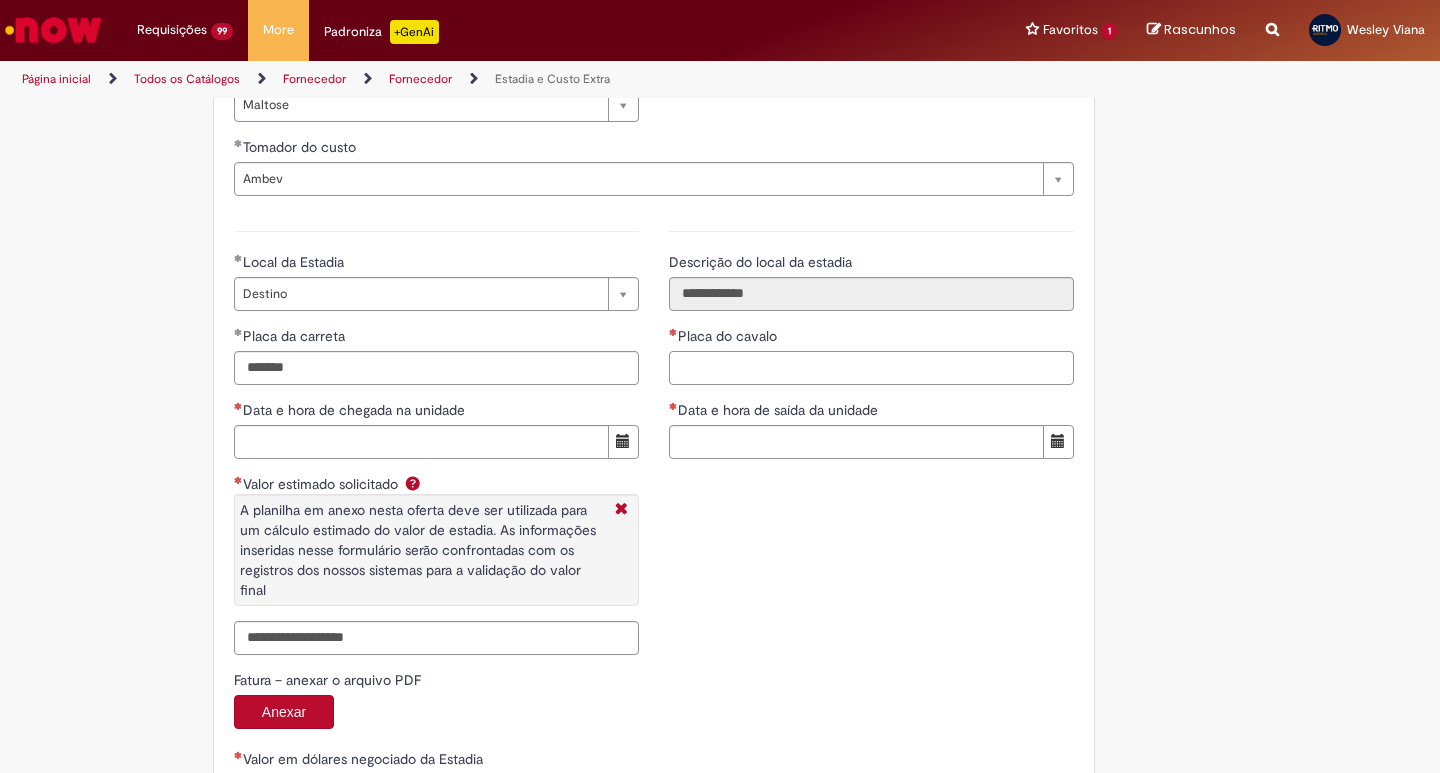 click on "Placa do cavalo" at bounding box center [871, 368] 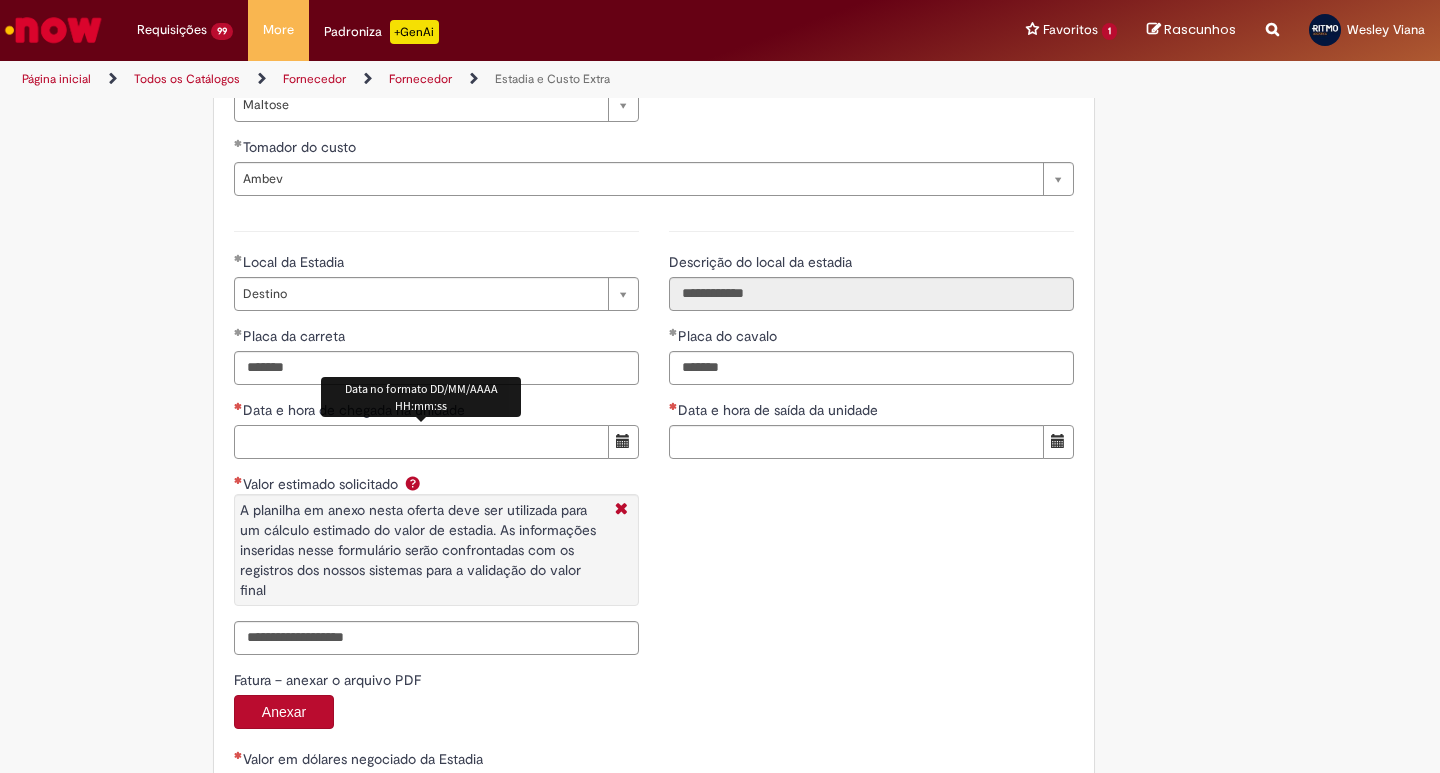 click on "Data e hora de chegada na unidade" at bounding box center (421, 442) 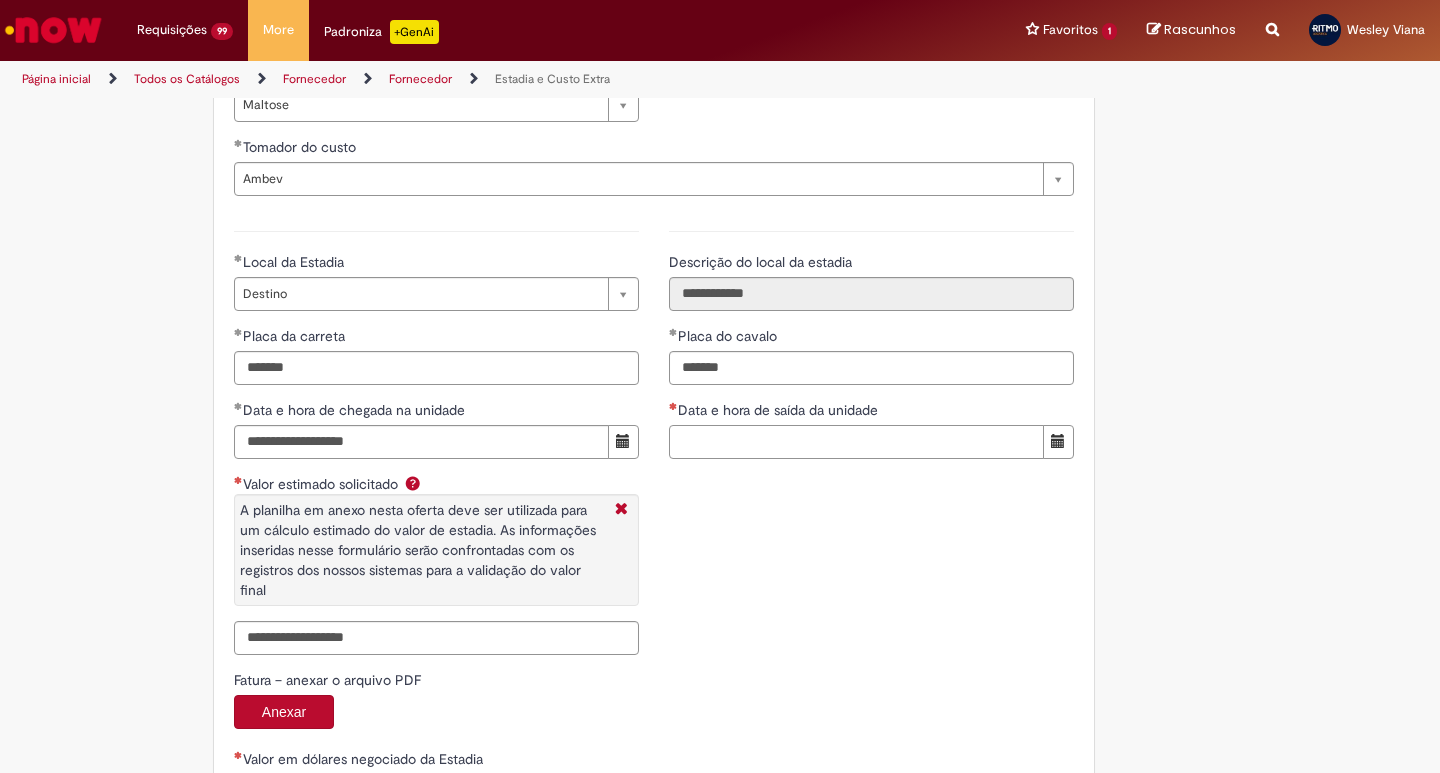 click on "Data e hora de saída da unidade" at bounding box center [856, 442] 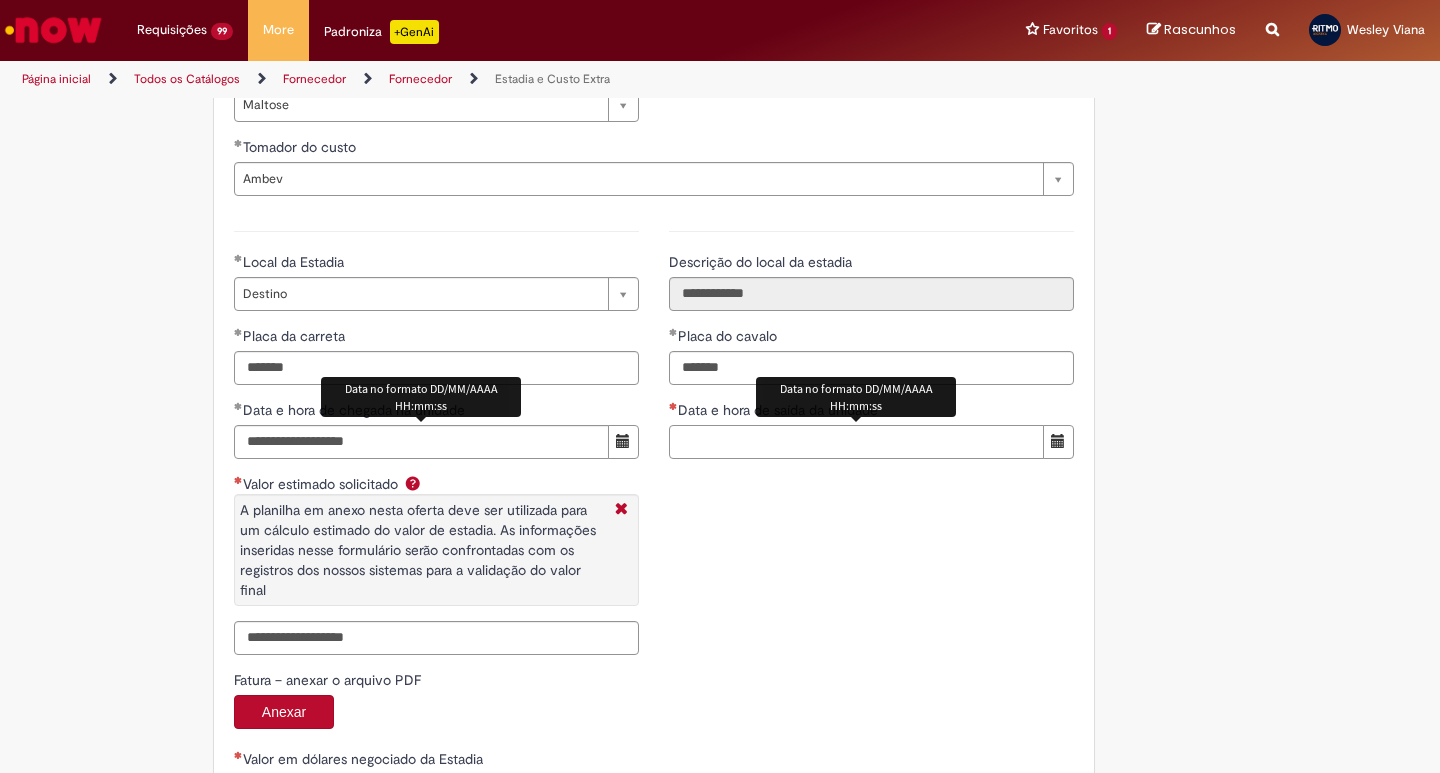 paste on "**********" 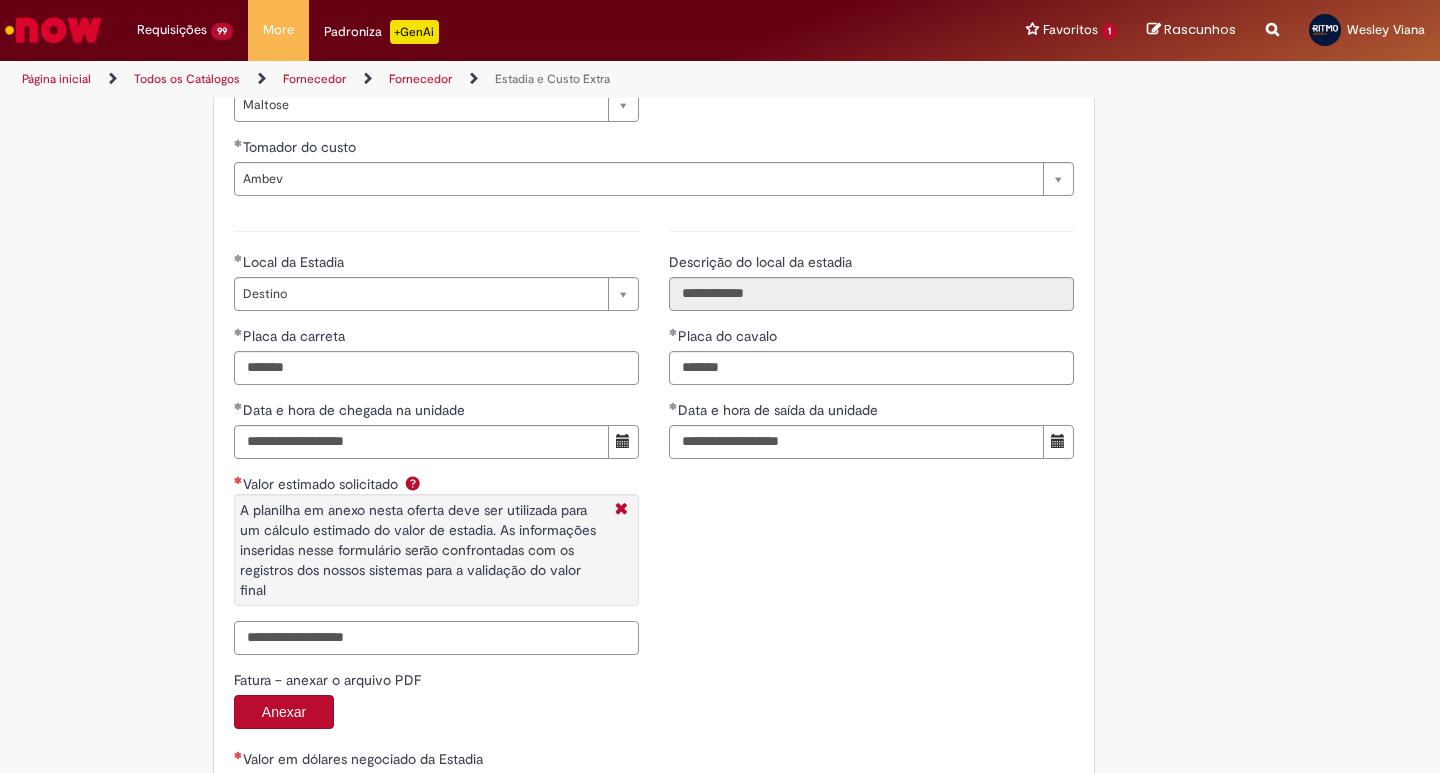 click on "Valor estimado solicitado A planilha em anexo nesta oferta deve ser utilizada para um cálculo estimado do valor de estadia. As informações inseridas nesse formulário serão confrontadas com os registros dos nossos sistemas para a validação do valor final" at bounding box center [436, 638] 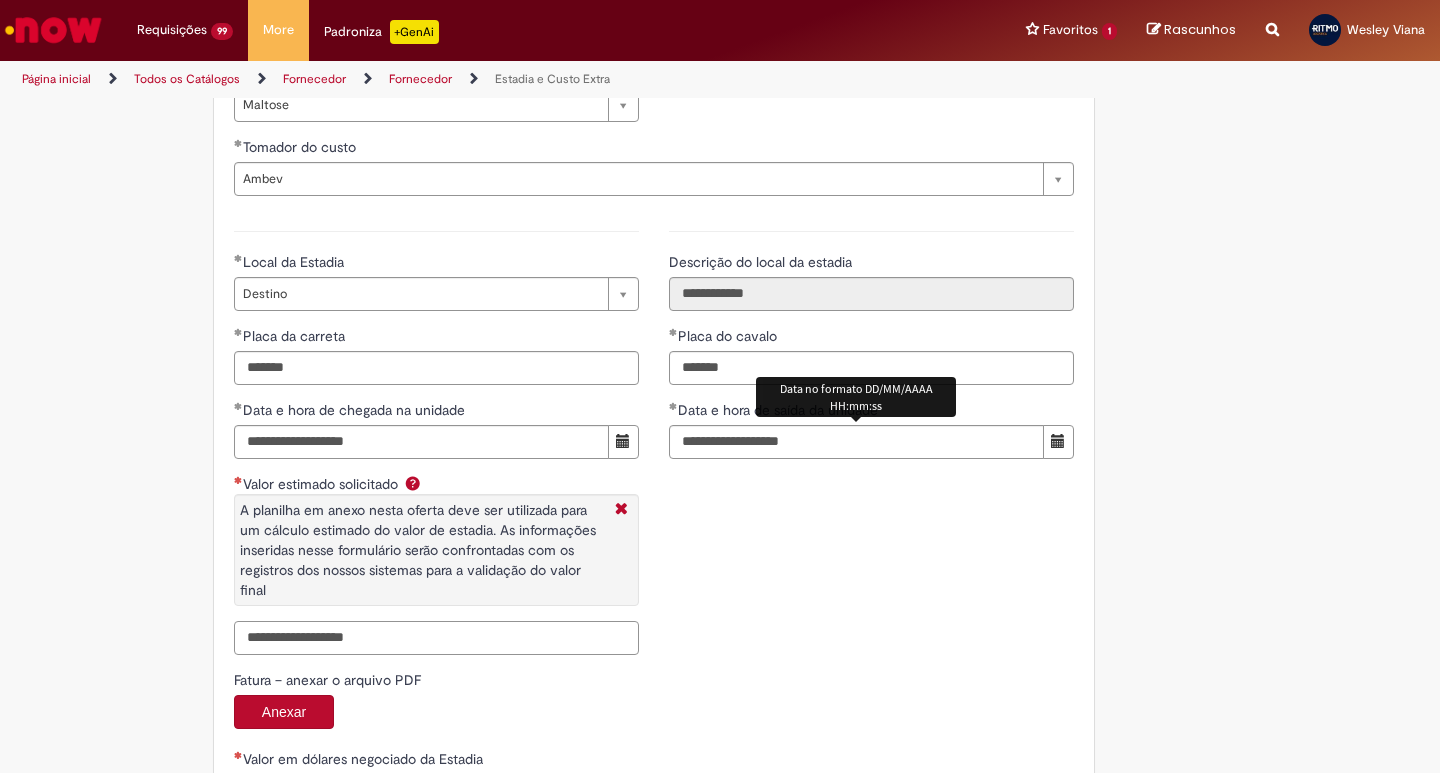 paste on "**********" 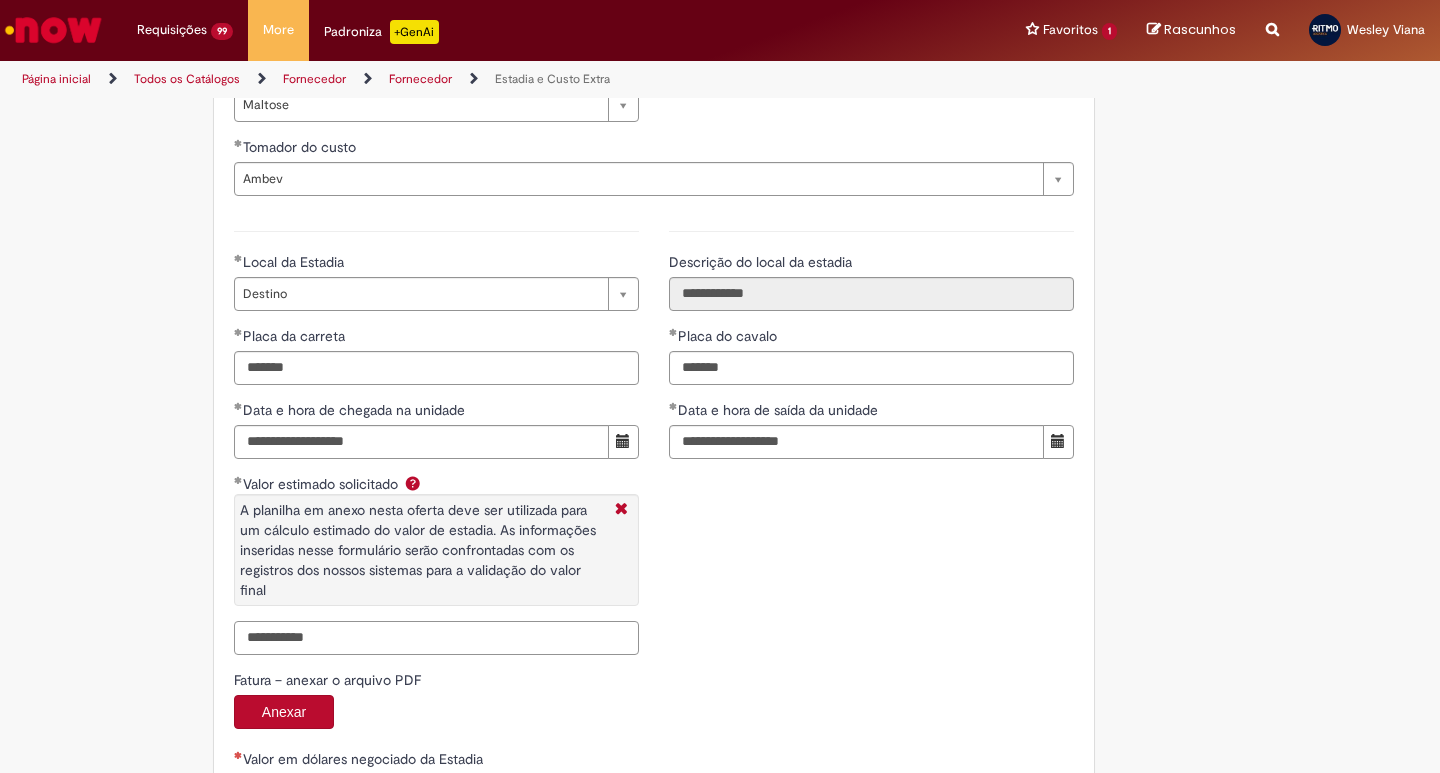 scroll, scrollTop: 3174, scrollLeft: 0, axis: vertical 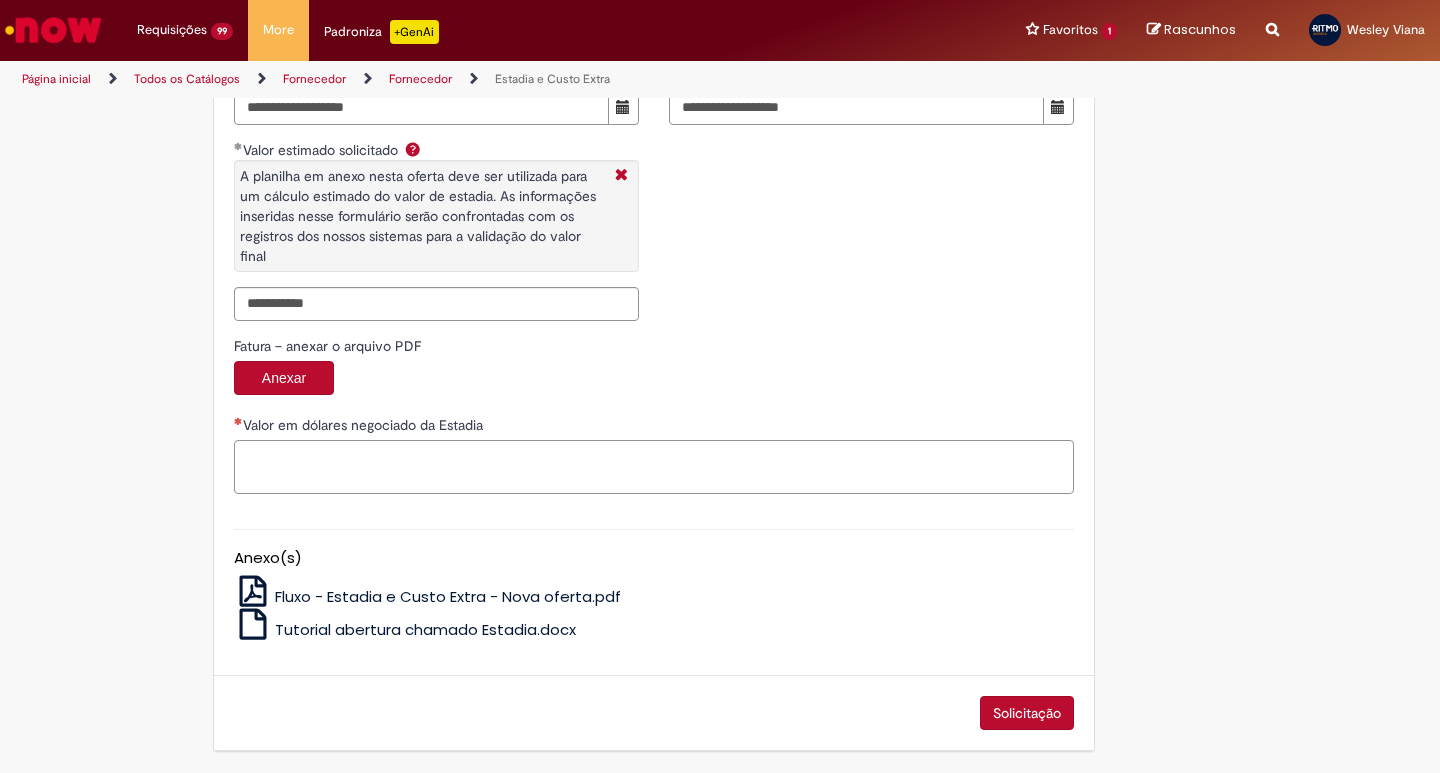 click on "Valor em dólares negociado da Estadia" at bounding box center (654, 467) 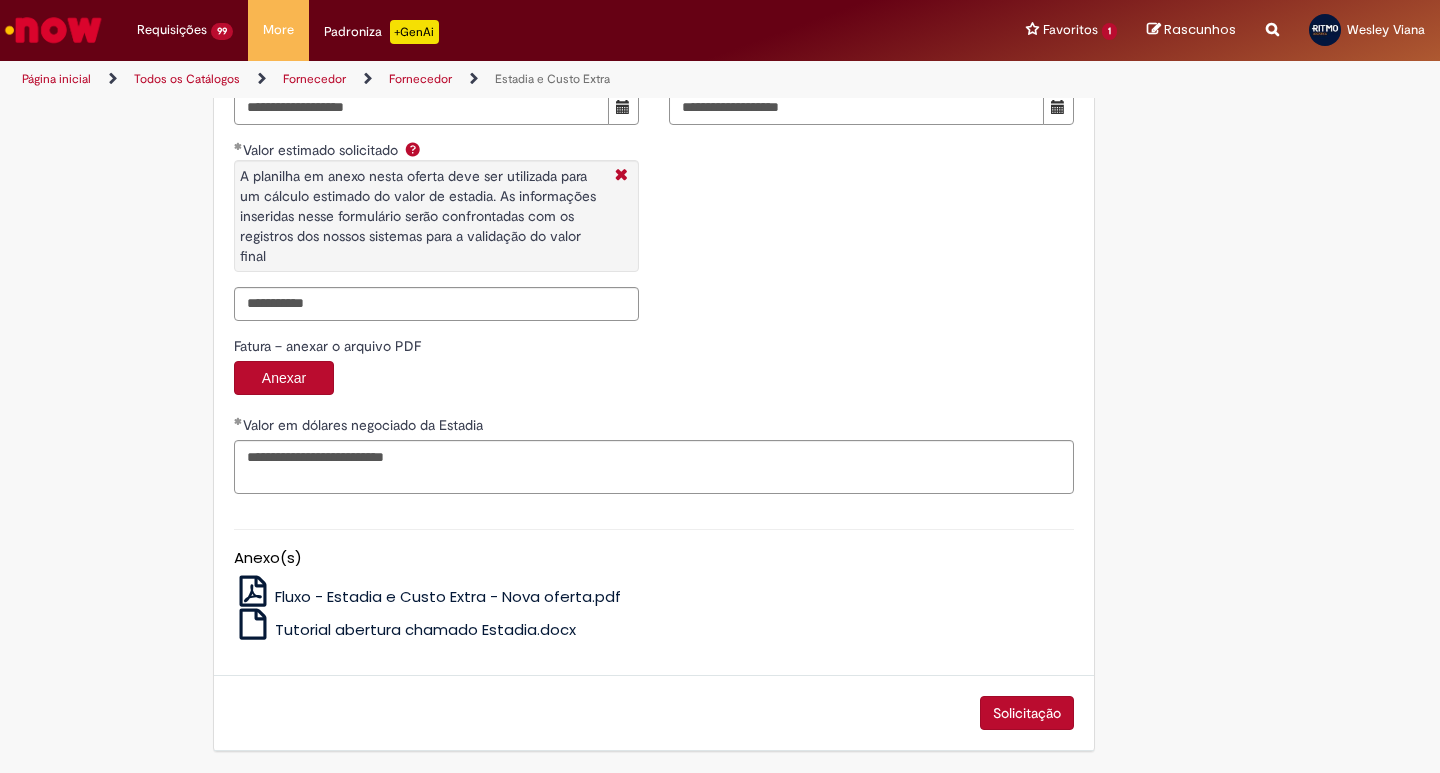 click on "Solicitação" at bounding box center (1027, 713) 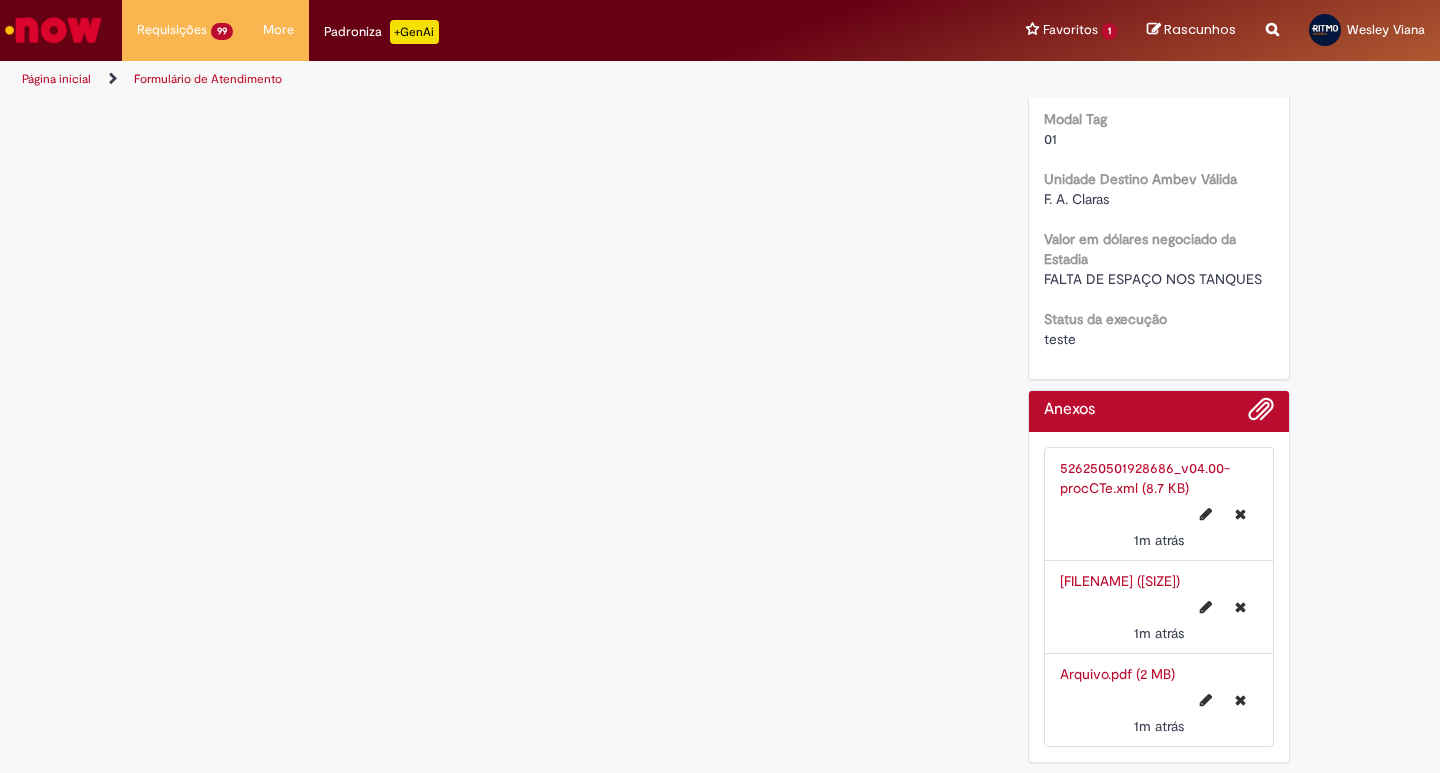 scroll, scrollTop: 0, scrollLeft: 0, axis: both 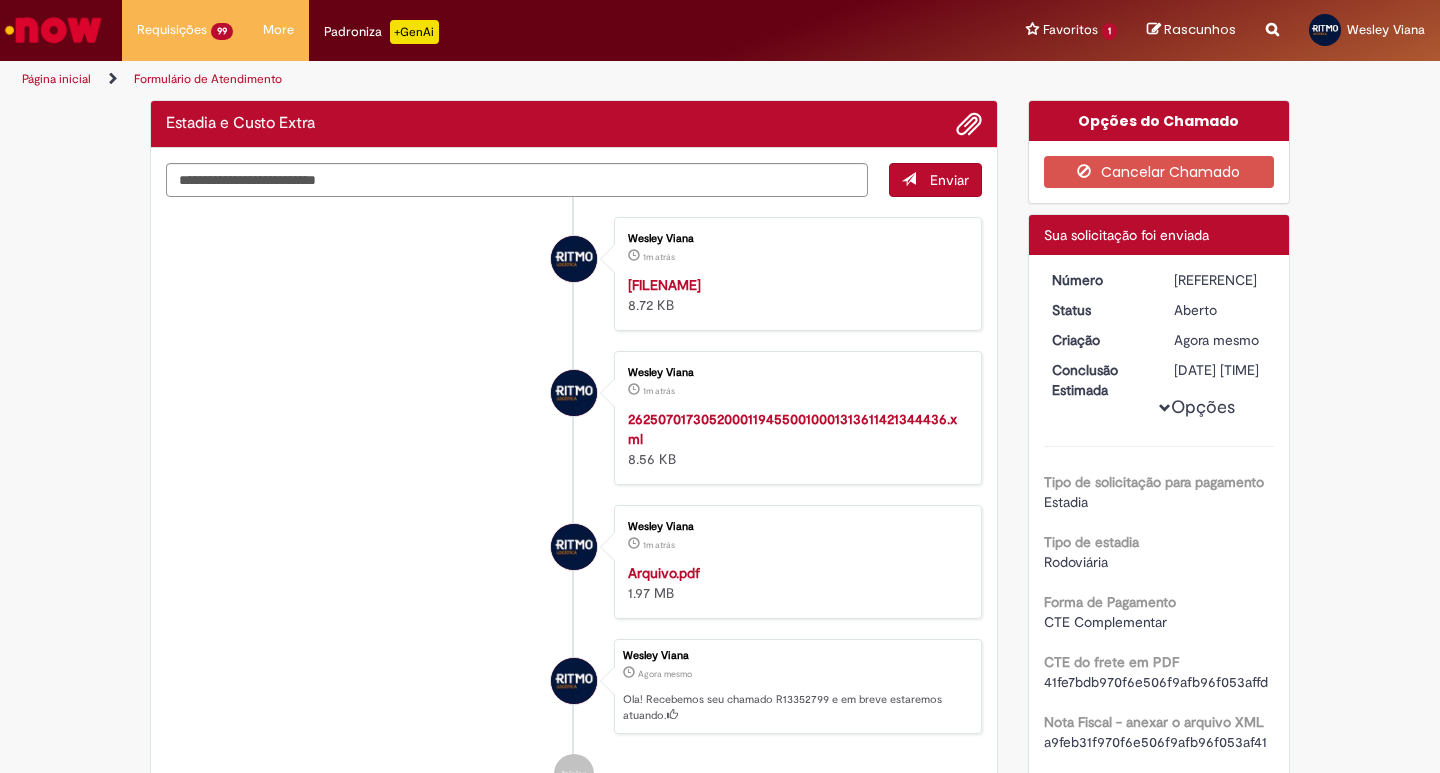 click on "[REFERENCE]" at bounding box center [1220, 280] 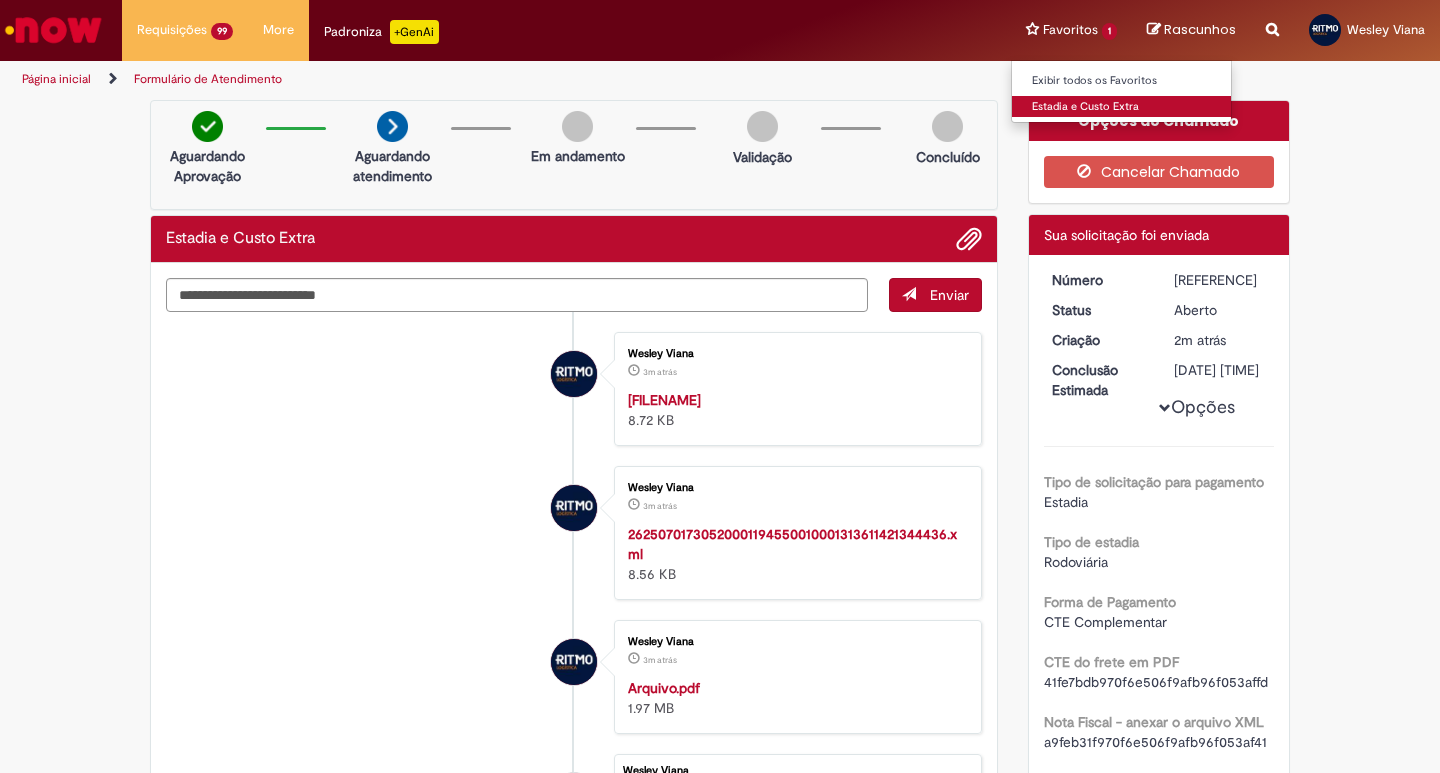 click on "Estadia e Custo Extra" at bounding box center (1122, 107) 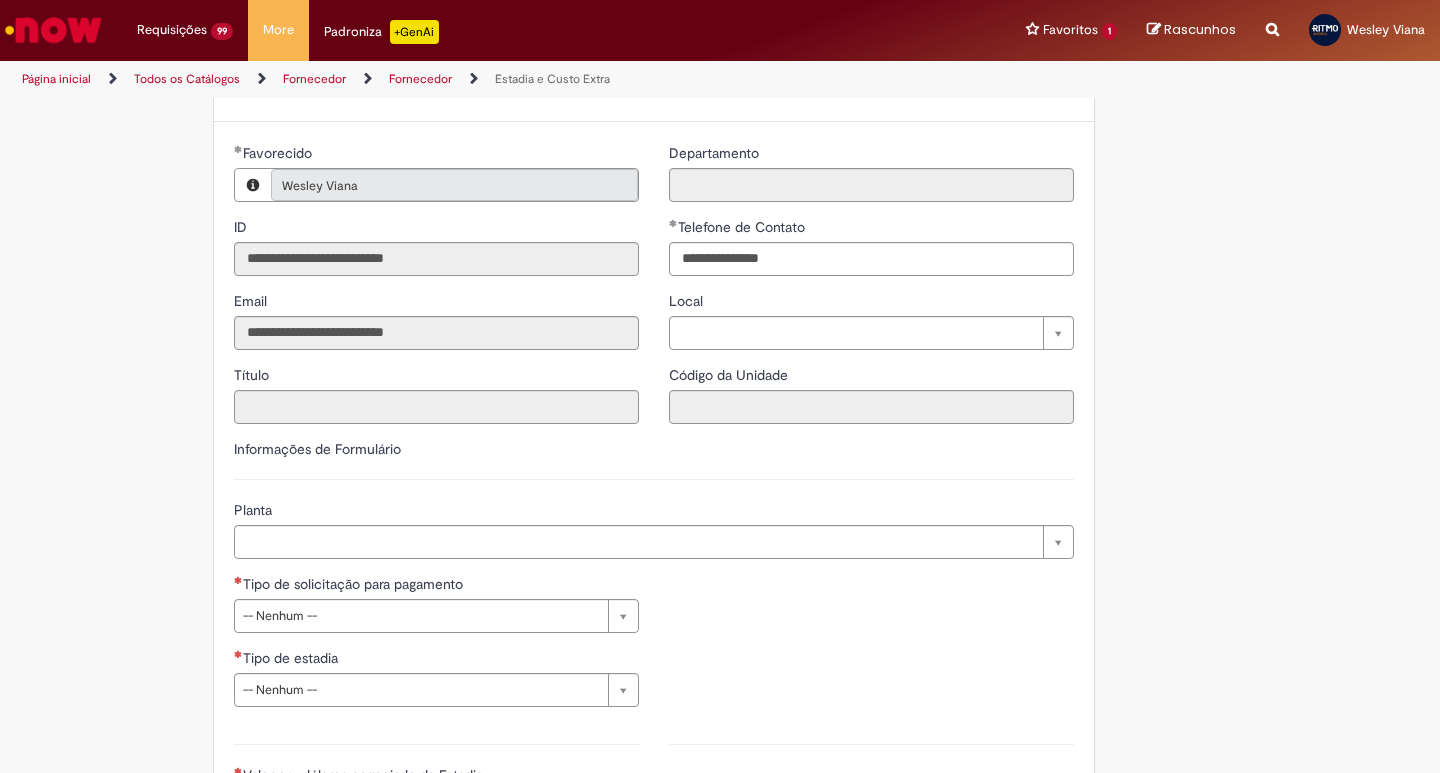 scroll, scrollTop: 333, scrollLeft: 0, axis: vertical 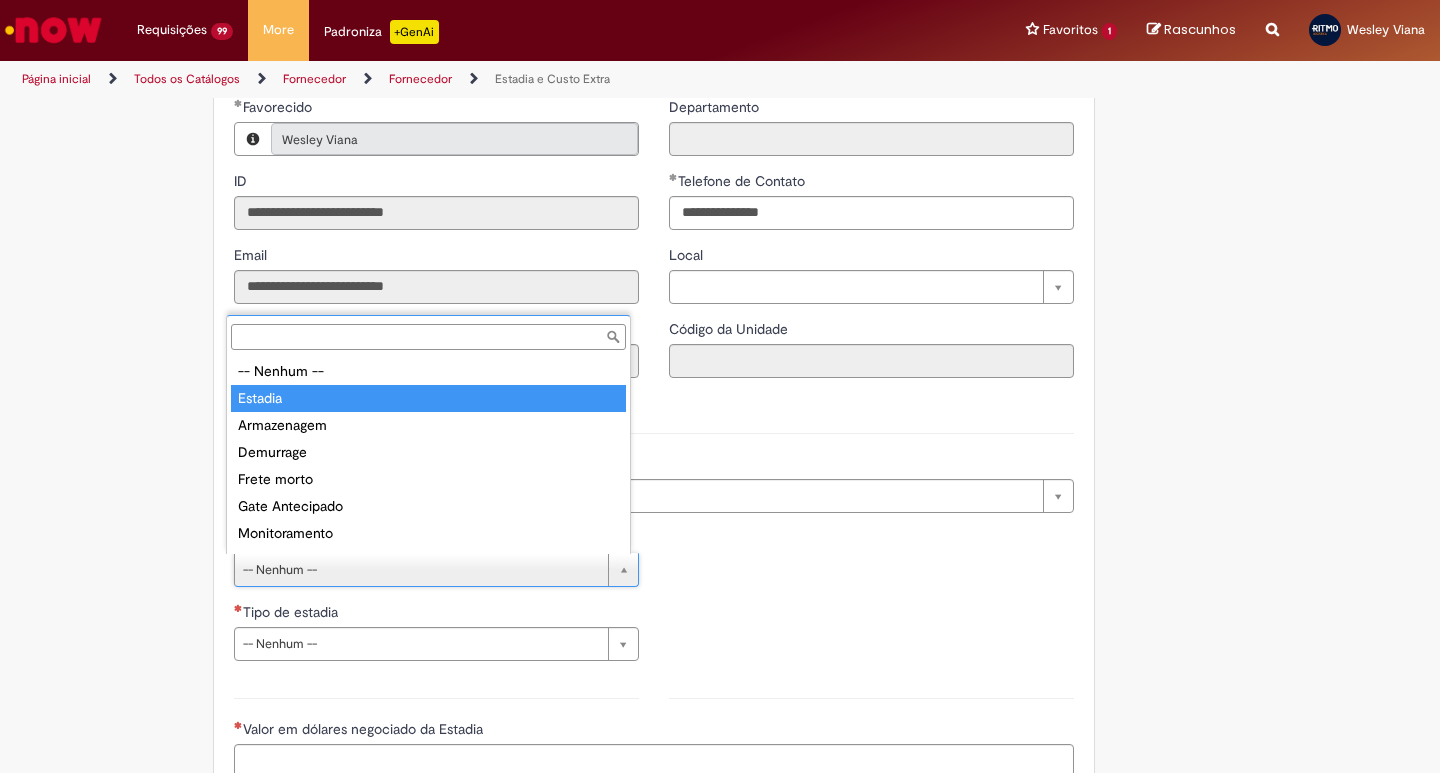 drag, startPoint x: 288, startPoint y: 402, endPoint x: 284, endPoint y: 499, distance: 97.082436 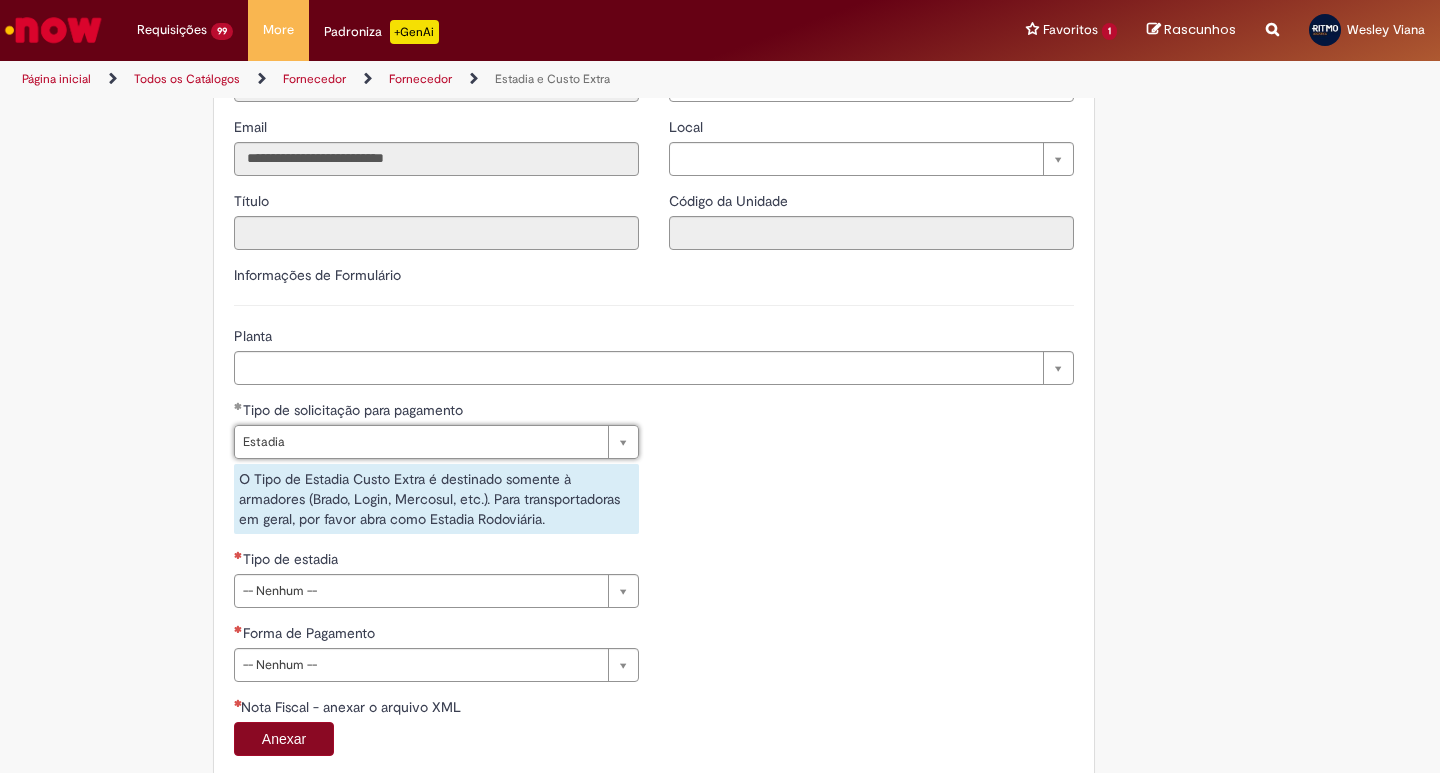 scroll, scrollTop: 667, scrollLeft: 0, axis: vertical 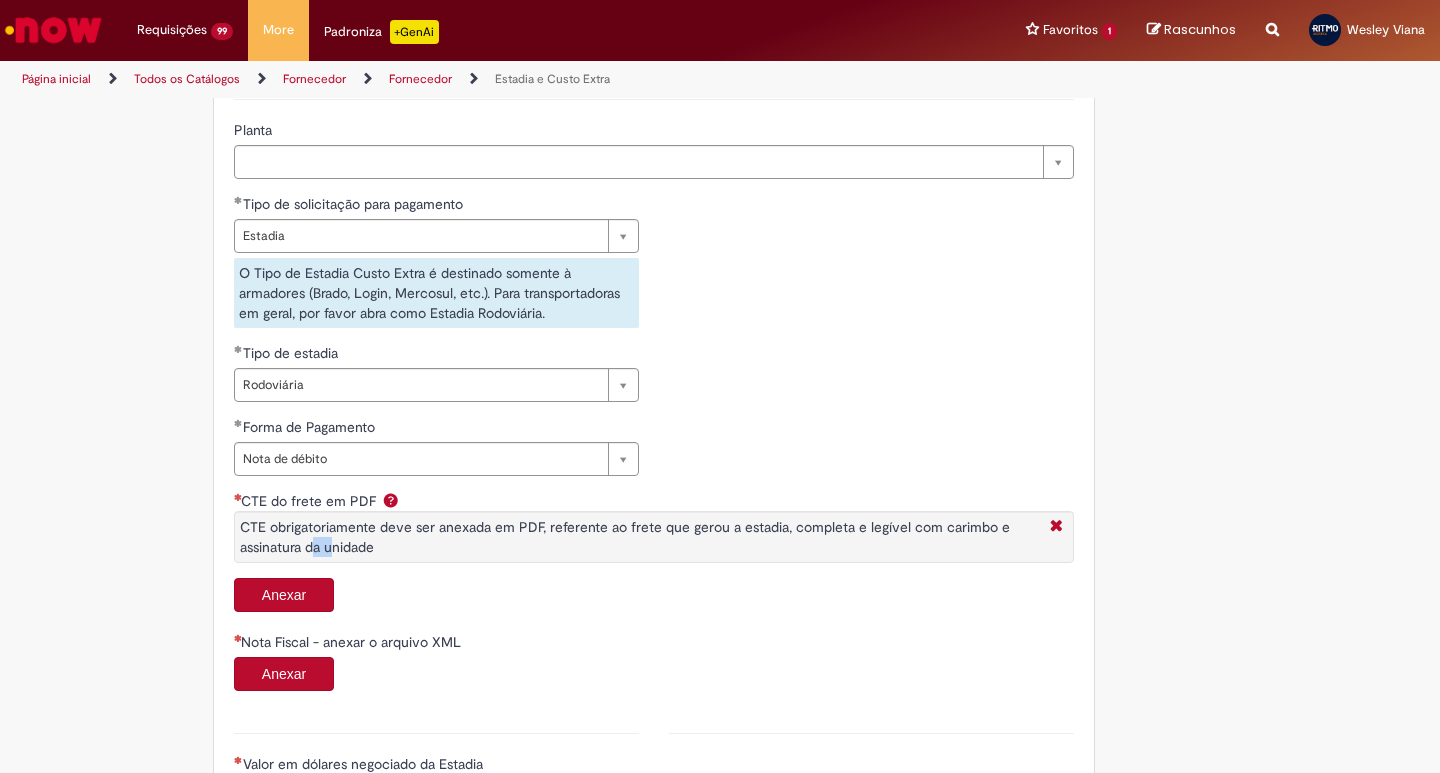 click on "CTE obrigatoriamente deve ser anexada em PDF, referente ao frete que gerou a estadia, completa e legível com carimbo e assinatura da unidade" at bounding box center [654, 532] 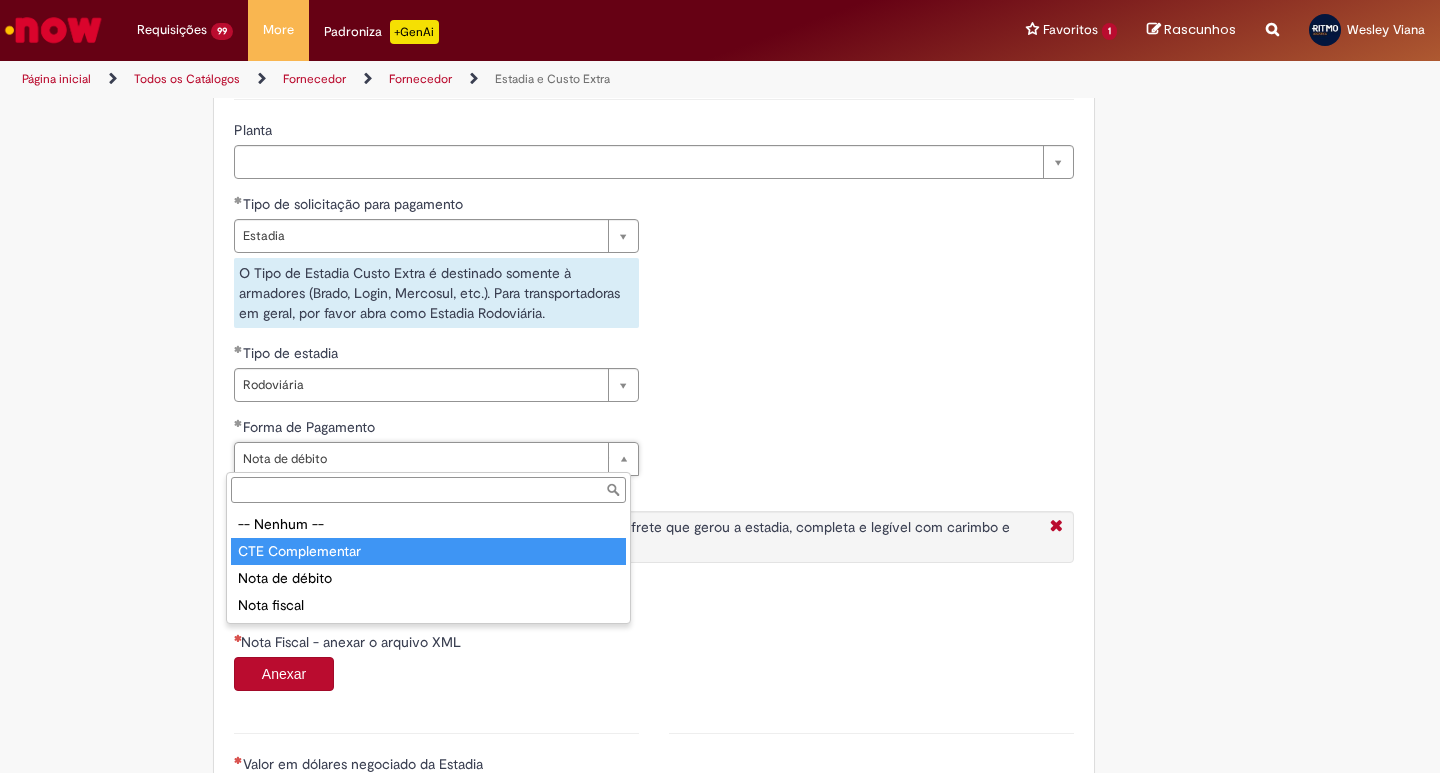 drag, startPoint x: 290, startPoint y: 555, endPoint x: 301, endPoint y: 523, distance: 33.83785 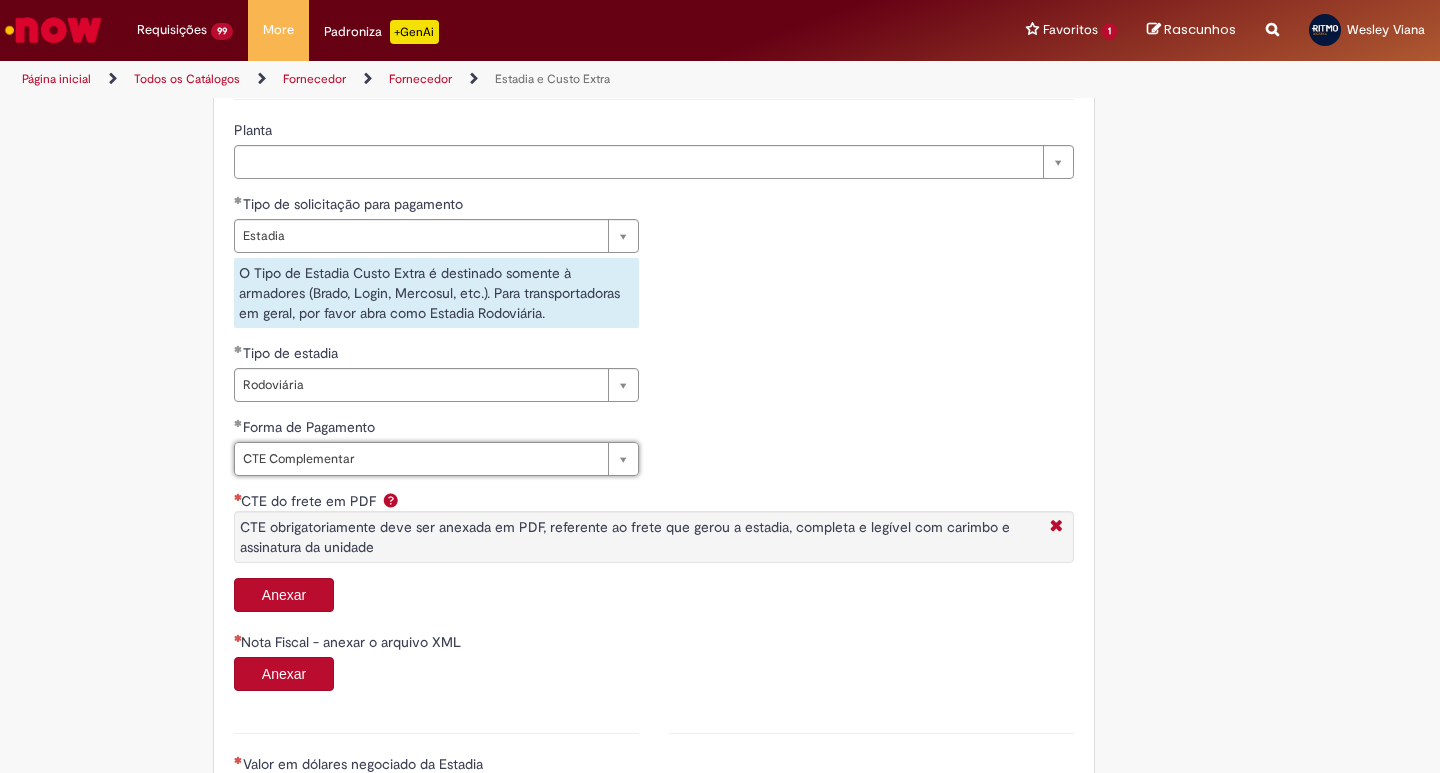 scroll, scrollTop: 0, scrollLeft: 92, axis: horizontal 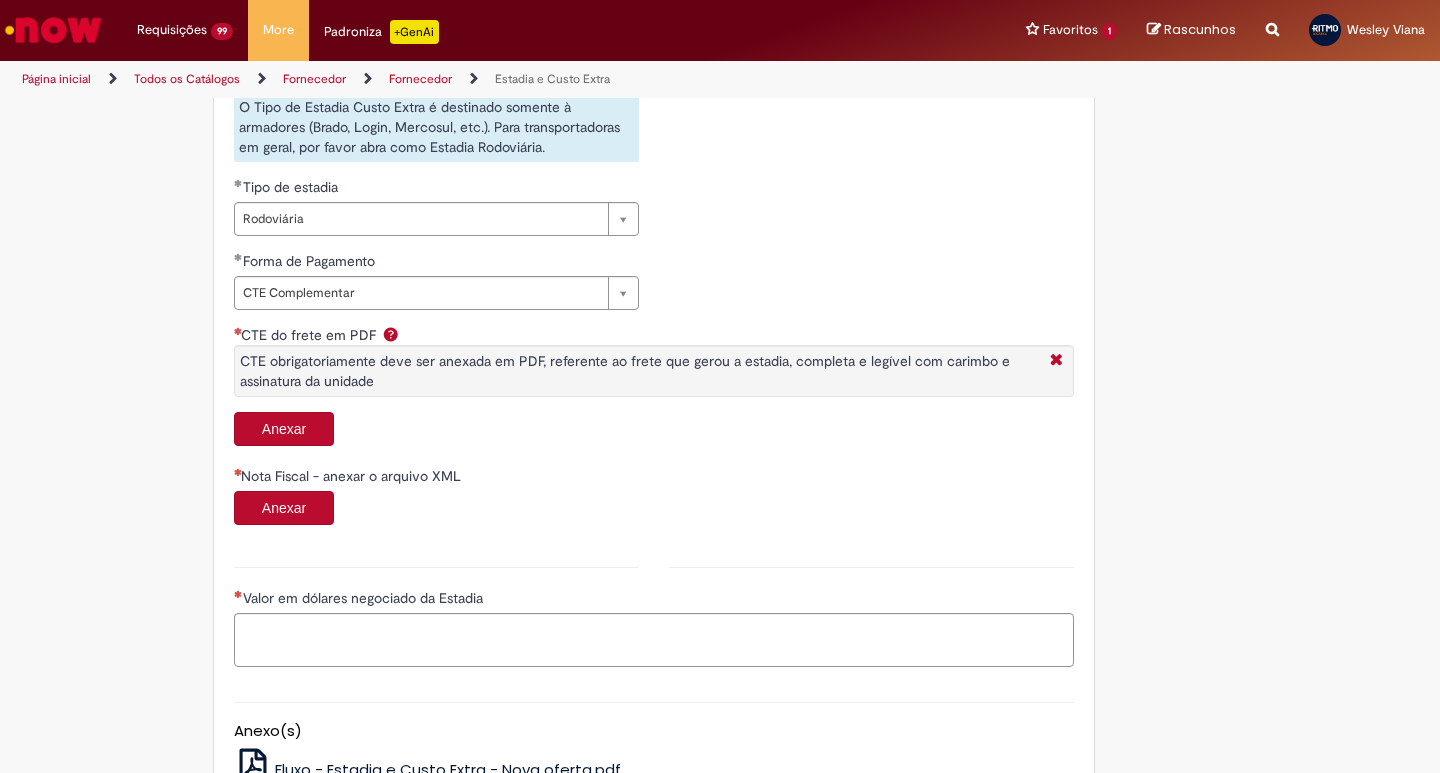 click on "Anexar" at bounding box center (284, 429) 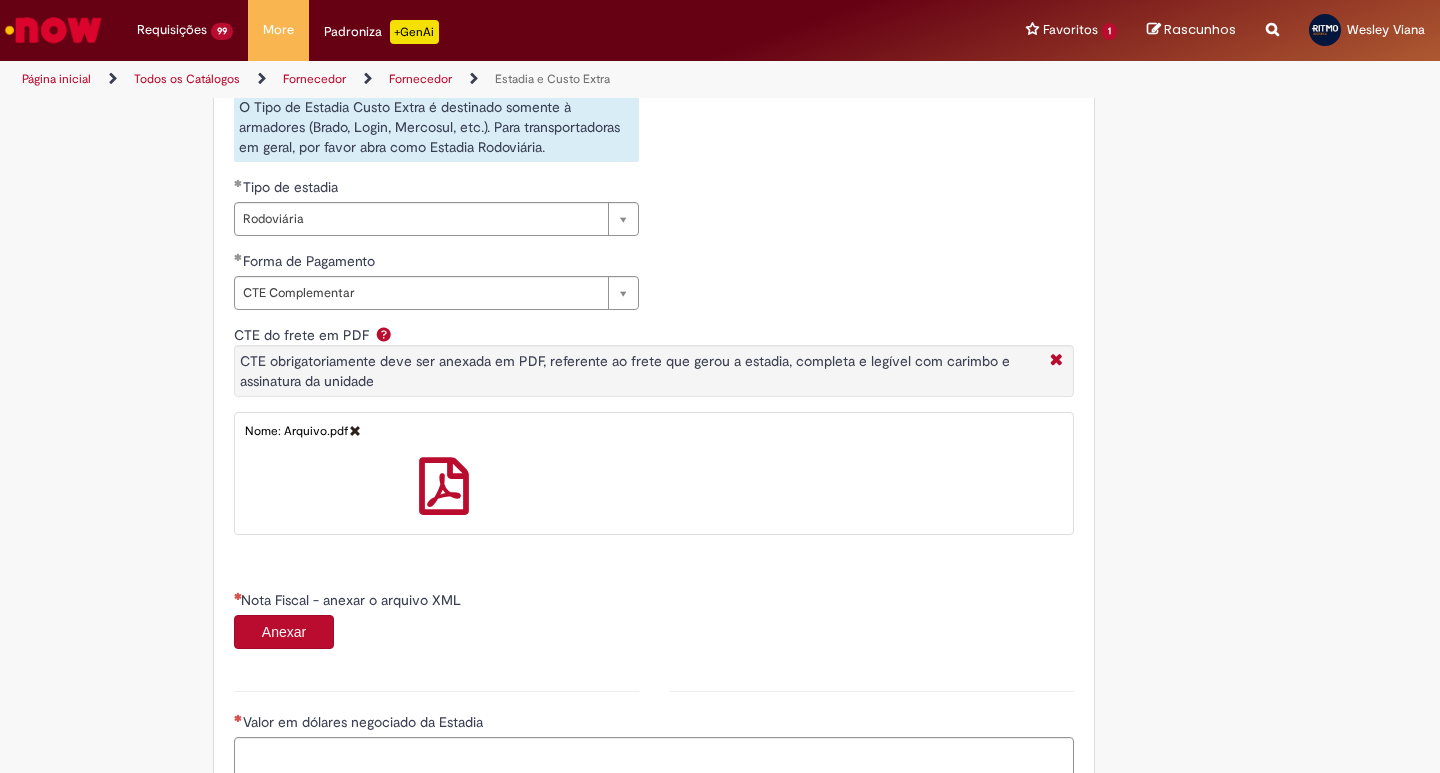 click at bounding box center (444, 485) 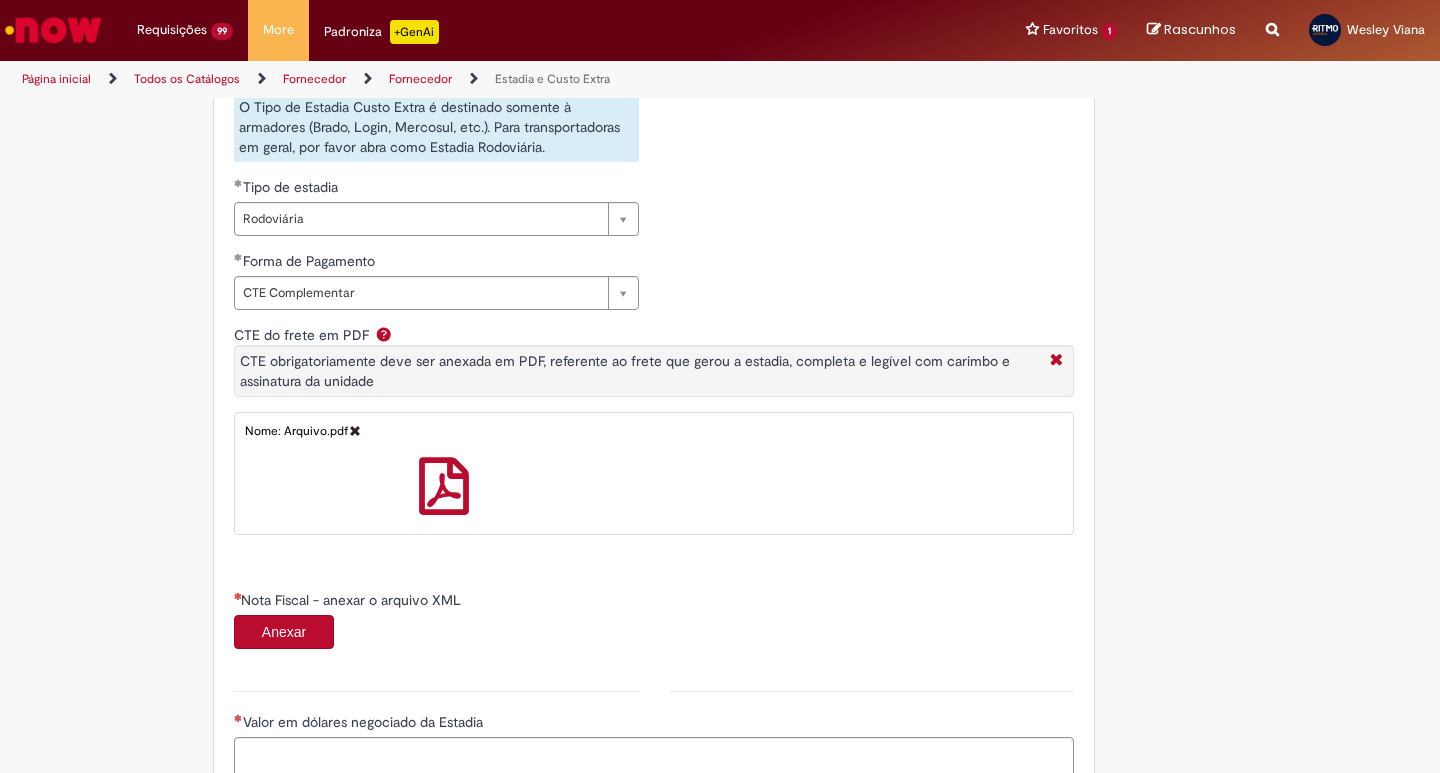 click on "Anexar" at bounding box center [284, 632] 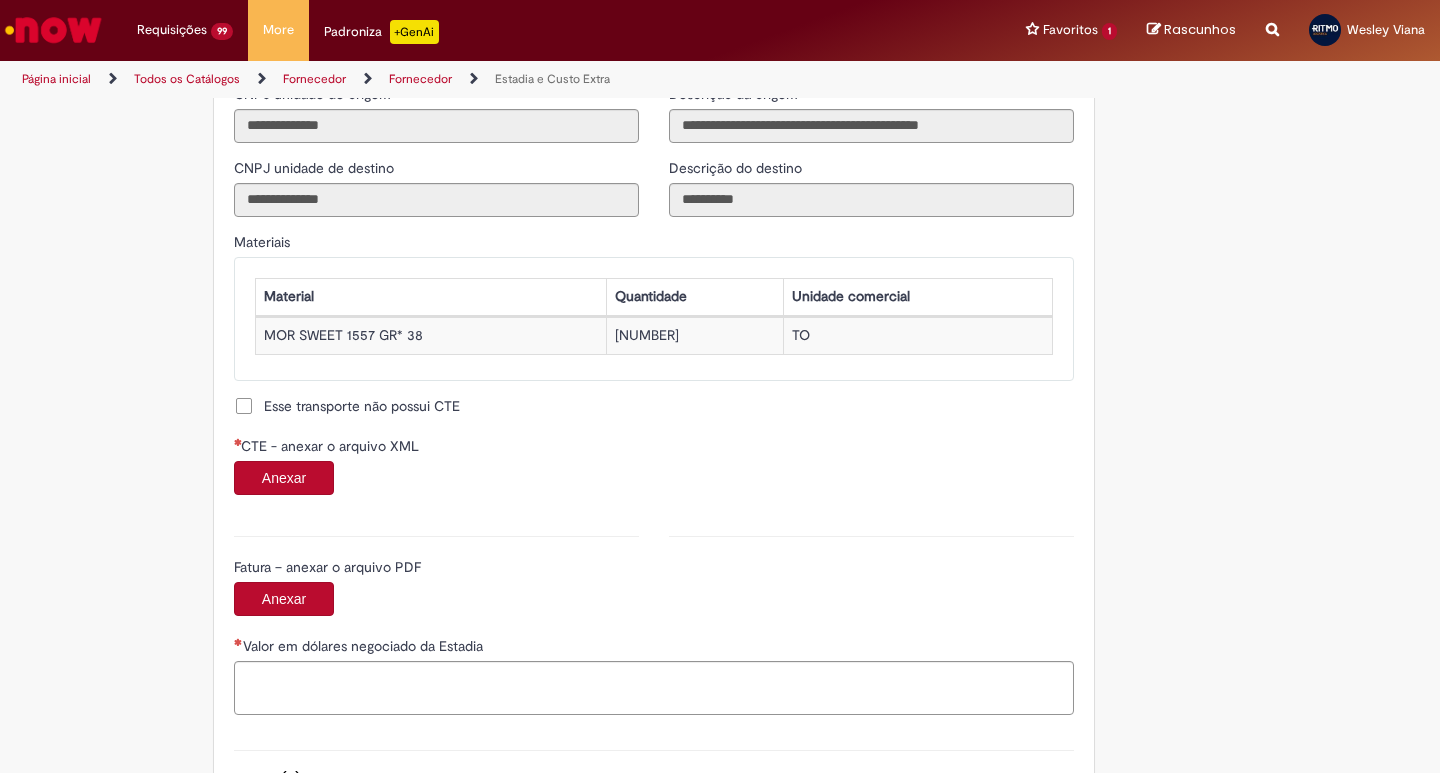 scroll, scrollTop: 1779, scrollLeft: 0, axis: vertical 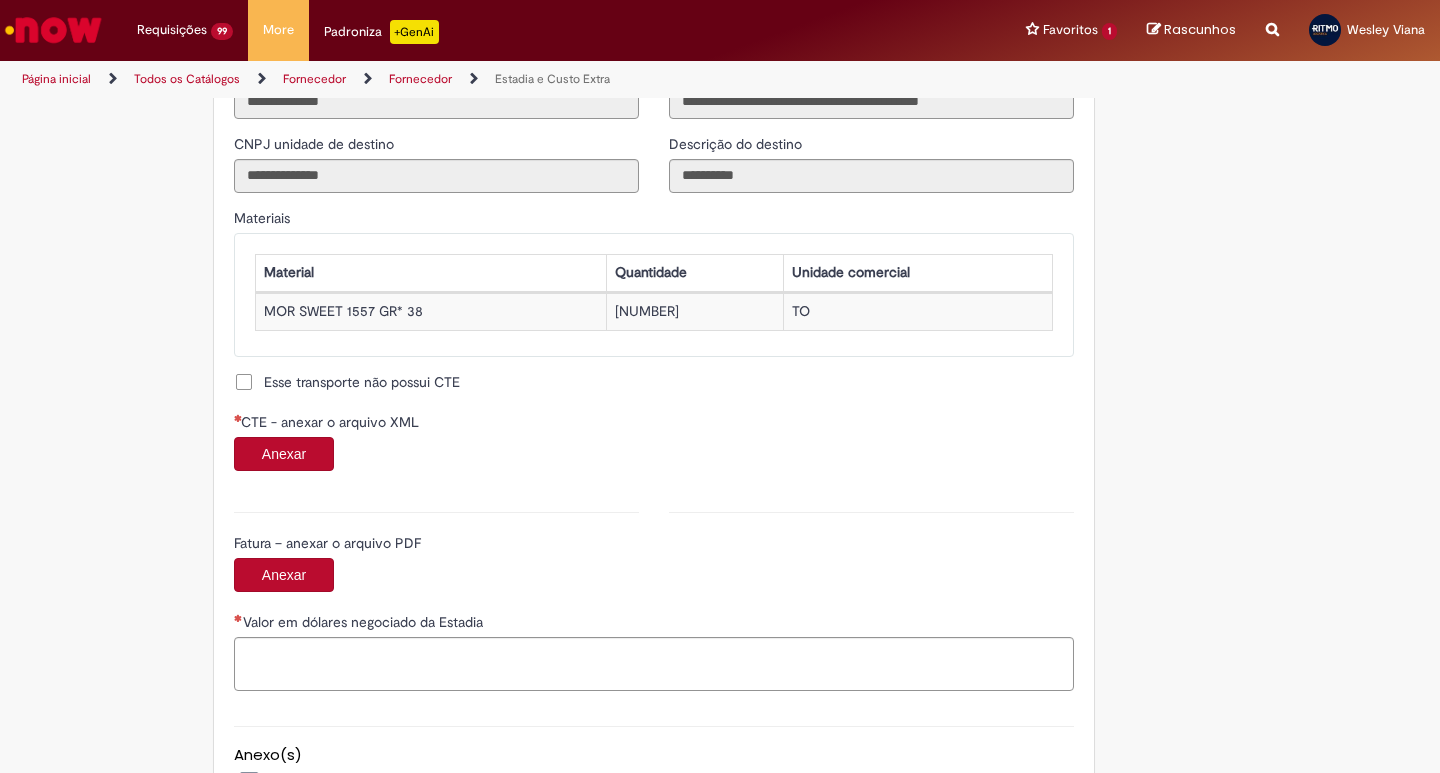 click on "Anexar" at bounding box center (284, 454) 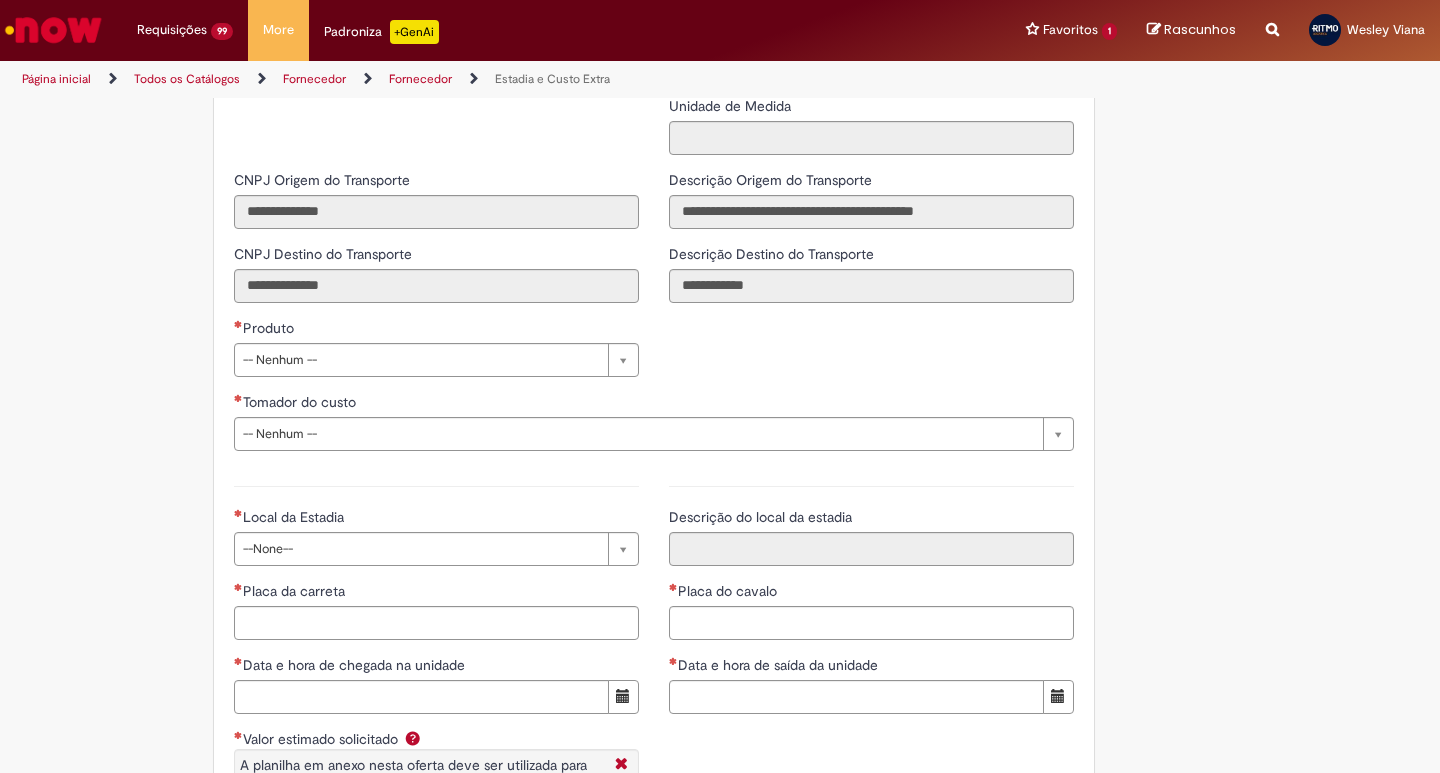 scroll, scrollTop: 2612, scrollLeft: 0, axis: vertical 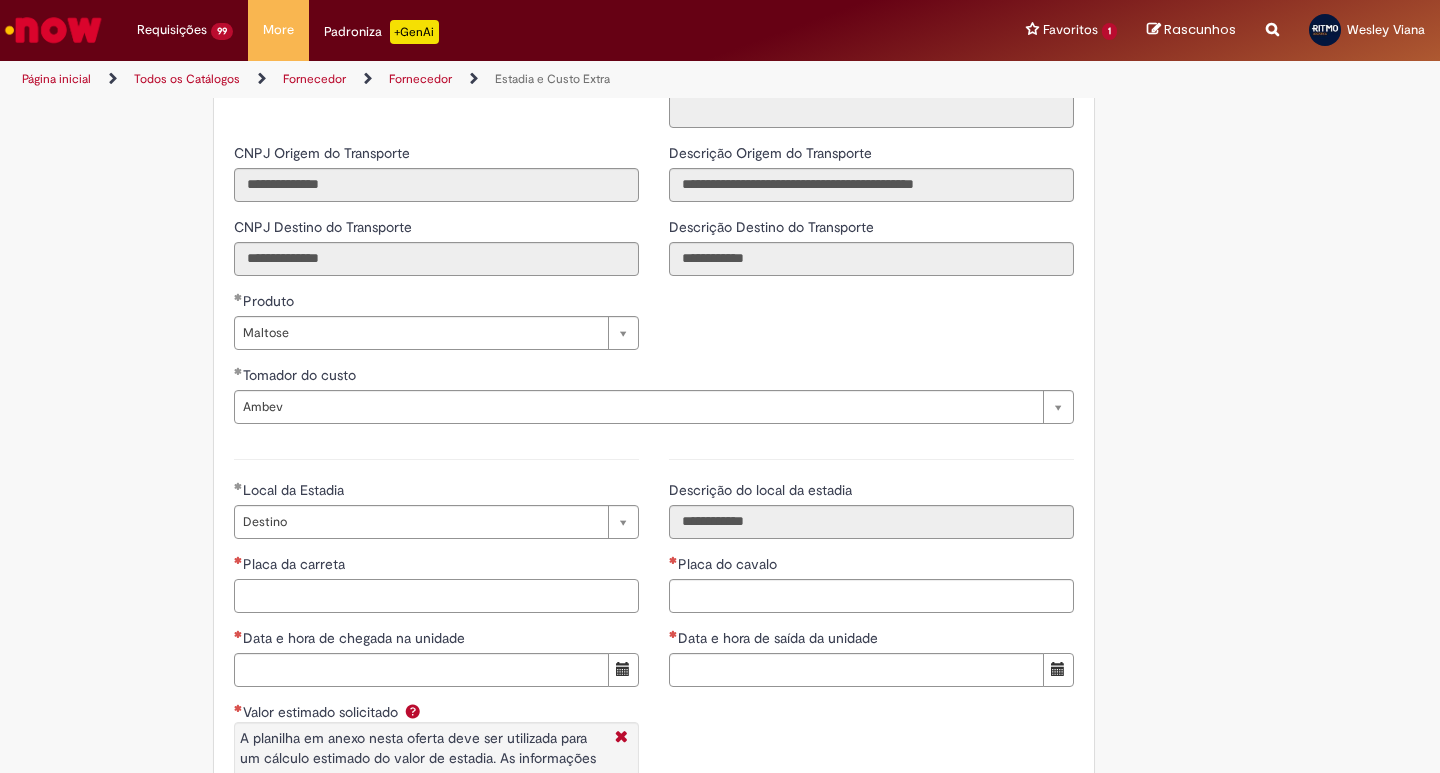 click on "Placa da carreta" at bounding box center (436, 596) 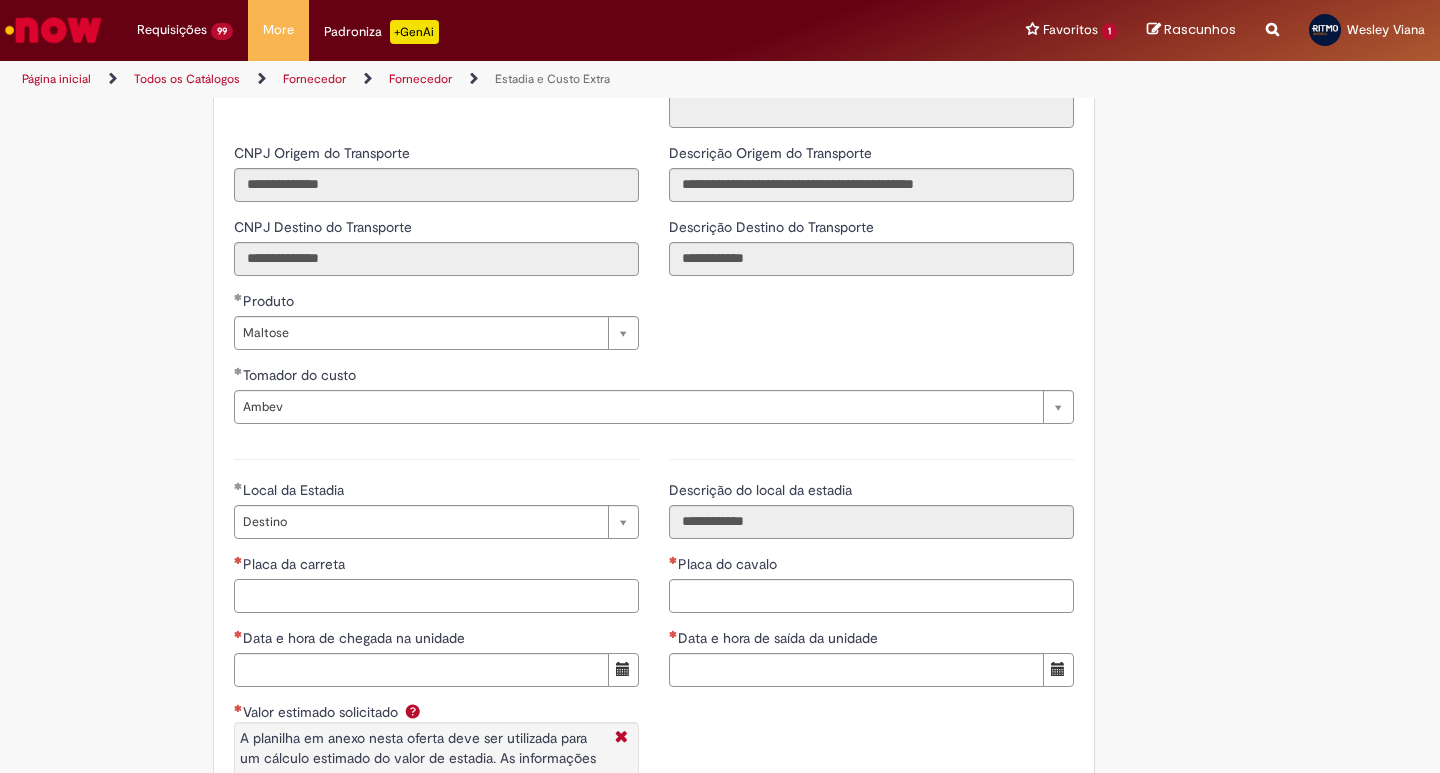click on "Placa da carreta" at bounding box center [436, 596] 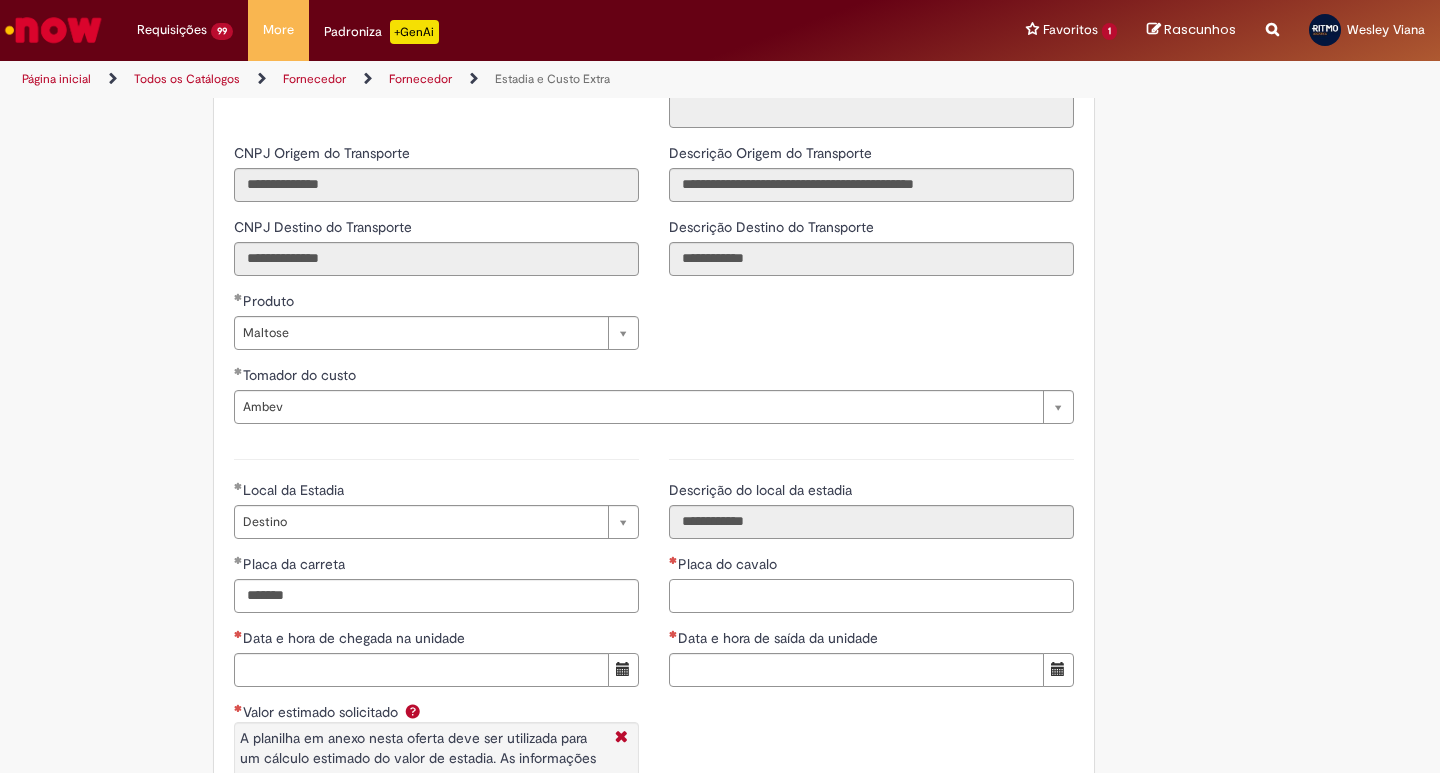 click on "Placa do cavalo" at bounding box center (871, 596) 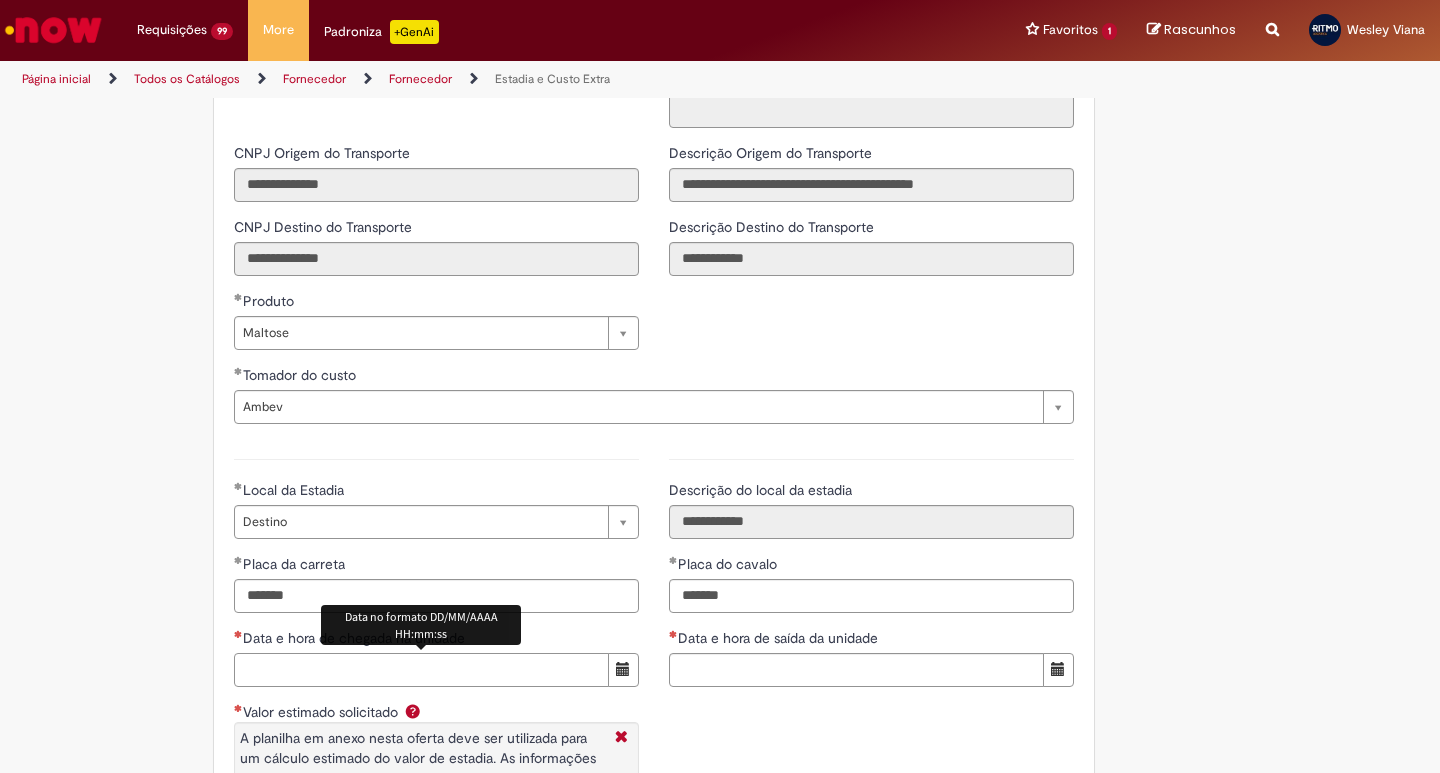 click on "Data e hora de chegada na unidade" at bounding box center [421, 670] 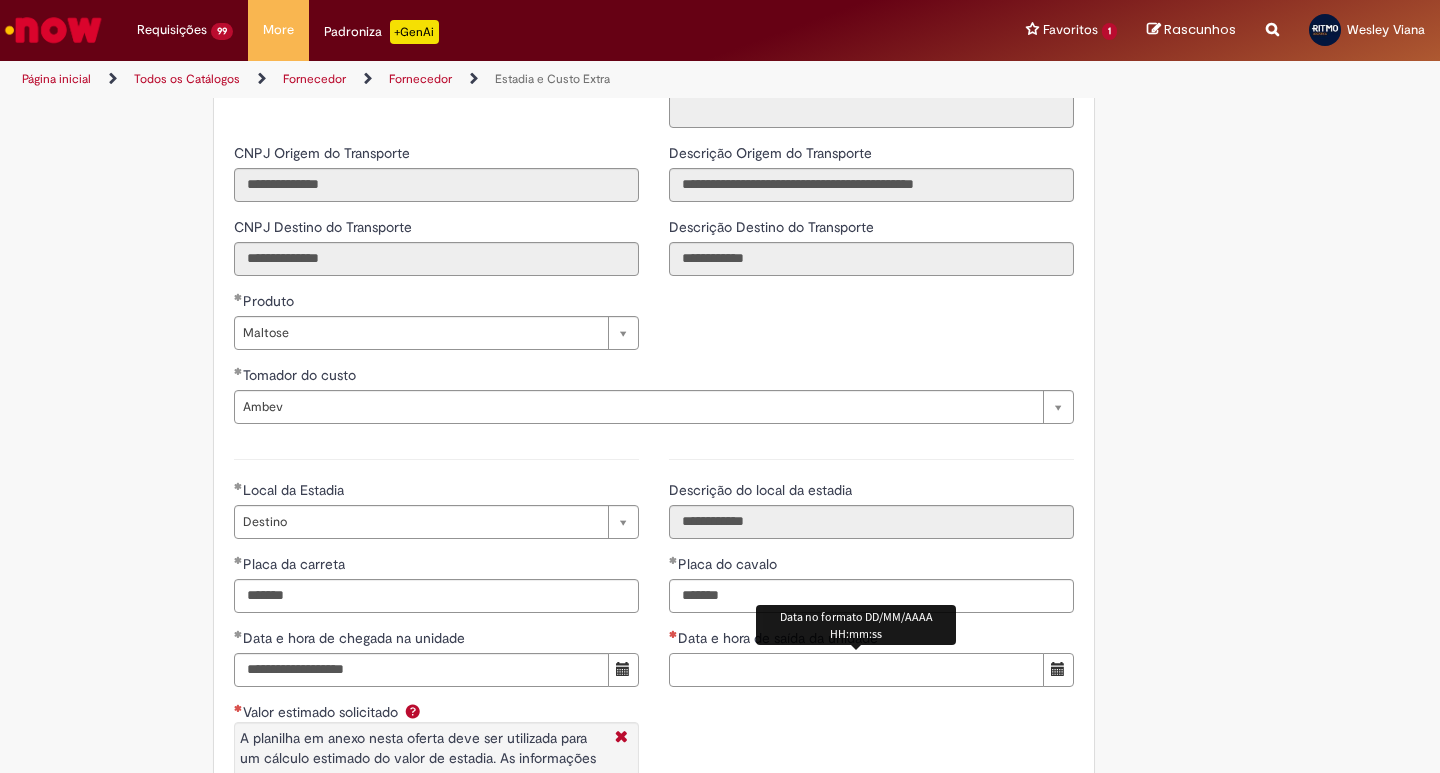 click on "Data e hora de saída da unidade" at bounding box center (856, 670) 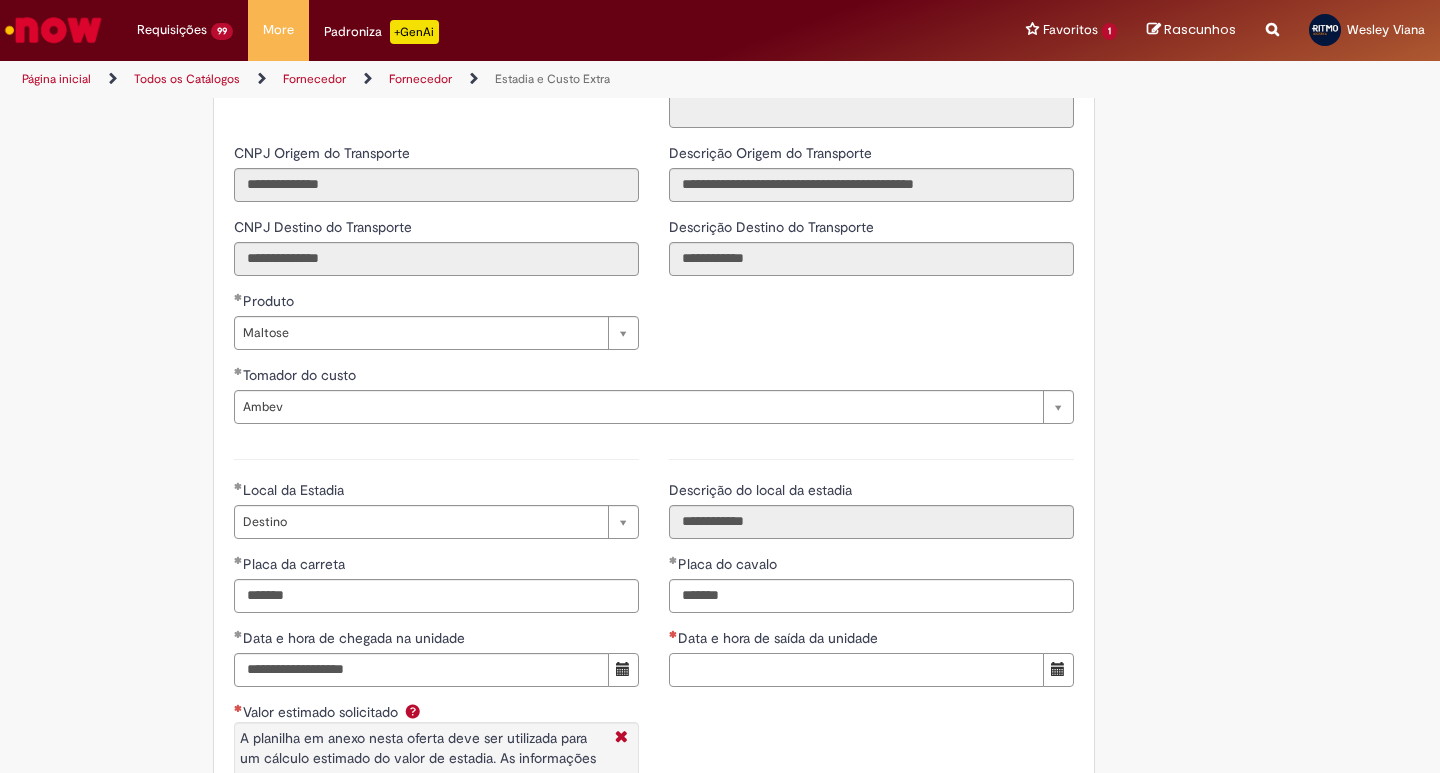 paste on "**********" 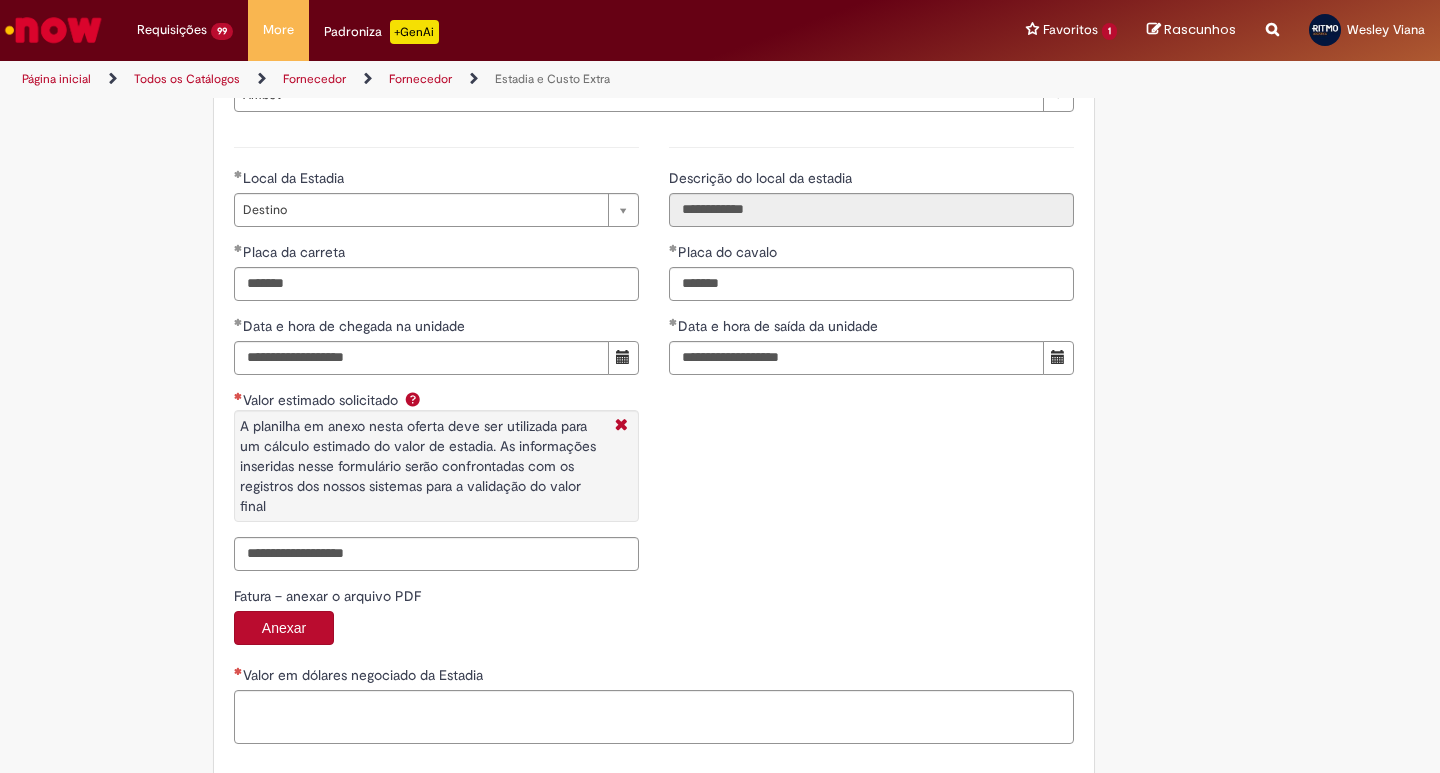 scroll, scrollTop: 2945, scrollLeft: 0, axis: vertical 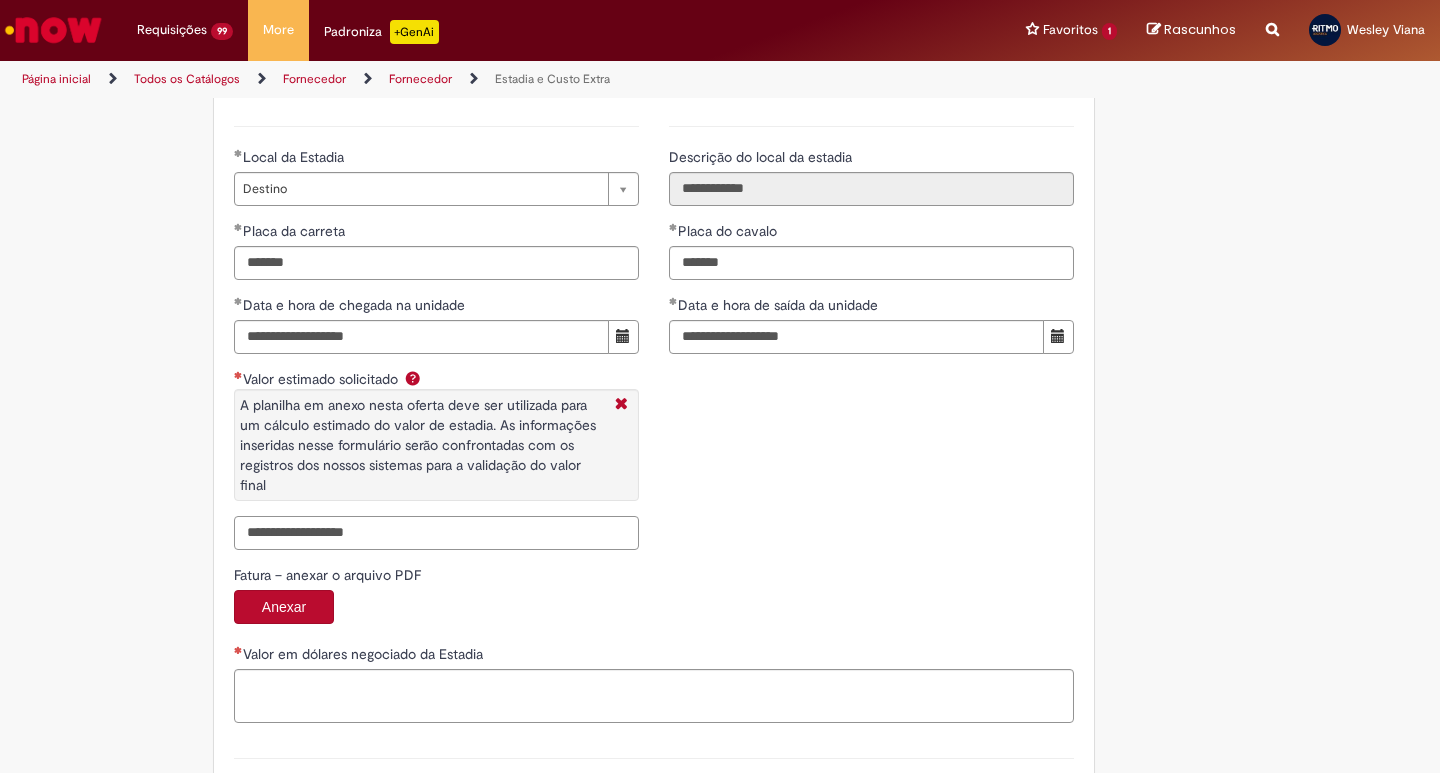 click on "Valor estimado solicitado A planilha em anexo nesta oferta deve ser utilizada para um cálculo estimado do valor de estadia. As informações inseridas nesse formulário serão confrontadas com os registros dos nossos sistemas para a validação do valor final" at bounding box center [436, 533] 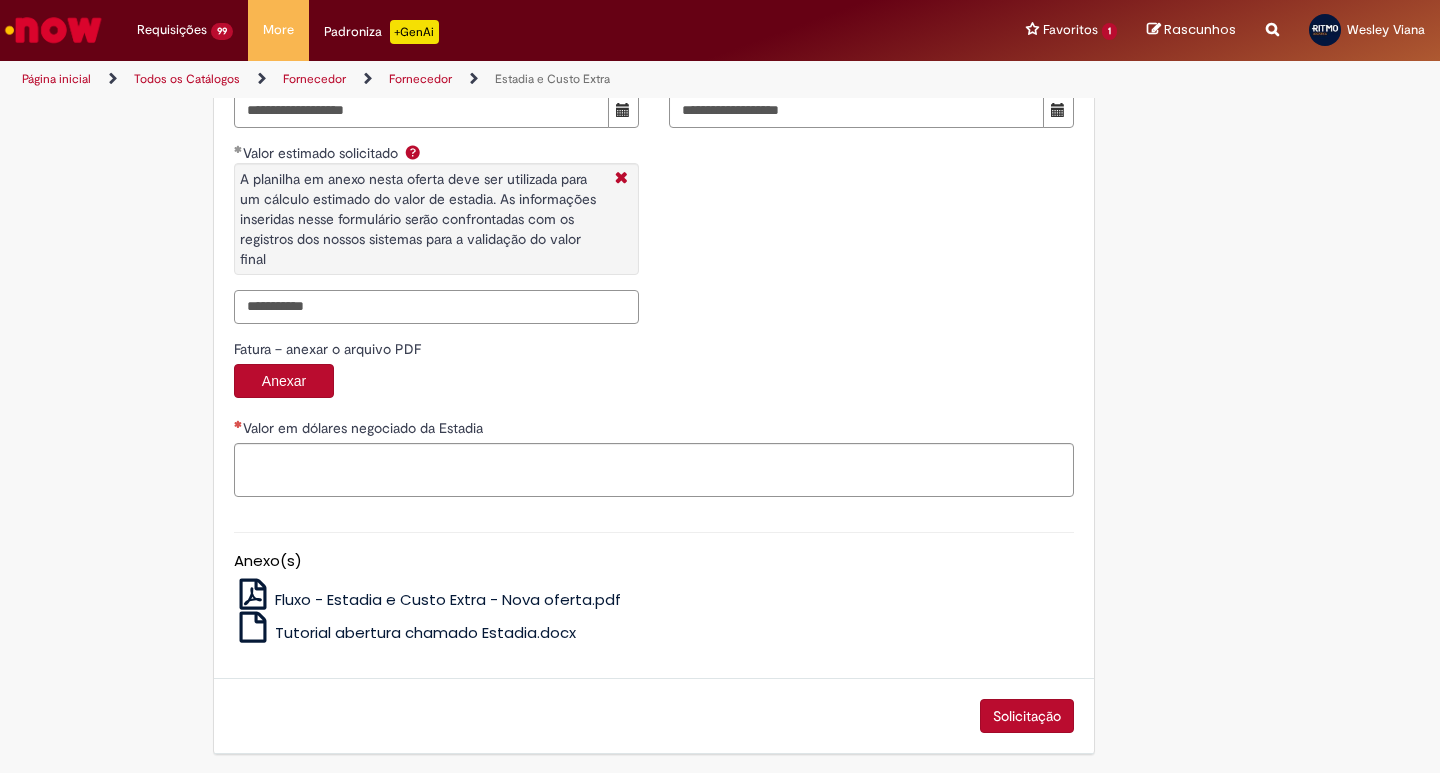 scroll, scrollTop: 3175, scrollLeft: 0, axis: vertical 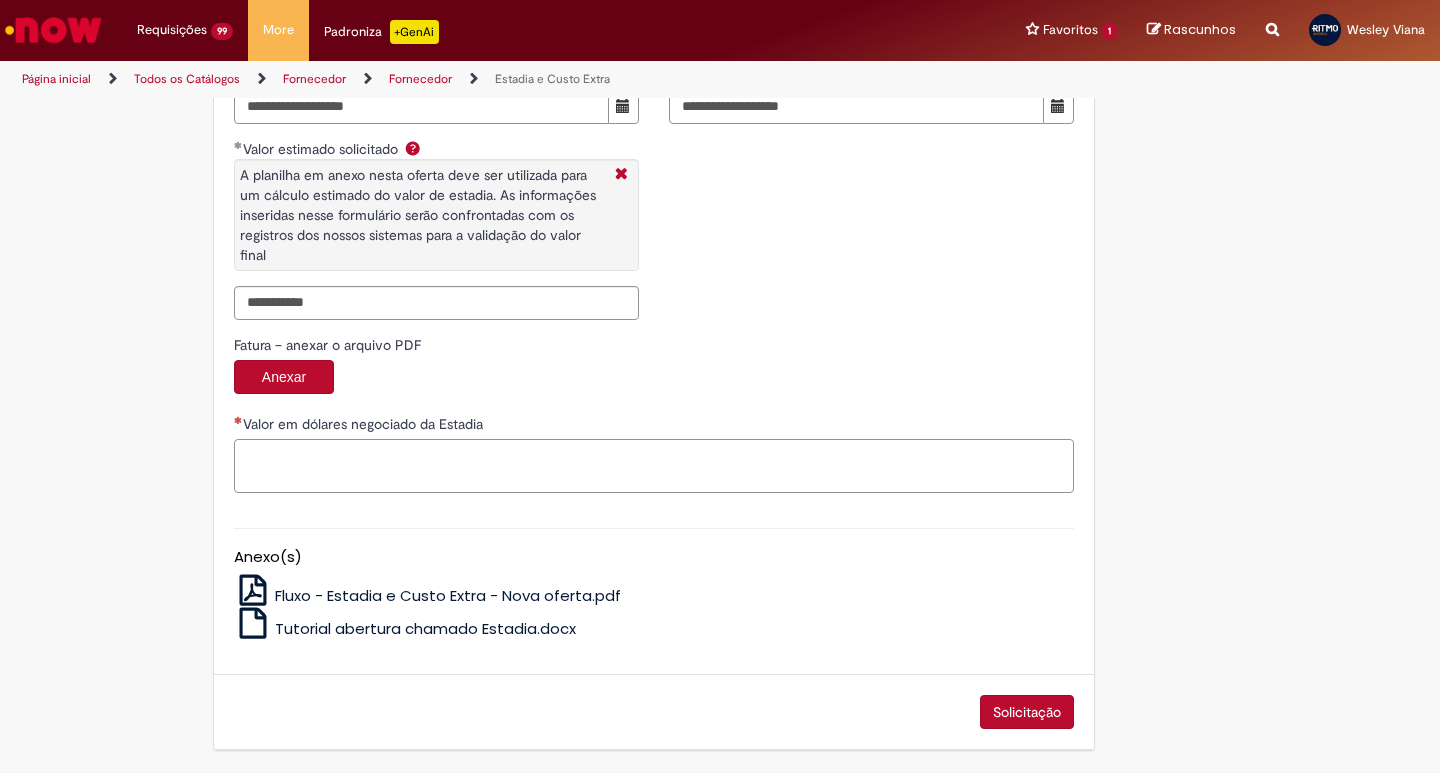 click on "Valor em dólares negociado da Estadia" at bounding box center (654, 453) 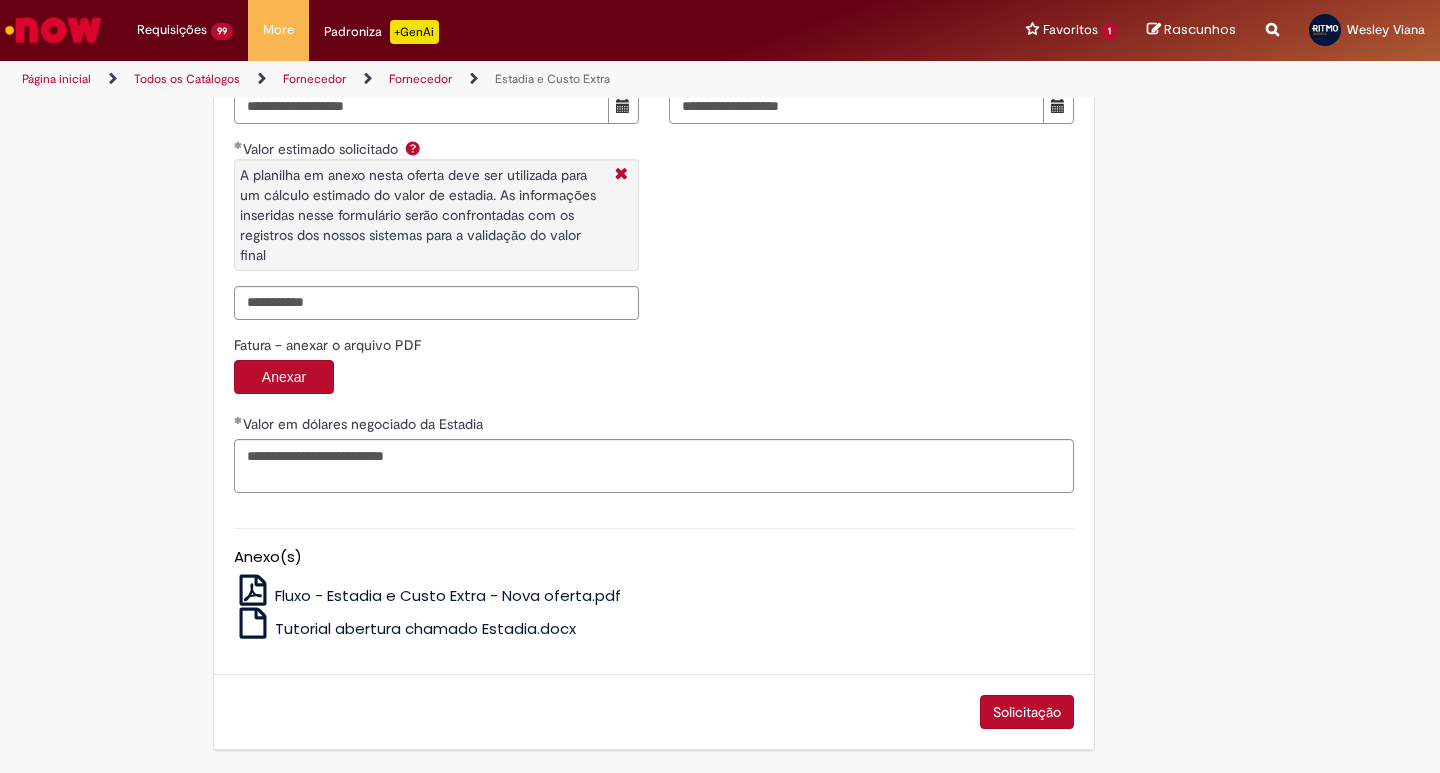 click on "Solicitação" at bounding box center [1027, 712] 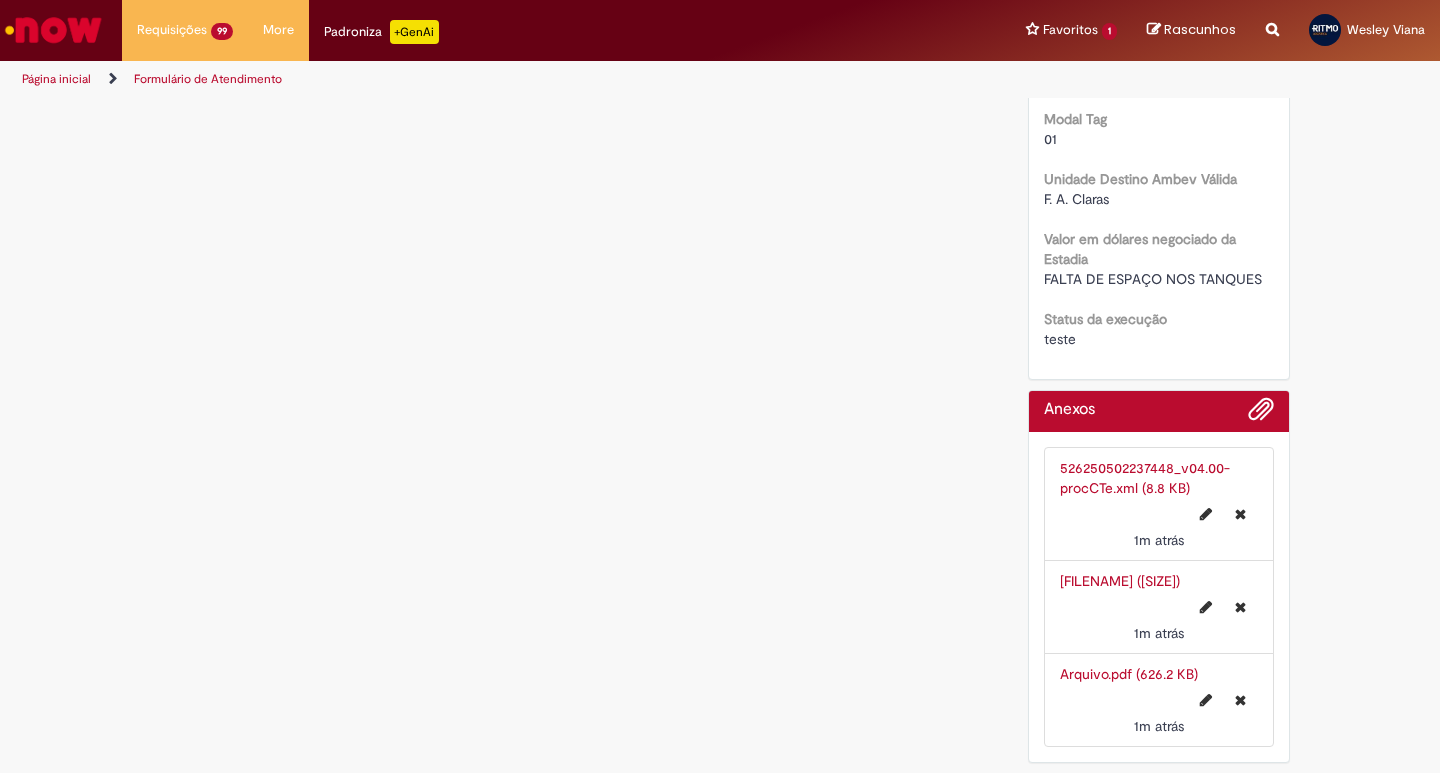 scroll, scrollTop: 0, scrollLeft: 0, axis: both 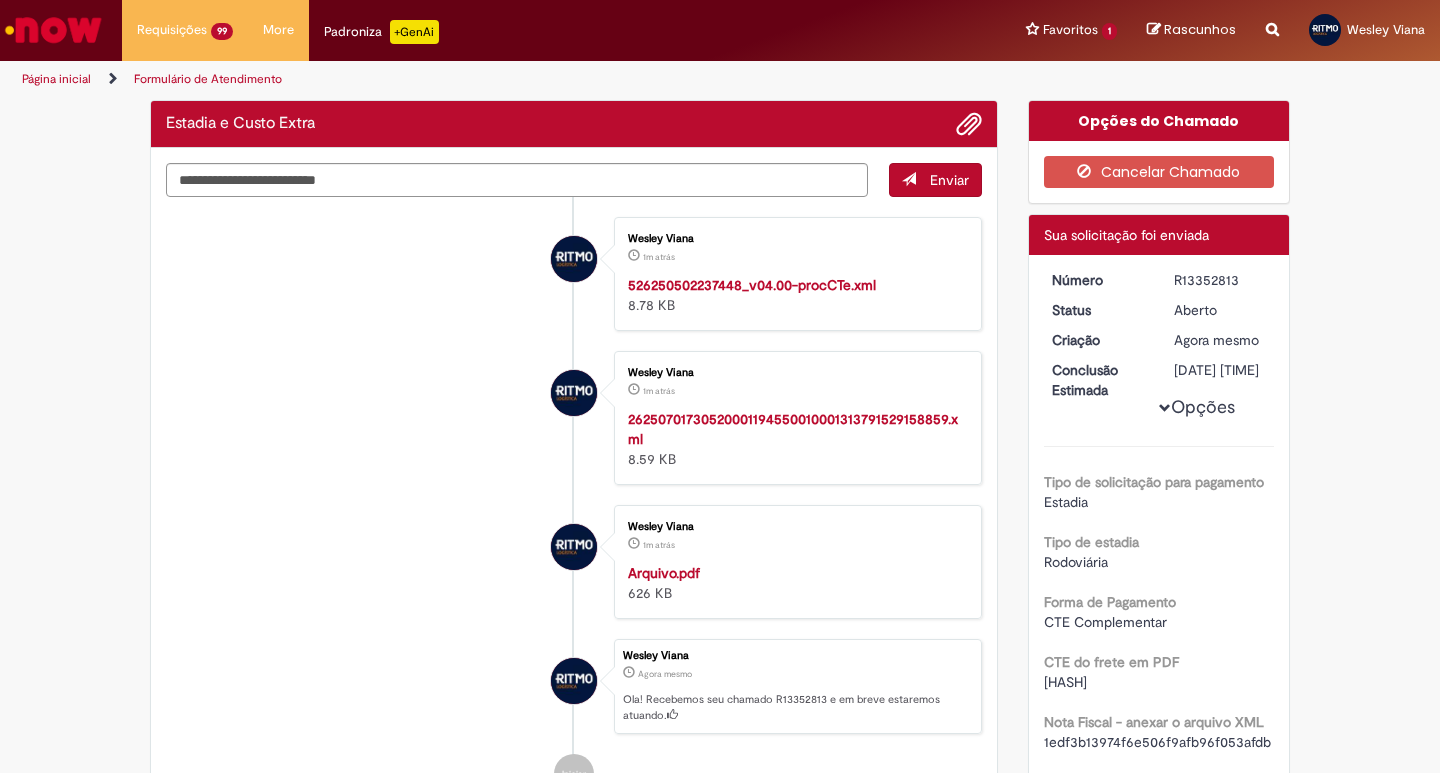 click on "R13352813" at bounding box center [1220, 280] 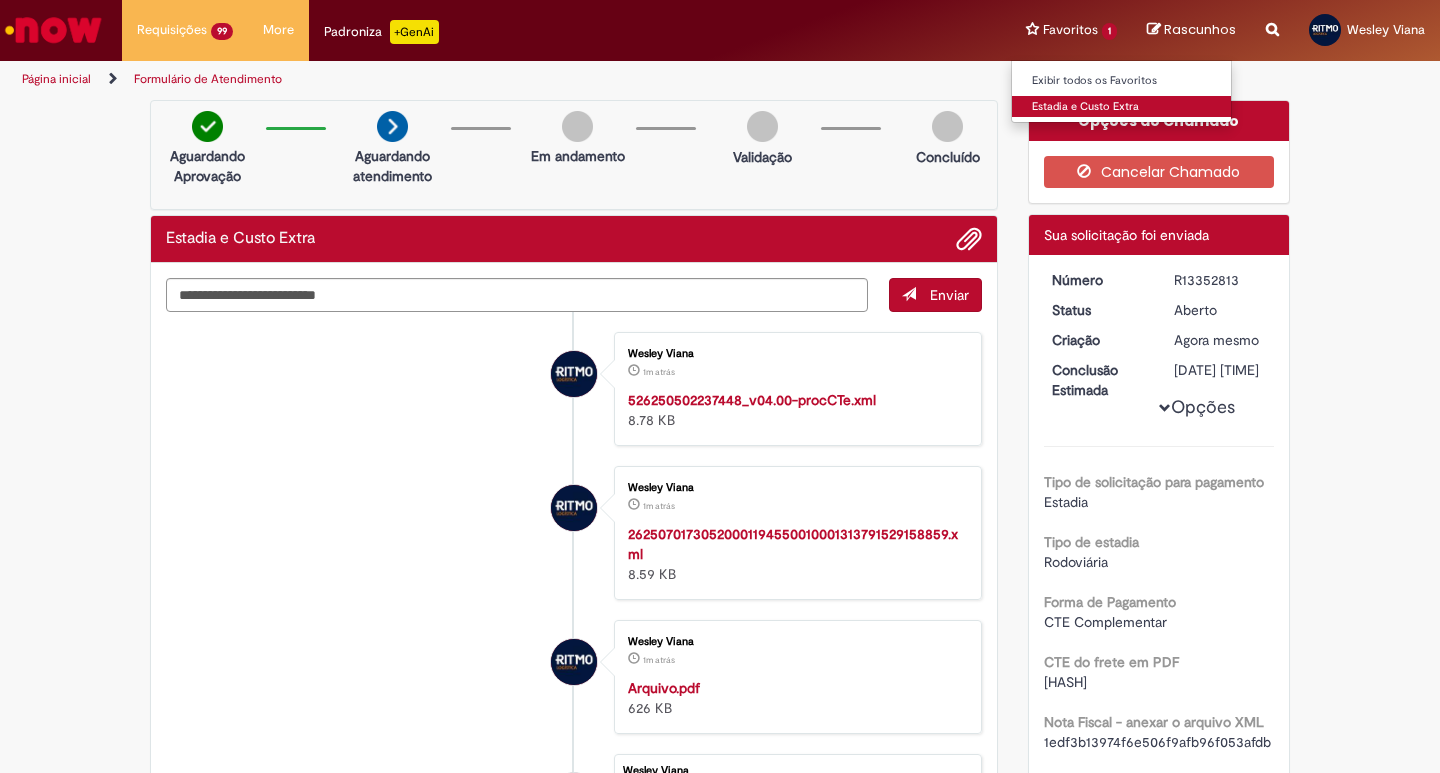 drag, startPoint x: 1071, startPoint y: 105, endPoint x: 1052, endPoint y: 107, distance: 19.104973 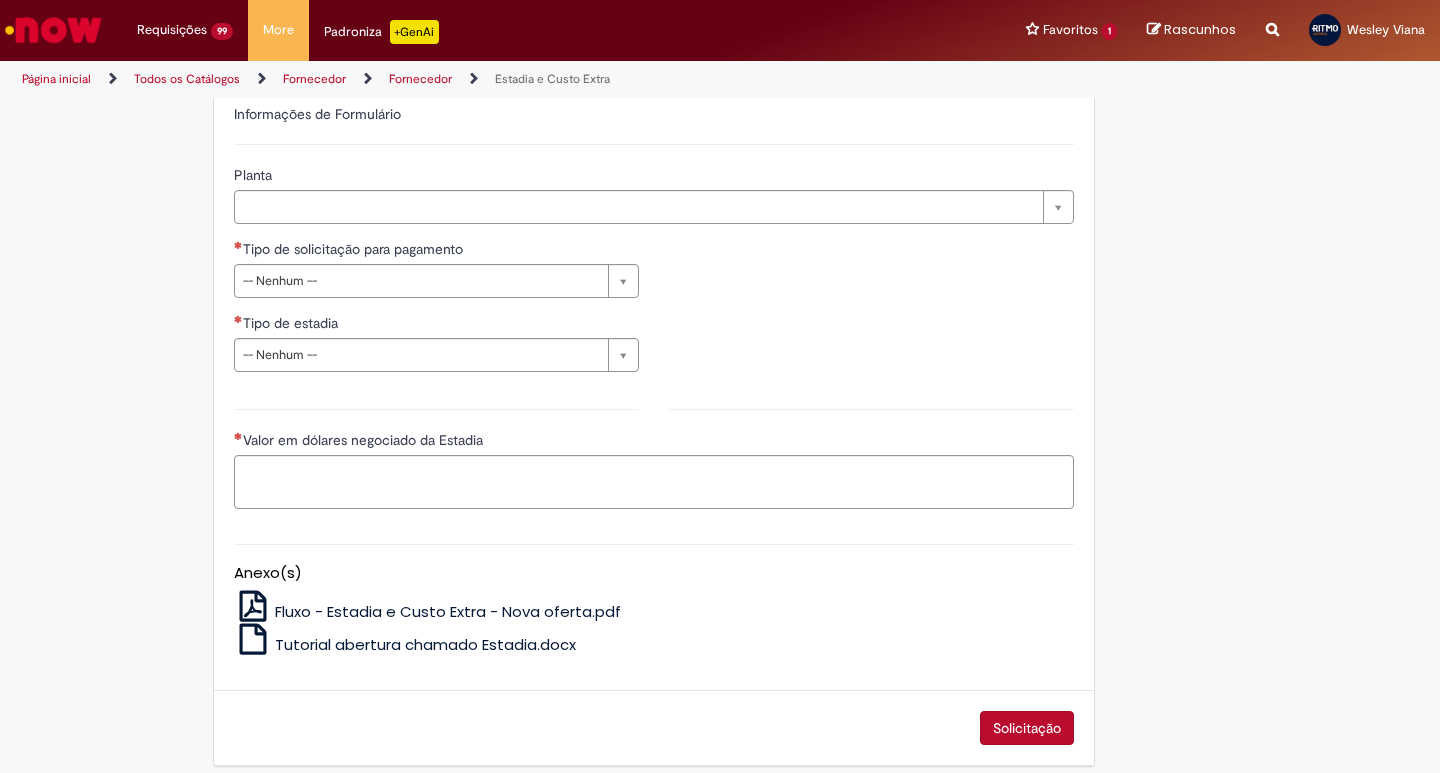 scroll, scrollTop: 638, scrollLeft: 0, axis: vertical 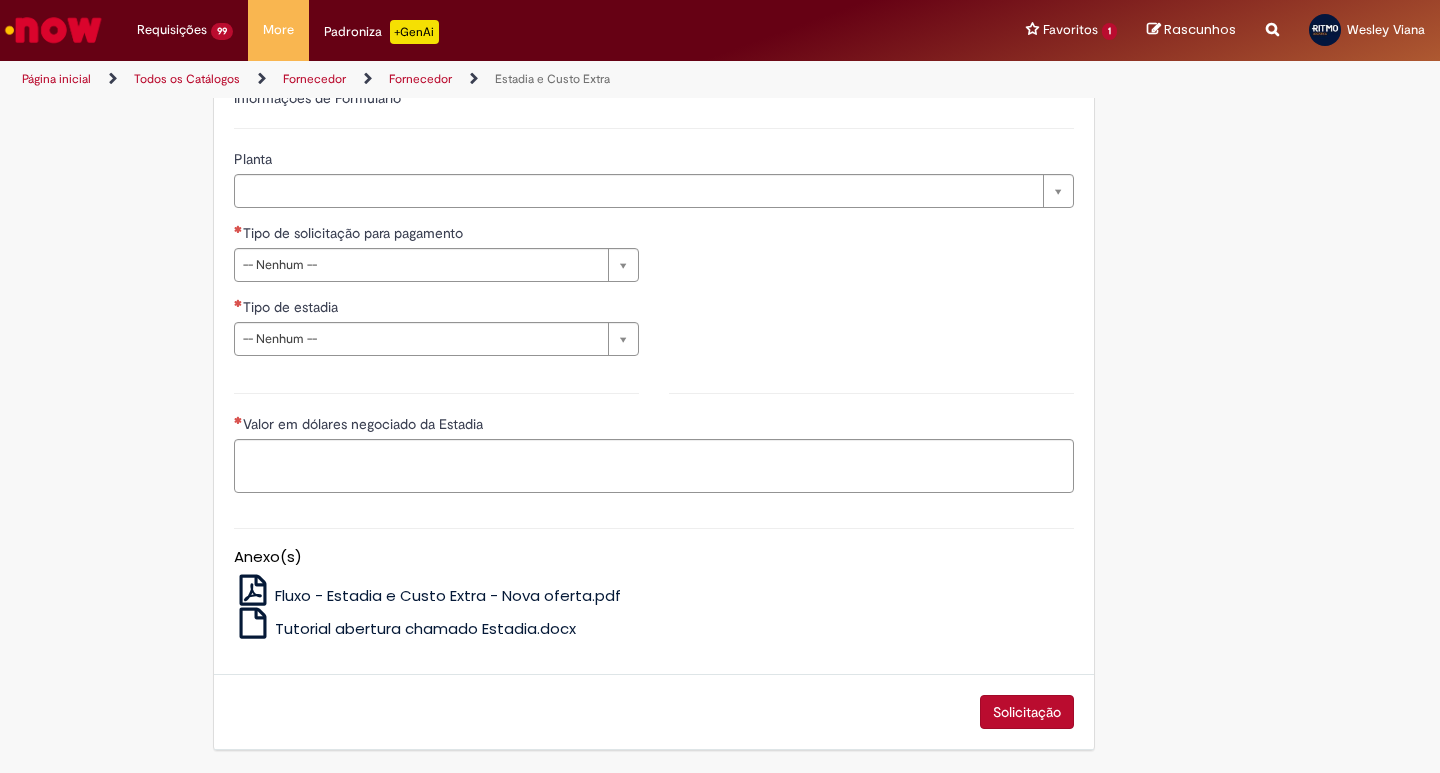 drag, startPoint x: 311, startPoint y: 248, endPoint x: 311, endPoint y: 276, distance: 28 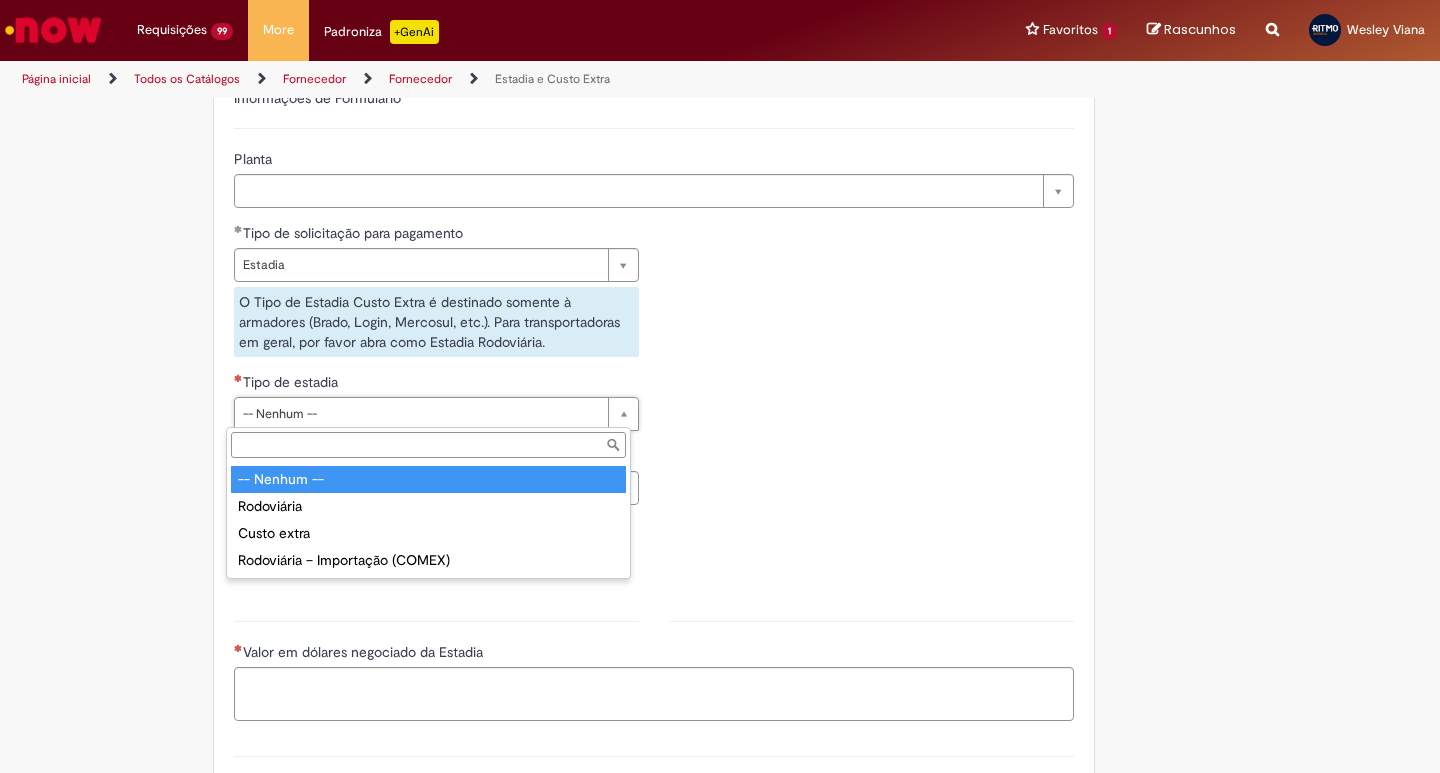 drag, startPoint x: 287, startPoint y: 408, endPoint x: 279, endPoint y: 454, distance: 46.69047 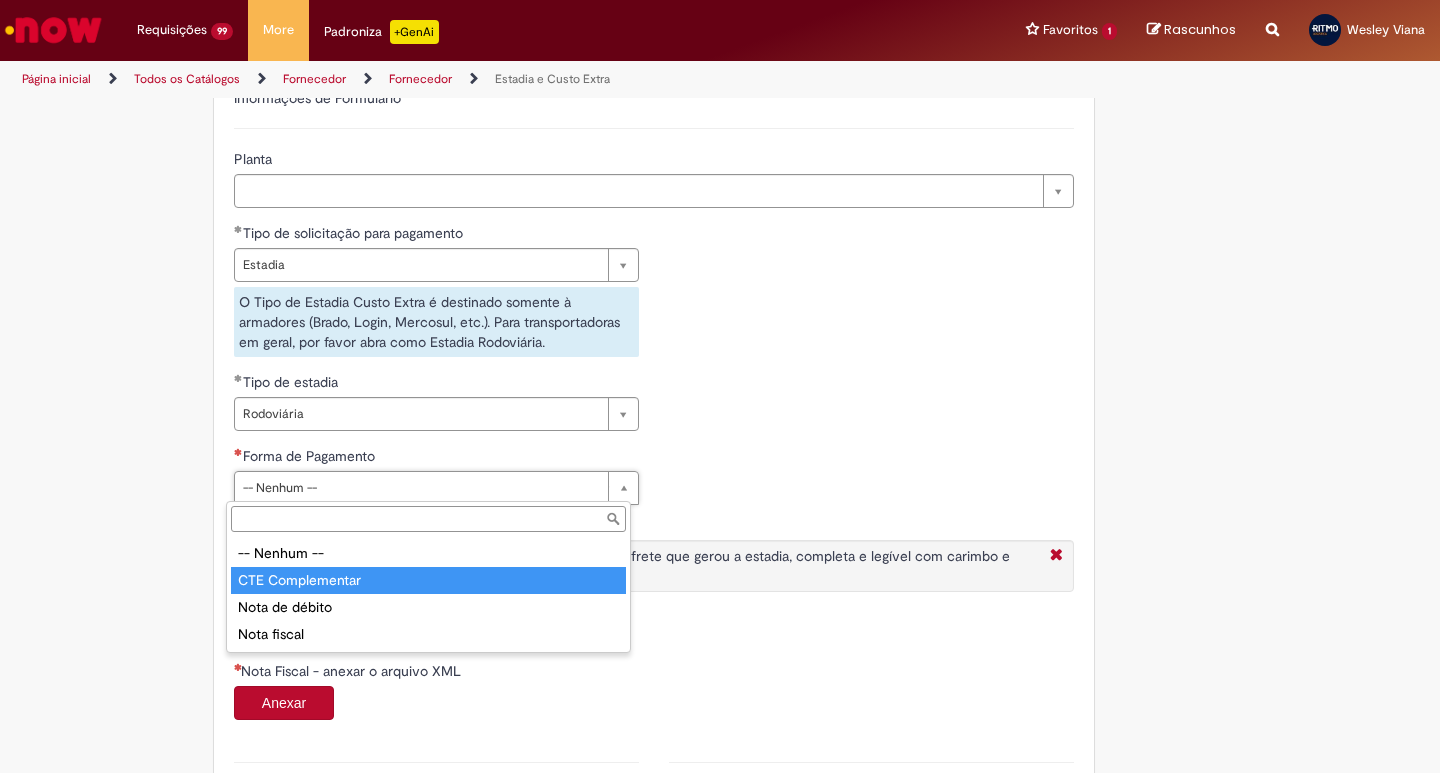 drag, startPoint x: 297, startPoint y: 578, endPoint x: 318, endPoint y: 550, distance: 35 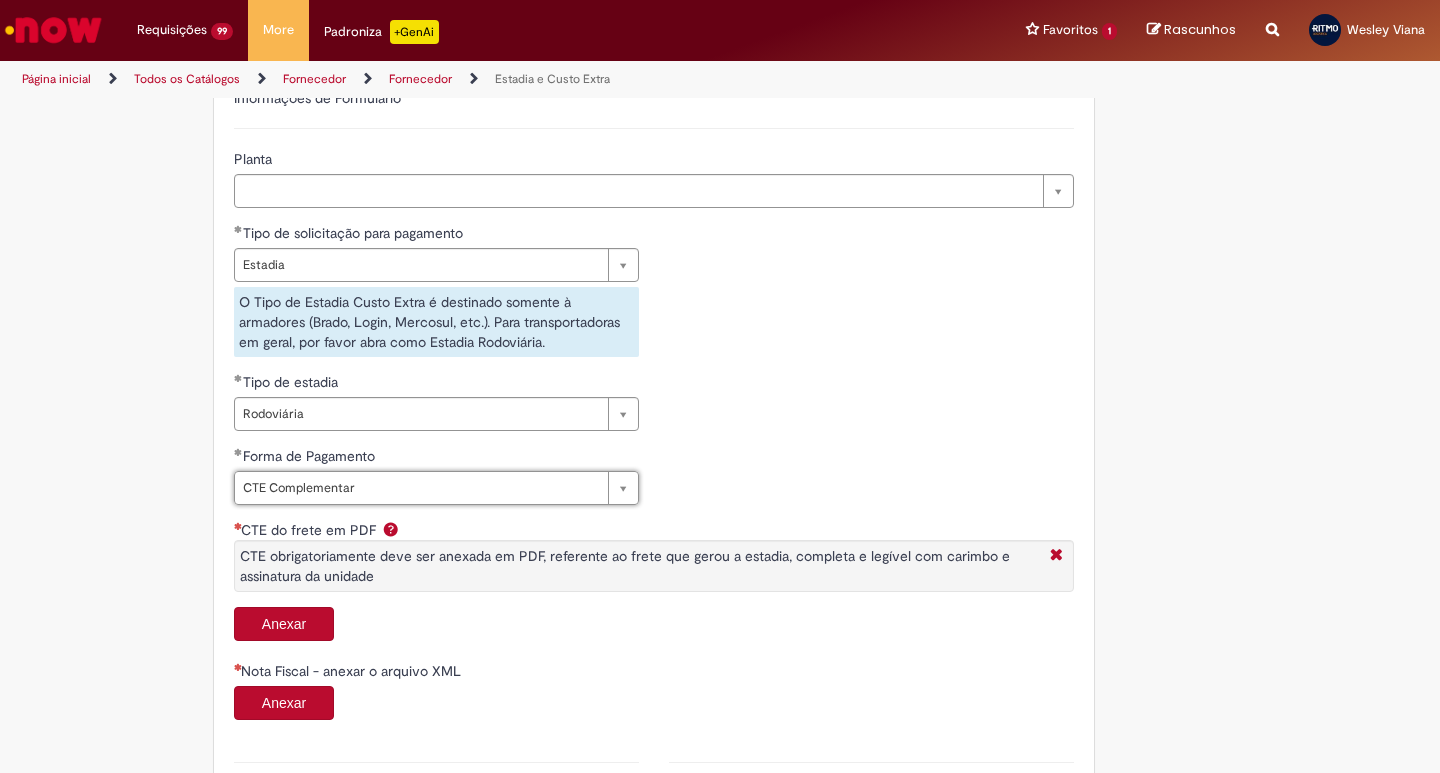 scroll, scrollTop: 805, scrollLeft: 0, axis: vertical 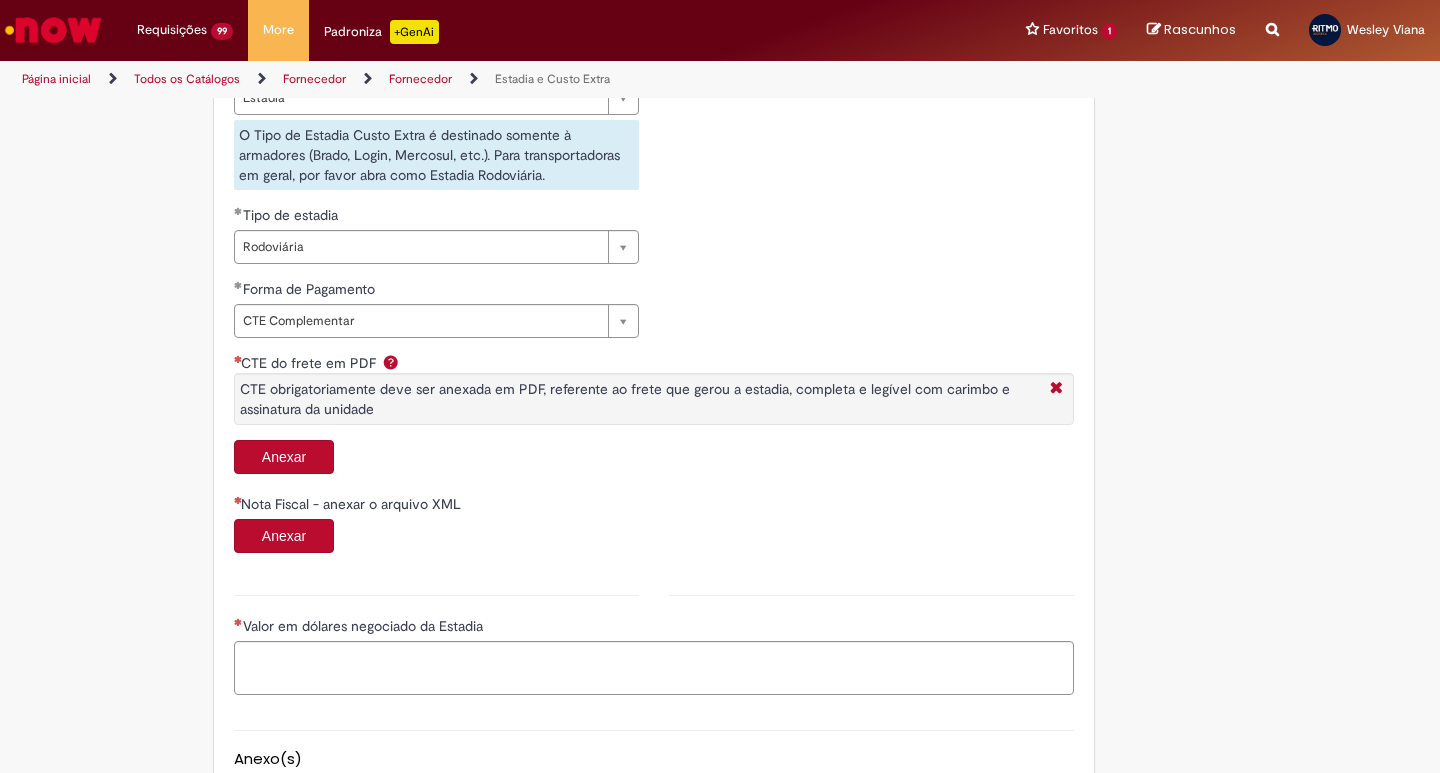 click on "Anexar" at bounding box center (284, 457) 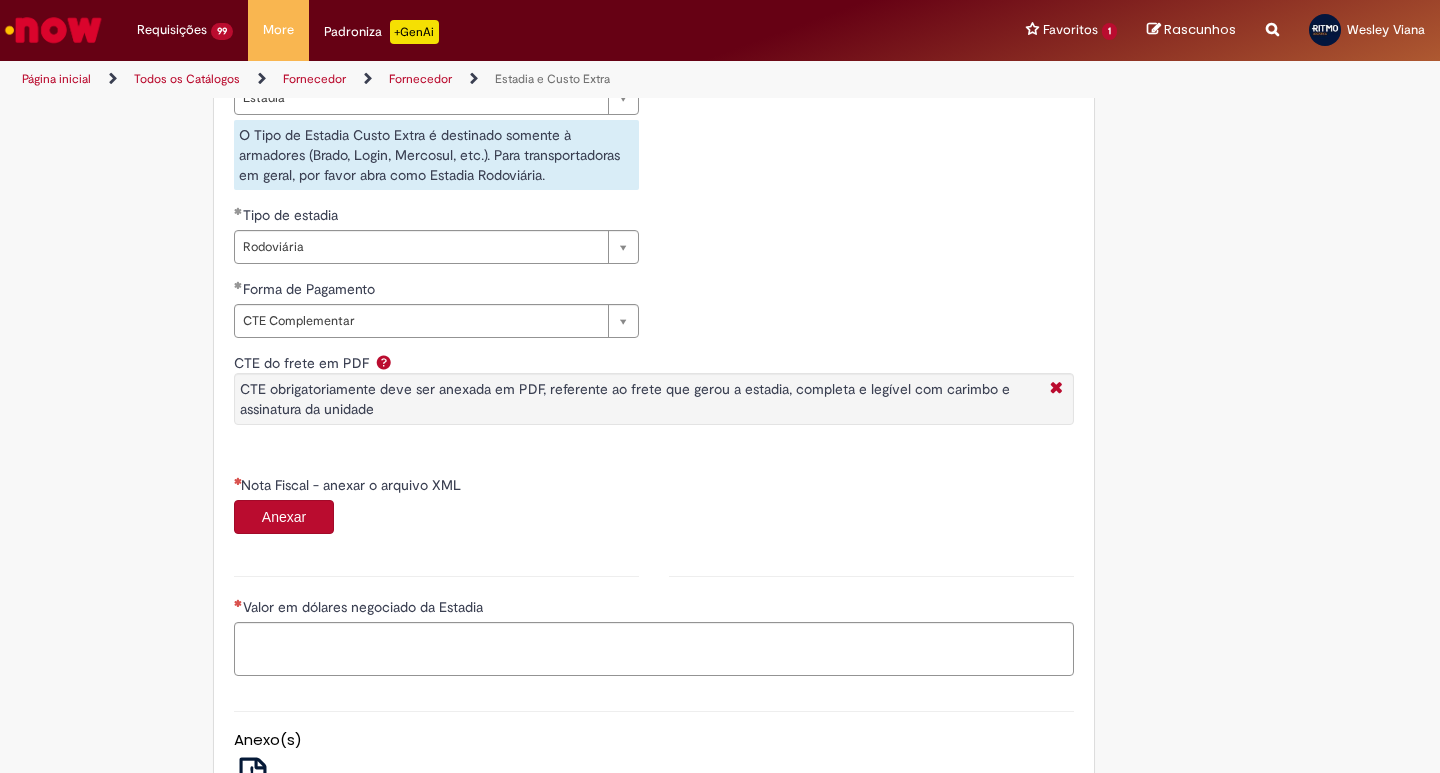 click on "Anexar" at bounding box center [284, 517] 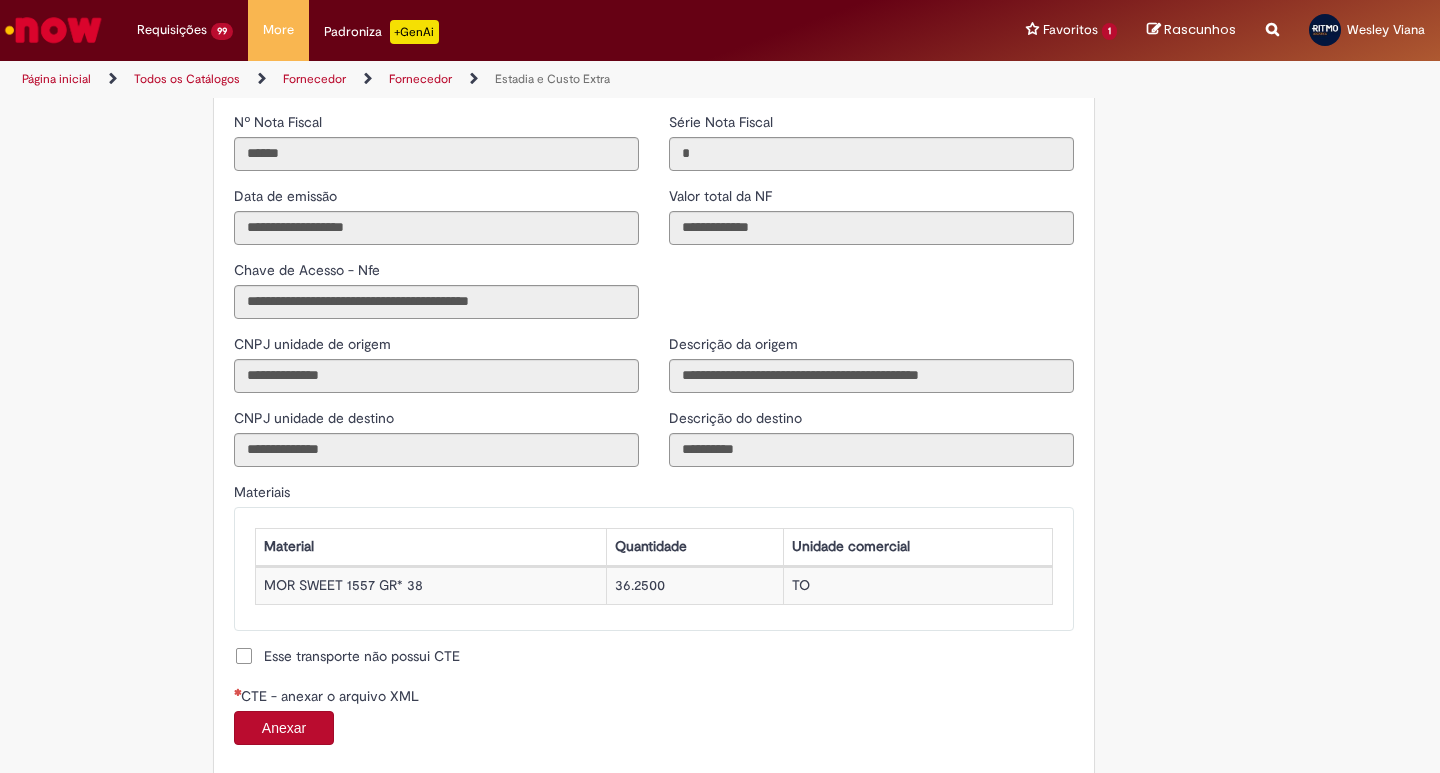 scroll, scrollTop: 1612, scrollLeft: 0, axis: vertical 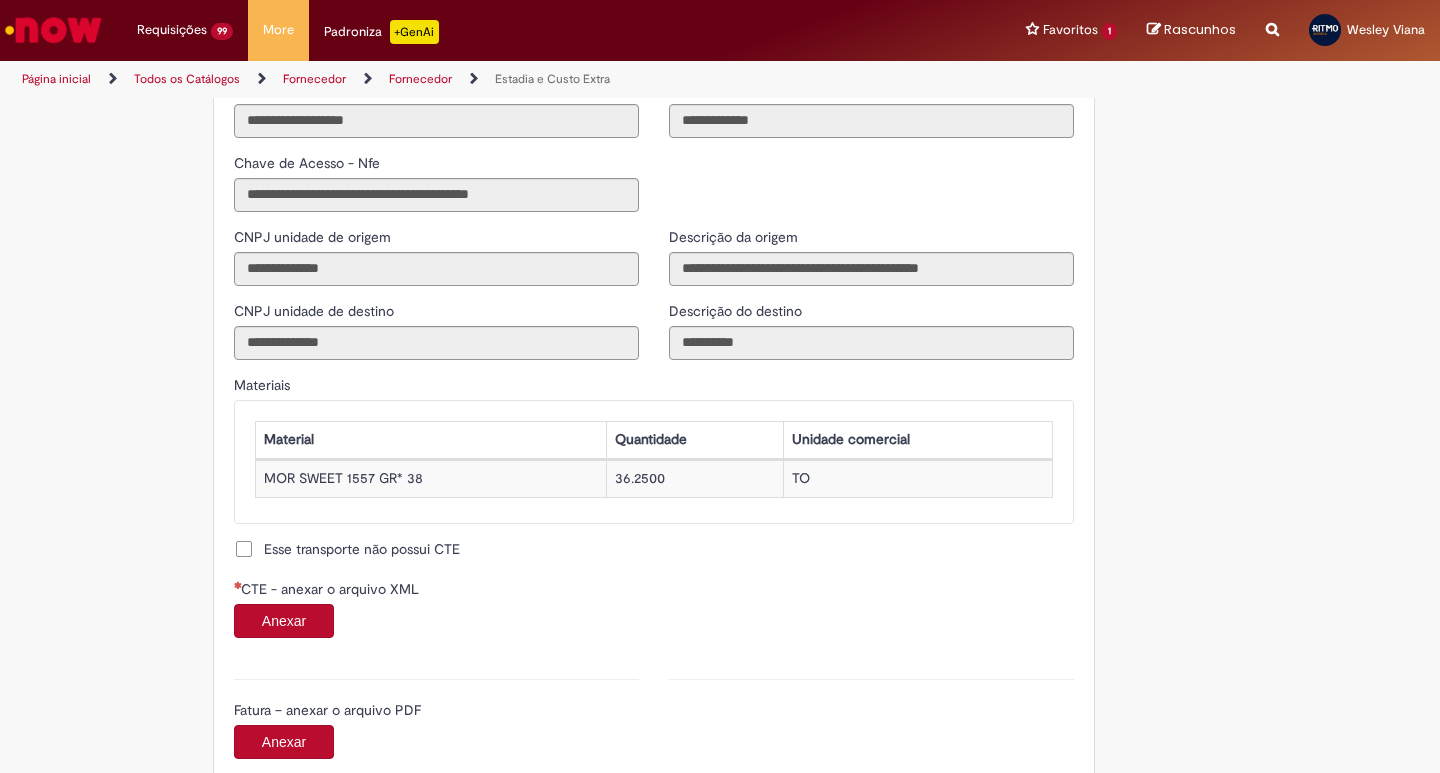 click on "Anexar" at bounding box center [284, 621] 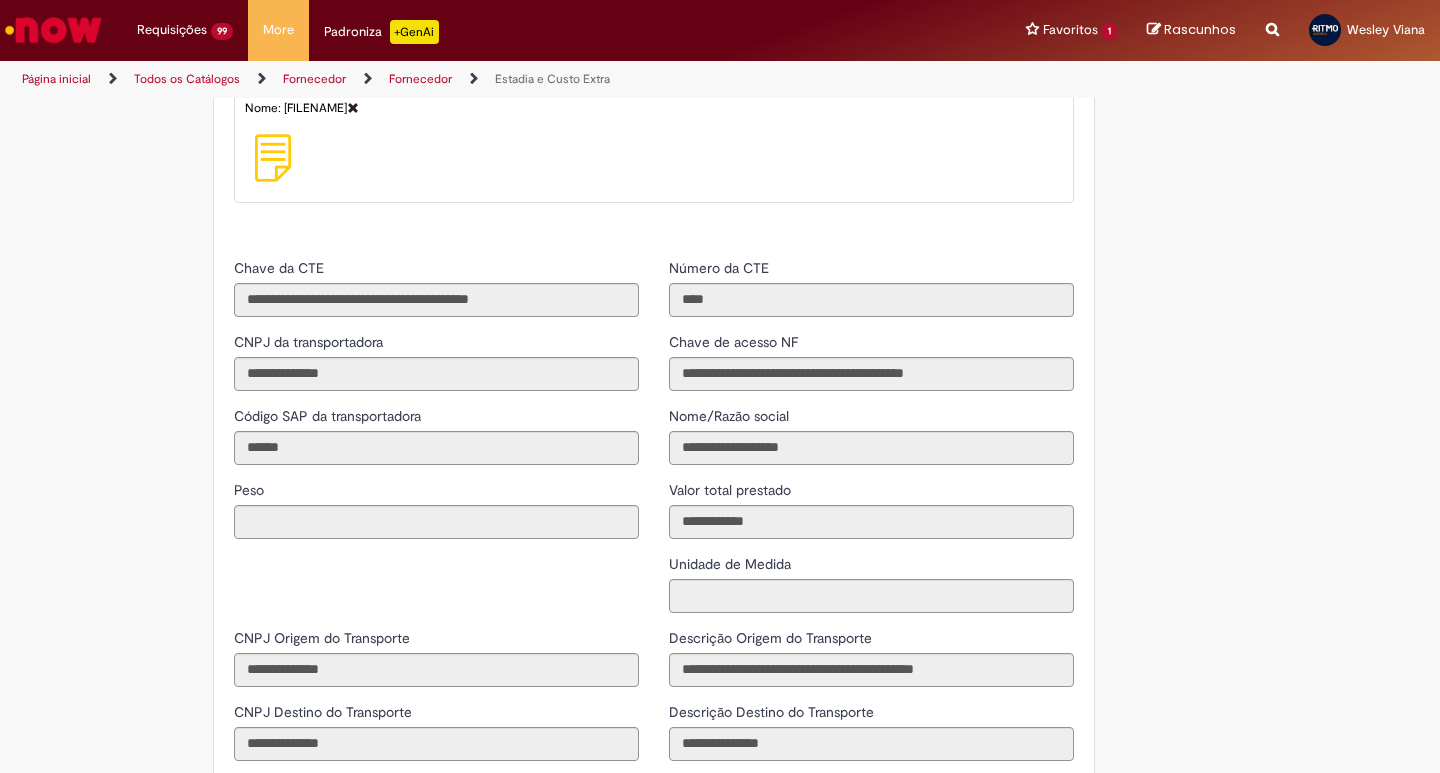 scroll, scrollTop: 2445, scrollLeft: 0, axis: vertical 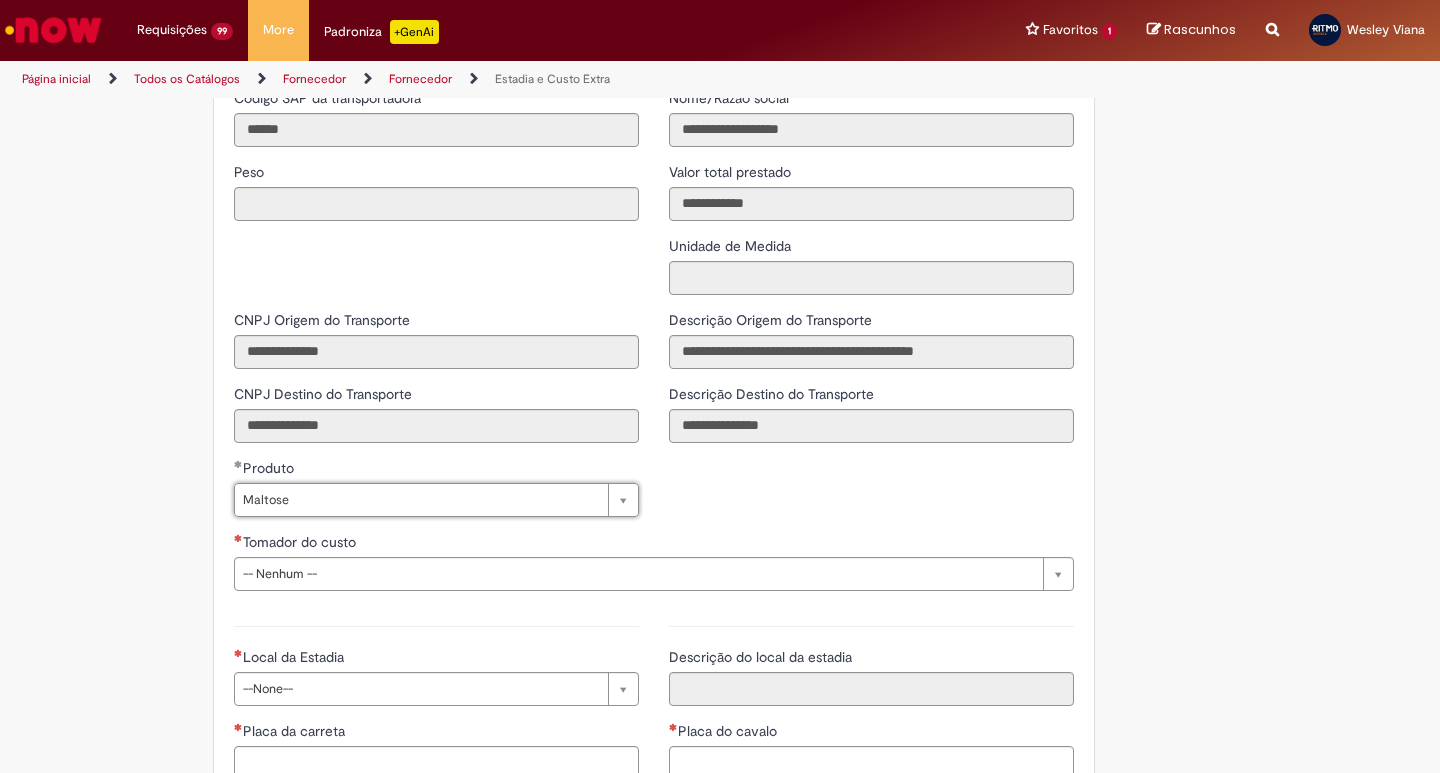 click on "**********" at bounding box center [654, 561] 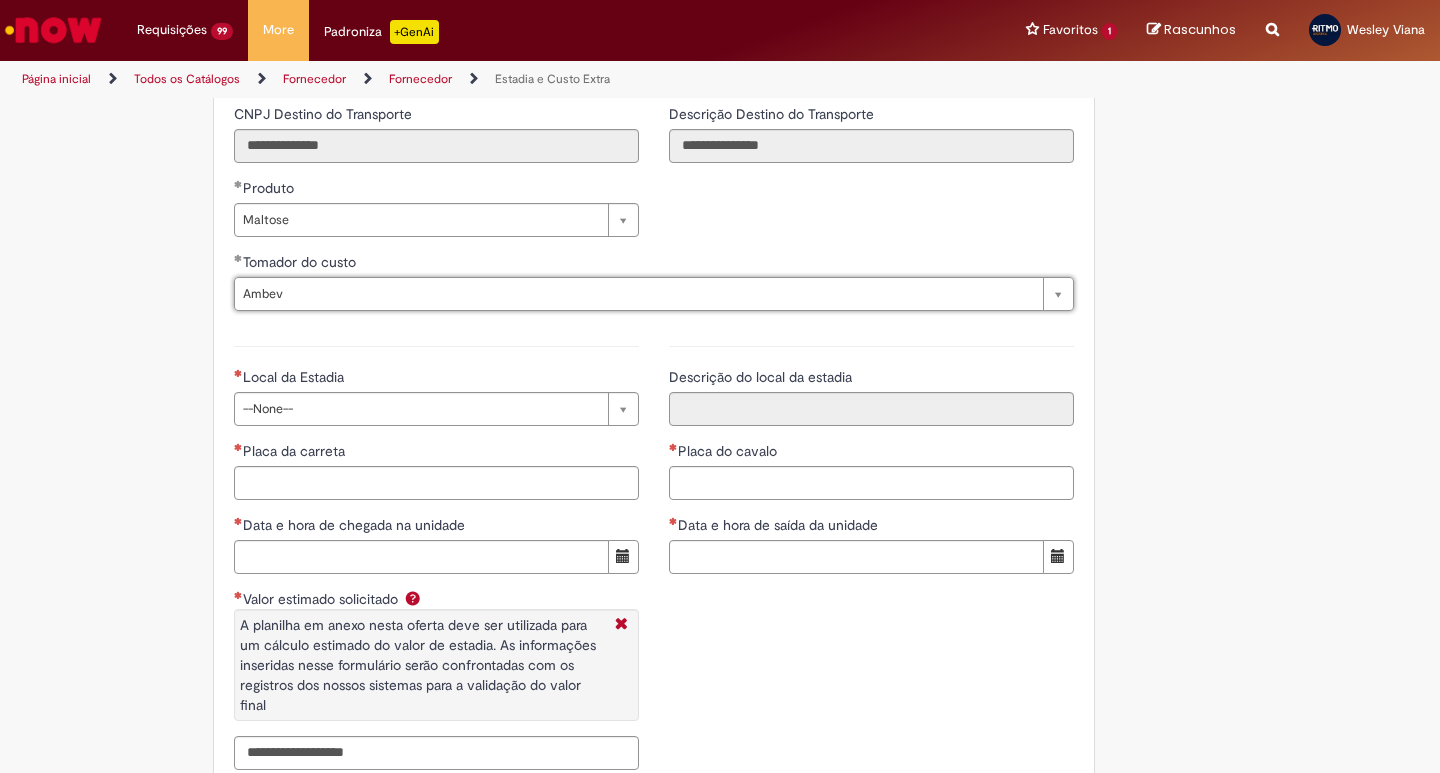 scroll, scrollTop: 2779, scrollLeft: 0, axis: vertical 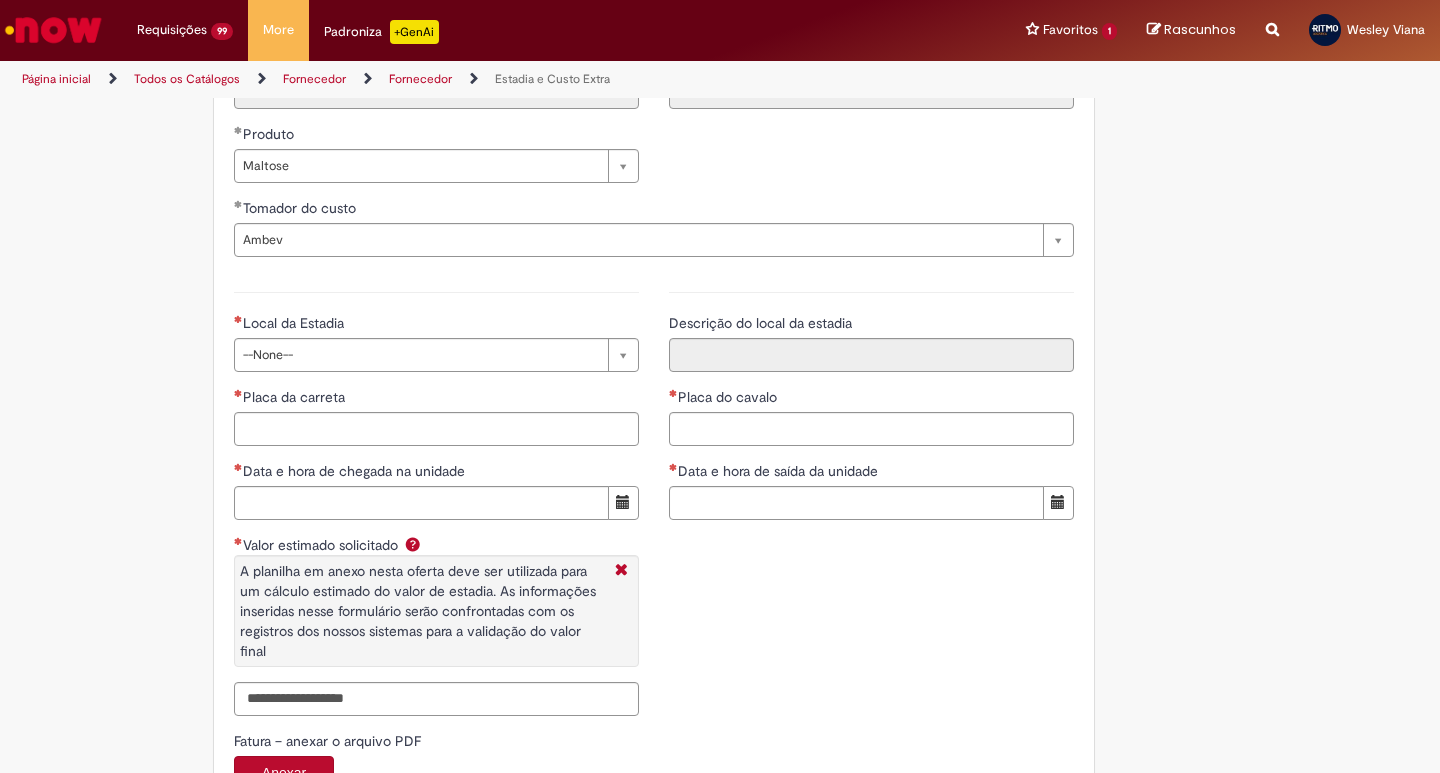 drag, startPoint x: 299, startPoint y: 375, endPoint x: 298, endPoint y: 359, distance: 16.03122 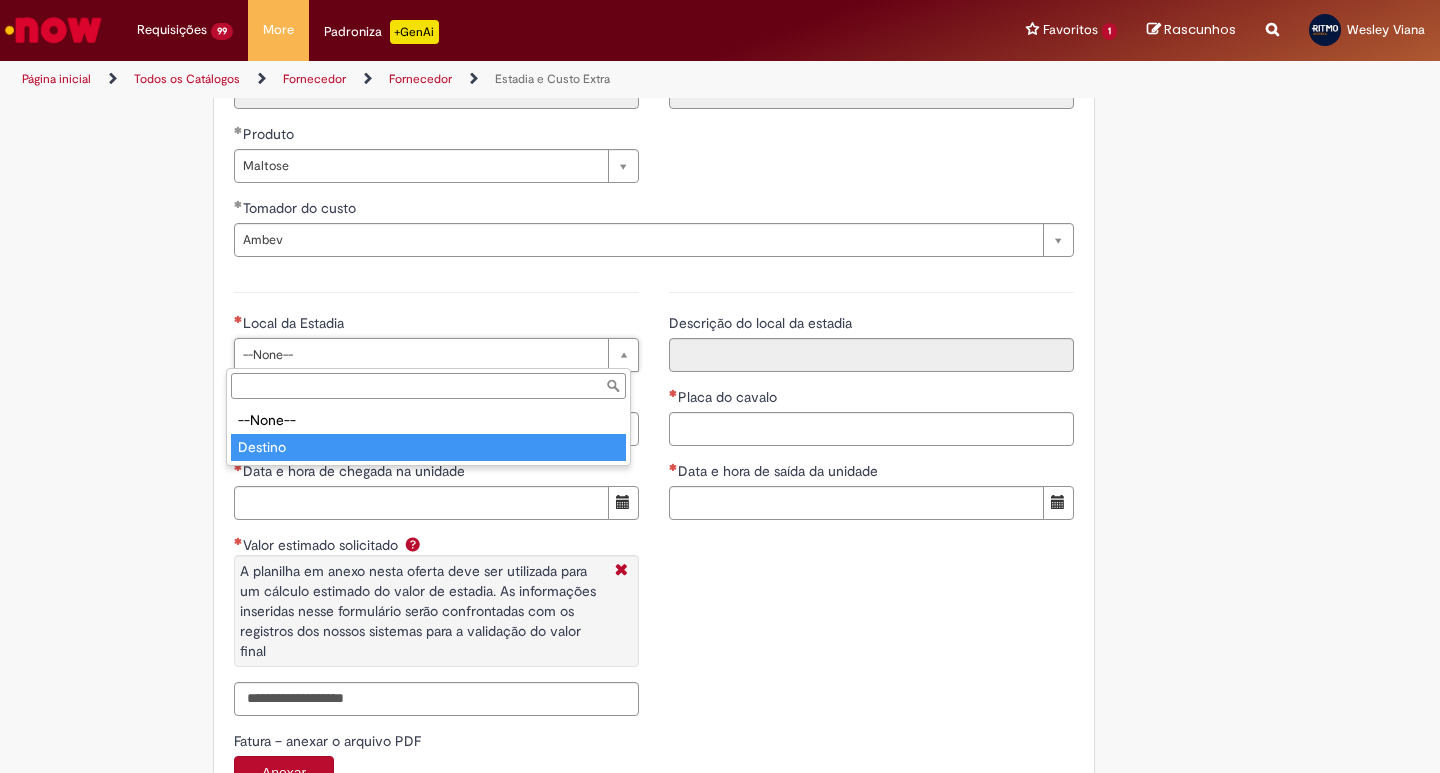 drag, startPoint x: 297, startPoint y: 441, endPoint x: 362, endPoint y: 441, distance: 65 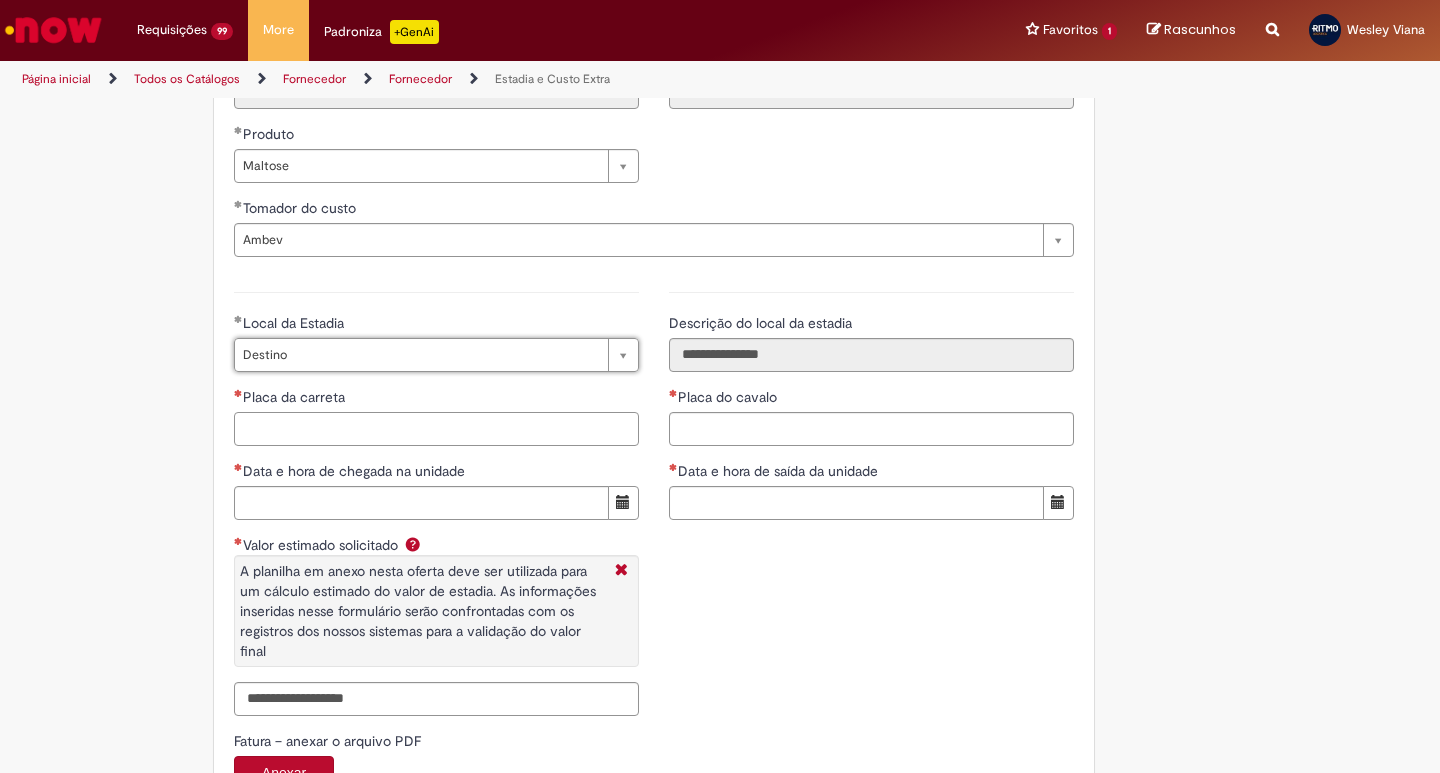 click on "Placa da carreta" at bounding box center [436, 429] 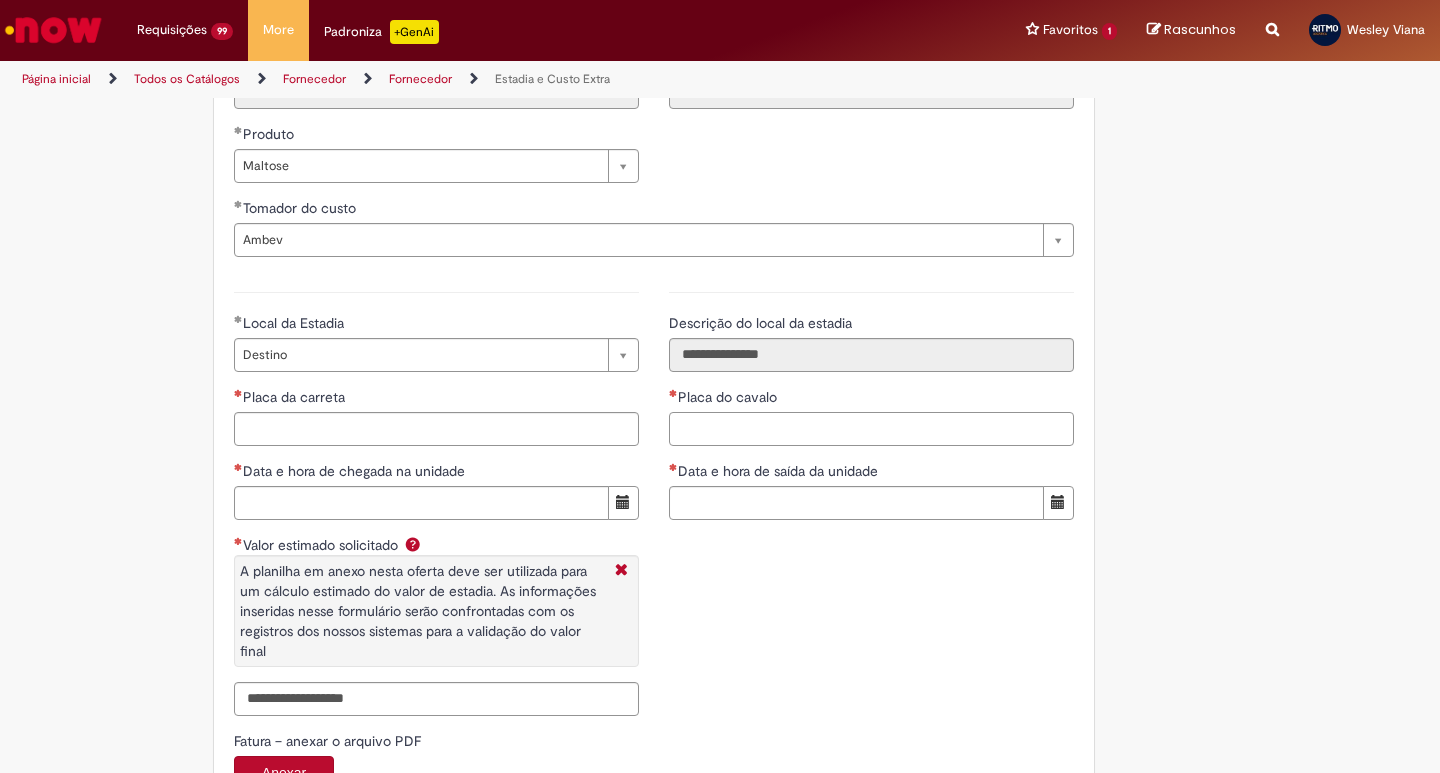 click on "Placa do cavalo" at bounding box center (871, 429) 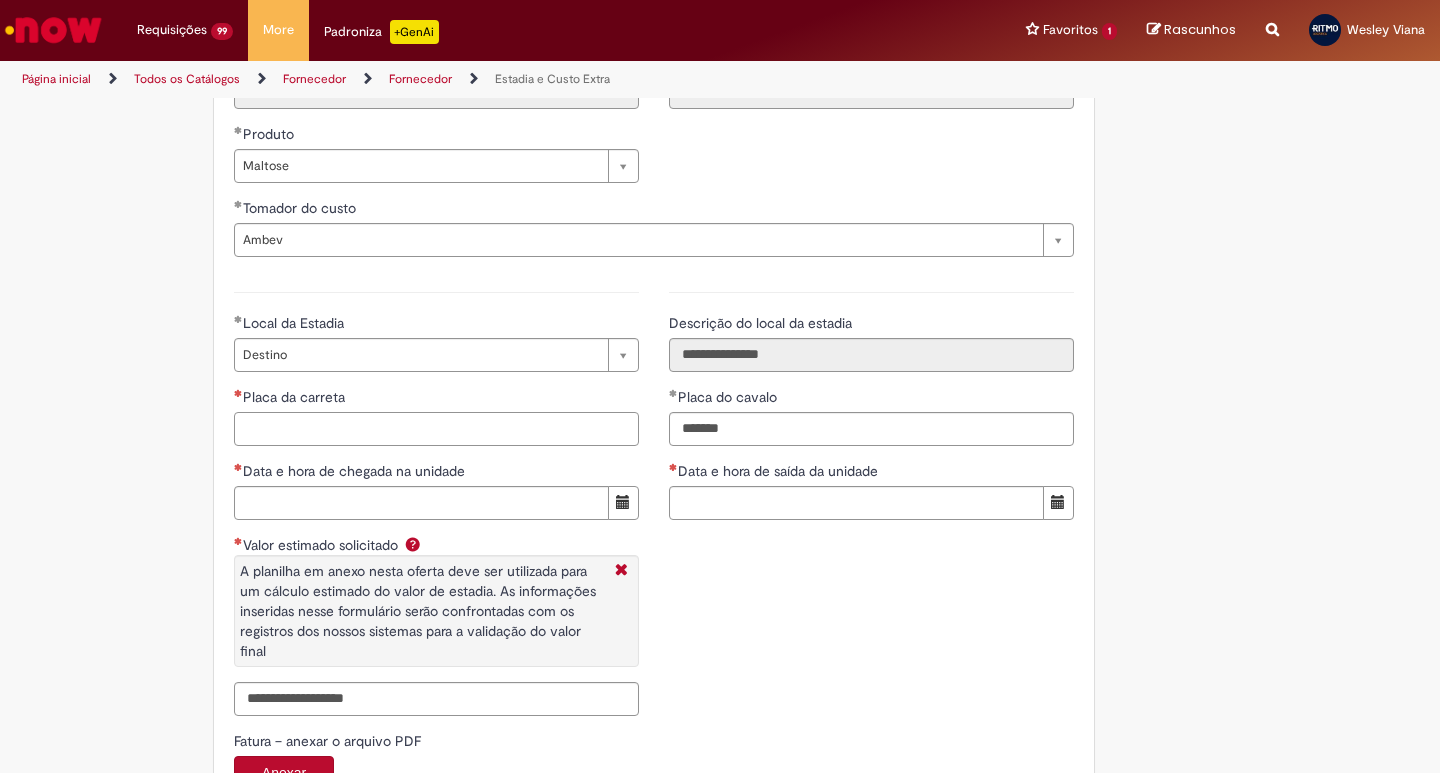 click on "Placa da carreta" at bounding box center [436, 429] 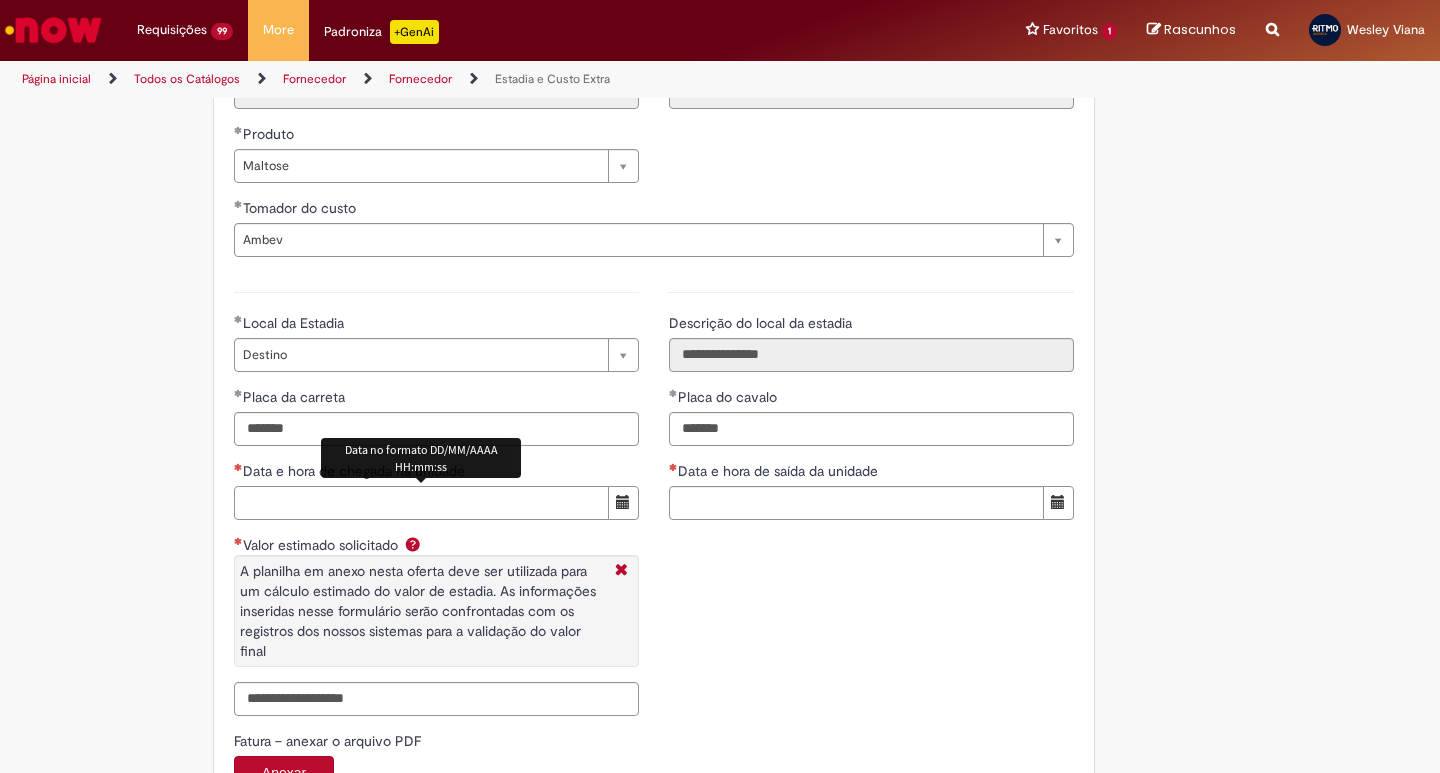click on "Data e hora de chegada na unidade" at bounding box center (421, 503) 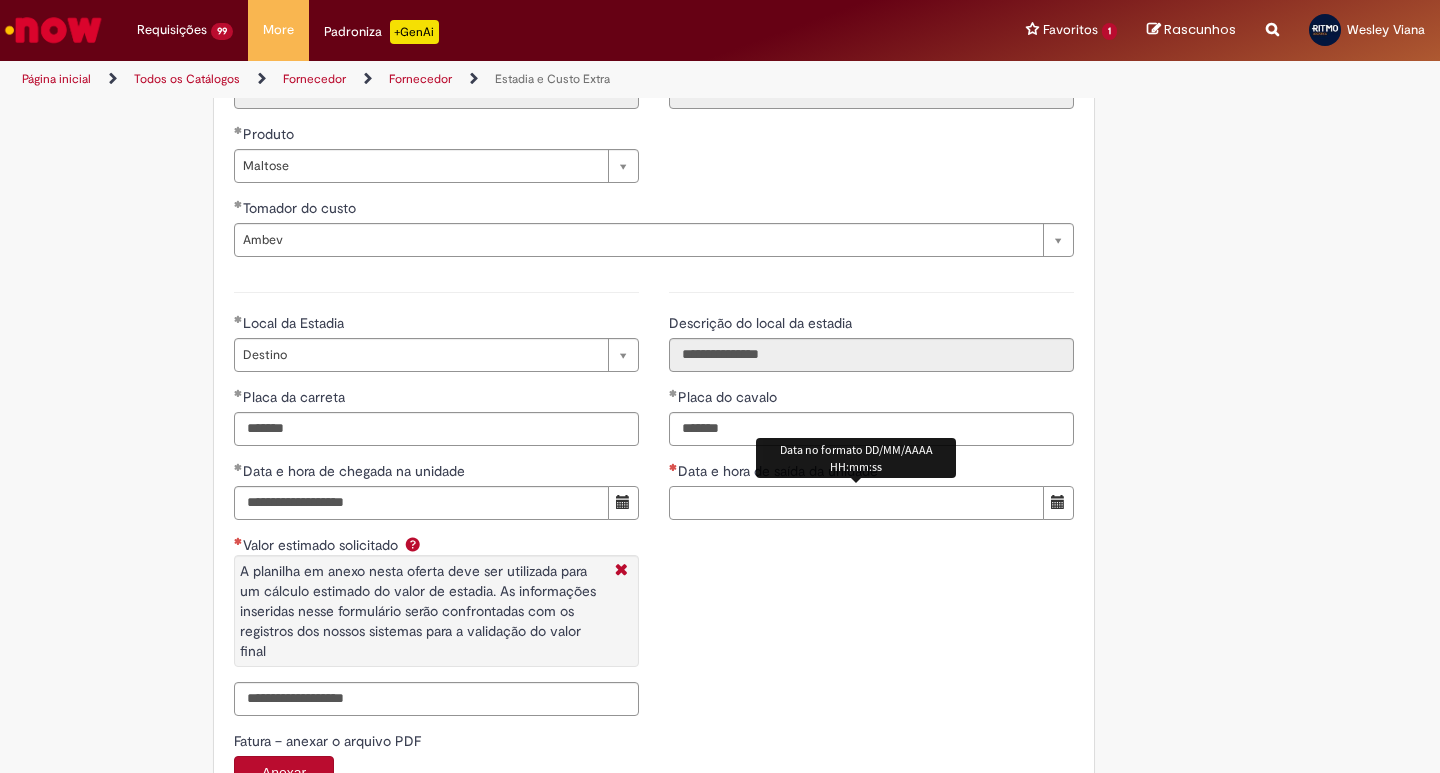 click on "Data e hora de saída da unidade" at bounding box center (856, 503) 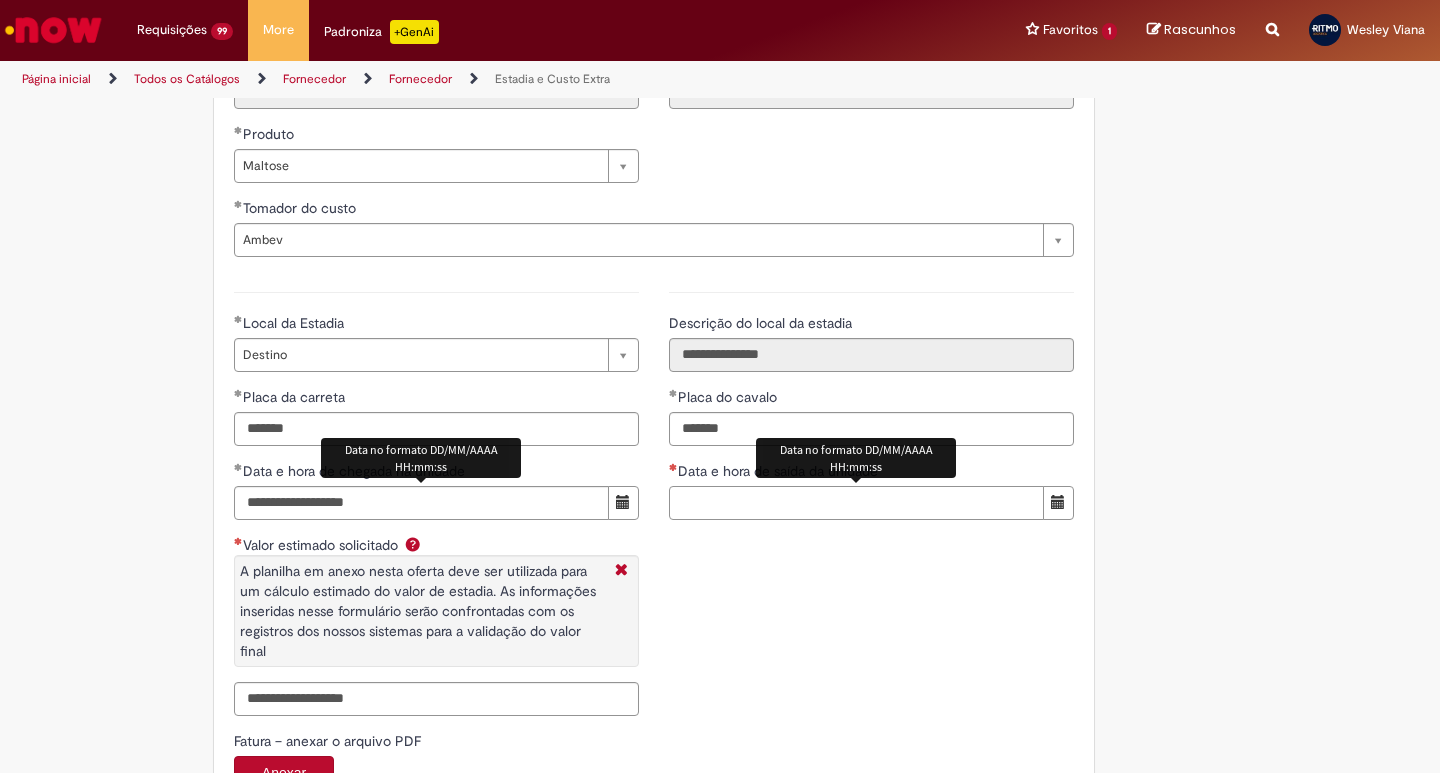 paste on "**********" 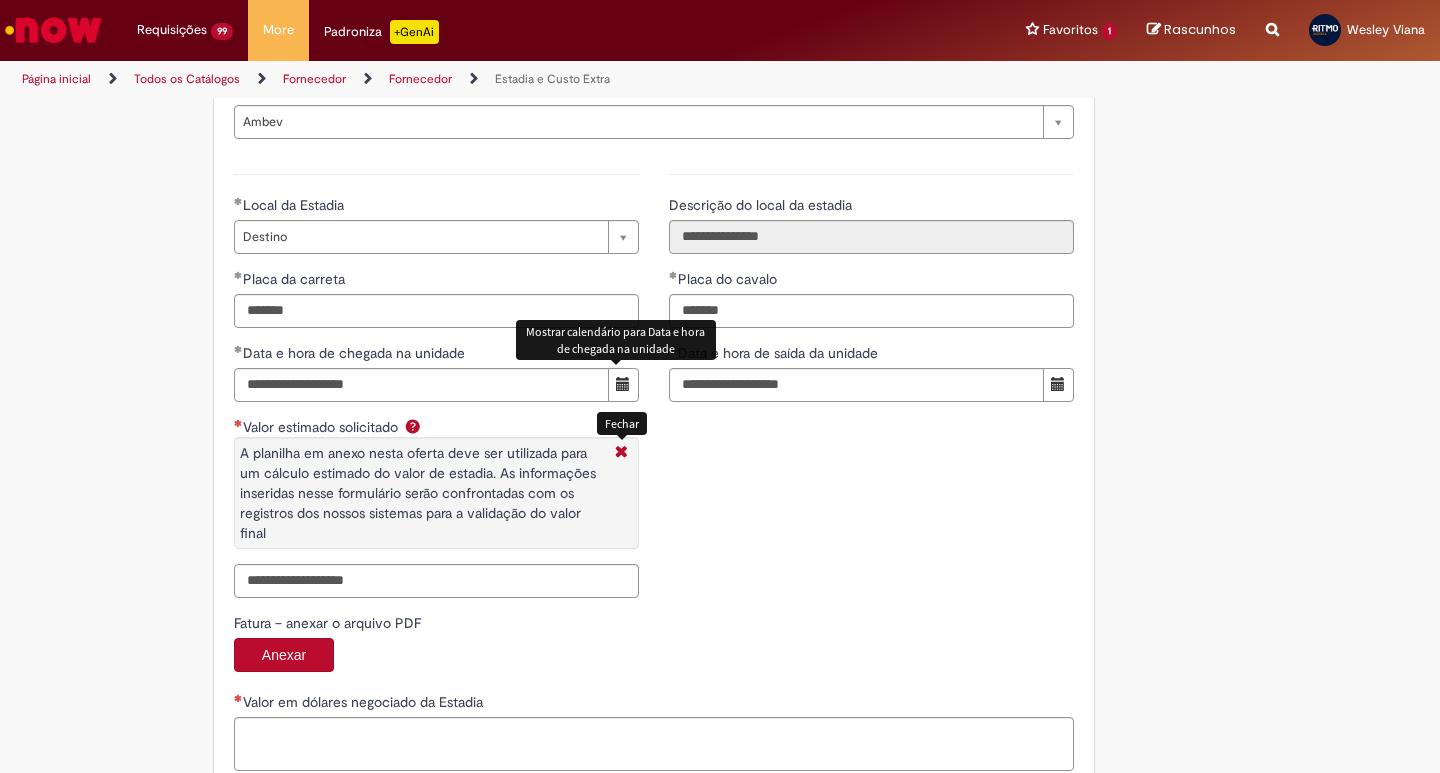 scroll, scrollTop: 2945, scrollLeft: 0, axis: vertical 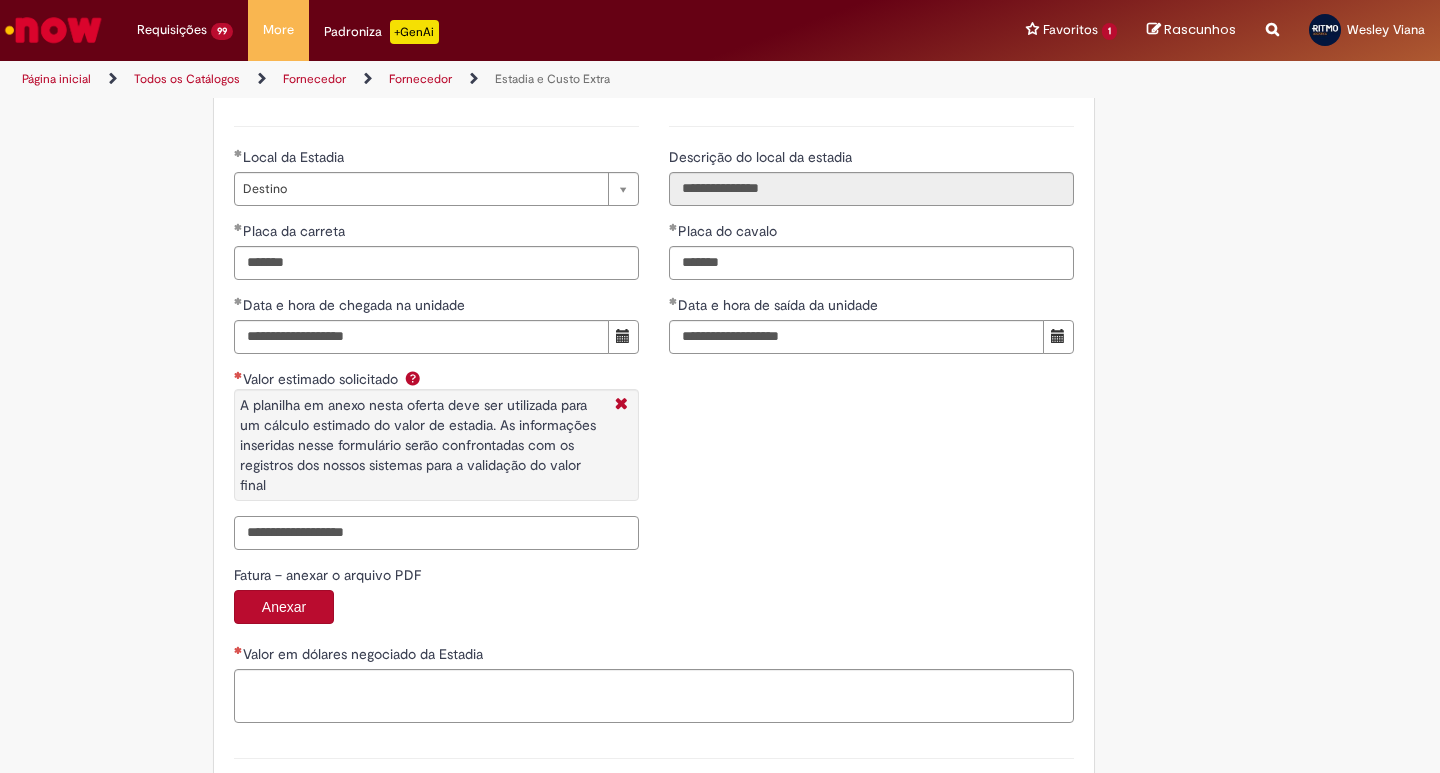 click on "Valor estimado solicitado A planilha em anexo nesta oferta deve ser utilizada para um cálculo estimado do valor de estadia. As informações inseridas nesse formulário serão confrontadas com os registros dos nossos sistemas para a validação do valor final" at bounding box center [436, 533] 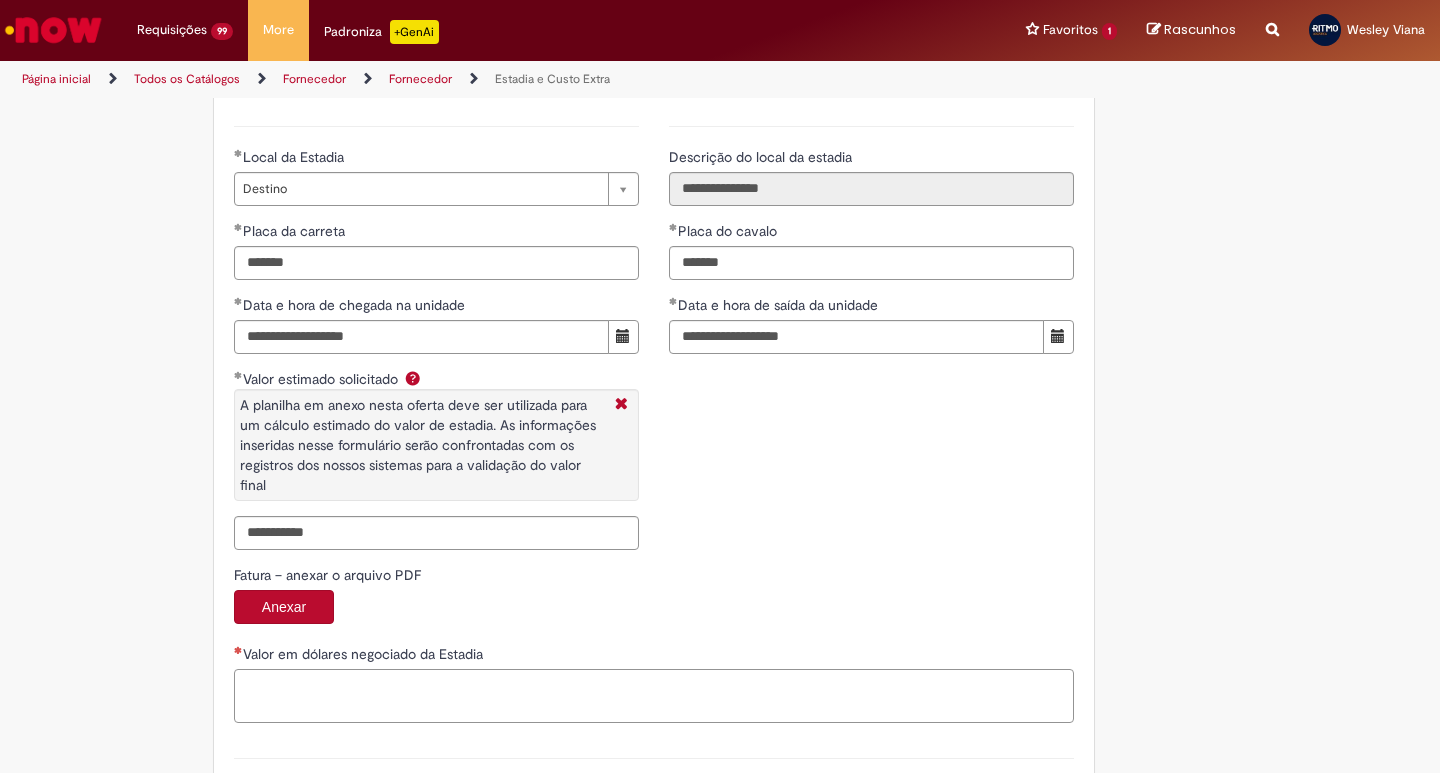 drag, startPoint x: 329, startPoint y: 677, endPoint x: 334, endPoint y: 665, distance: 13 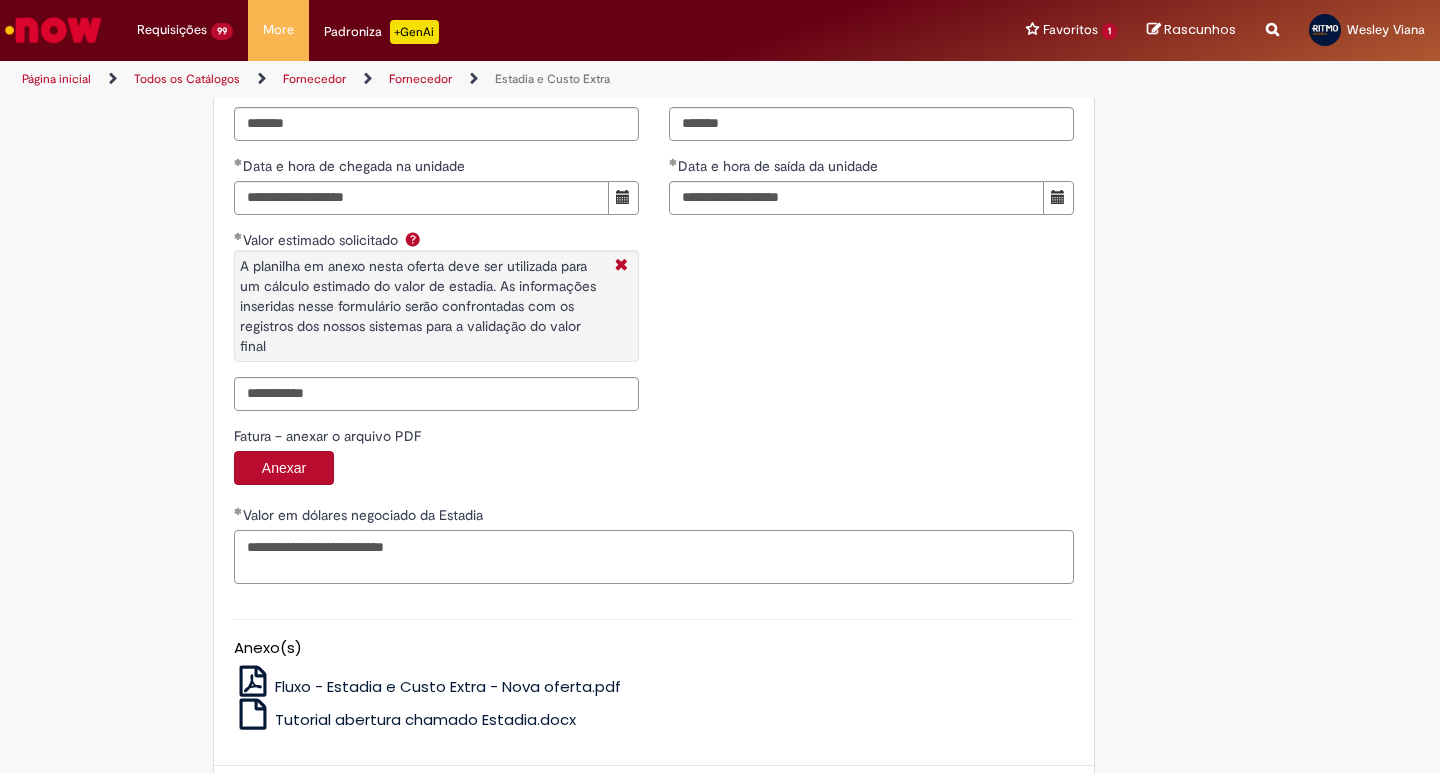 scroll, scrollTop: 3175, scrollLeft: 0, axis: vertical 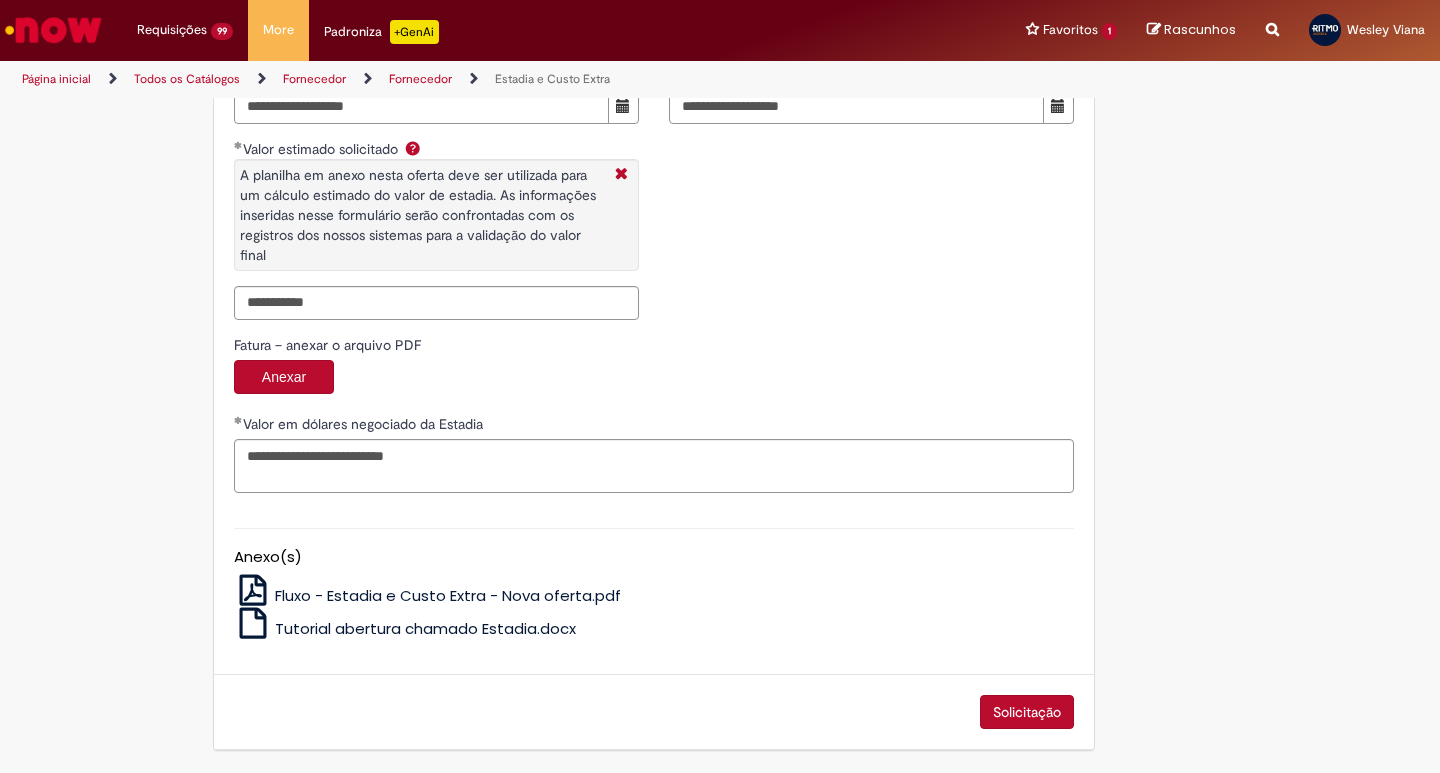 click on "Solicitação" at bounding box center [1027, 712] 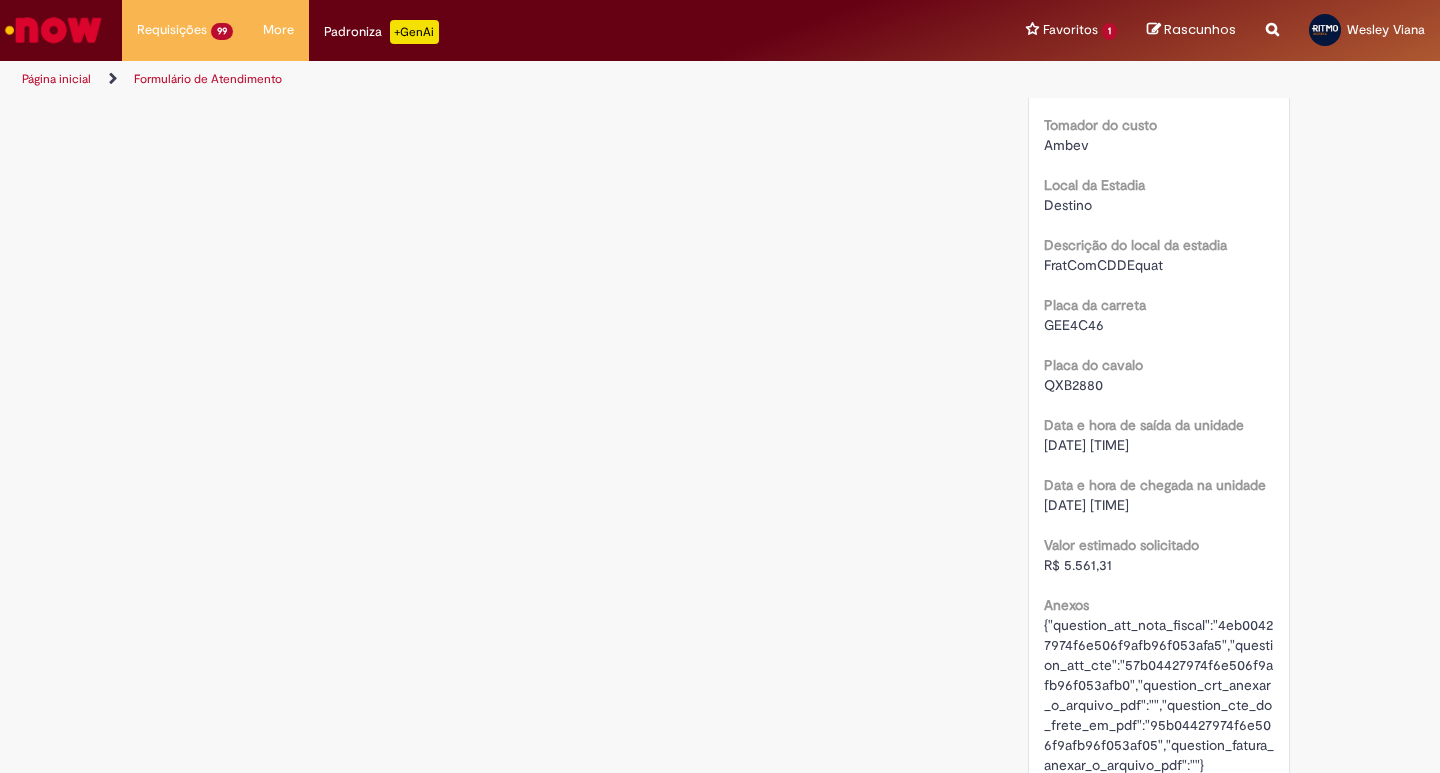 scroll, scrollTop: 2500, scrollLeft: 0, axis: vertical 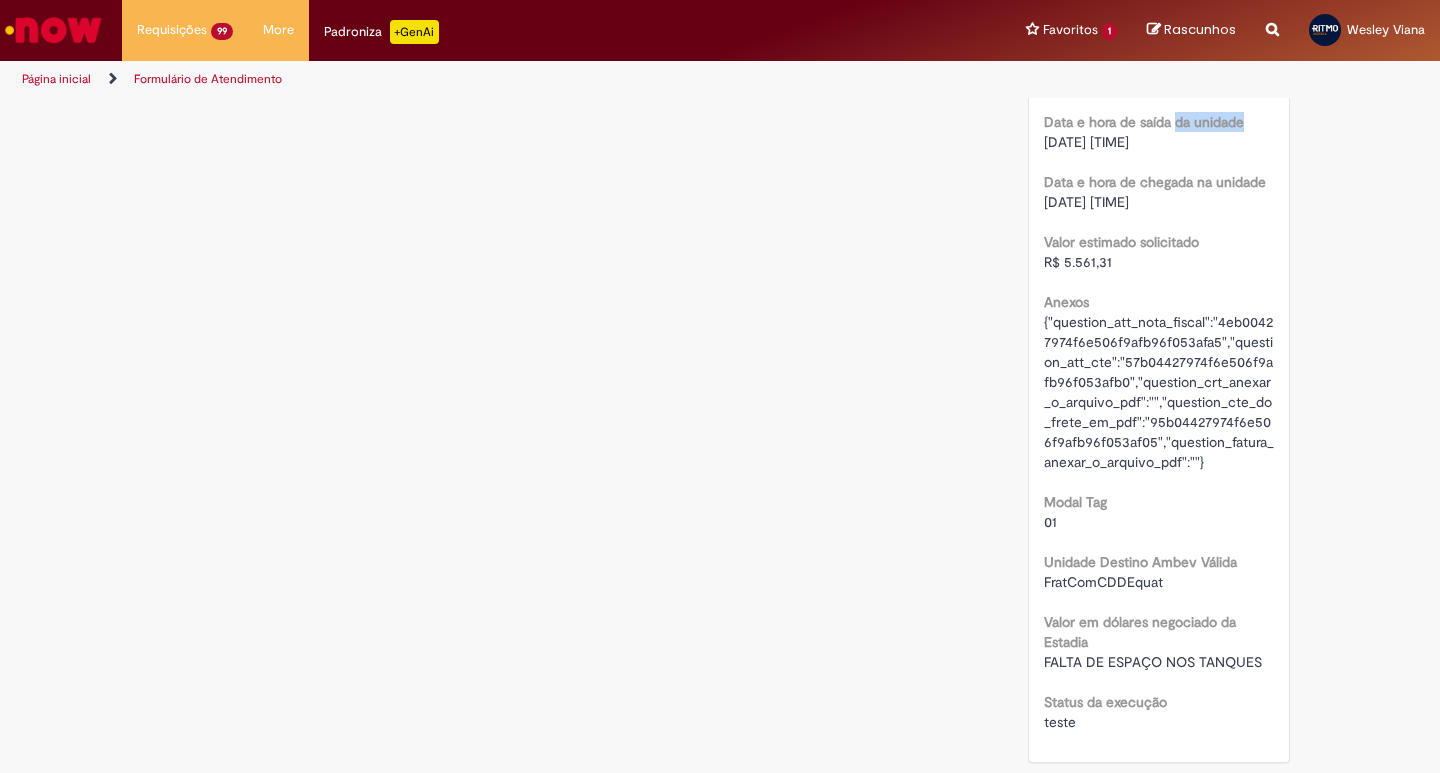 drag, startPoint x: 1034, startPoint y: 221, endPoint x: 1171, endPoint y: 210, distance: 137.4409 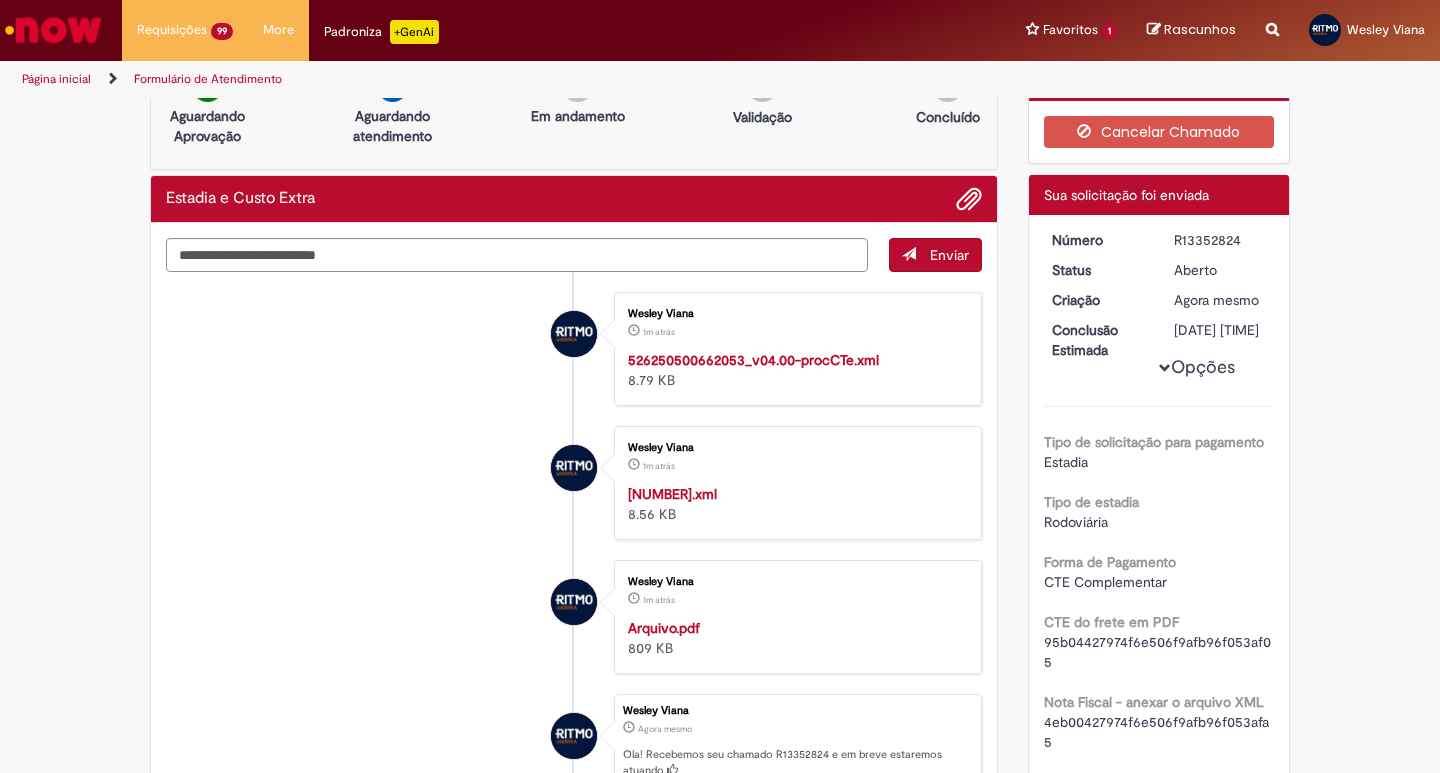 scroll, scrollTop: 0, scrollLeft: 0, axis: both 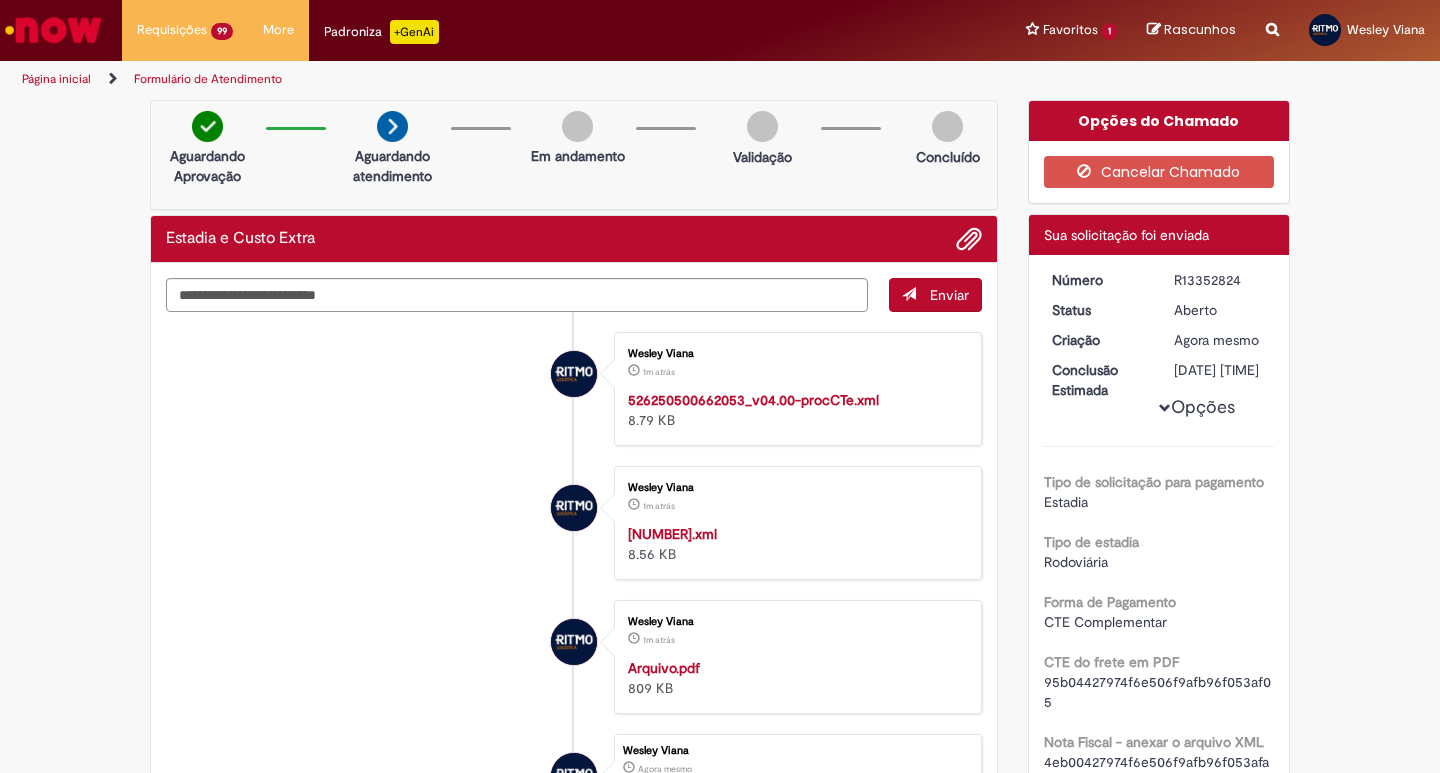click on "R13352824" at bounding box center [1220, 280] 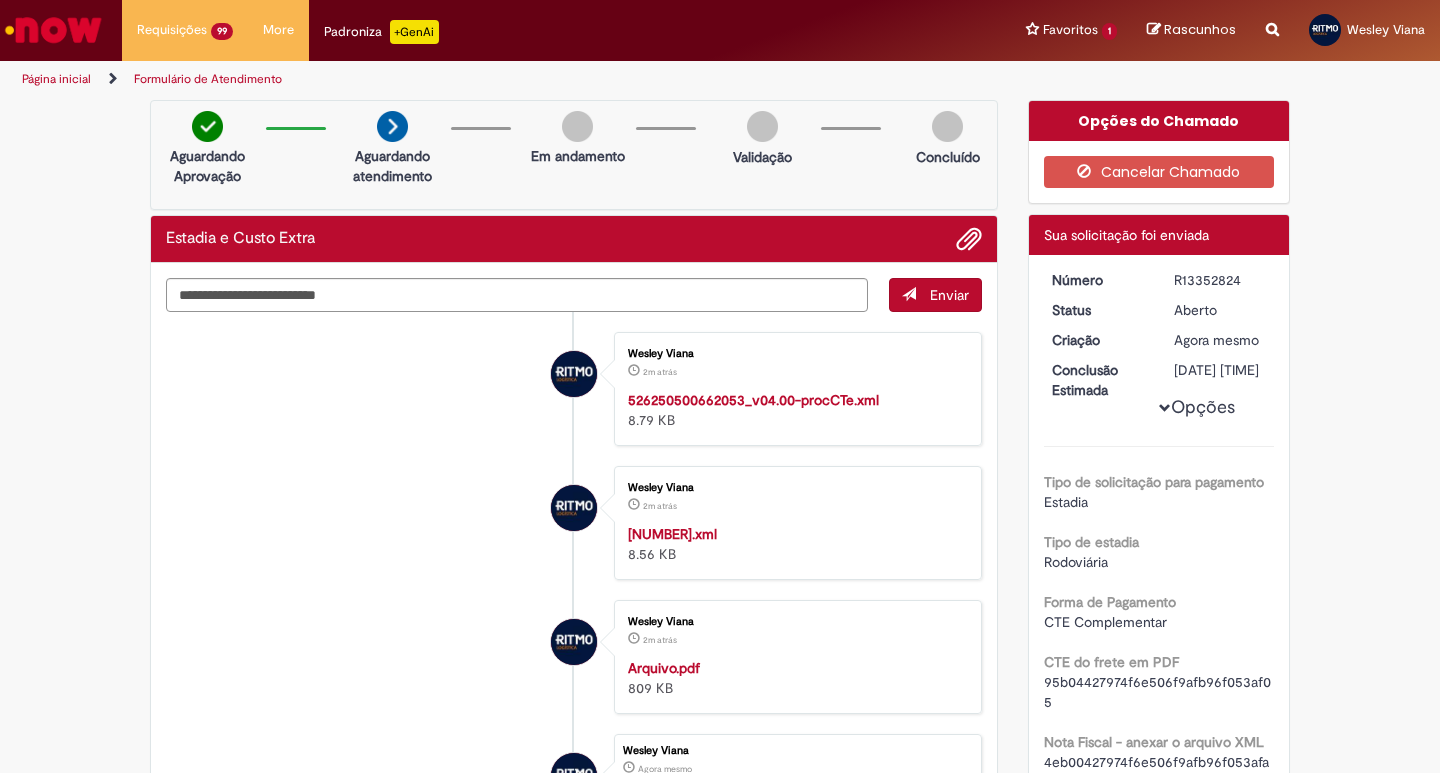click on "R13352824" at bounding box center [1220, 280] 